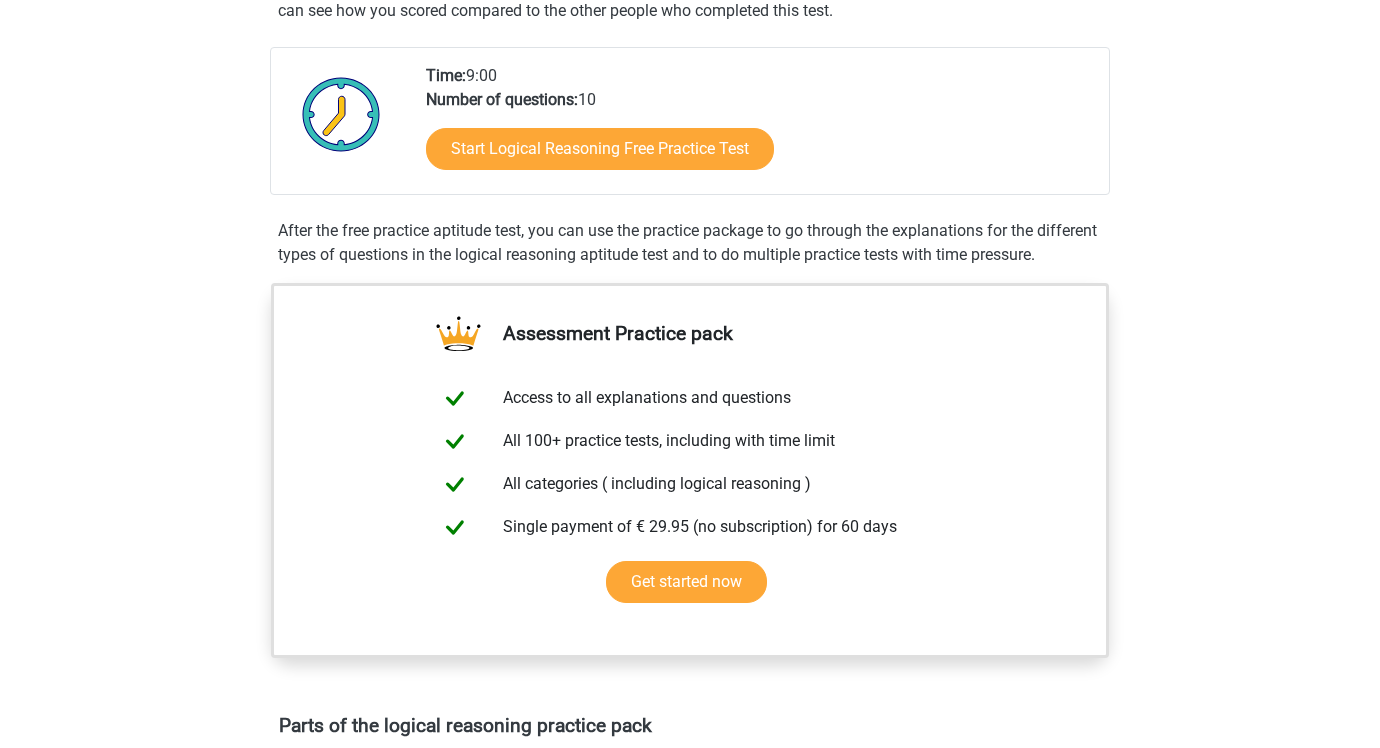 scroll, scrollTop: 433, scrollLeft: 0, axis: vertical 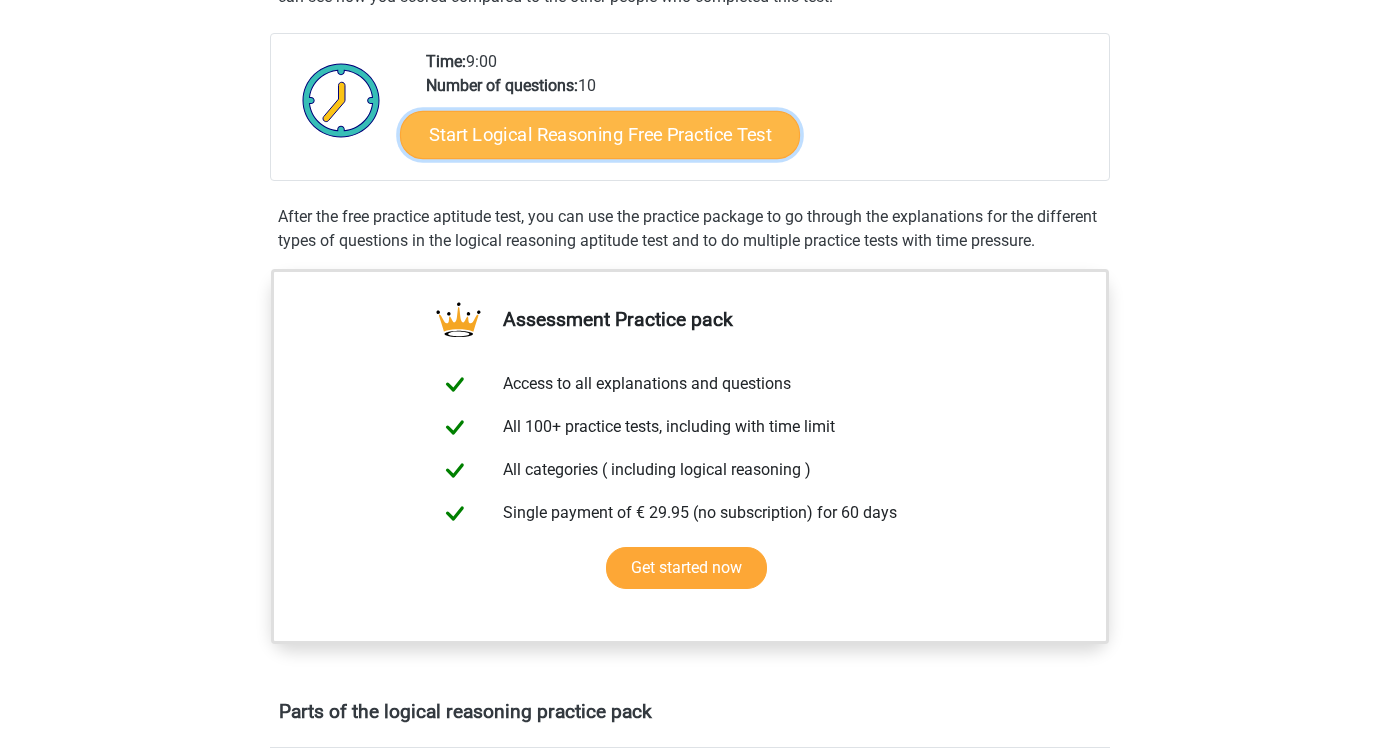click on "Start Logical Reasoning
Free Practice Test" at bounding box center (600, 134) 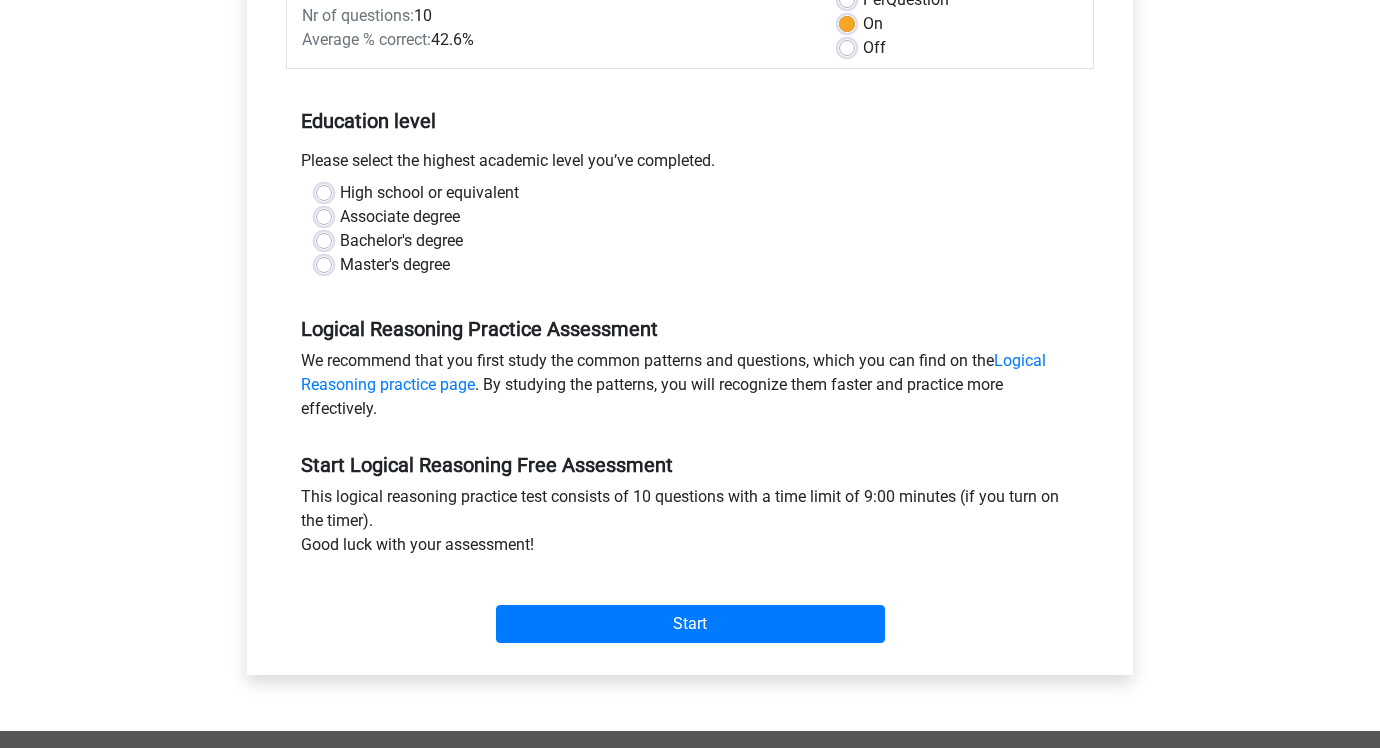 scroll, scrollTop: 322, scrollLeft: 0, axis: vertical 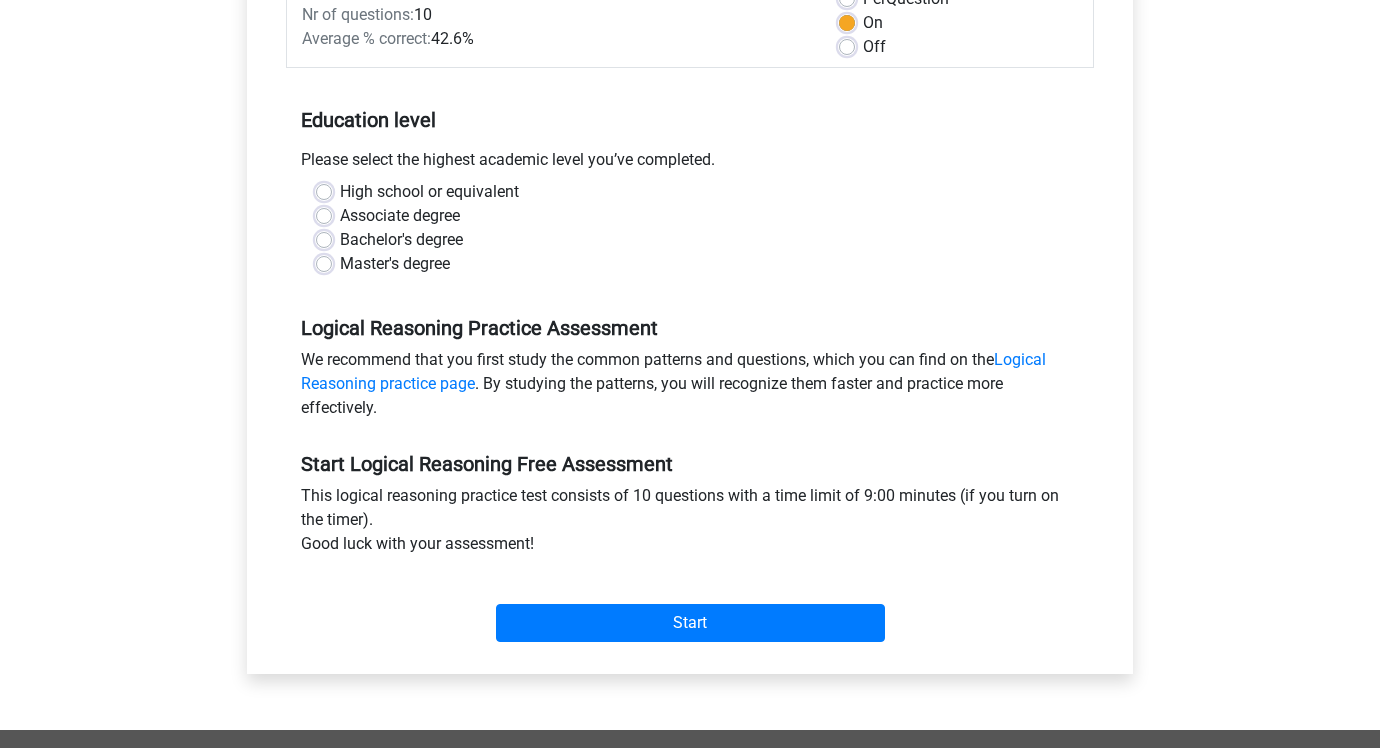 click on "High school or equivalent" at bounding box center (429, 192) 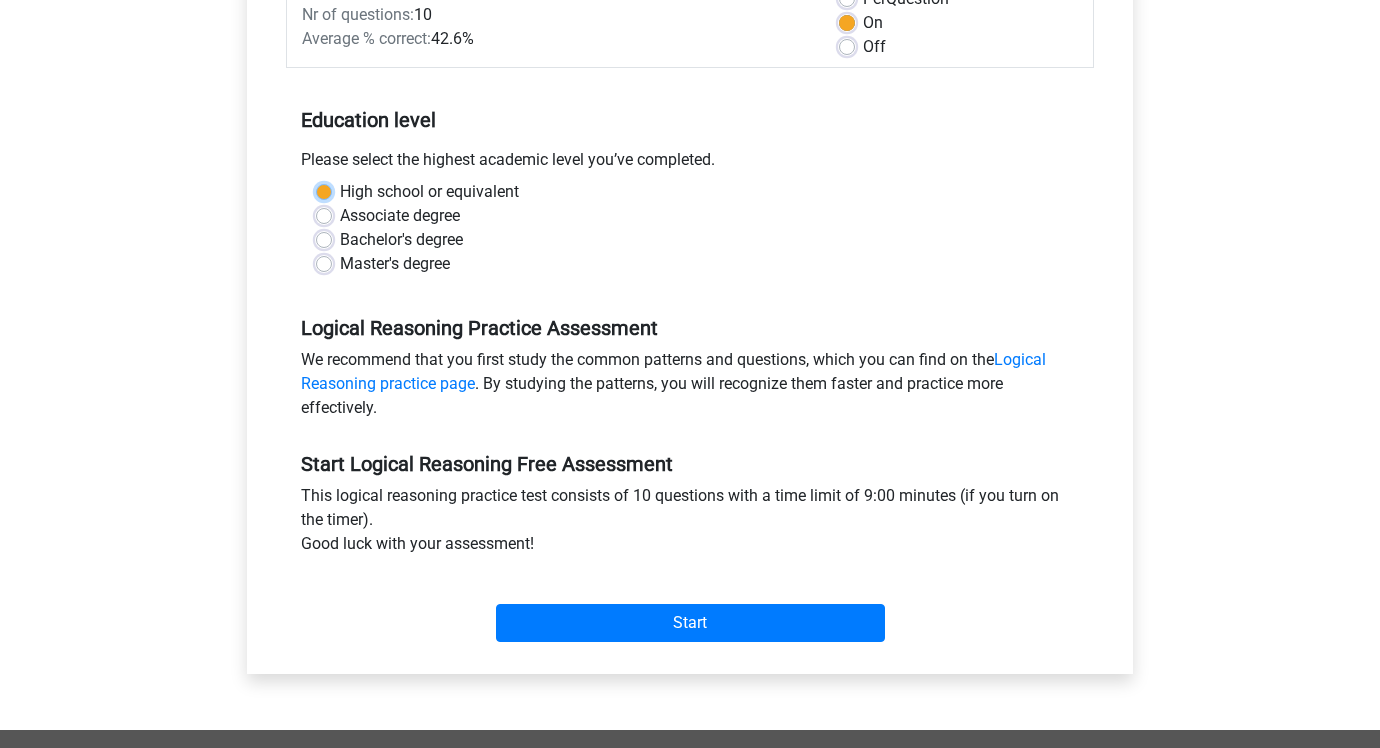 click on "High school or equivalent" at bounding box center [324, 190] 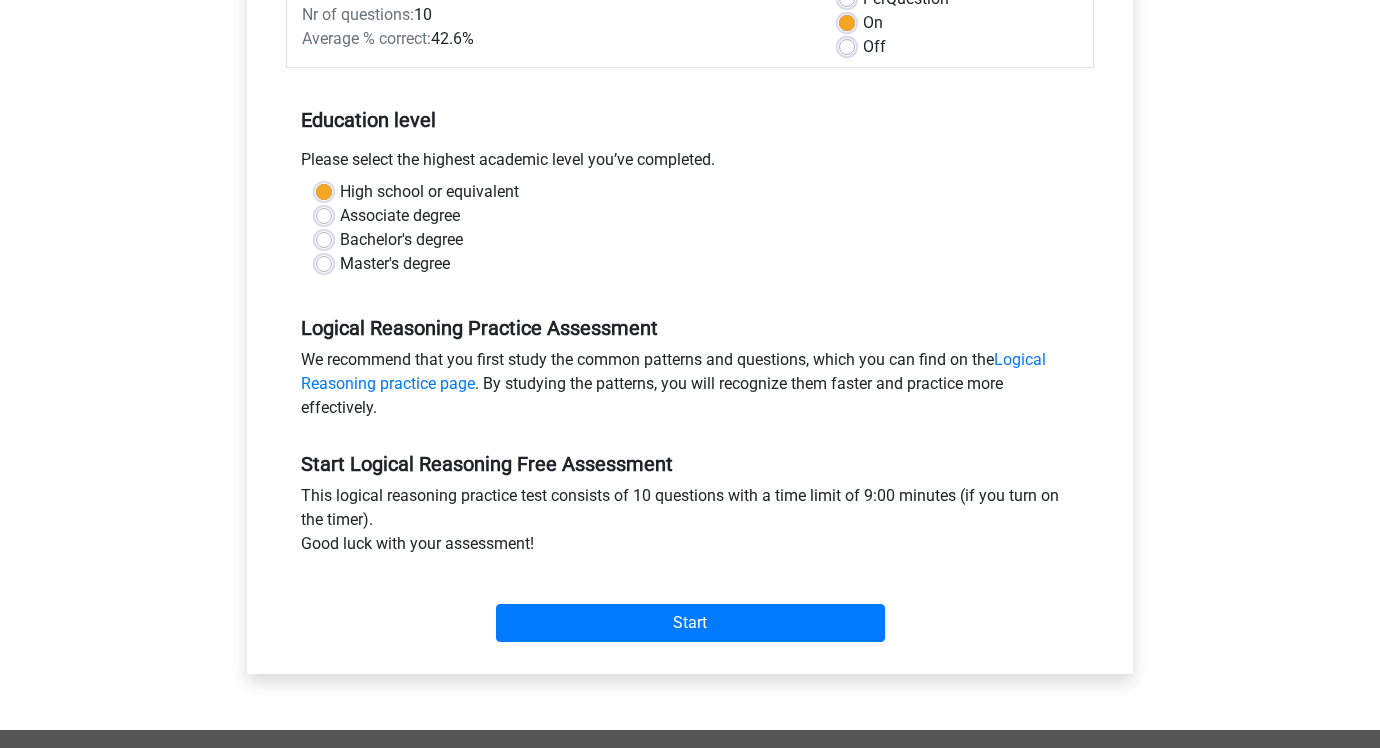 click on "Bachelor's degree" at bounding box center [401, 240] 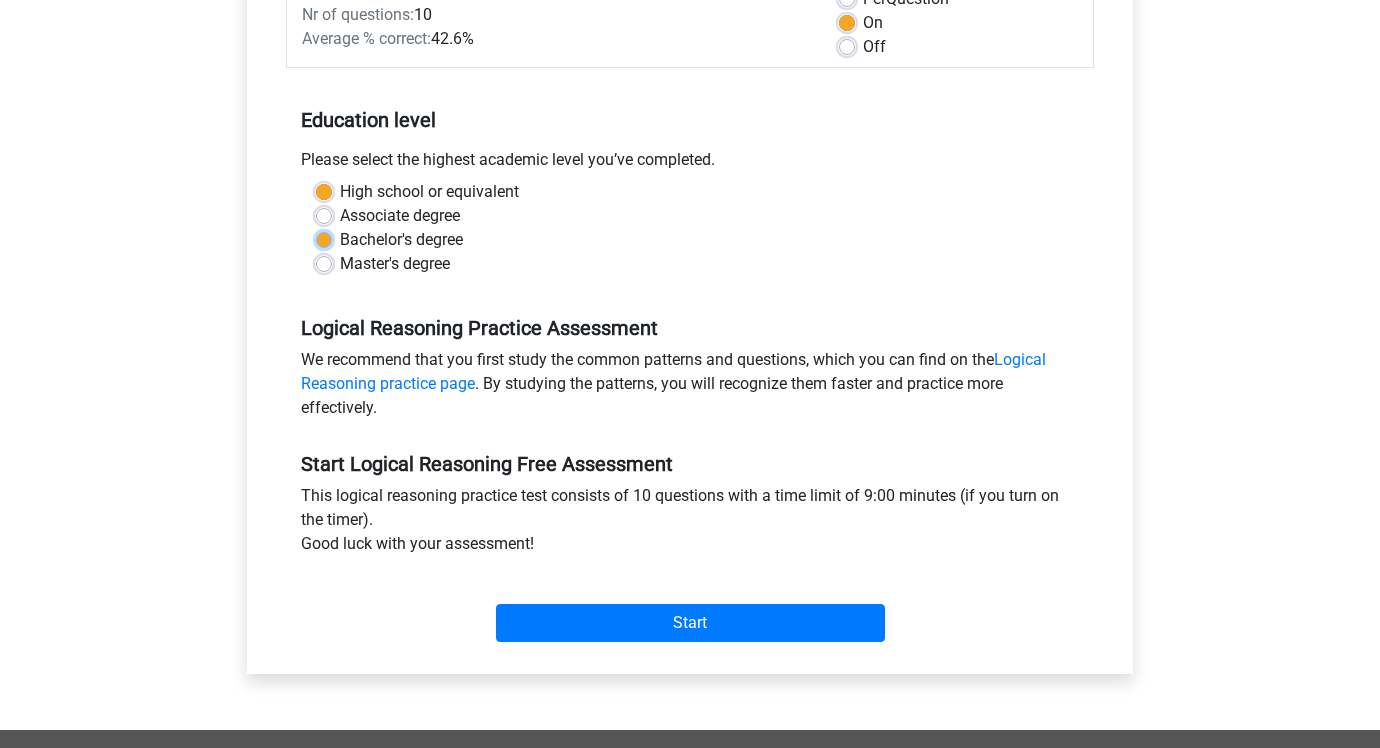 click on "Bachelor's degree" at bounding box center (324, 238) 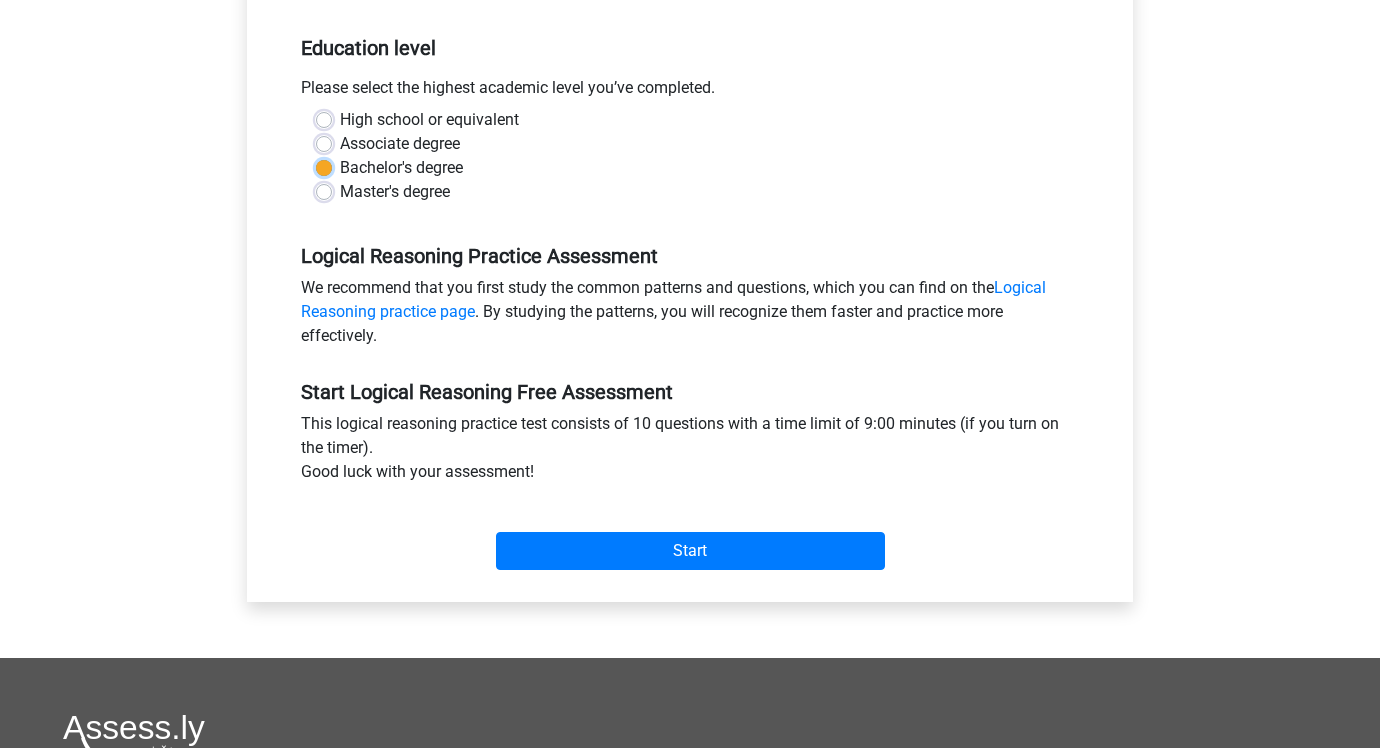 scroll, scrollTop: 433, scrollLeft: 0, axis: vertical 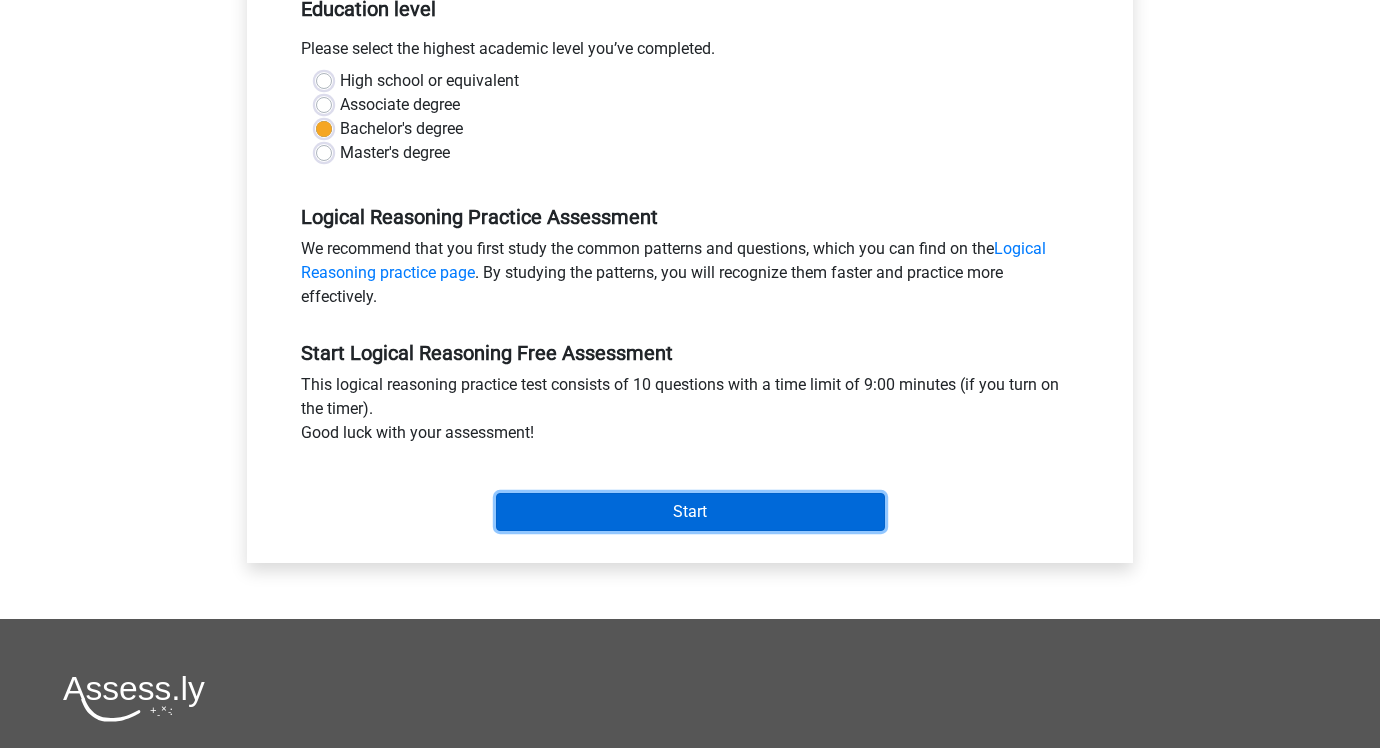 click on "Start" at bounding box center (690, 512) 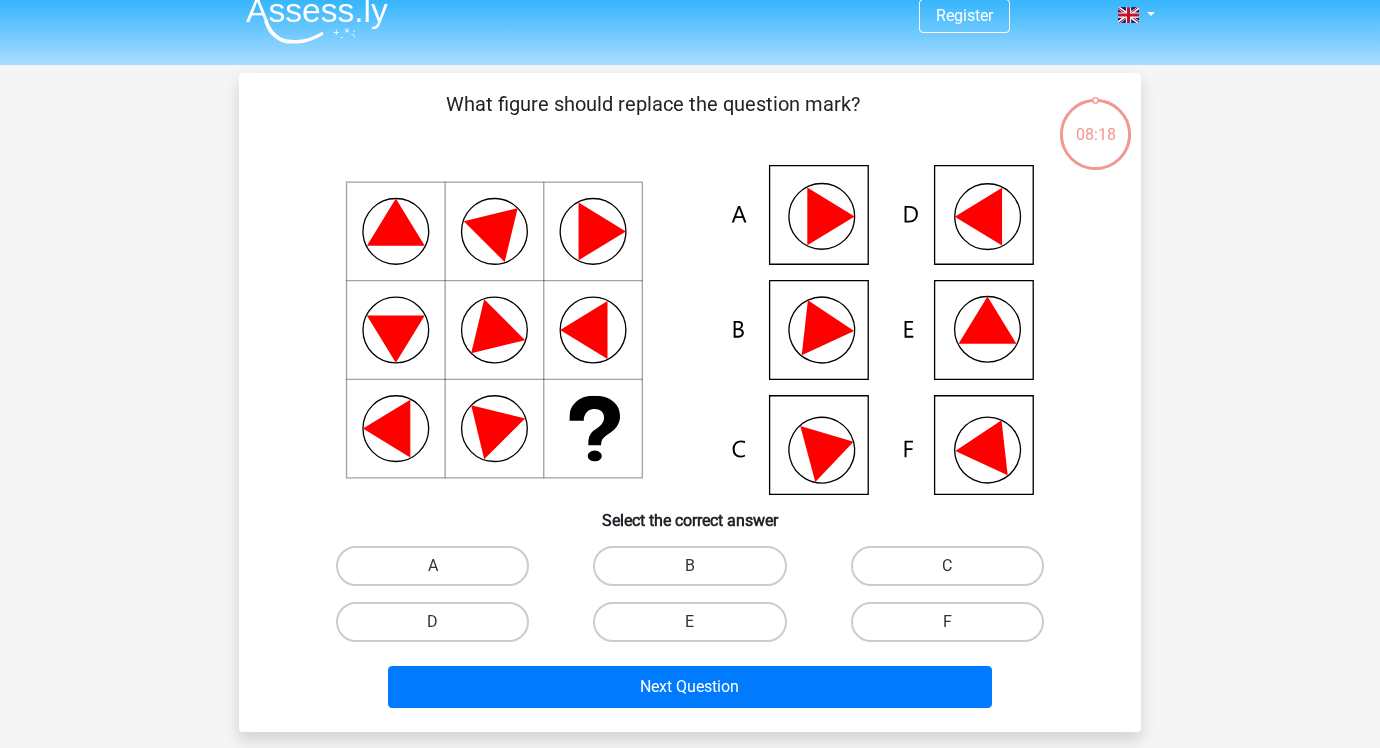 scroll, scrollTop: 20, scrollLeft: 0, axis: vertical 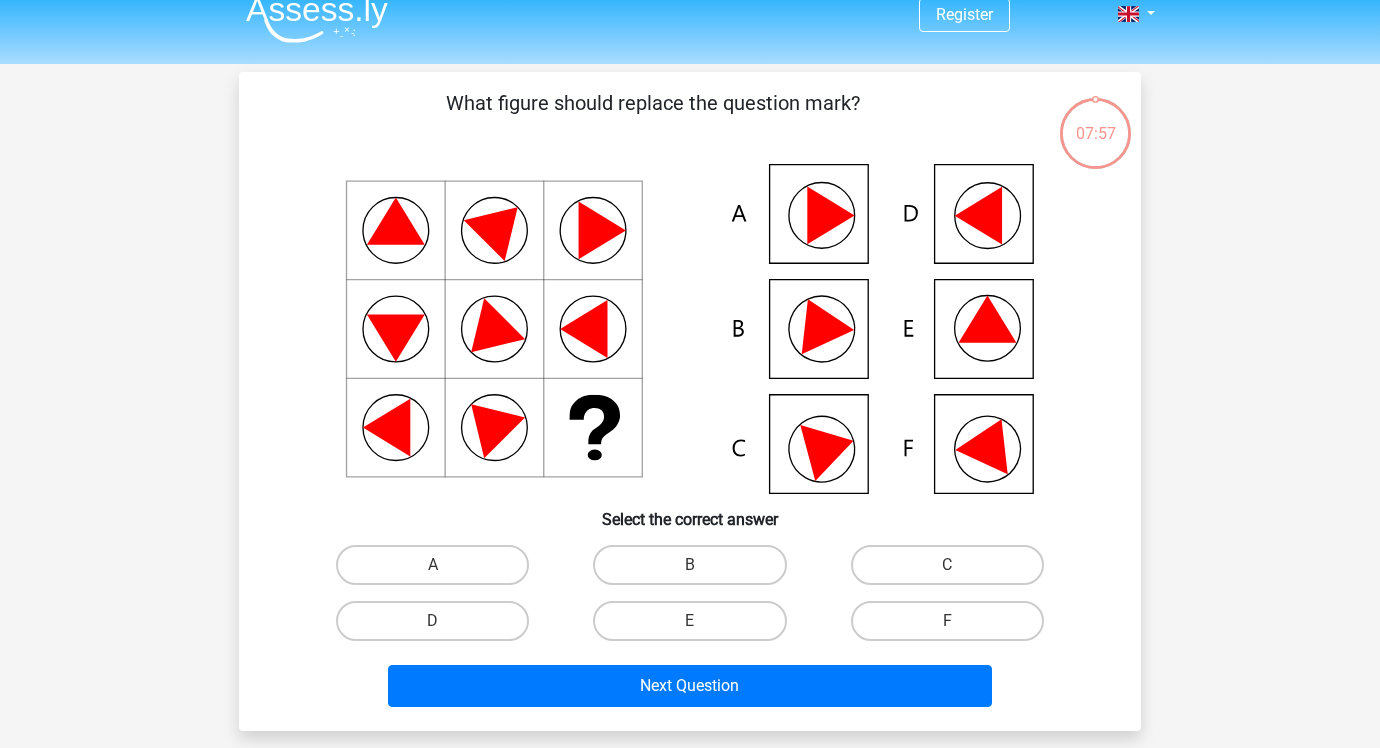 click 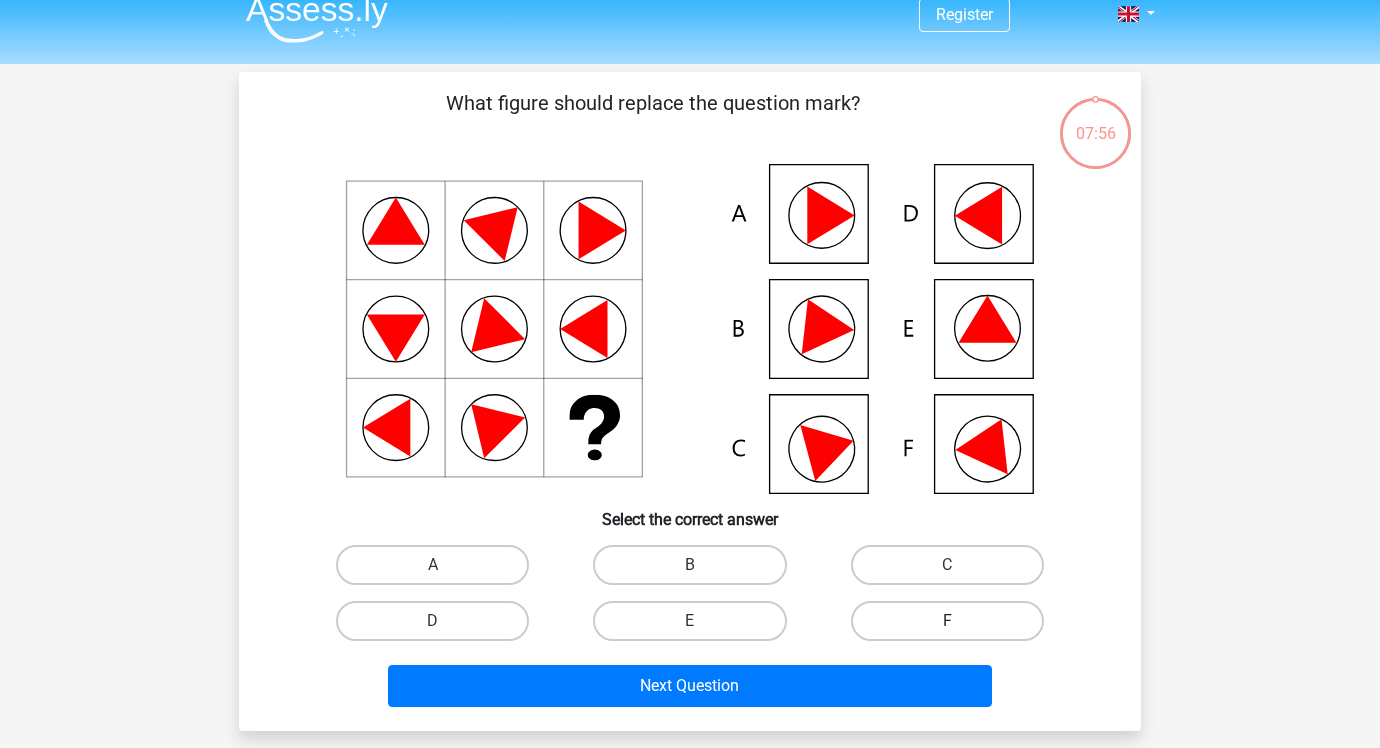 click on "F" at bounding box center (947, 621) 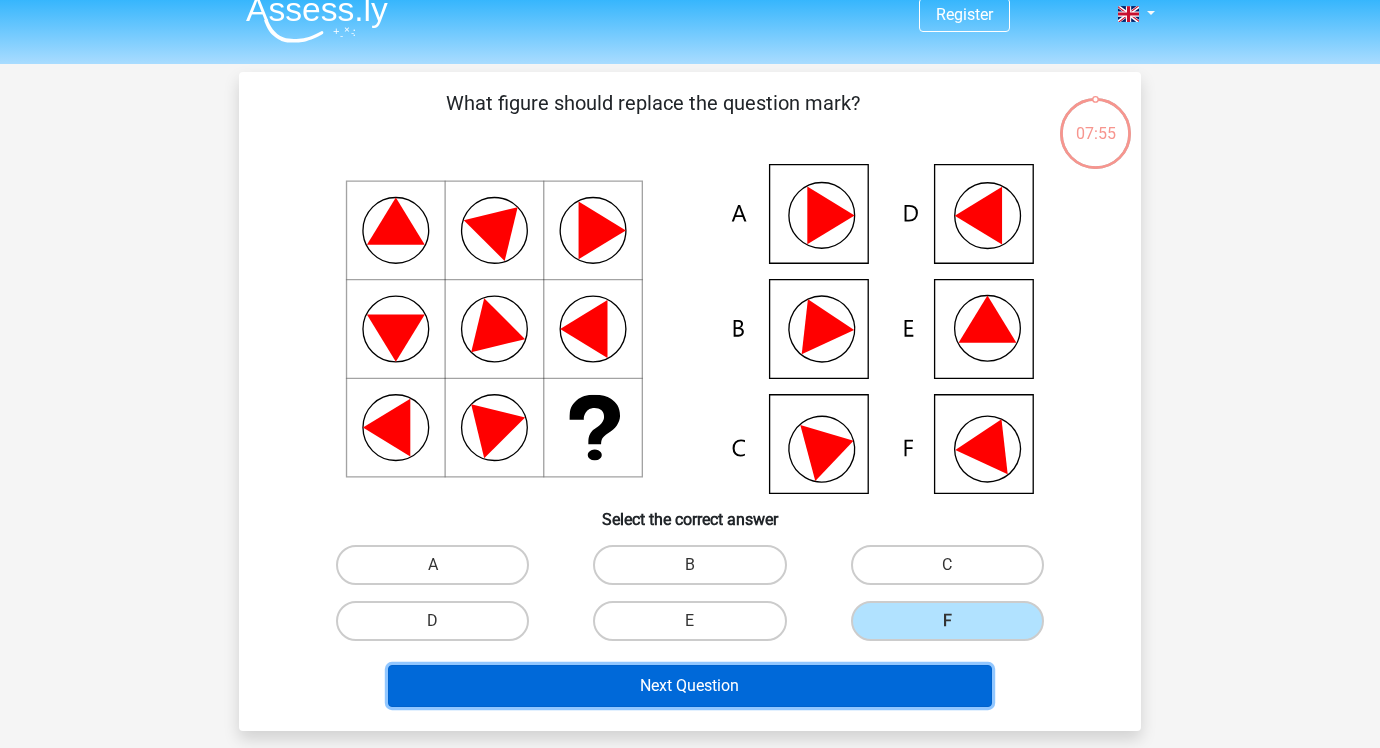 click on "Next Question" at bounding box center (690, 686) 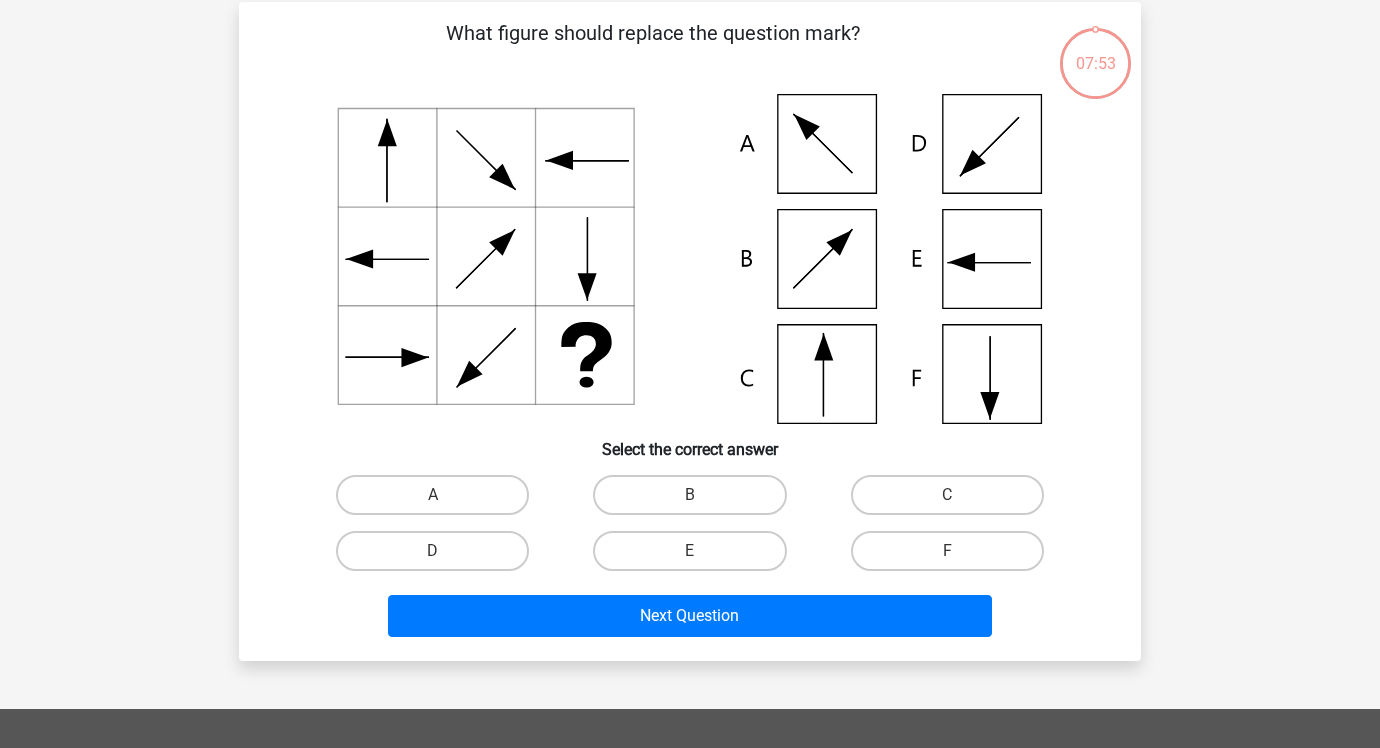 scroll, scrollTop: 92, scrollLeft: 0, axis: vertical 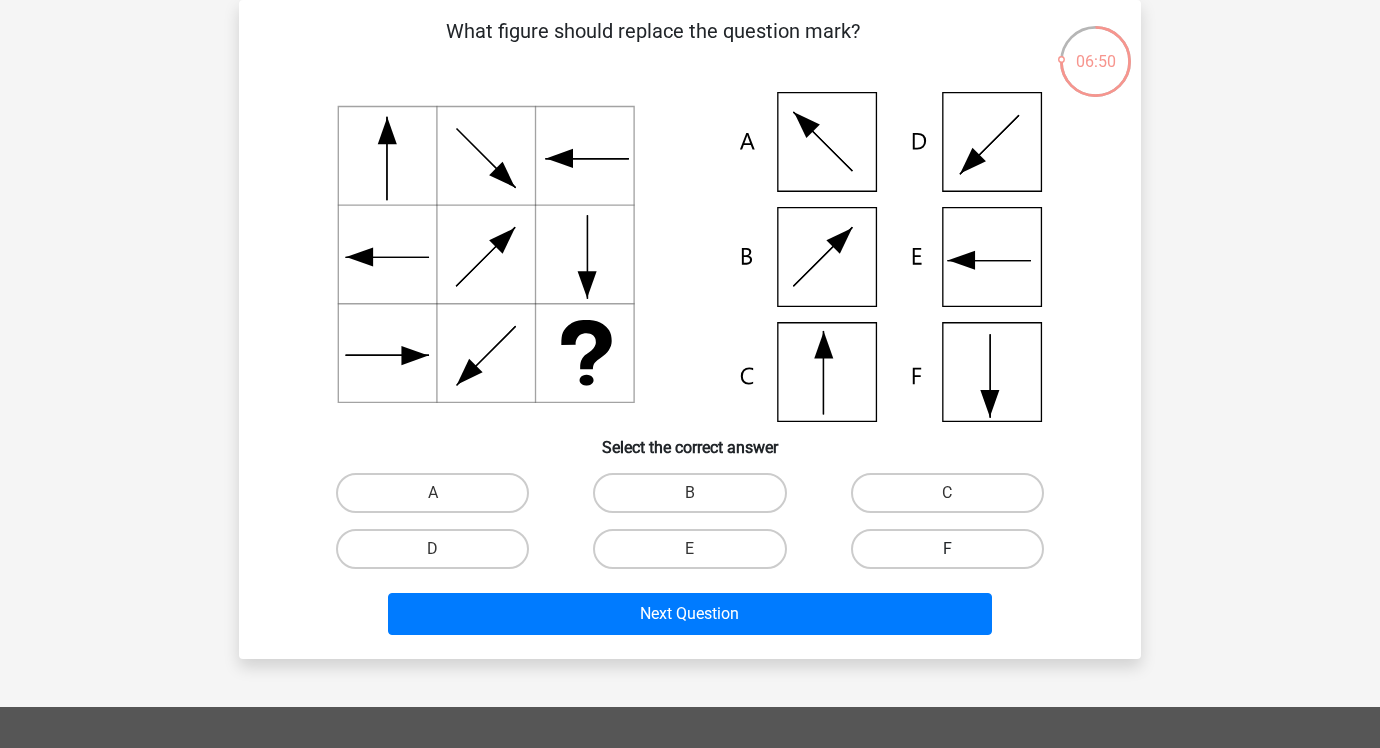 click on "F" at bounding box center (947, 549) 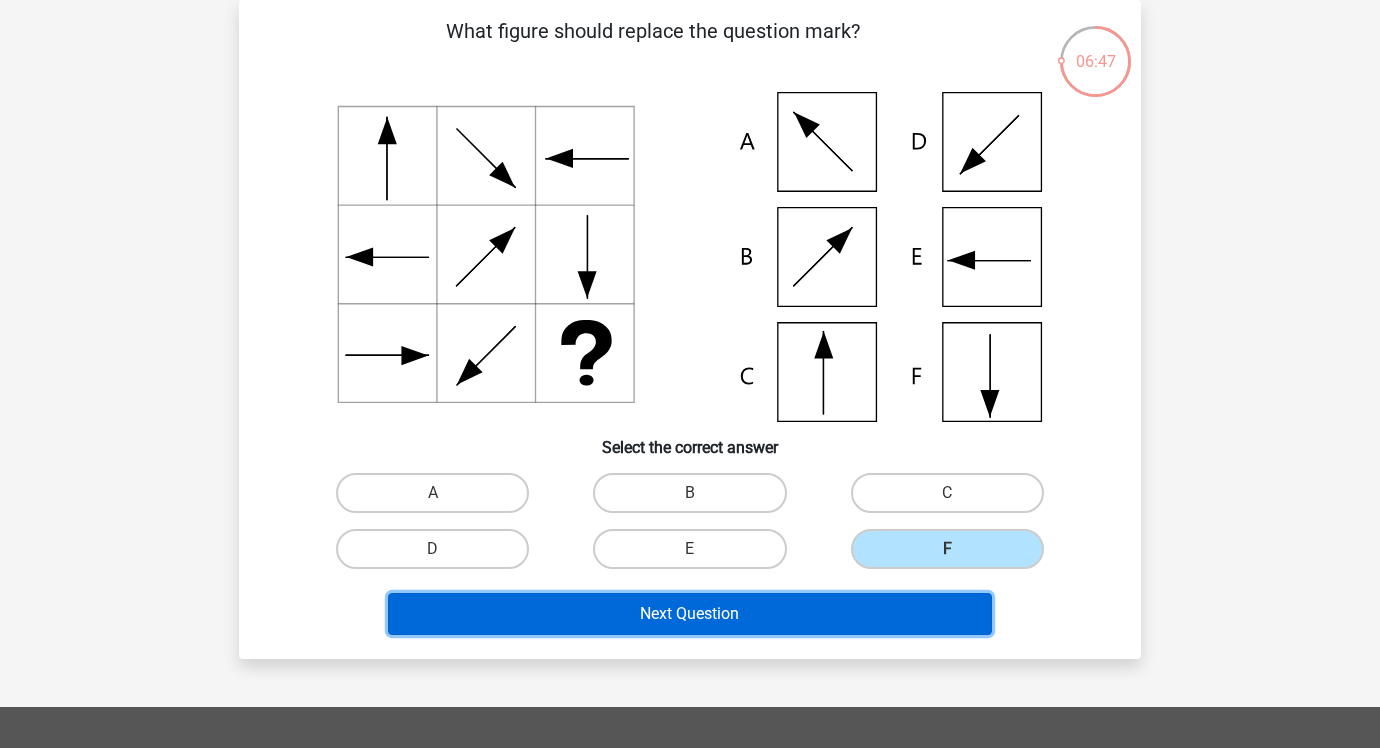 click on "Next Question" at bounding box center (690, 614) 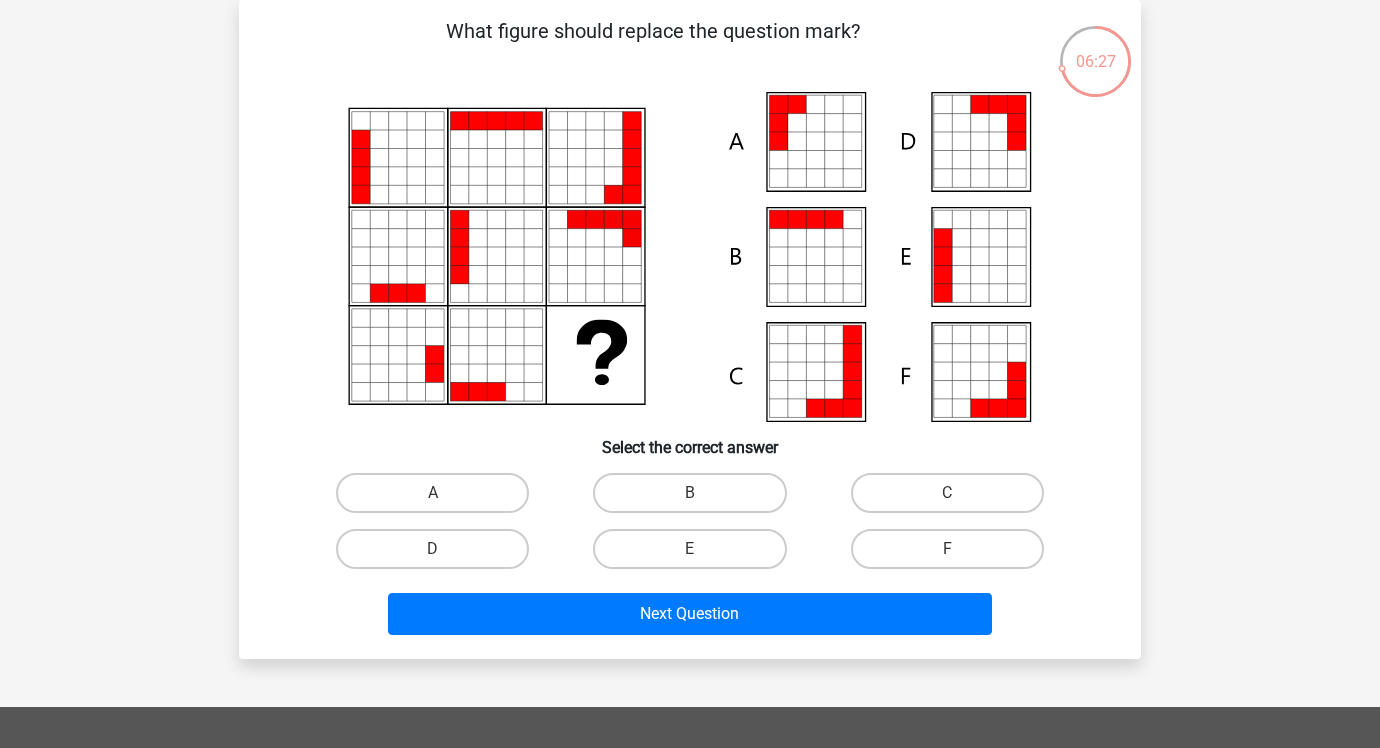 click 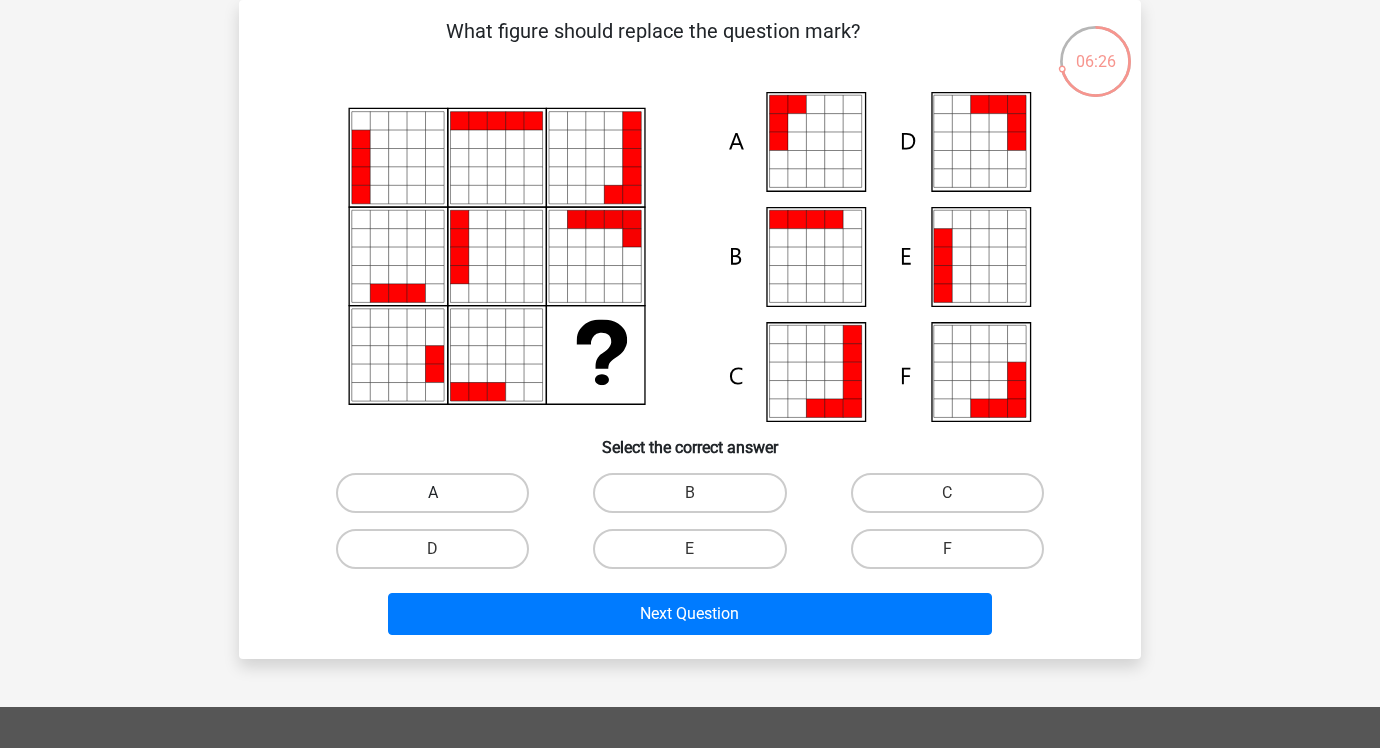 click on "A" at bounding box center (432, 493) 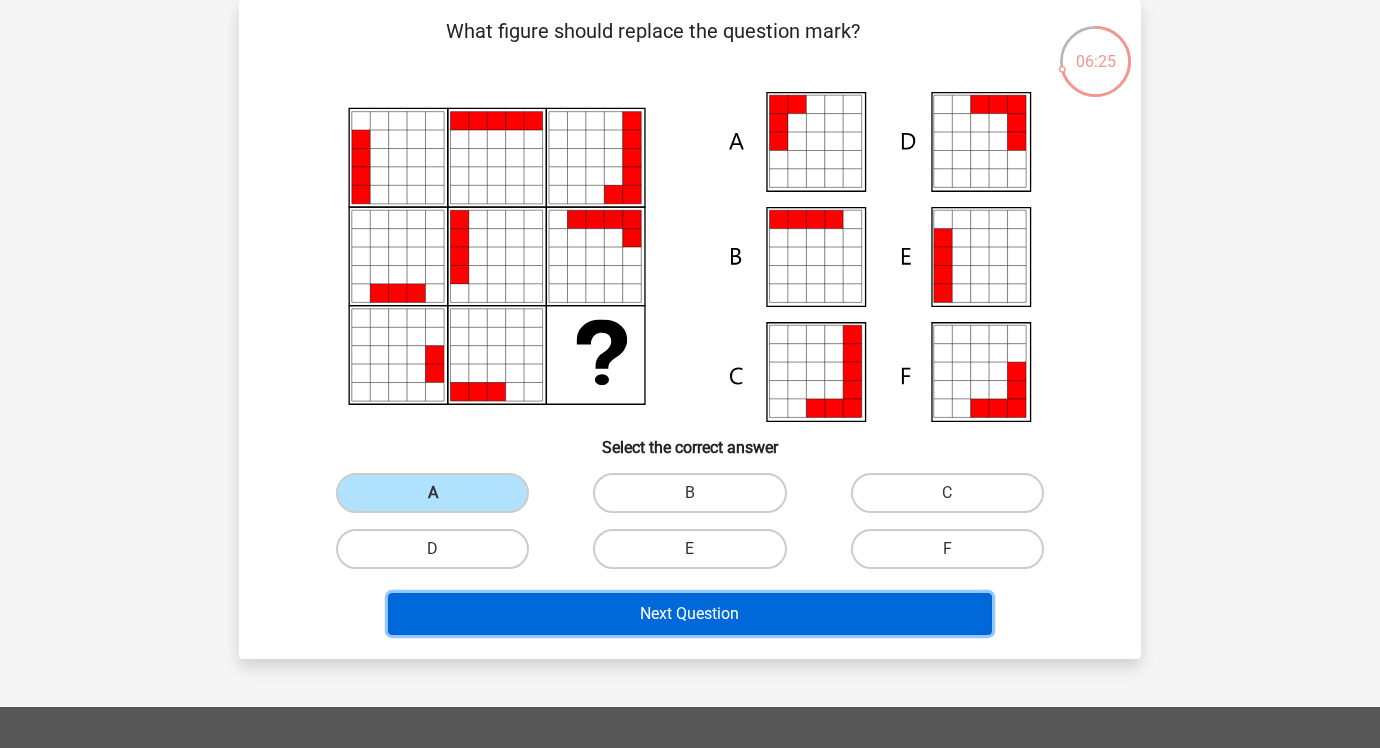click on "Next Question" at bounding box center (690, 614) 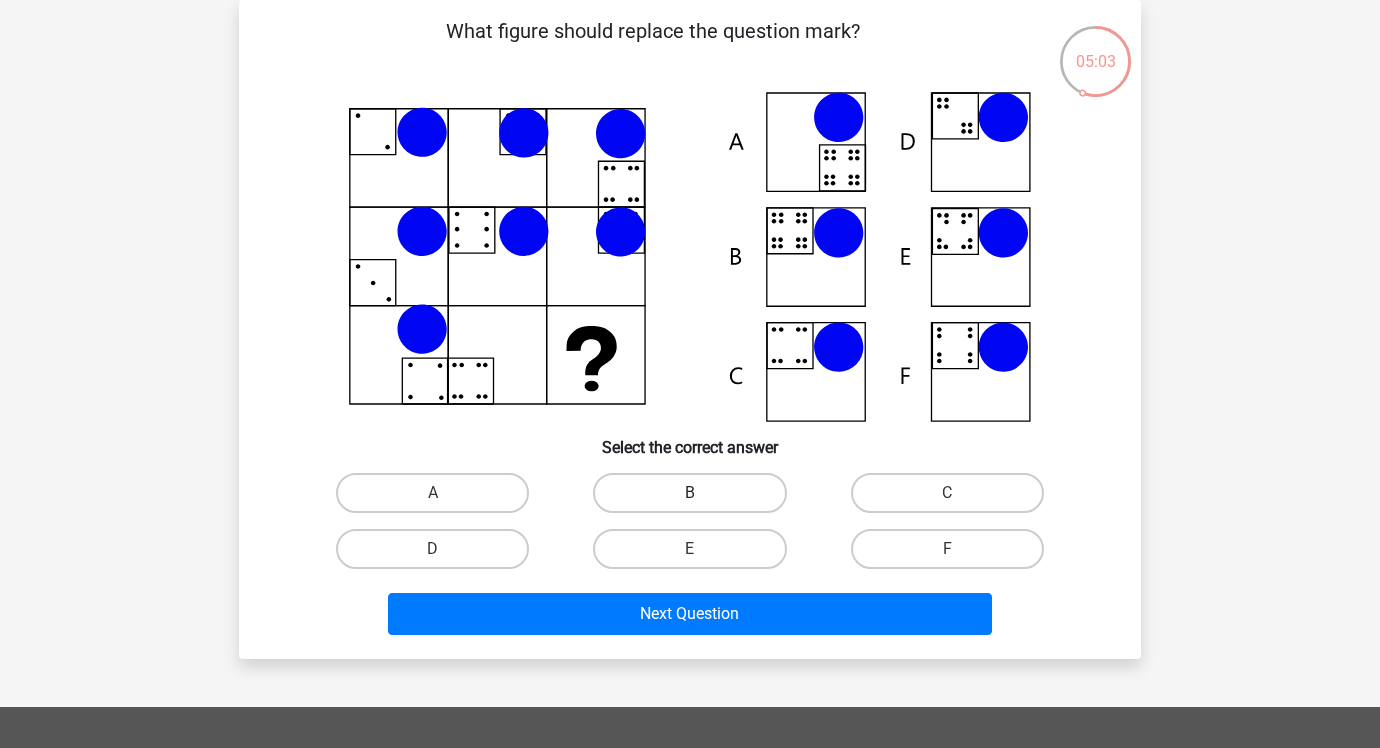 click on "B" at bounding box center [689, 493] 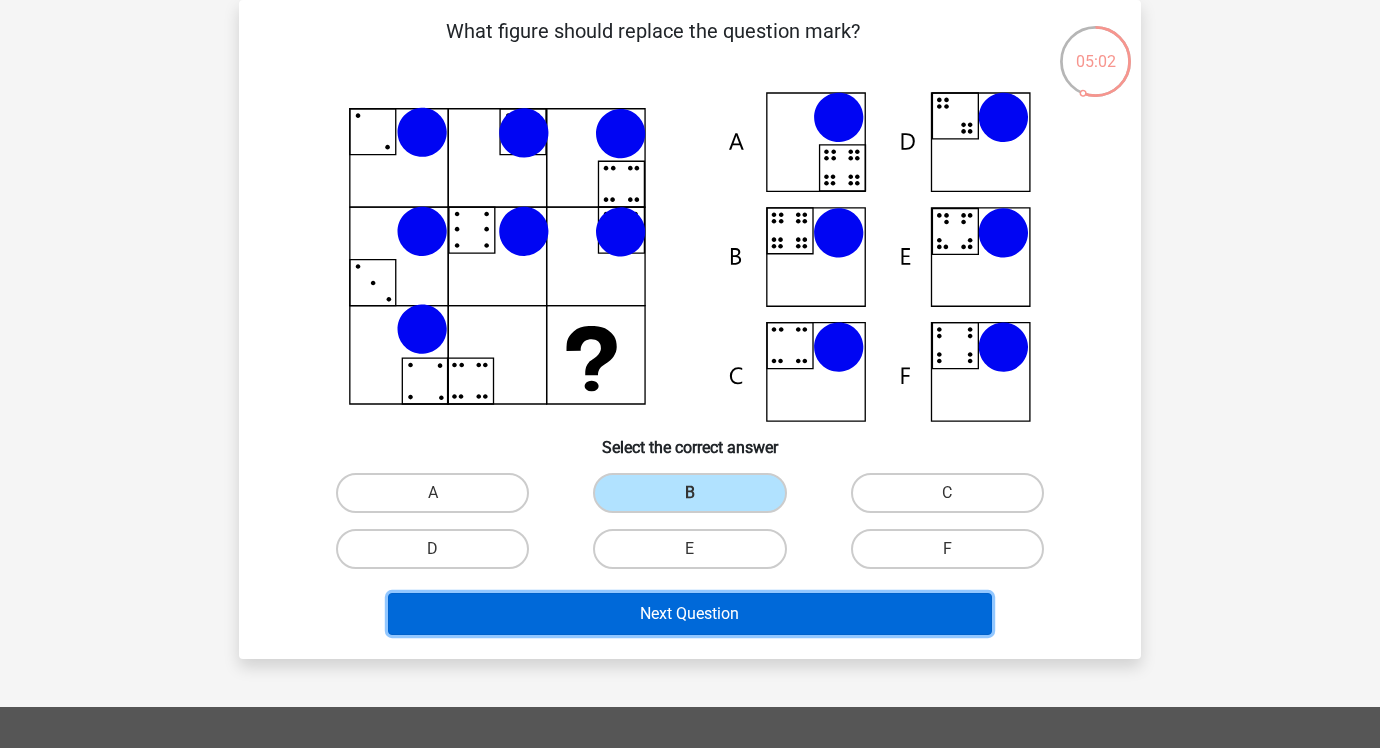 click on "Next Question" at bounding box center [690, 614] 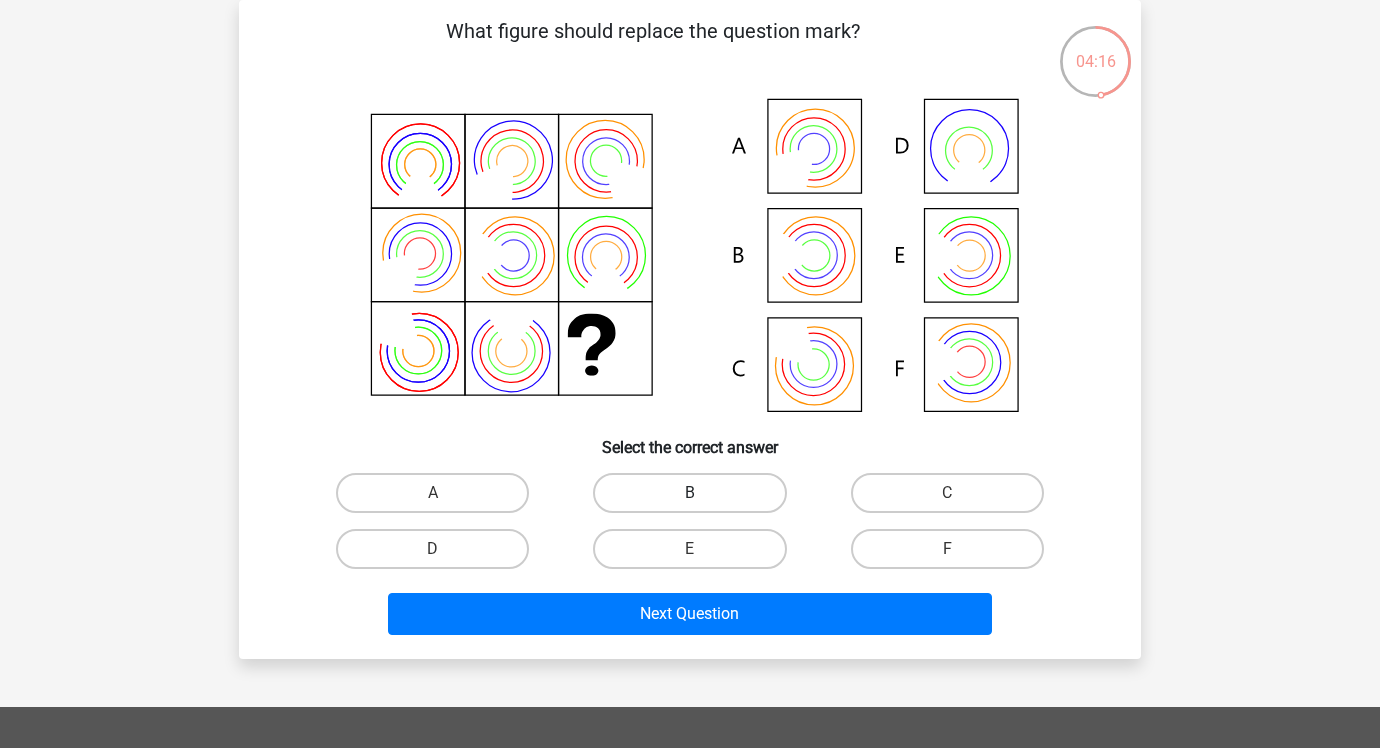 click on "B" at bounding box center [689, 493] 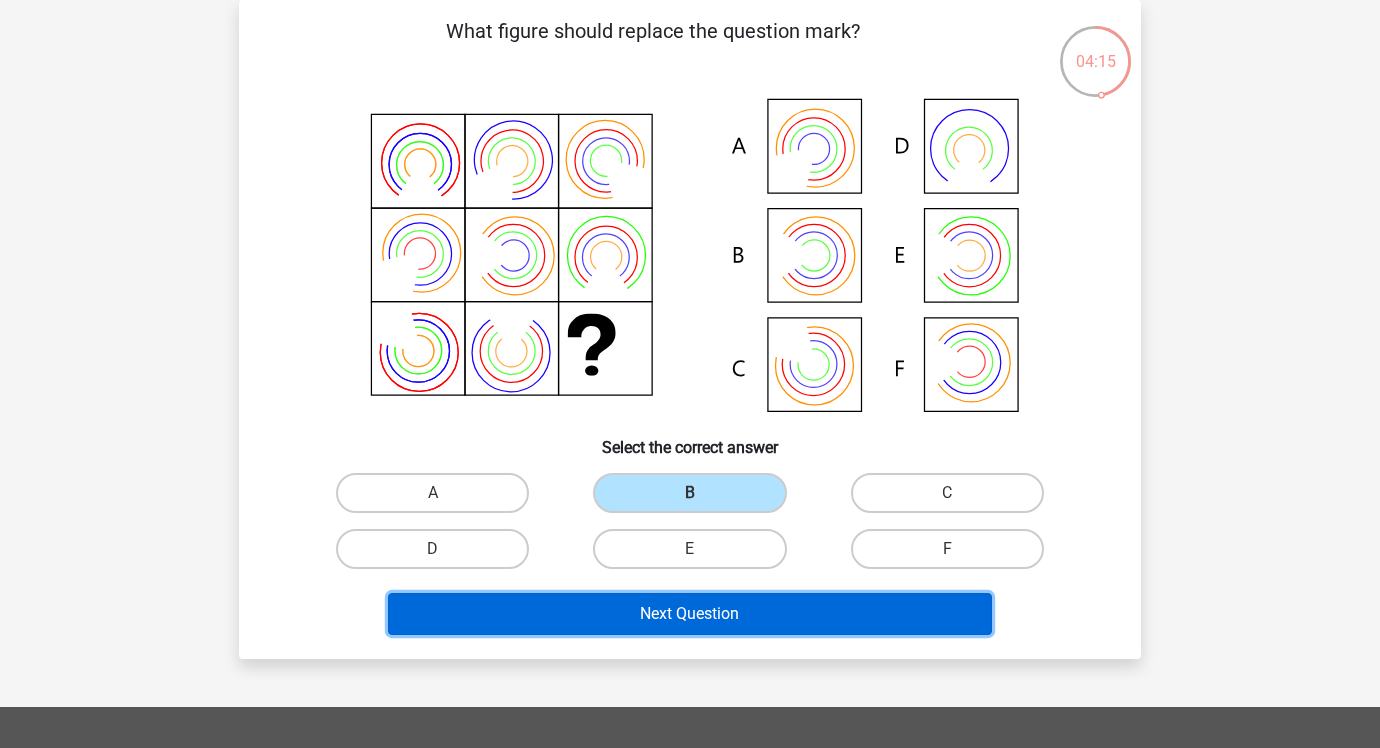 click on "Next Question" at bounding box center (690, 614) 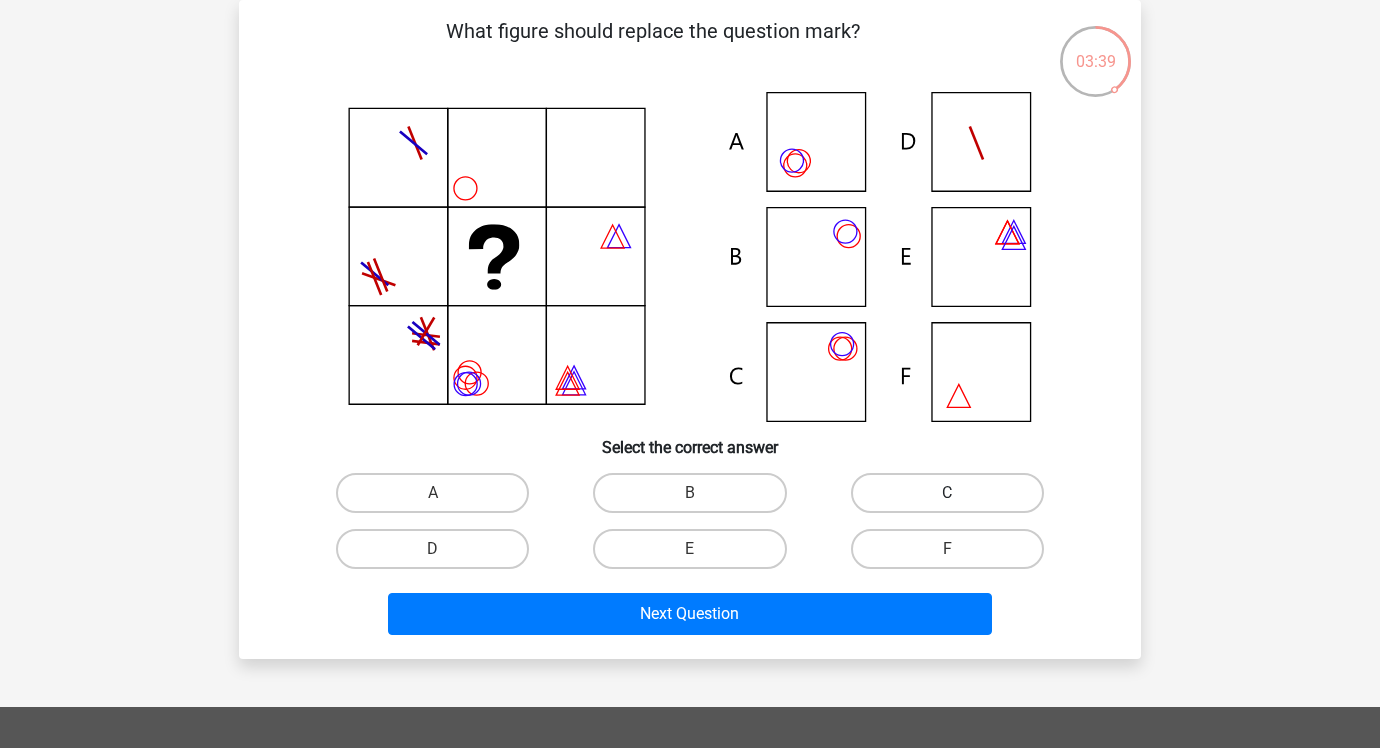 click on "C" at bounding box center [947, 493] 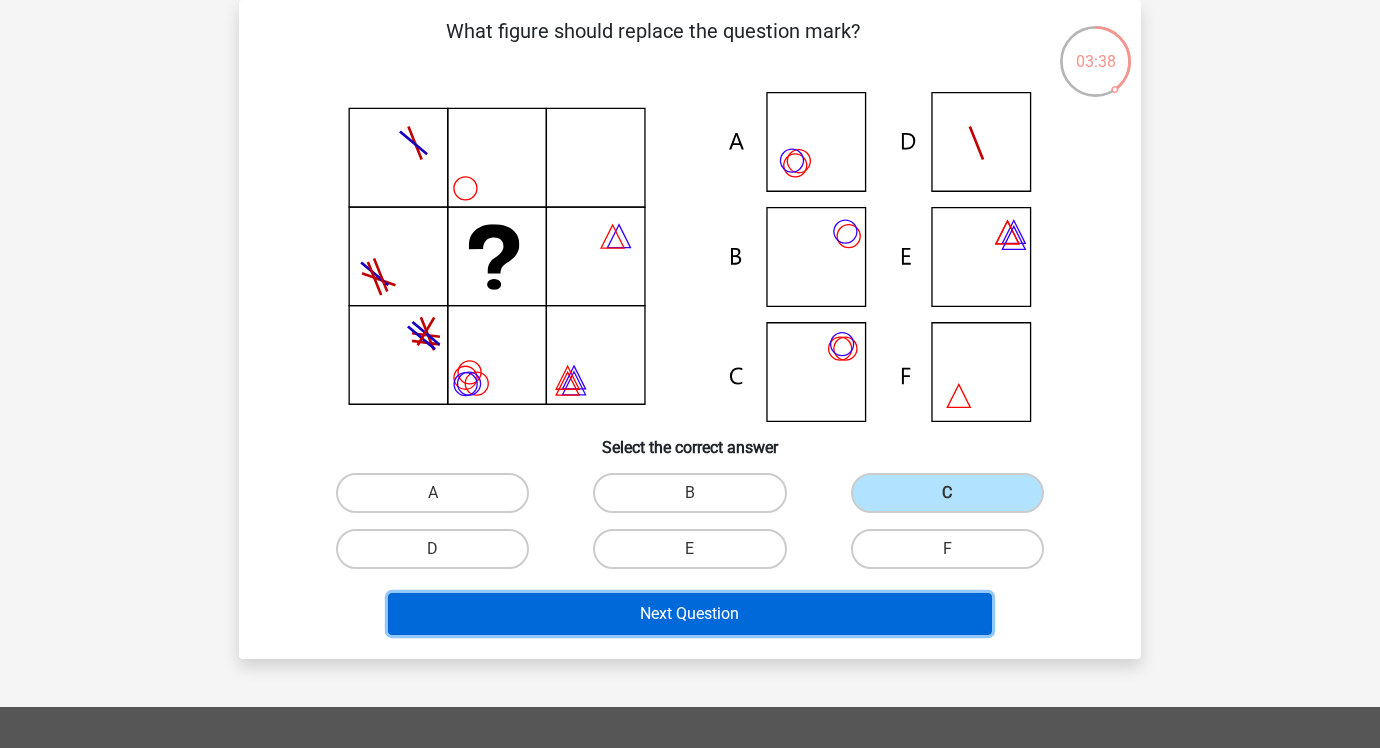 click on "Next Question" at bounding box center (690, 614) 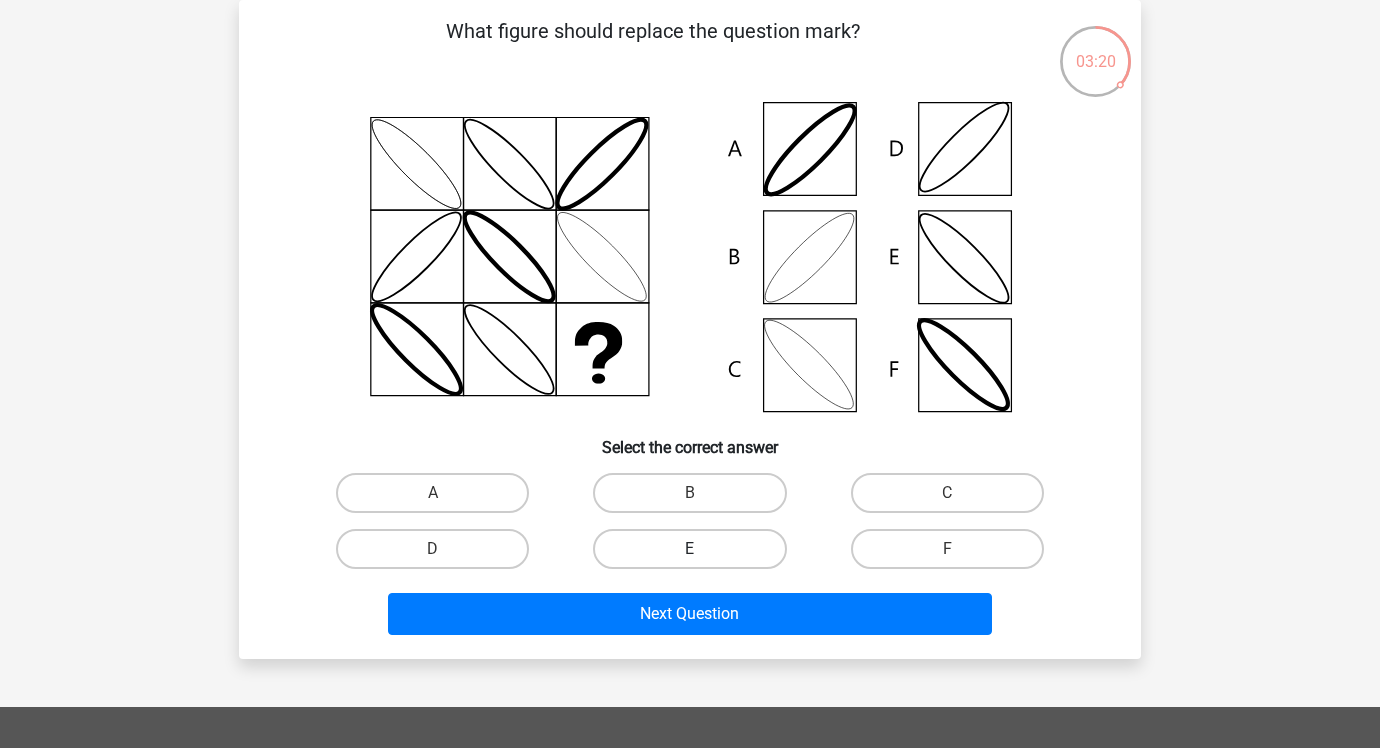 click on "E" at bounding box center [689, 549] 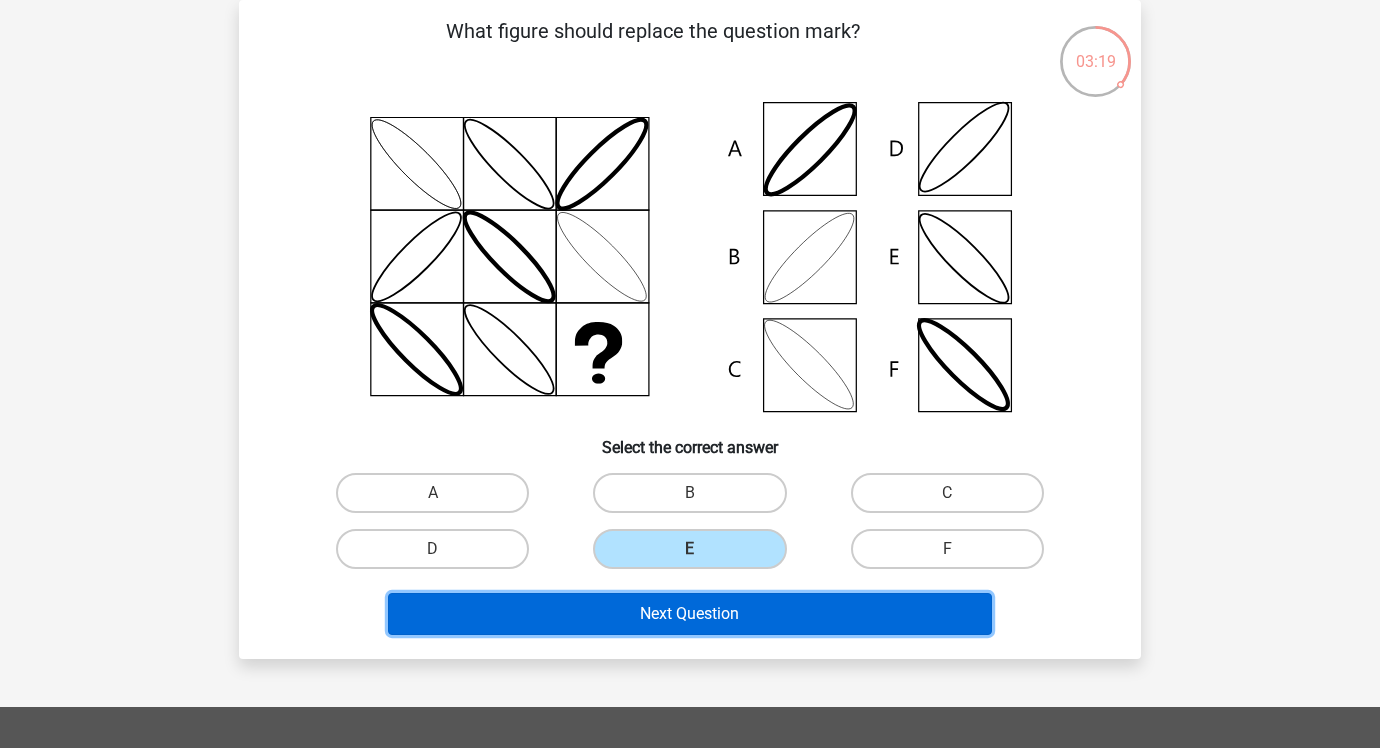 click on "Next Question" at bounding box center [690, 614] 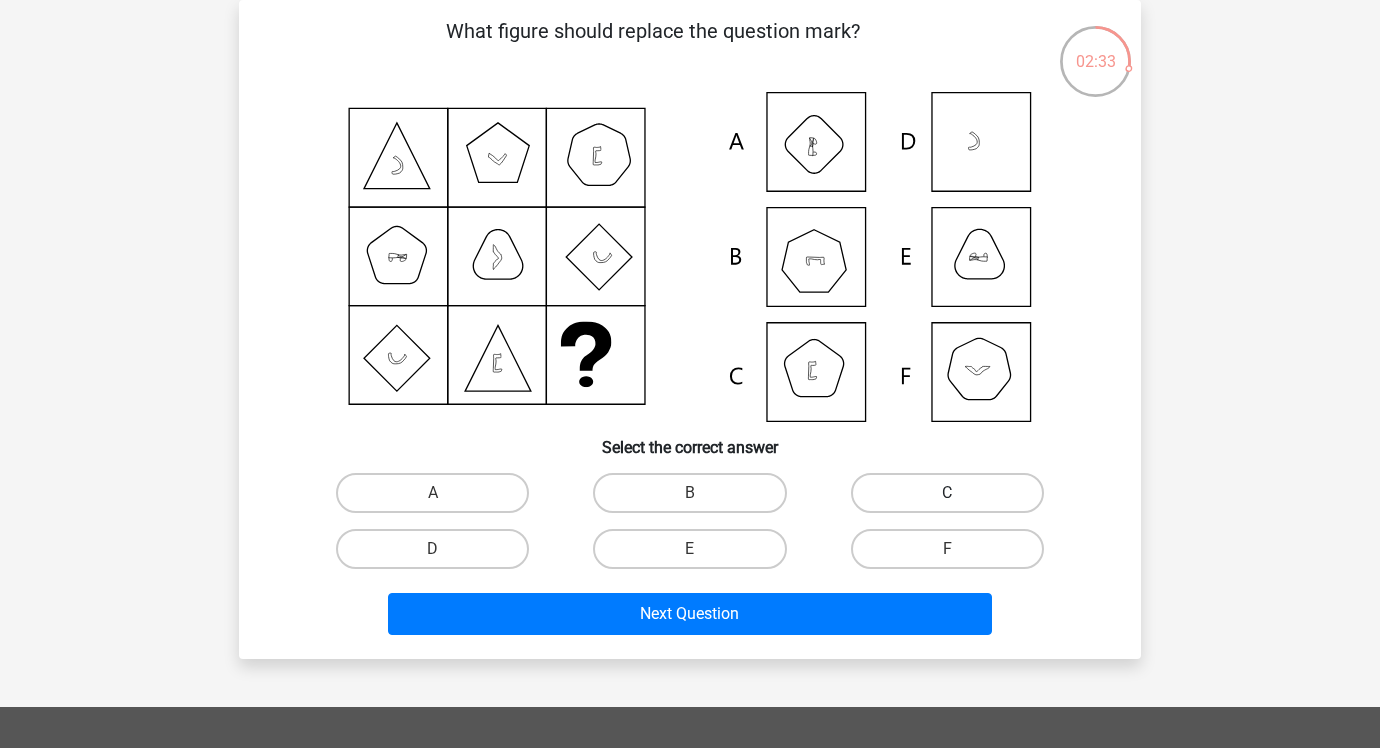 click on "C" at bounding box center (947, 493) 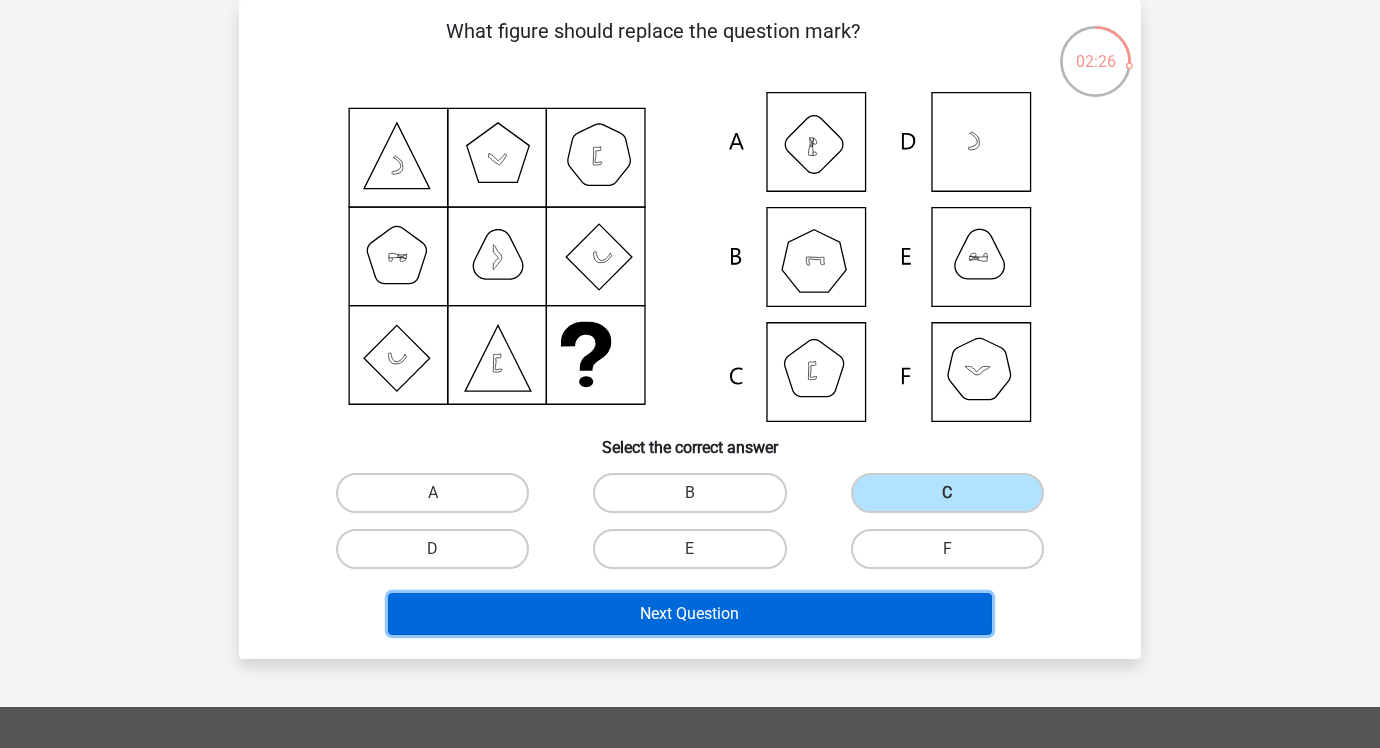 click on "Next Question" at bounding box center [690, 614] 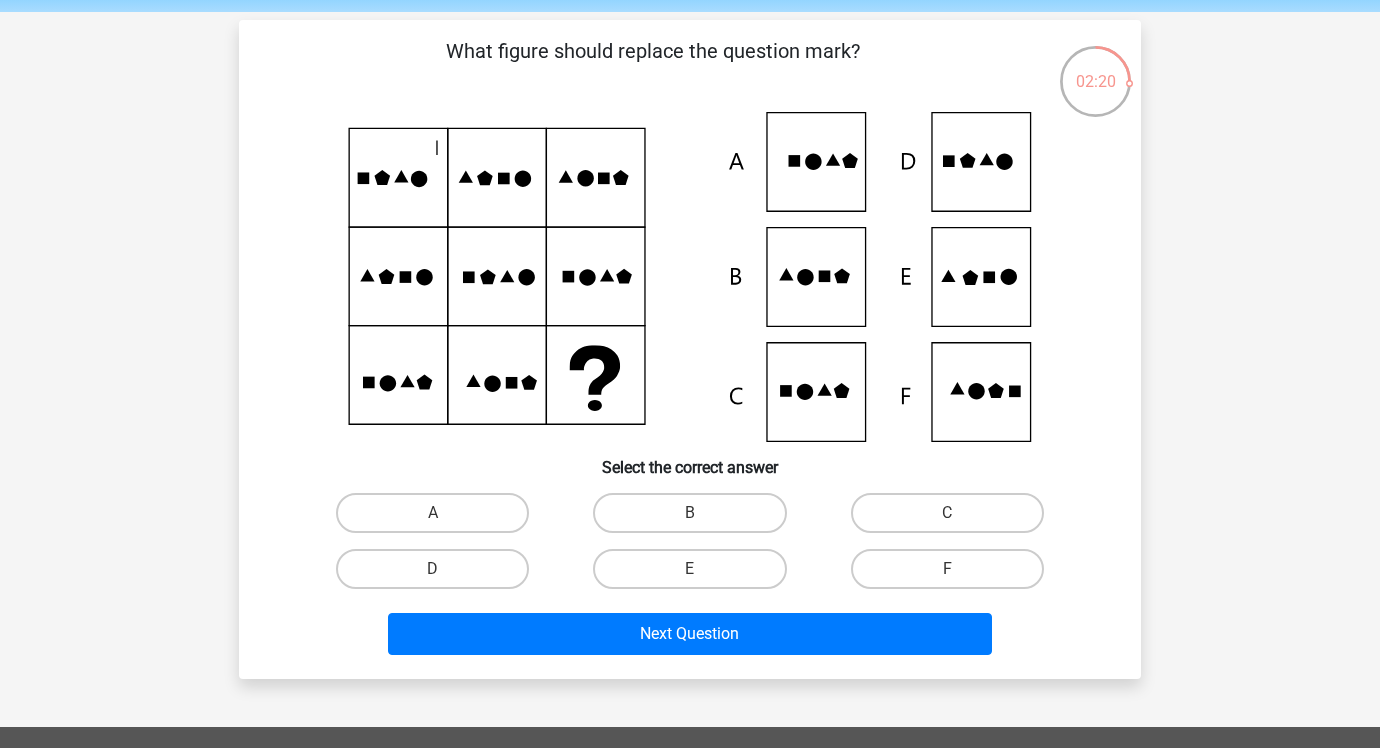 scroll, scrollTop: 80, scrollLeft: 0, axis: vertical 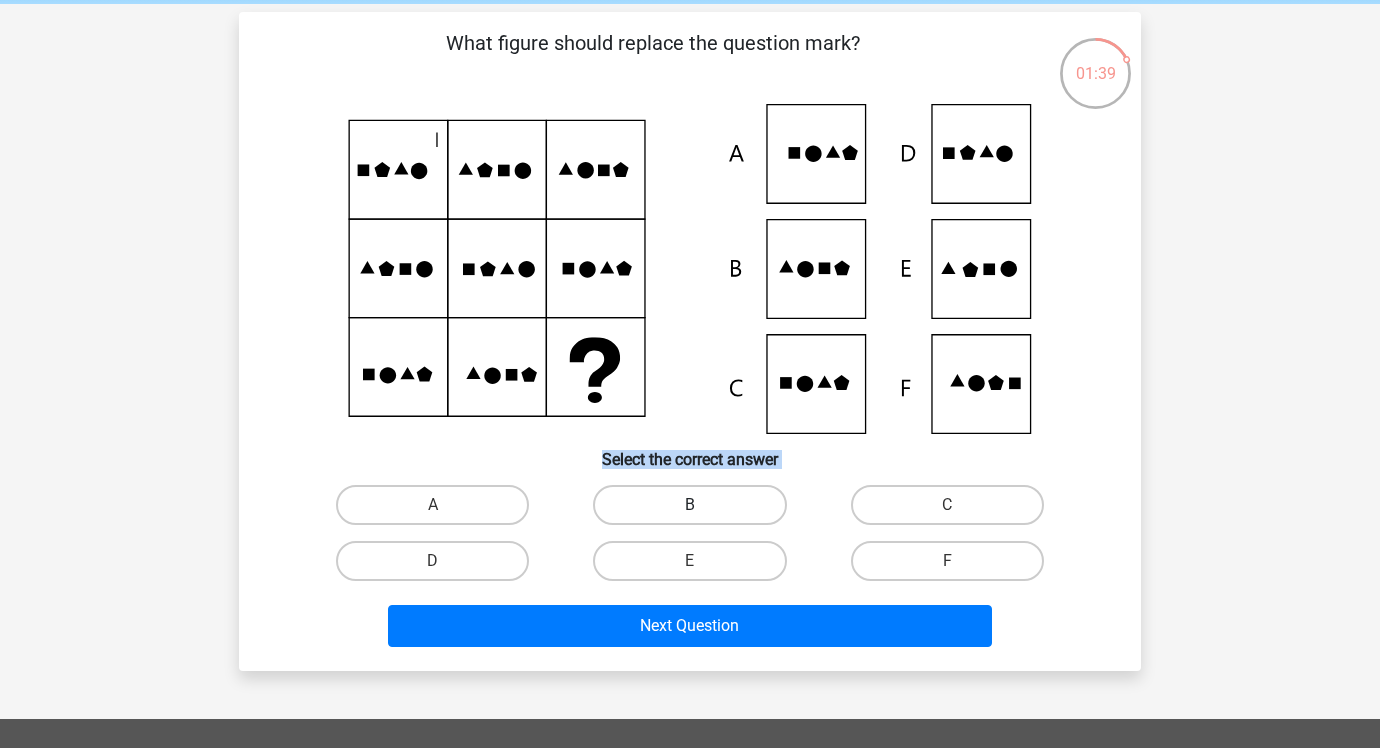 drag, startPoint x: 795, startPoint y: 401, endPoint x: 673, endPoint y: 505, distance: 160.3122 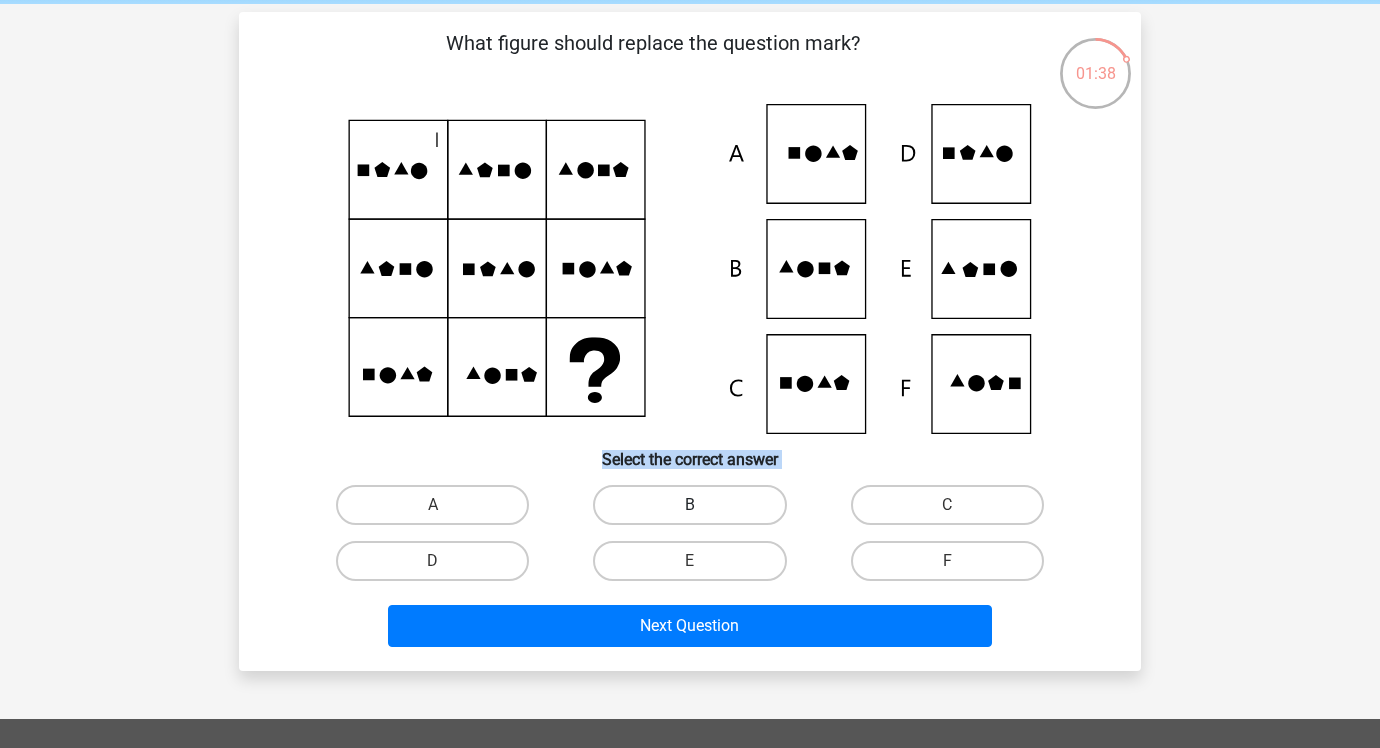 click on "B" at bounding box center (689, 505) 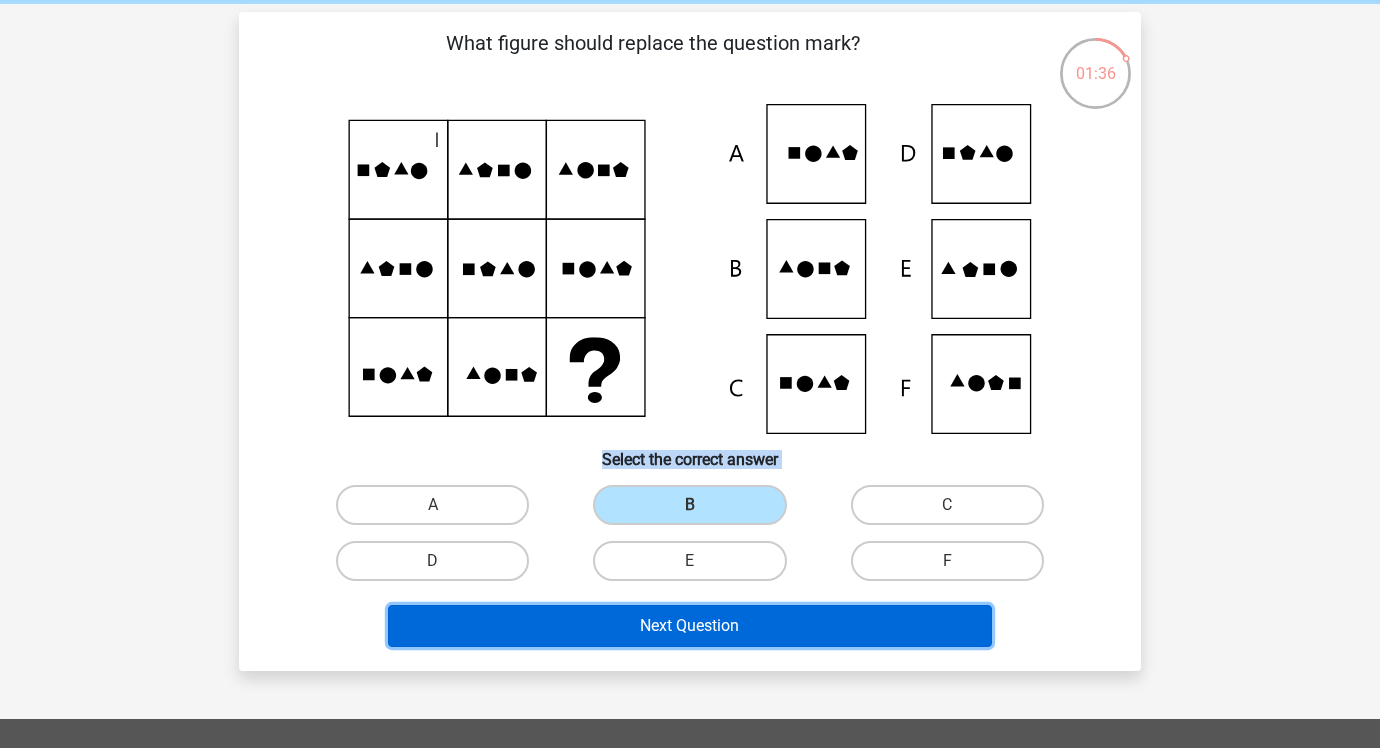 click on "Next Question" at bounding box center (690, 626) 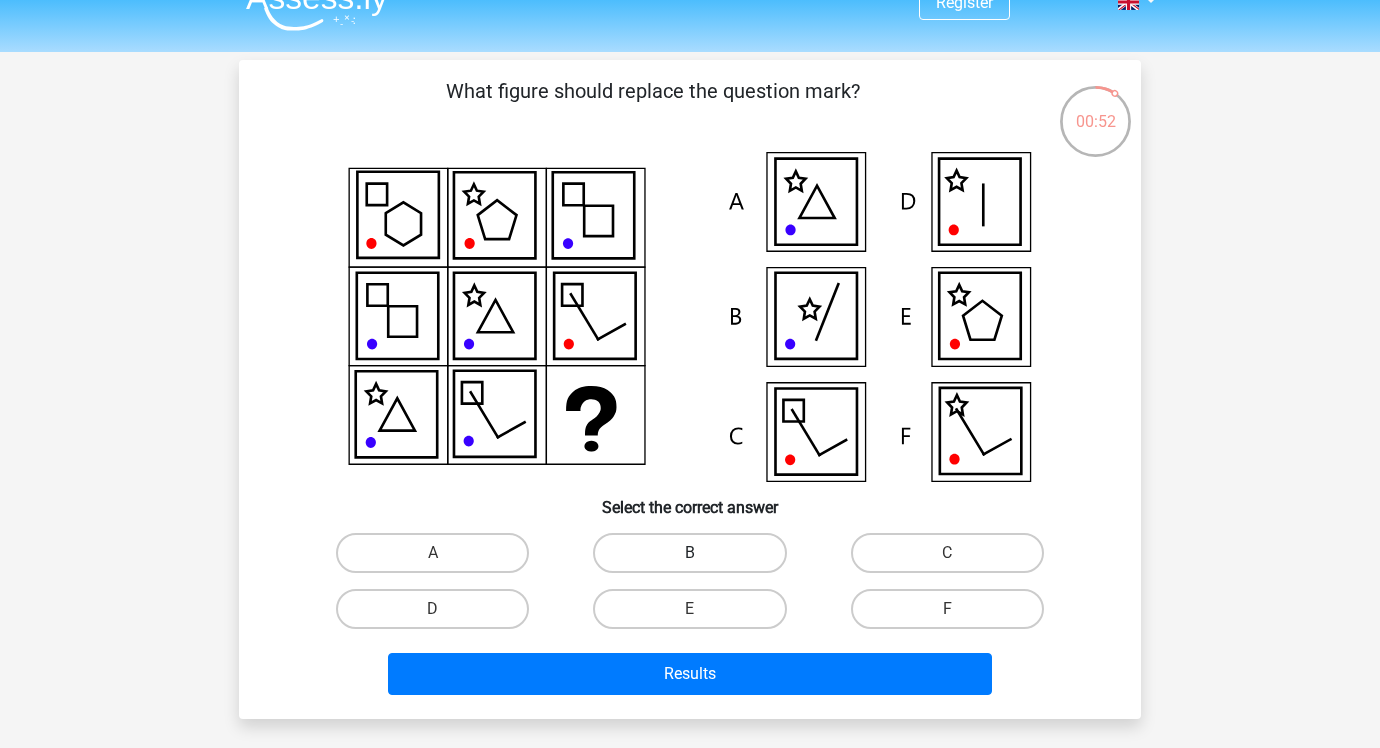 scroll, scrollTop: 31, scrollLeft: 0, axis: vertical 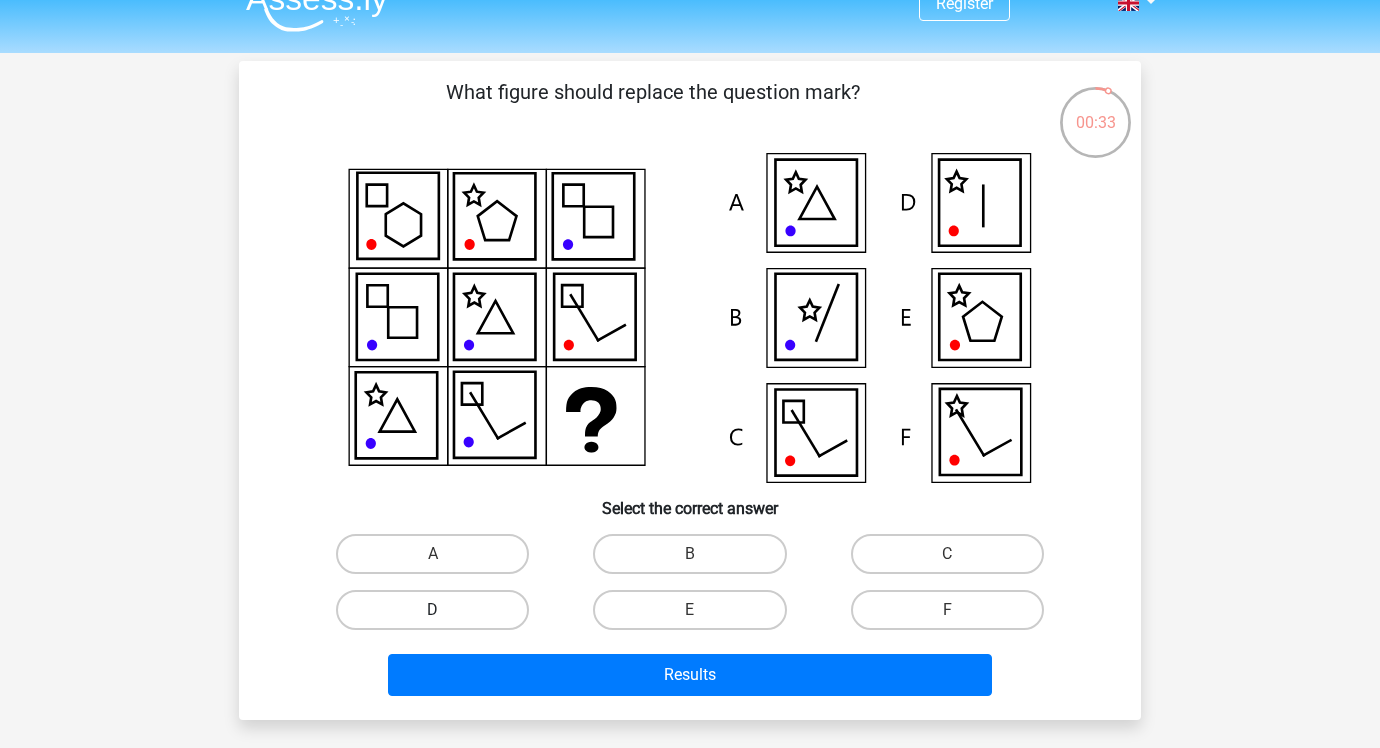 click on "D" at bounding box center [432, 610] 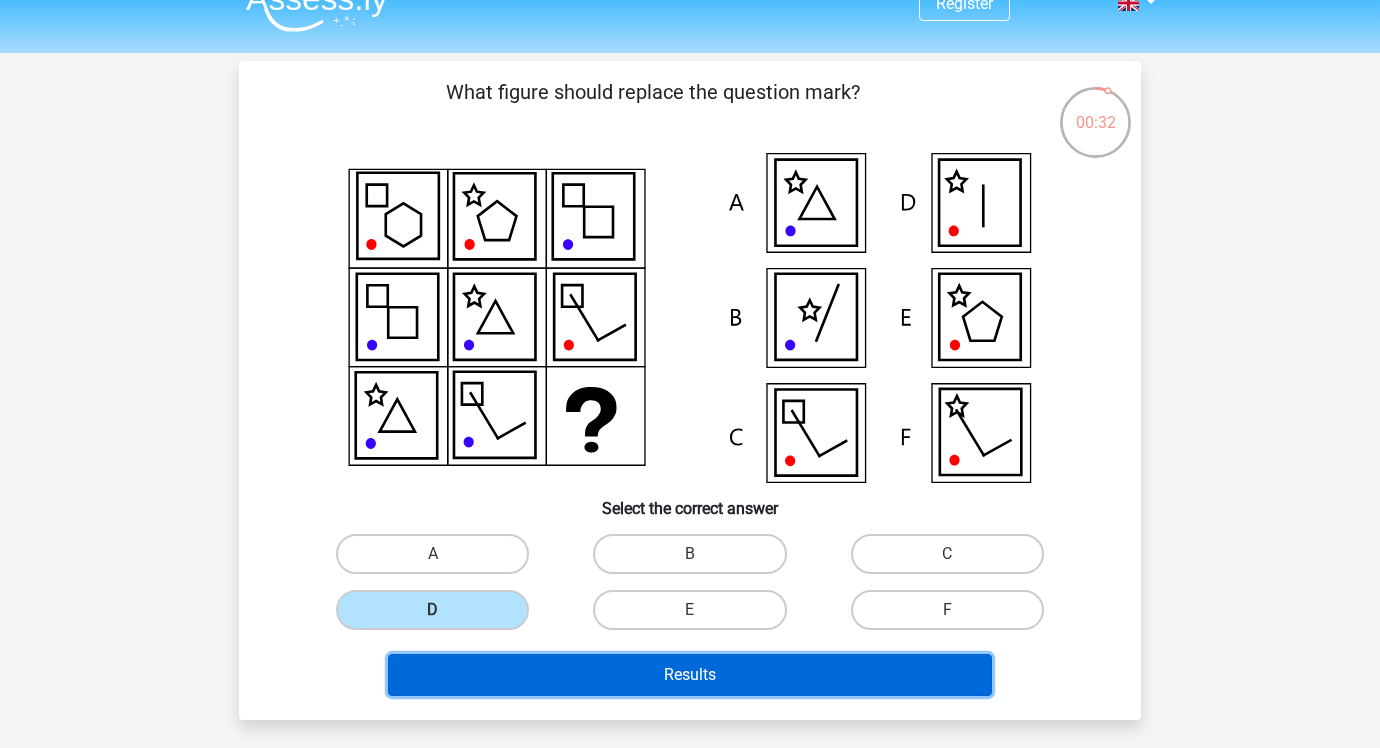 click on "Results" at bounding box center [690, 675] 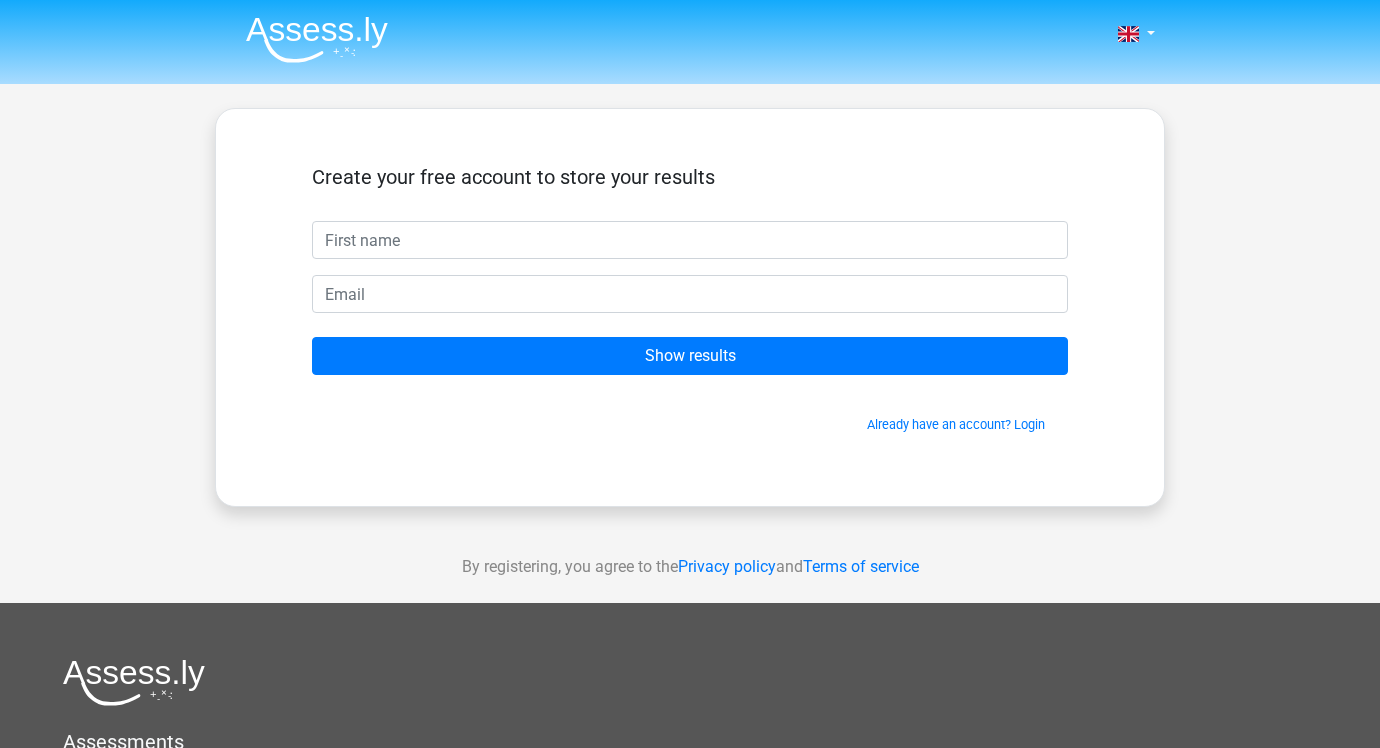 scroll, scrollTop: 0, scrollLeft: 0, axis: both 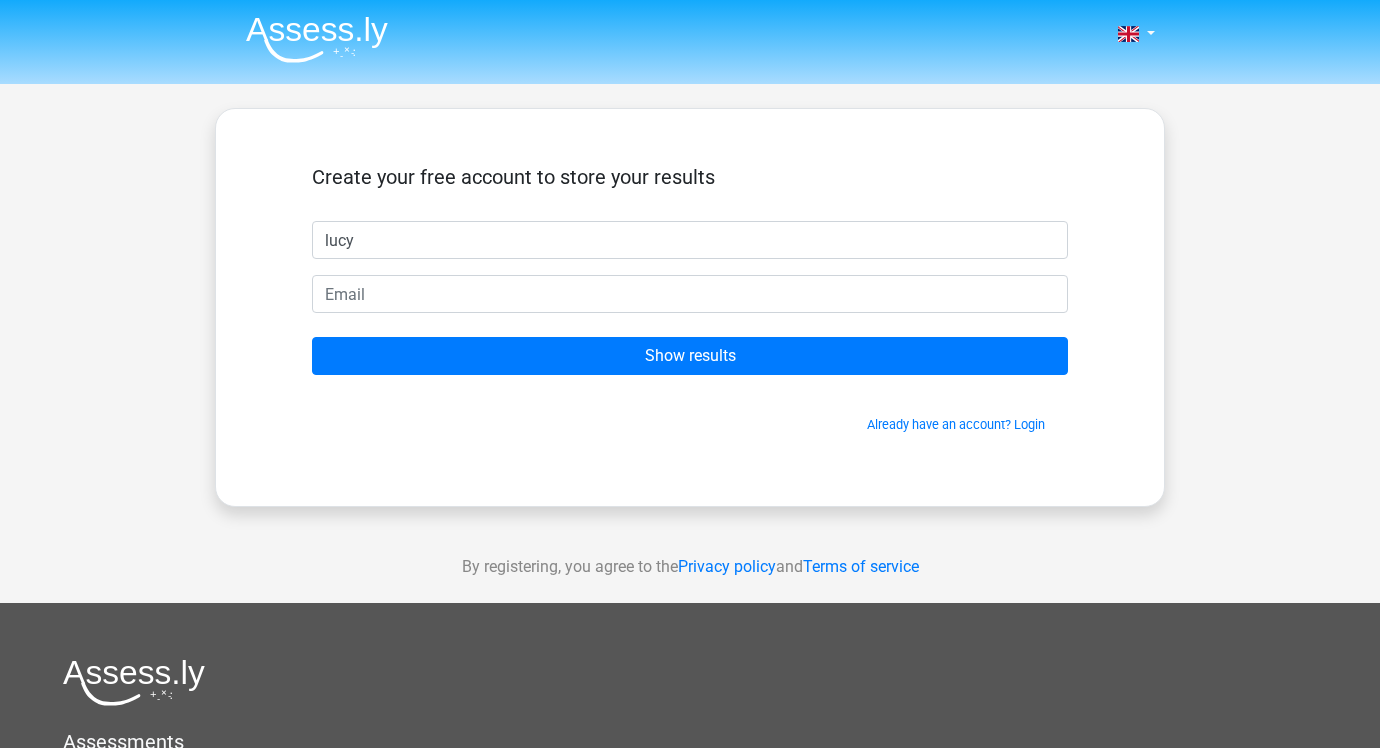 type on "lucy" 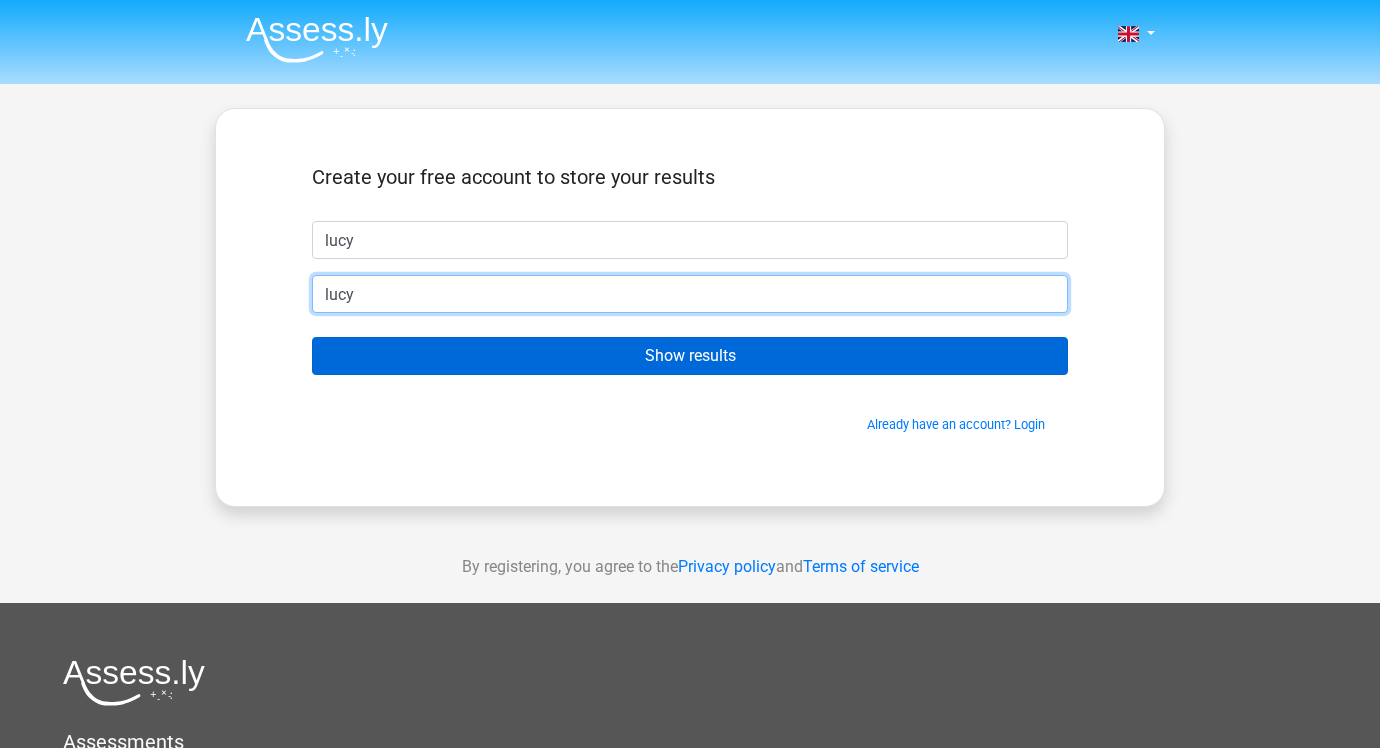 type on "lucyy.wyatt@example.com" 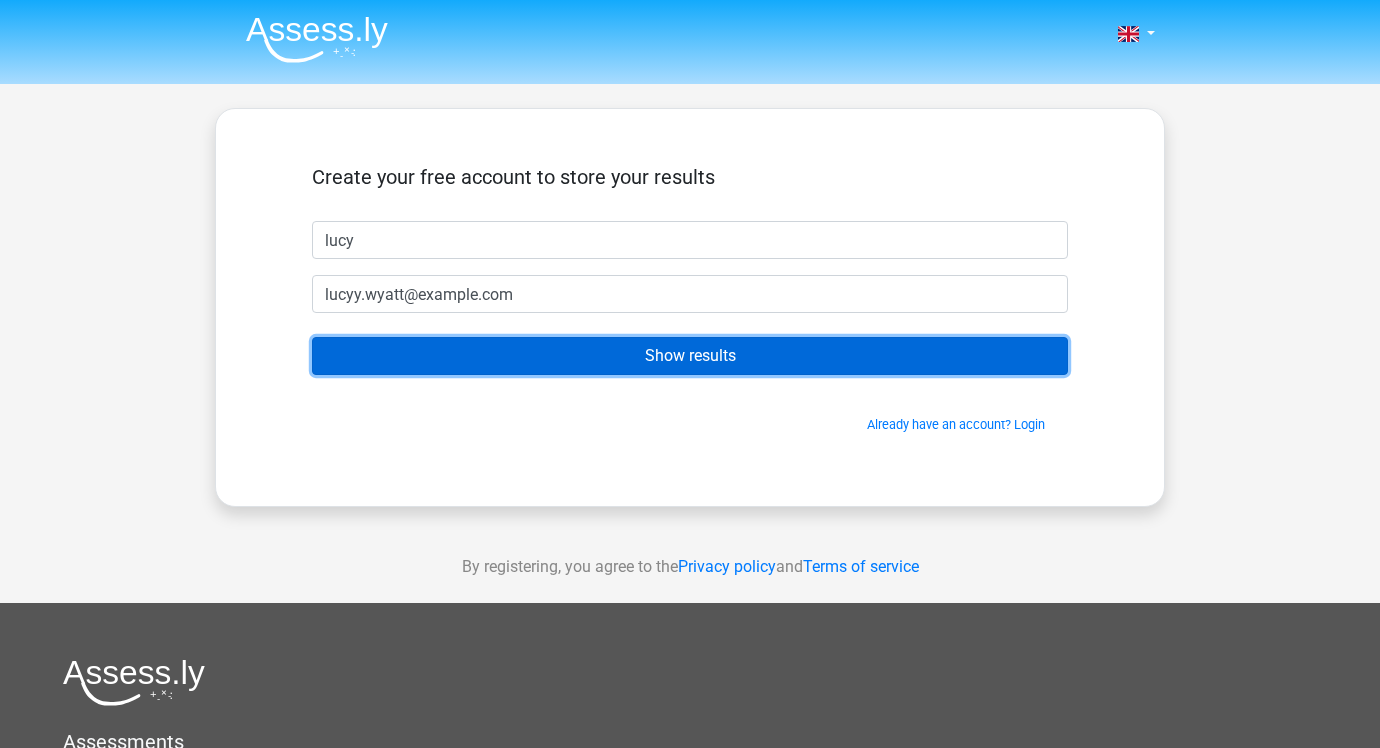 click on "Show results" at bounding box center [690, 356] 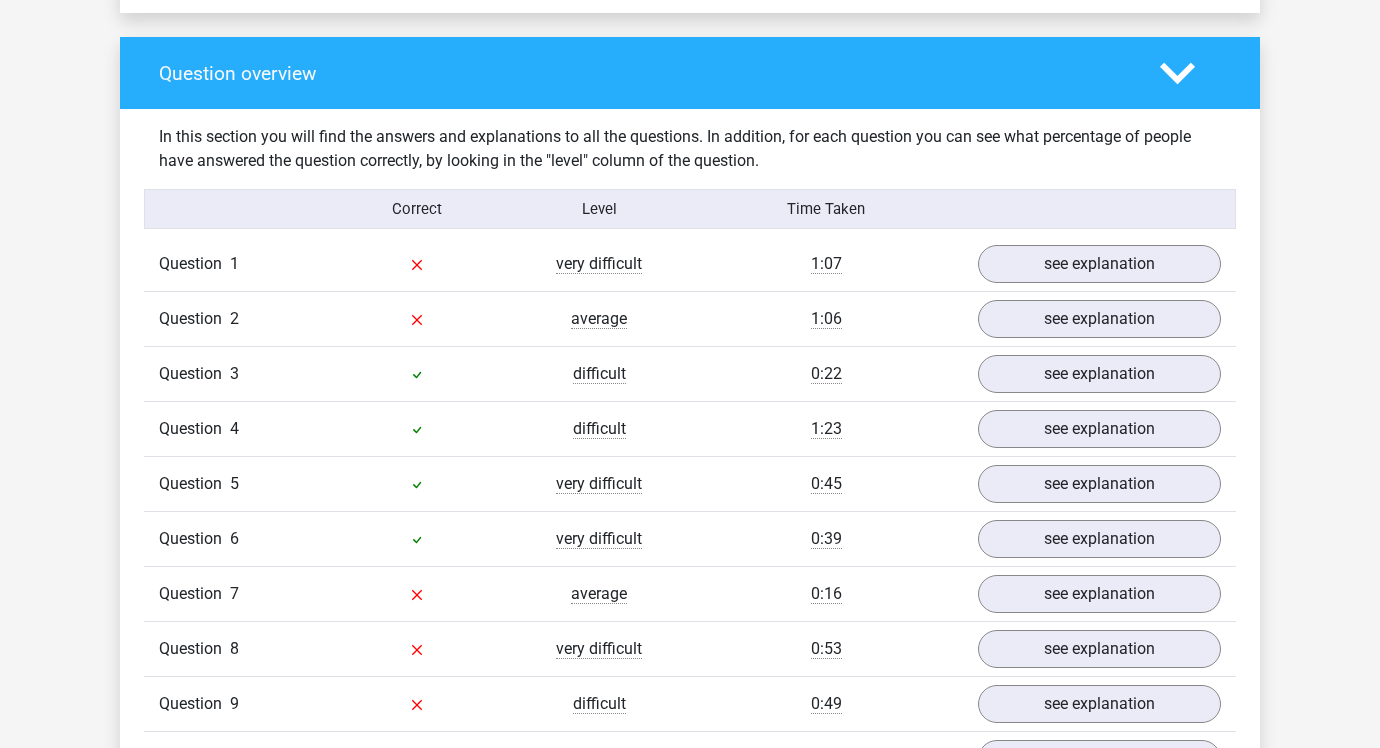 scroll, scrollTop: 1476, scrollLeft: 0, axis: vertical 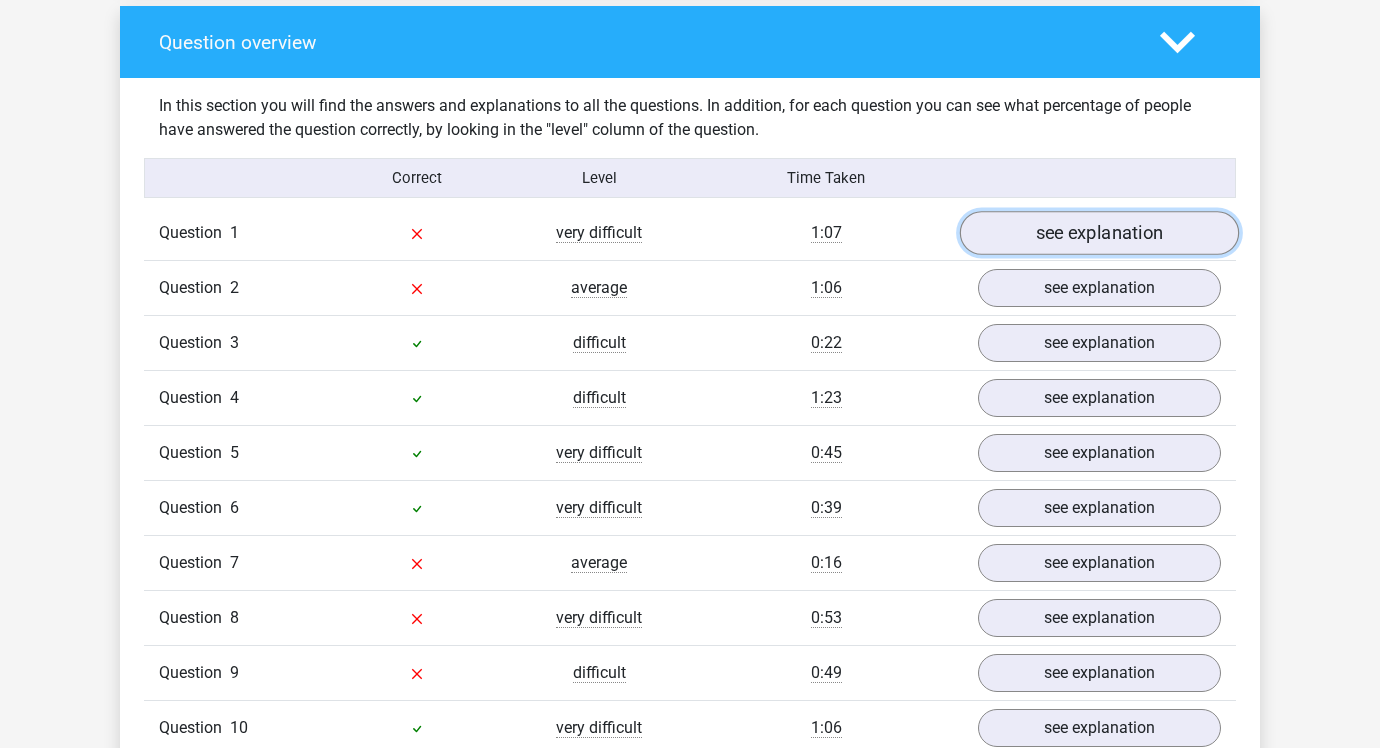 click on "see explanation" at bounding box center [1099, 234] 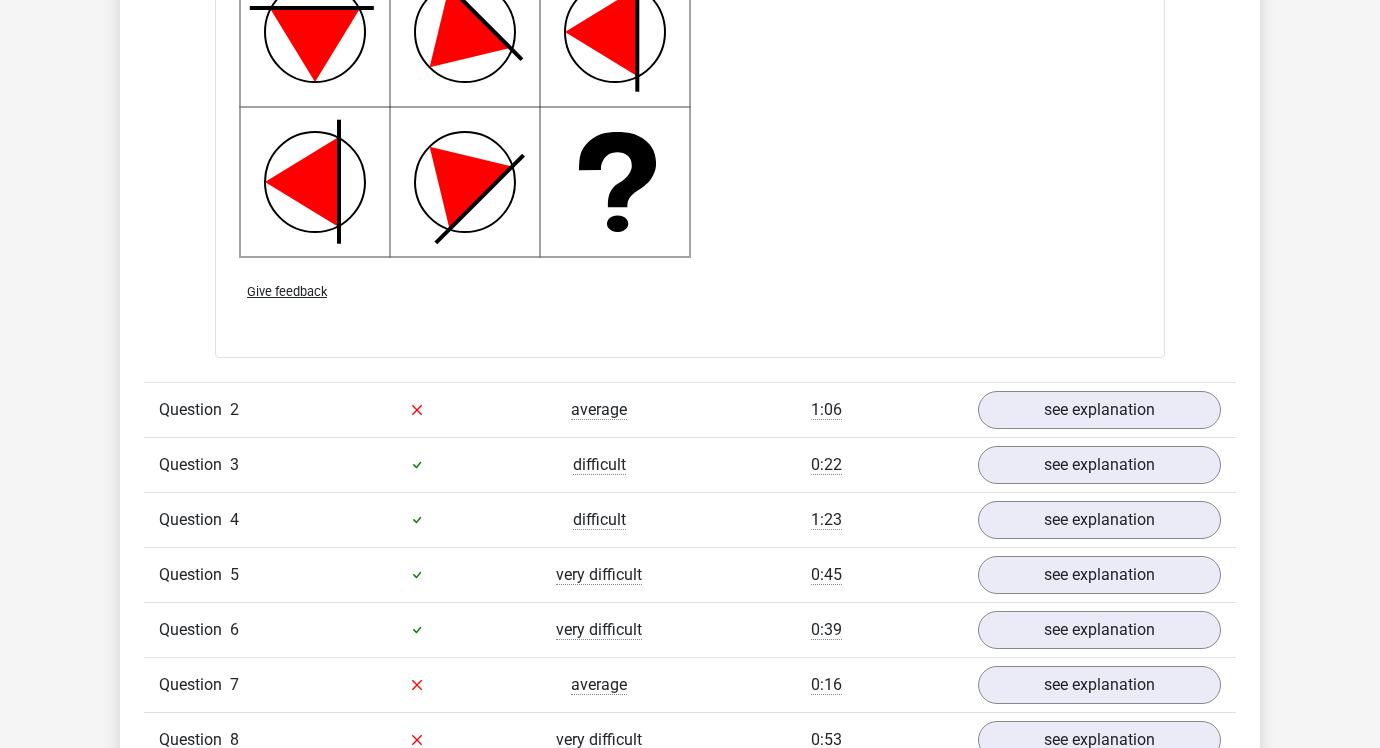 scroll, scrollTop: 2637, scrollLeft: 0, axis: vertical 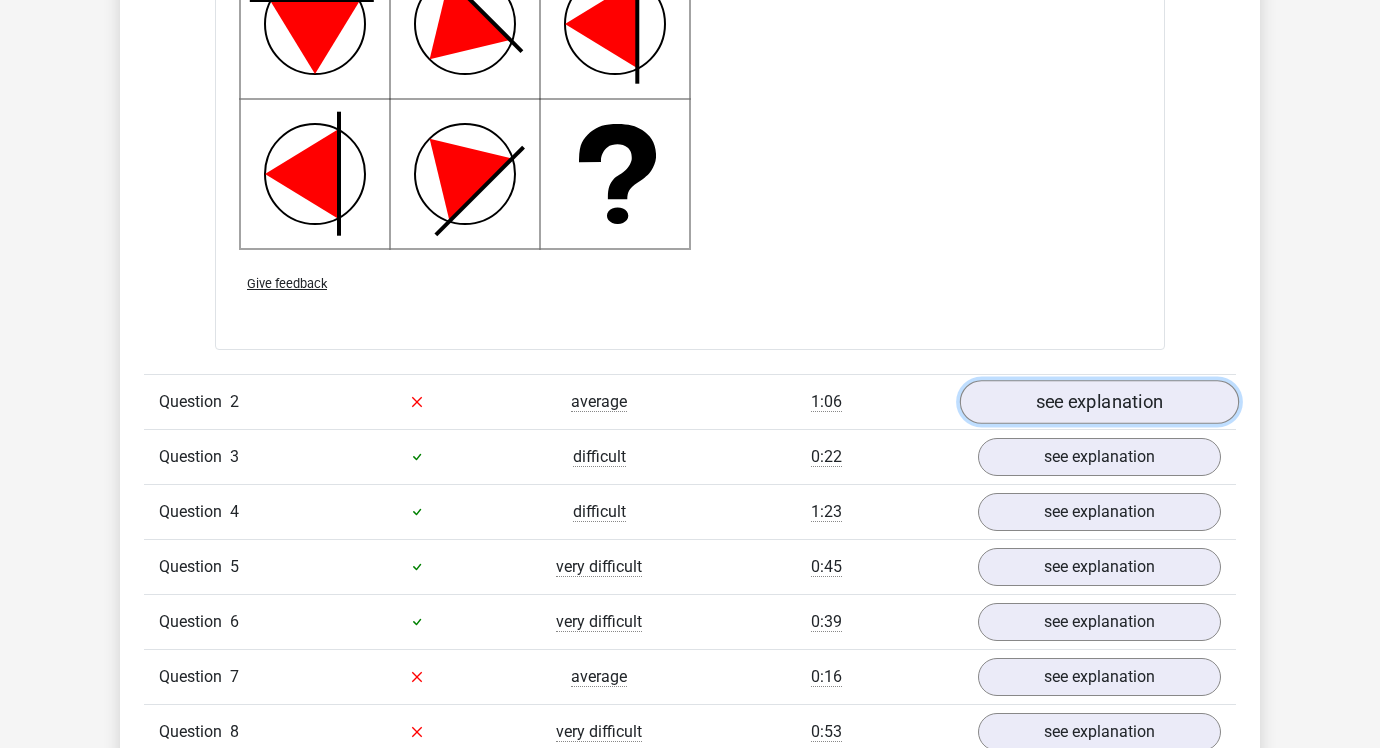 click on "see explanation" at bounding box center (1099, 402) 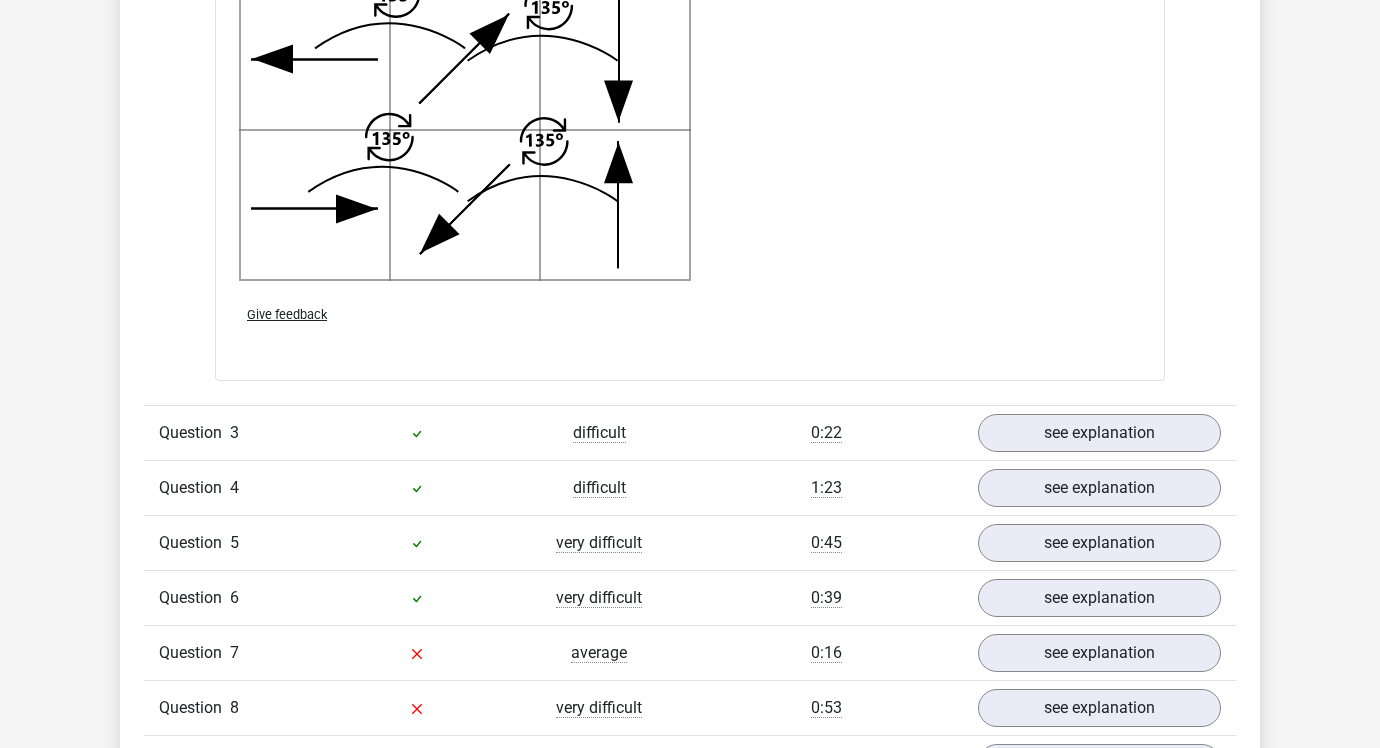 scroll, scrollTop: 3951, scrollLeft: 0, axis: vertical 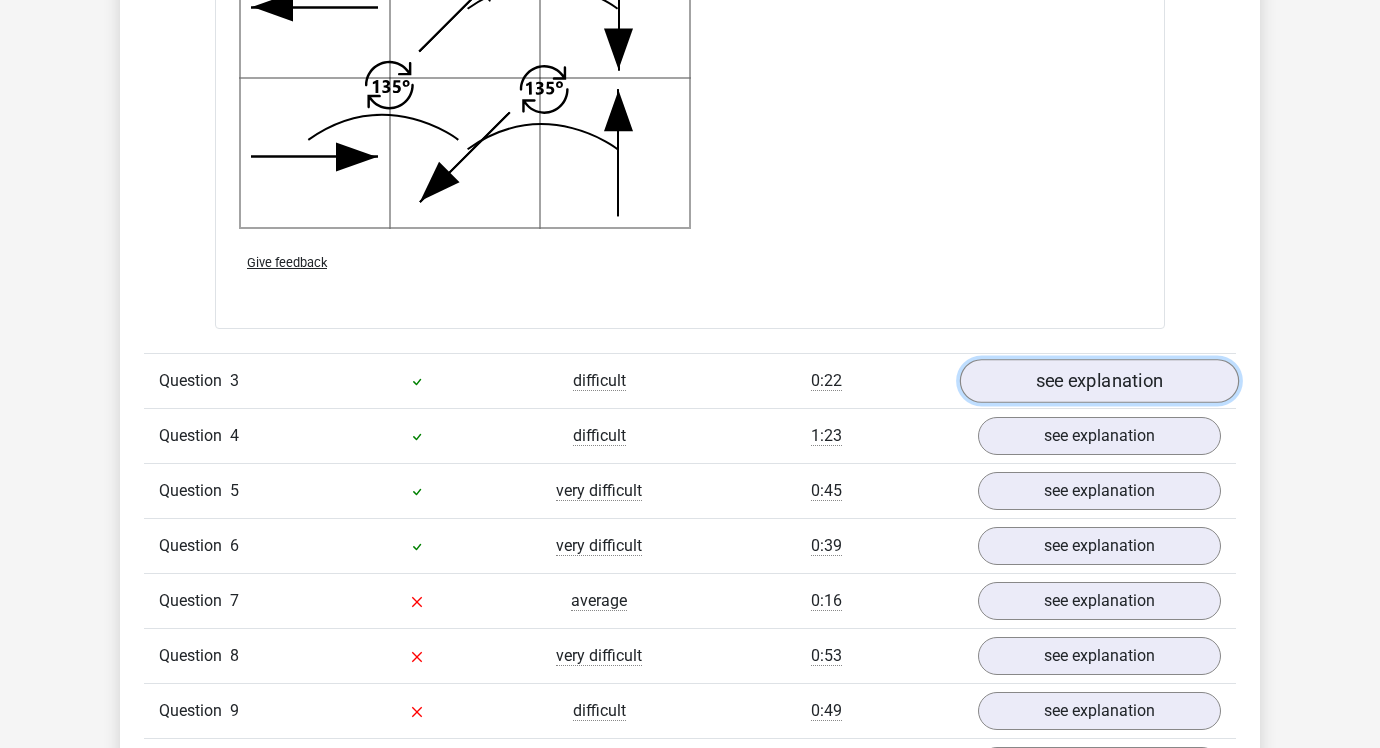 click on "see explanation" at bounding box center (1099, 381) 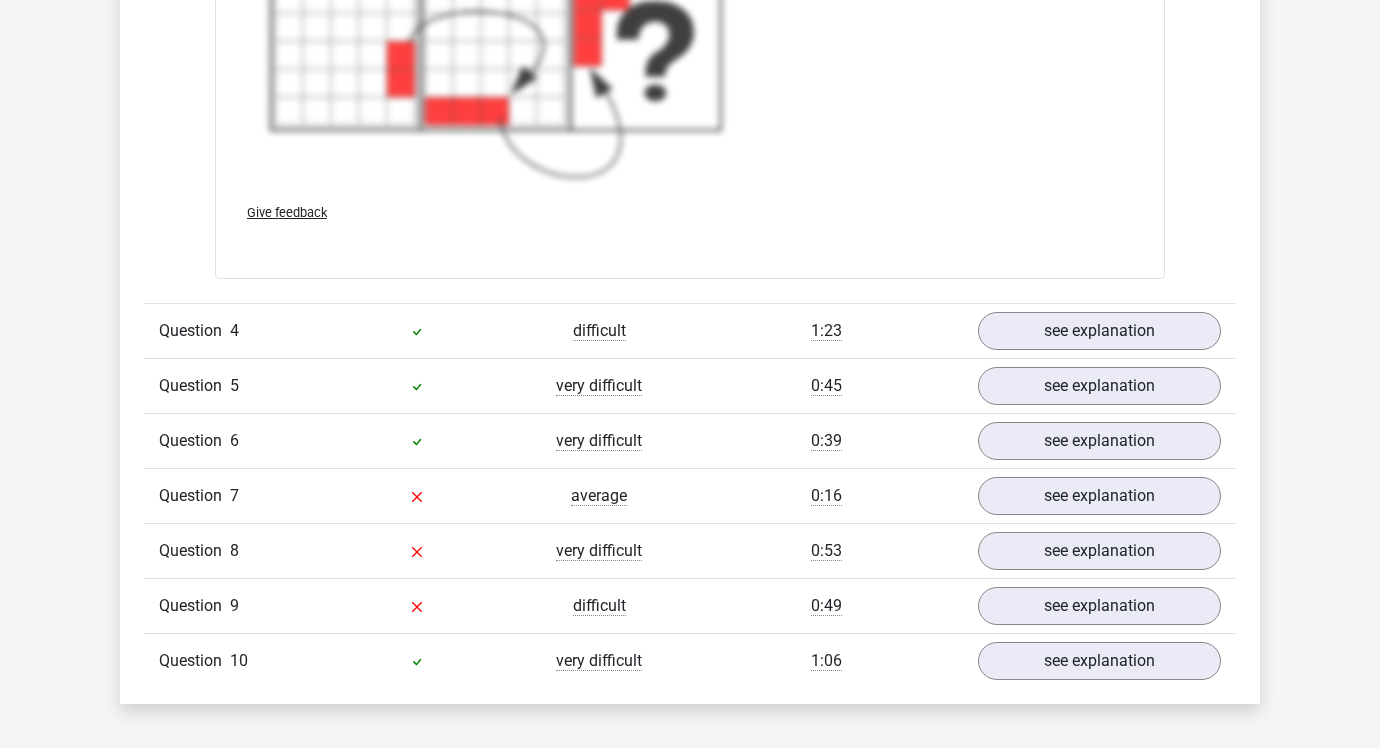 scroll, scrollTop: 5470, scrollLeft: 0, axis: vertical 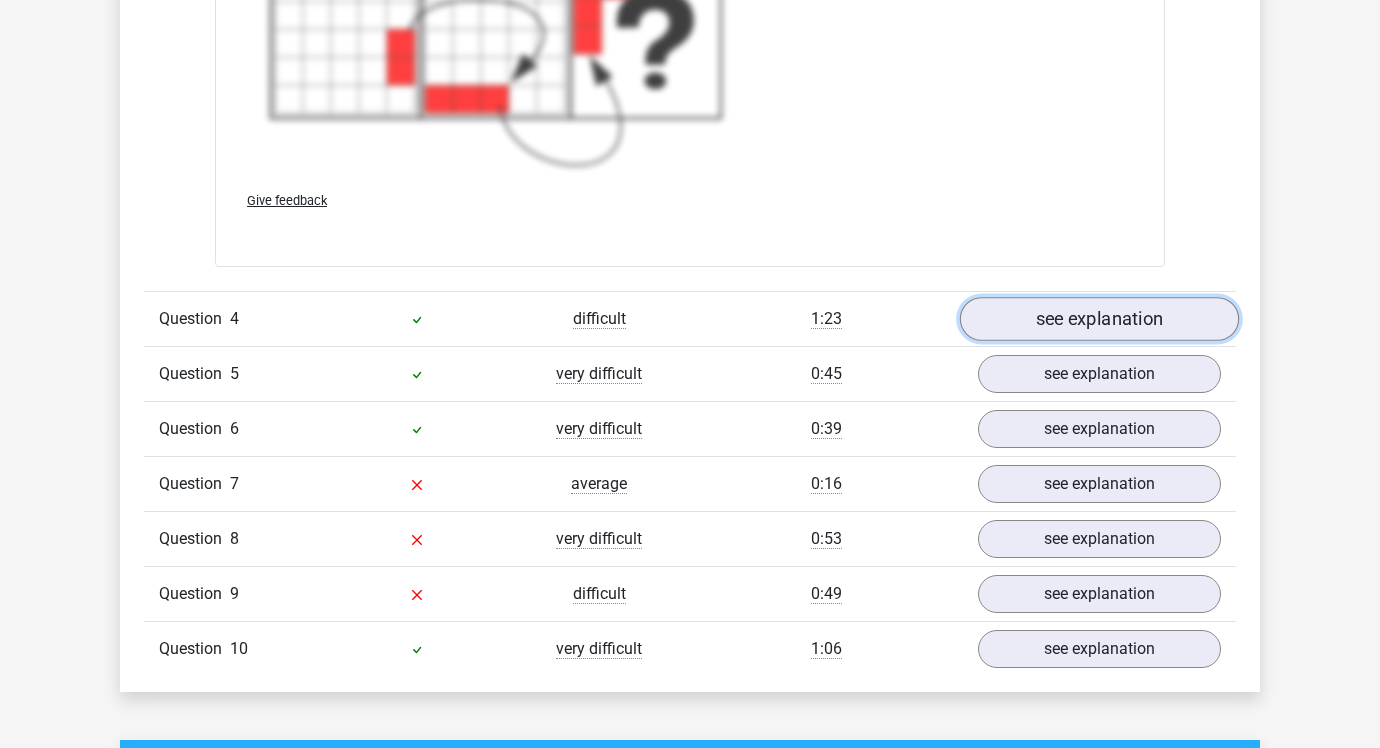 click on "see explanation" at bounding box center [1099, 319] 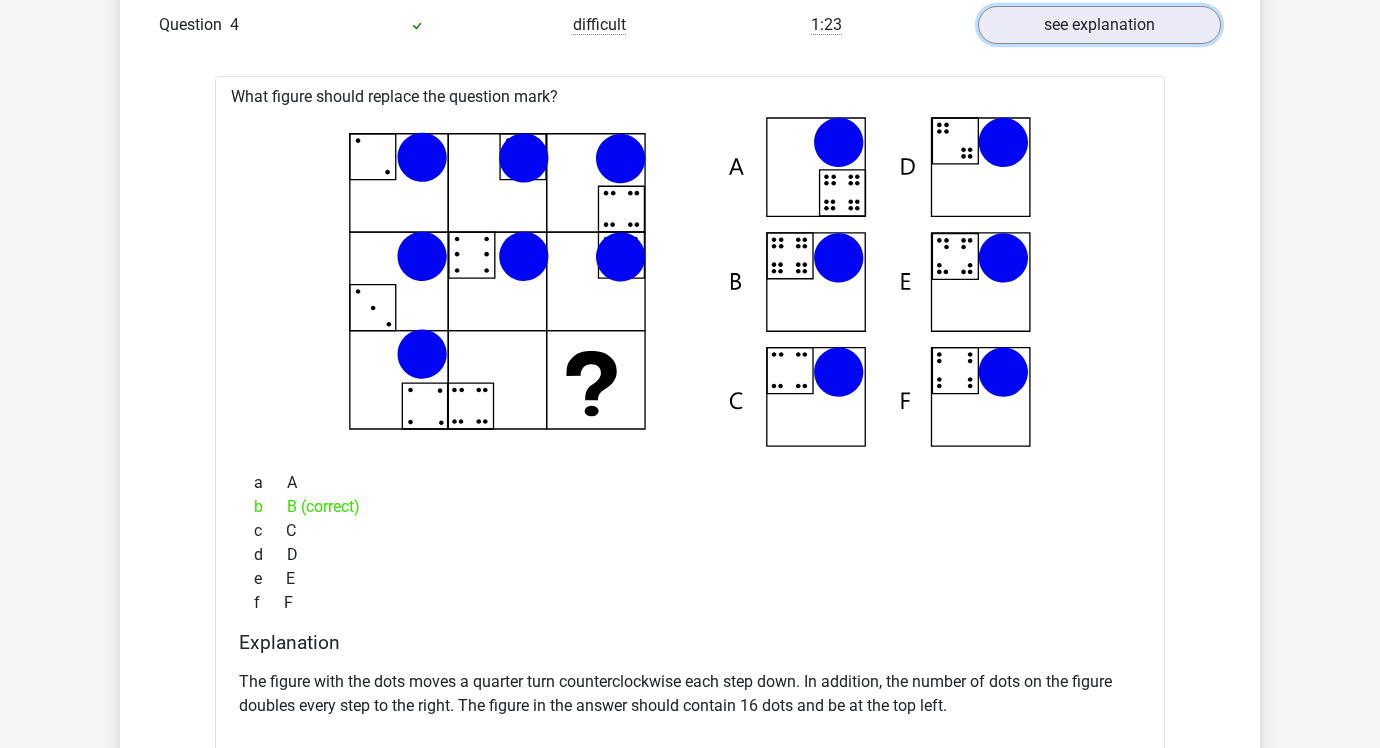 scroll, scrollTop: 5775, scrollLeft: 0, axis: vertical 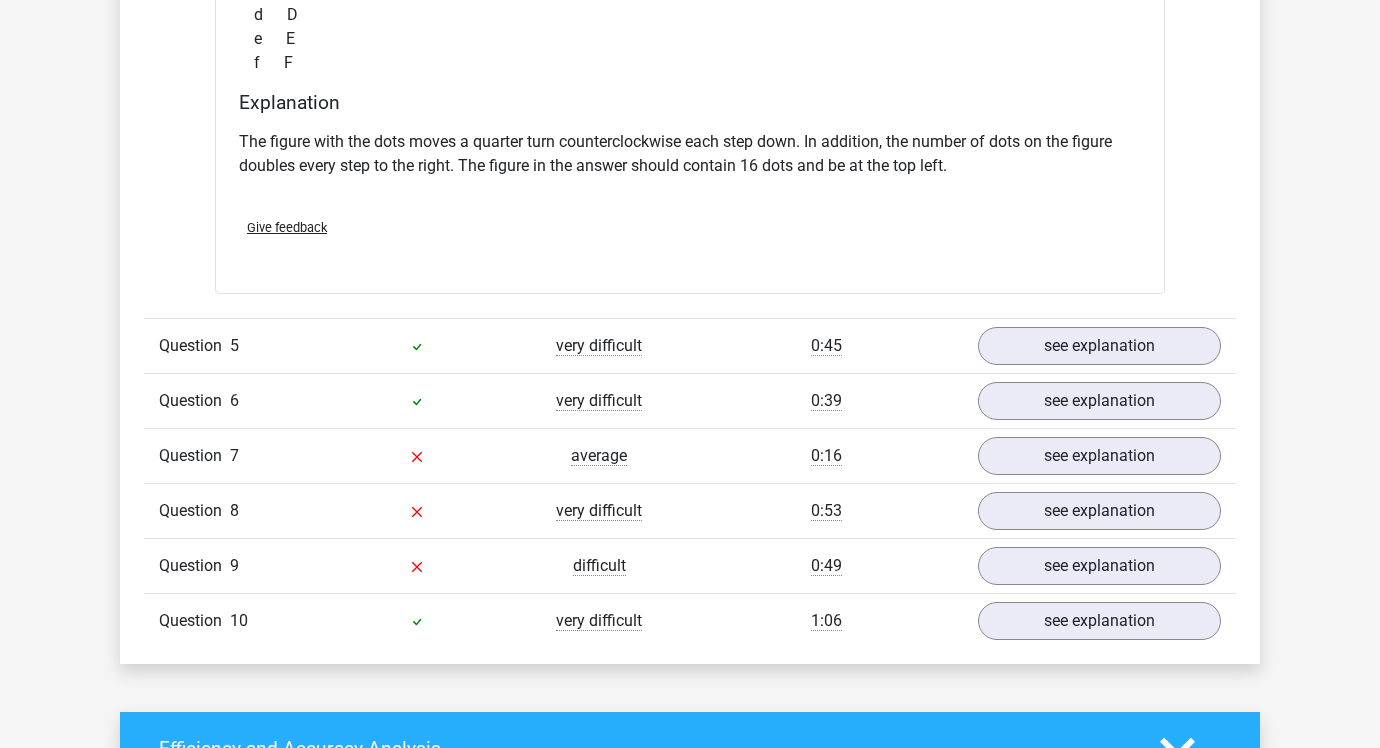click on "0:45" at bounding box center [826, 346] 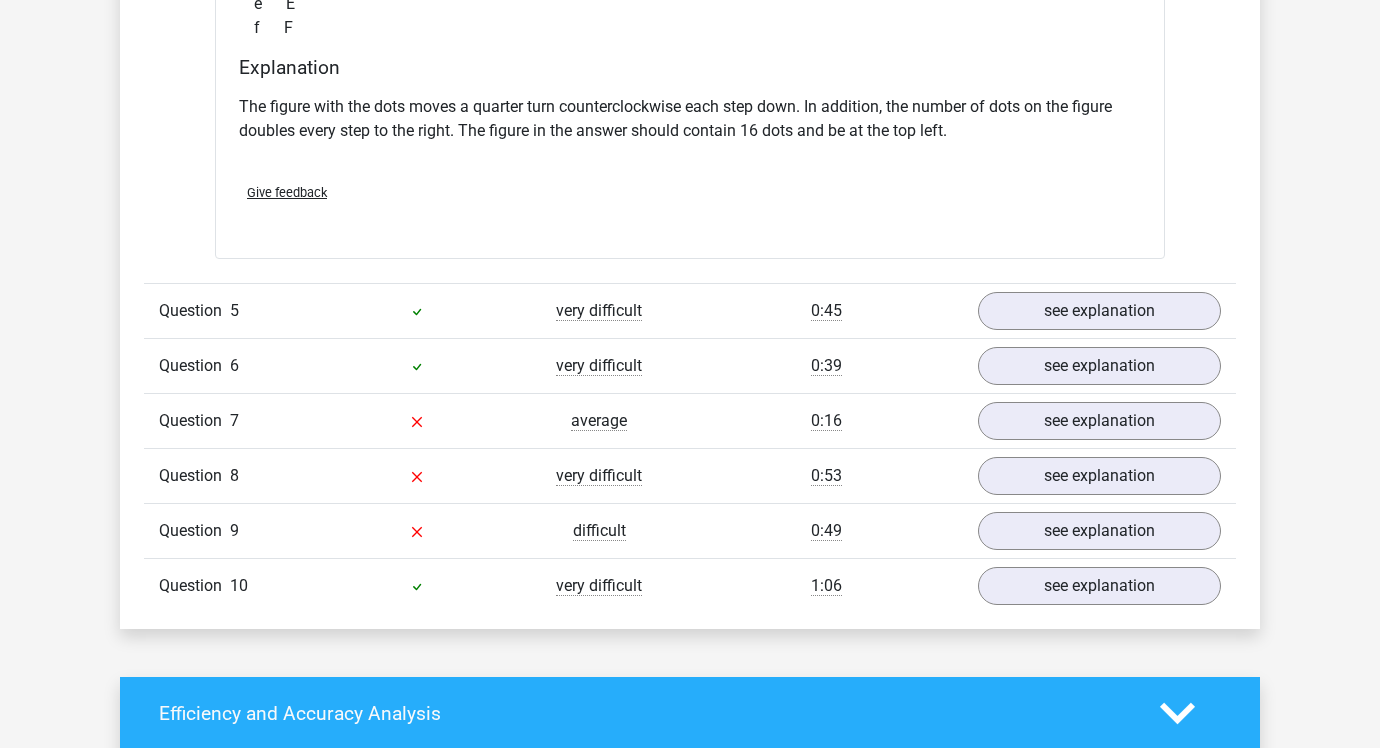 scroll, scrollTop: 6362, scrollLeft: 0, axis: vertical 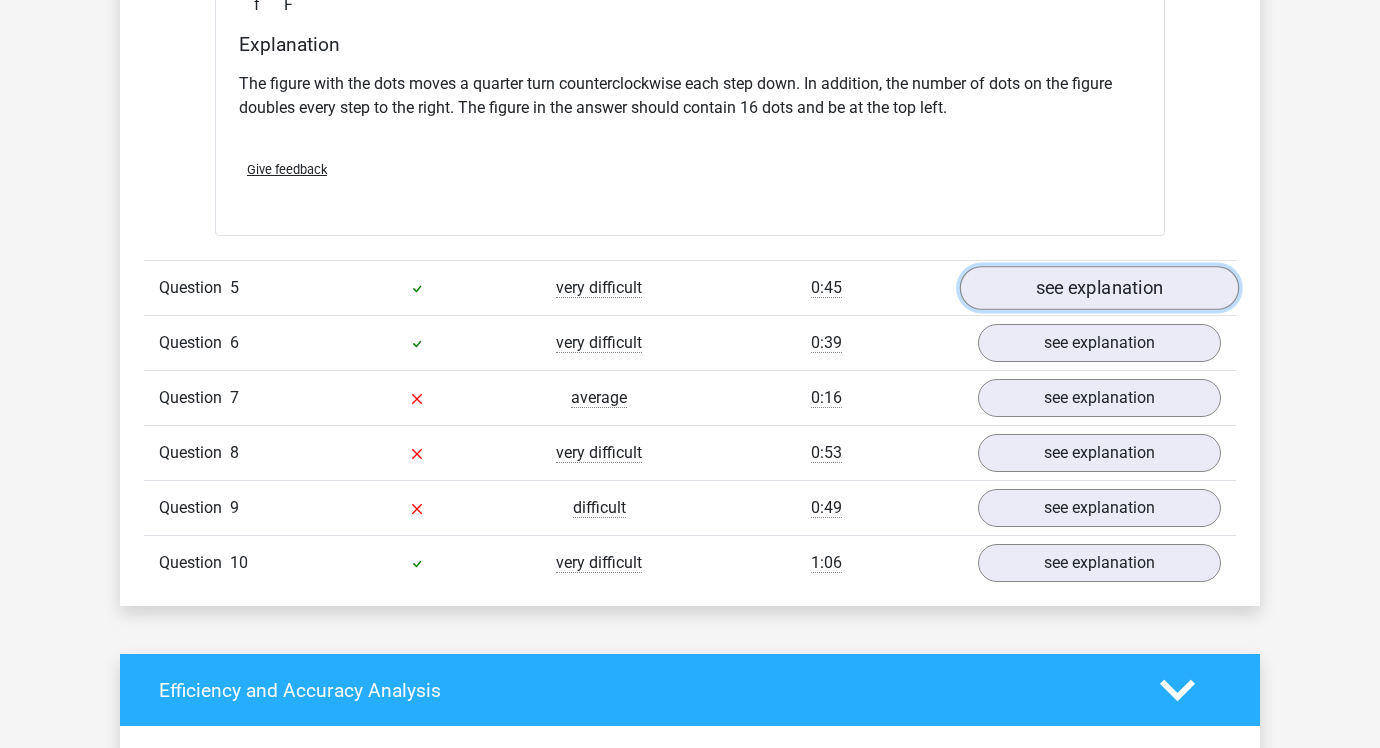click on "see explanation" at bounding box center [1099, 289] 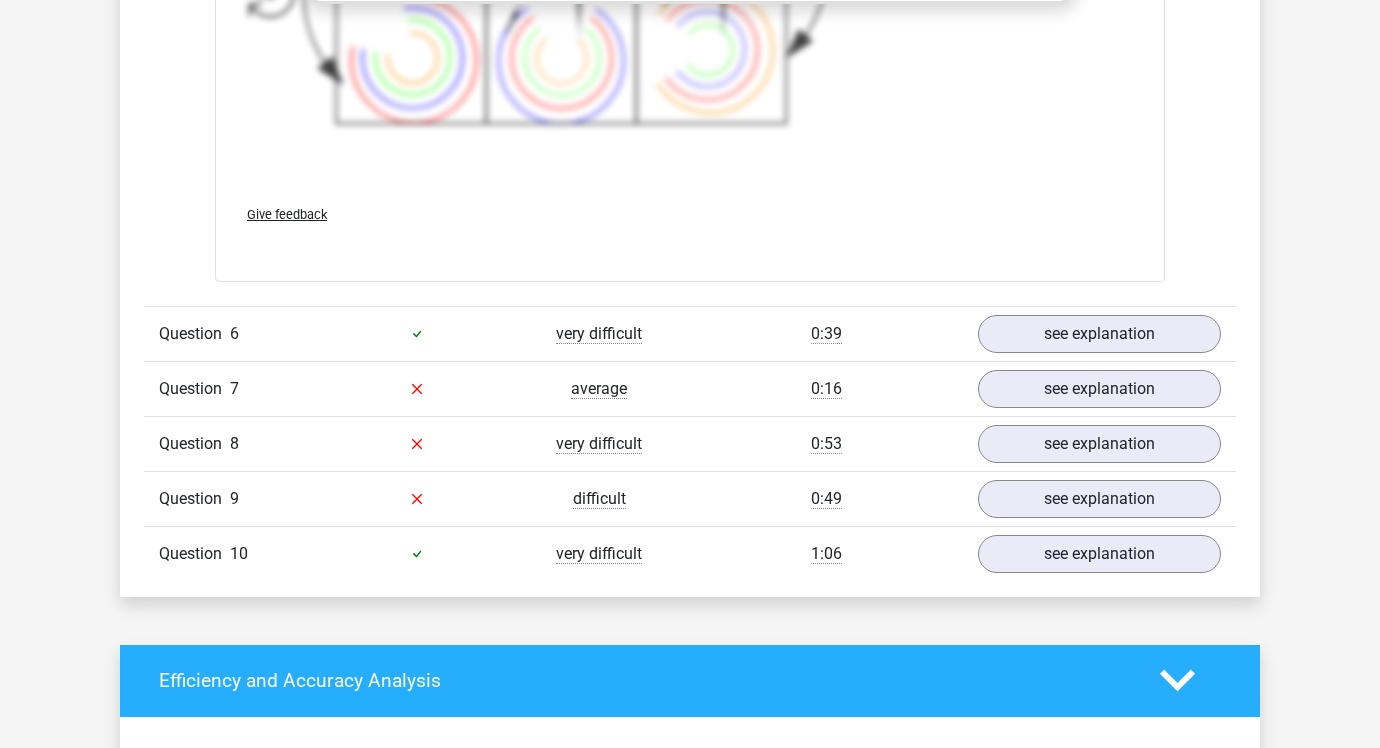 scroll, scrollTop: 7795, scrollLeft: 0, axis: vertical 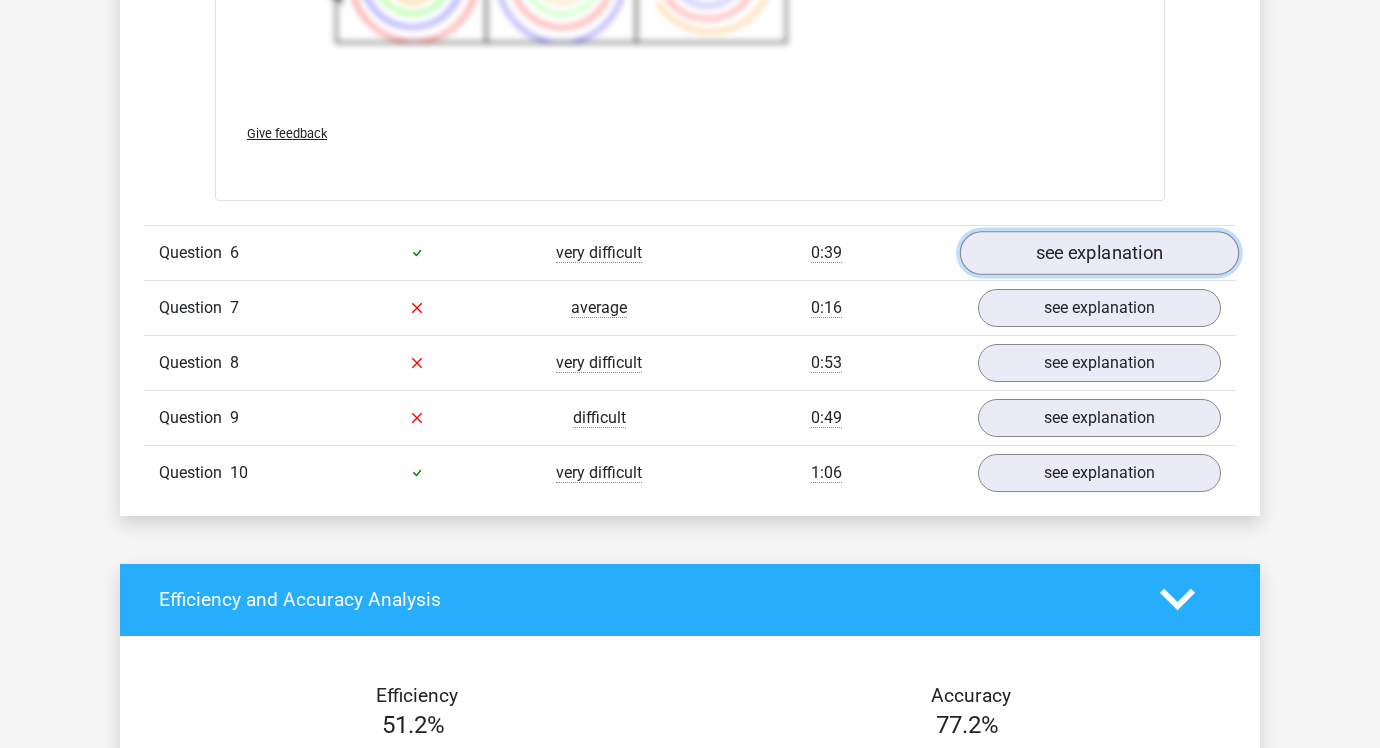 click on "see explanation" at bounding box center (1099, 253) 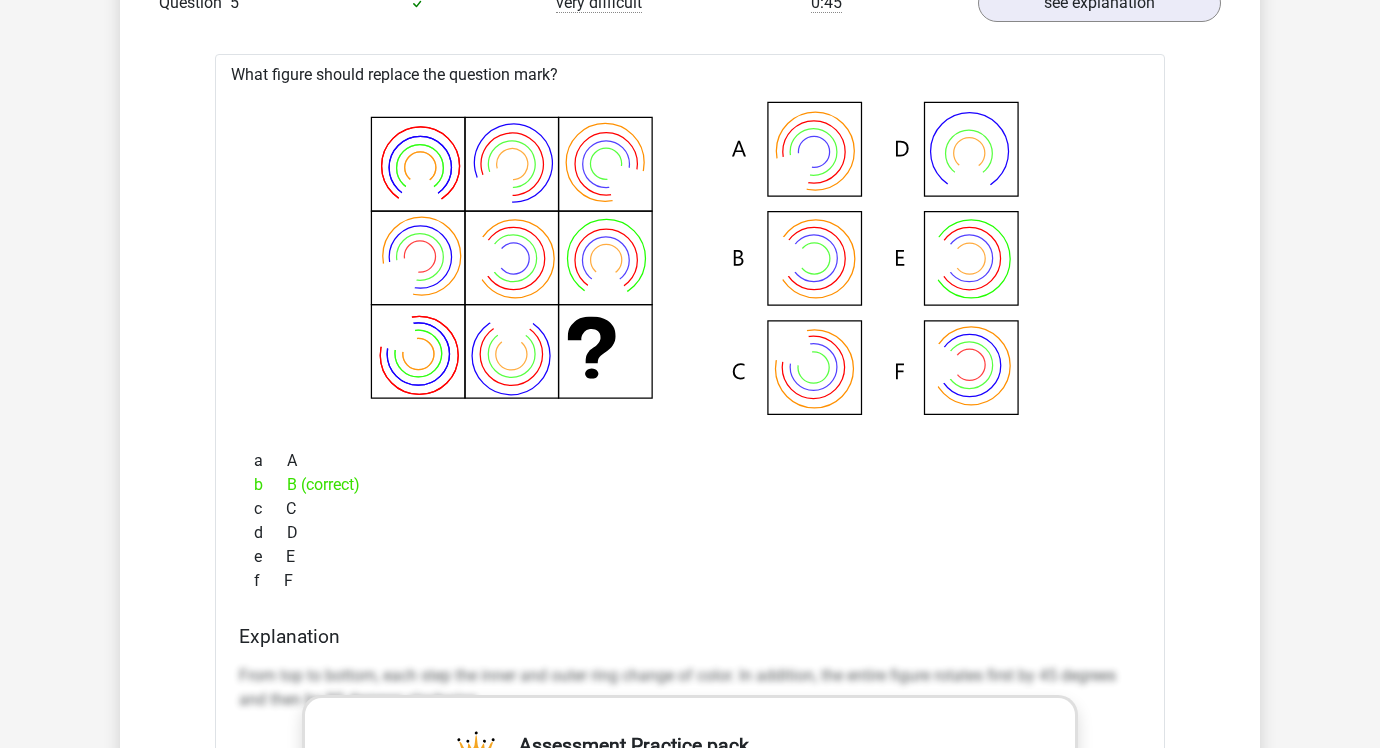 scroll, scrollTop: 6640, scrollLeft: 0, axis: vertical 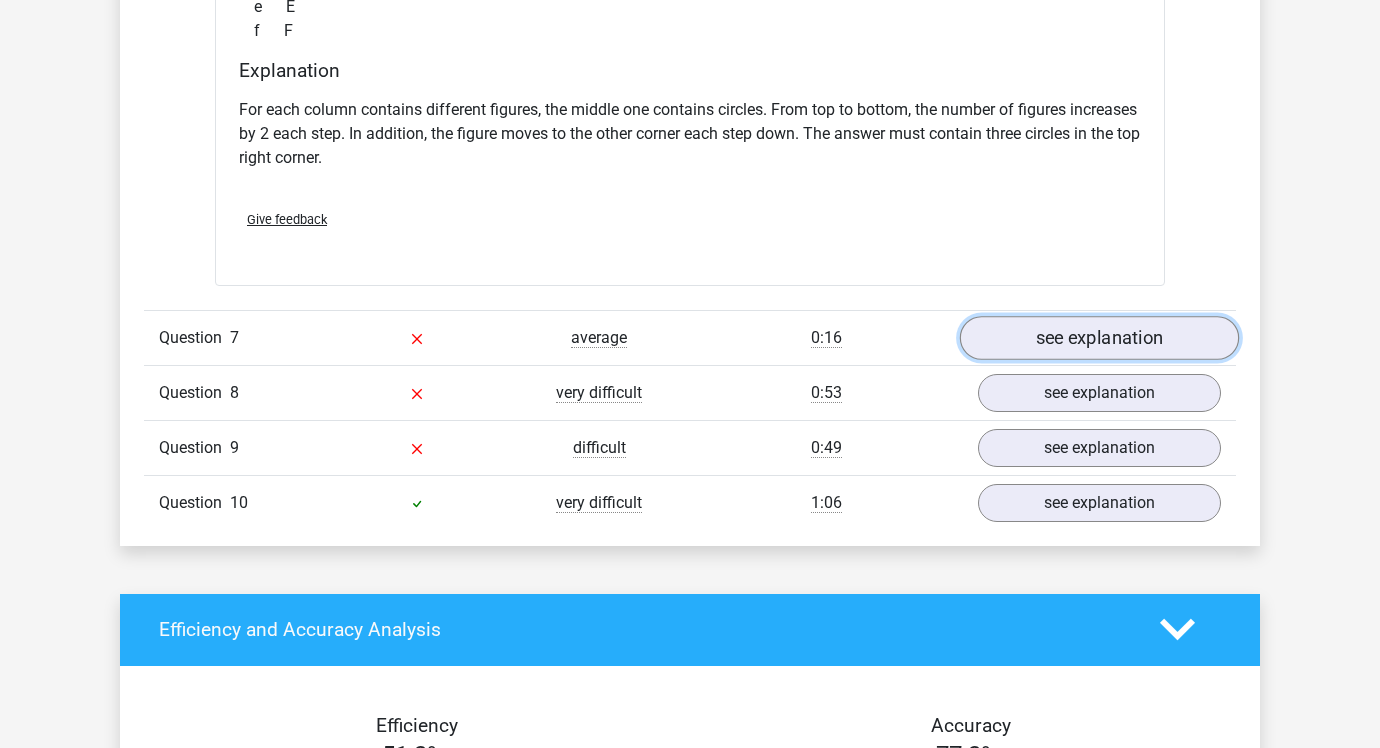click on "see explanation" at bounding box center (1099, 338) 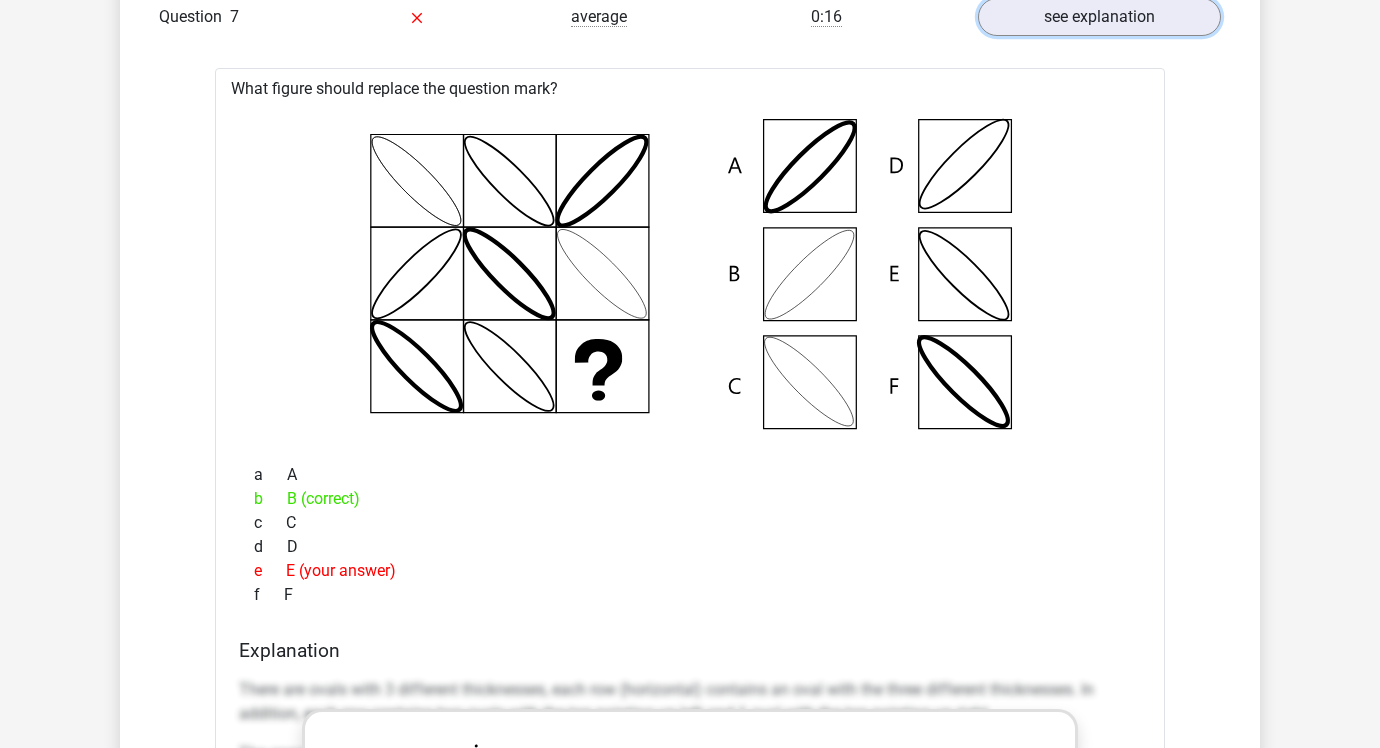 scroll, scrollTop: 8909, scrollLeft: 0, axis: vertical 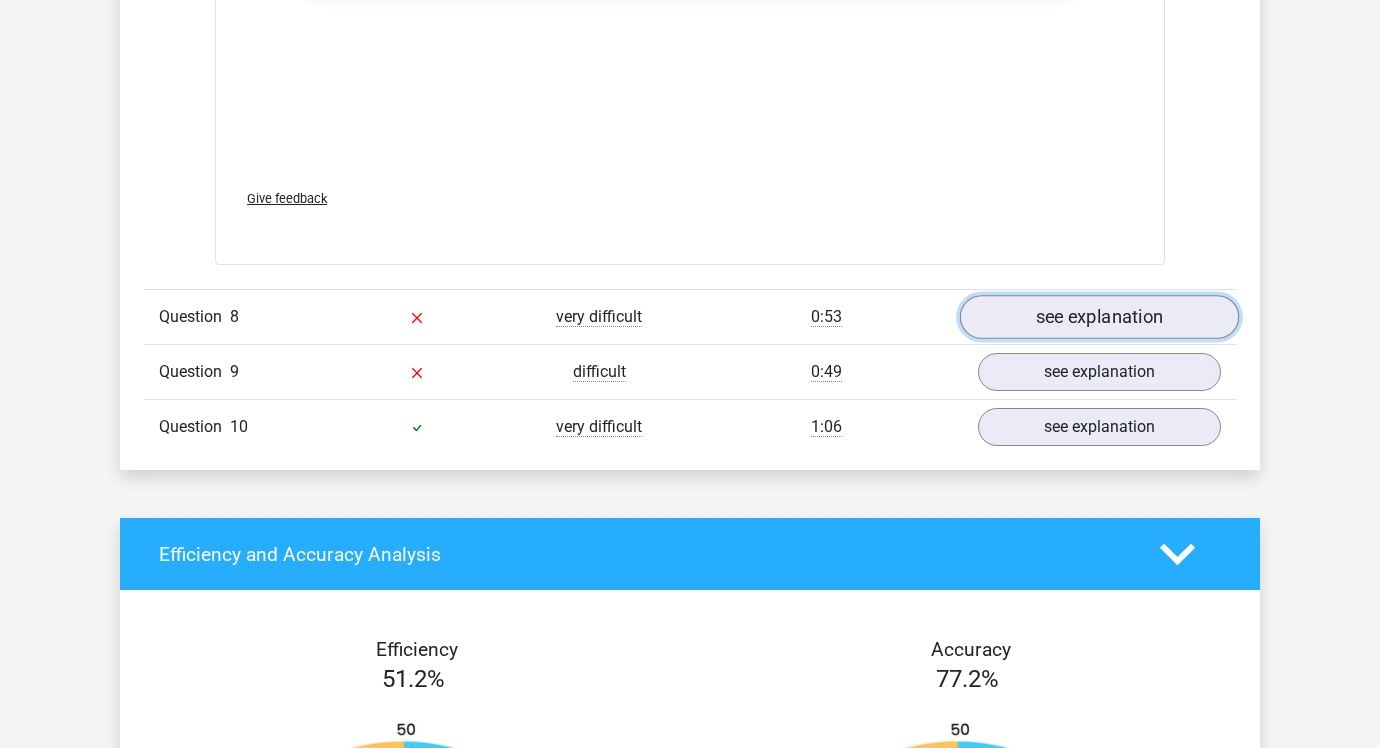 click on "see explanation" at bounding box center [1099, 317] 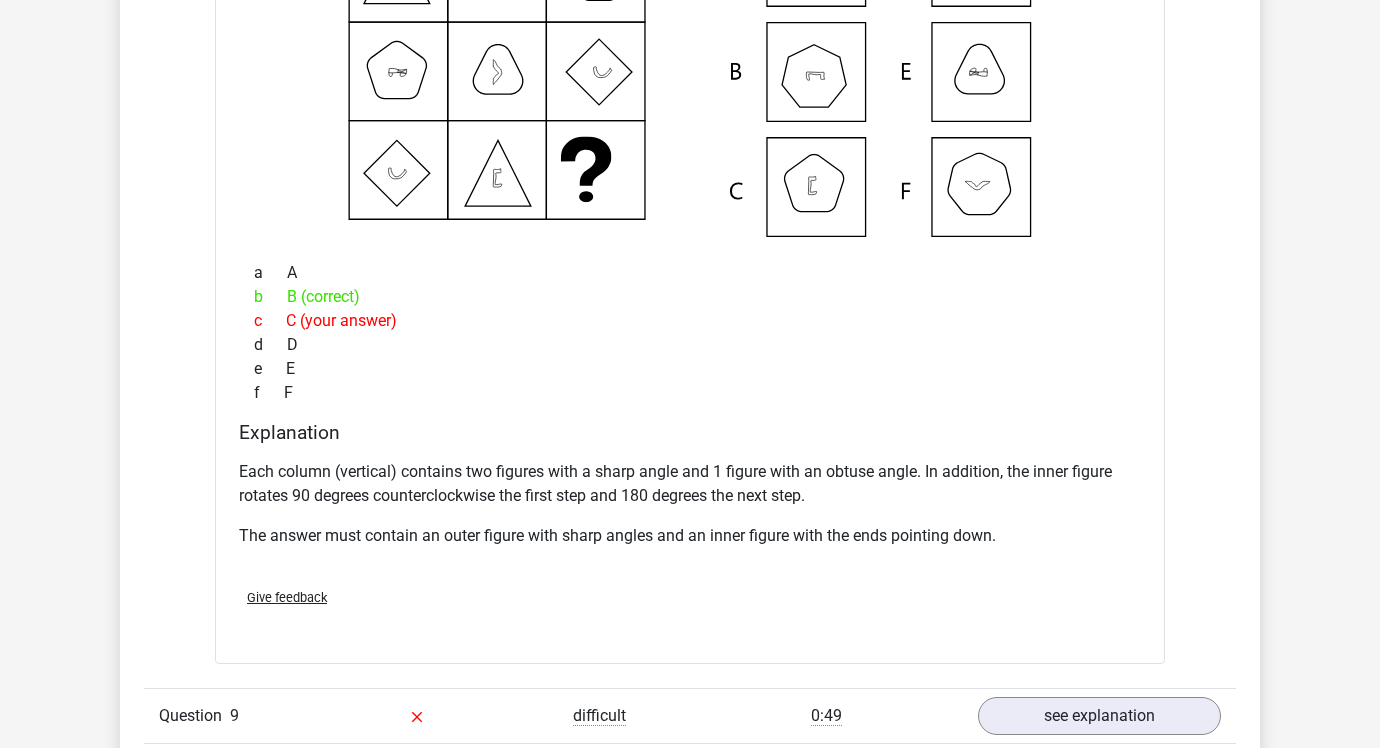 scroll, scrollTop: 10527, scrollLeft: 0, axis: vertical 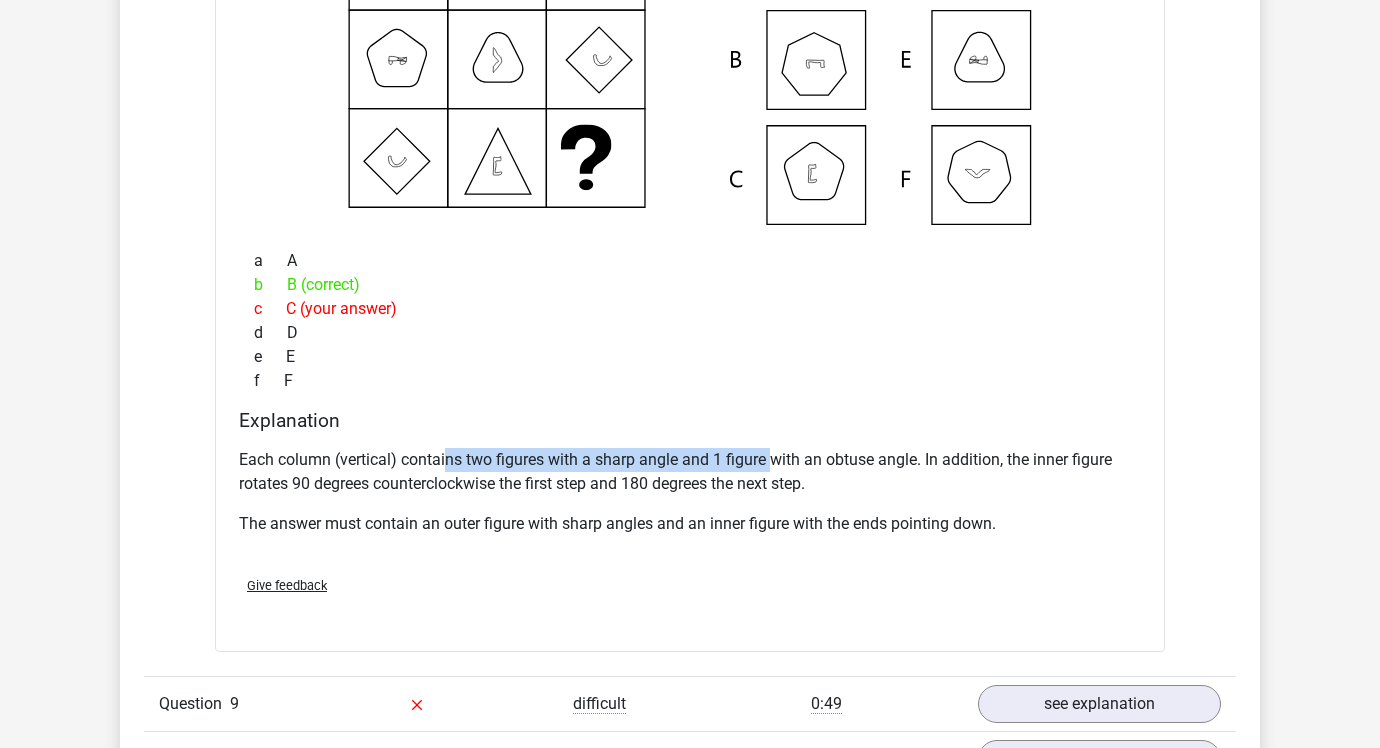 drag, startPoint x: 449, startPoint y: 452, endPoint x: 773, endPoint y: 461, distance: 324.12497 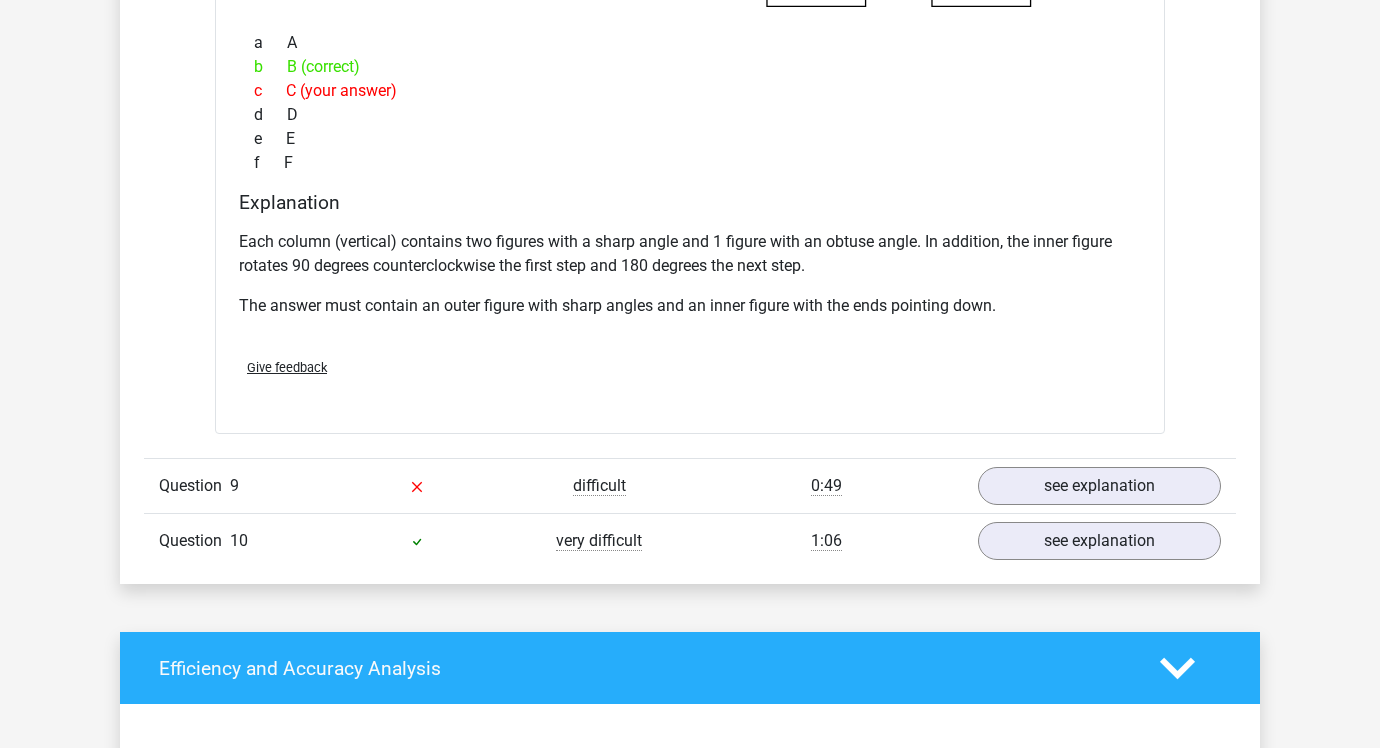 scroll, scrollTop: 10816, scrollLeft: 0, axis: vertical 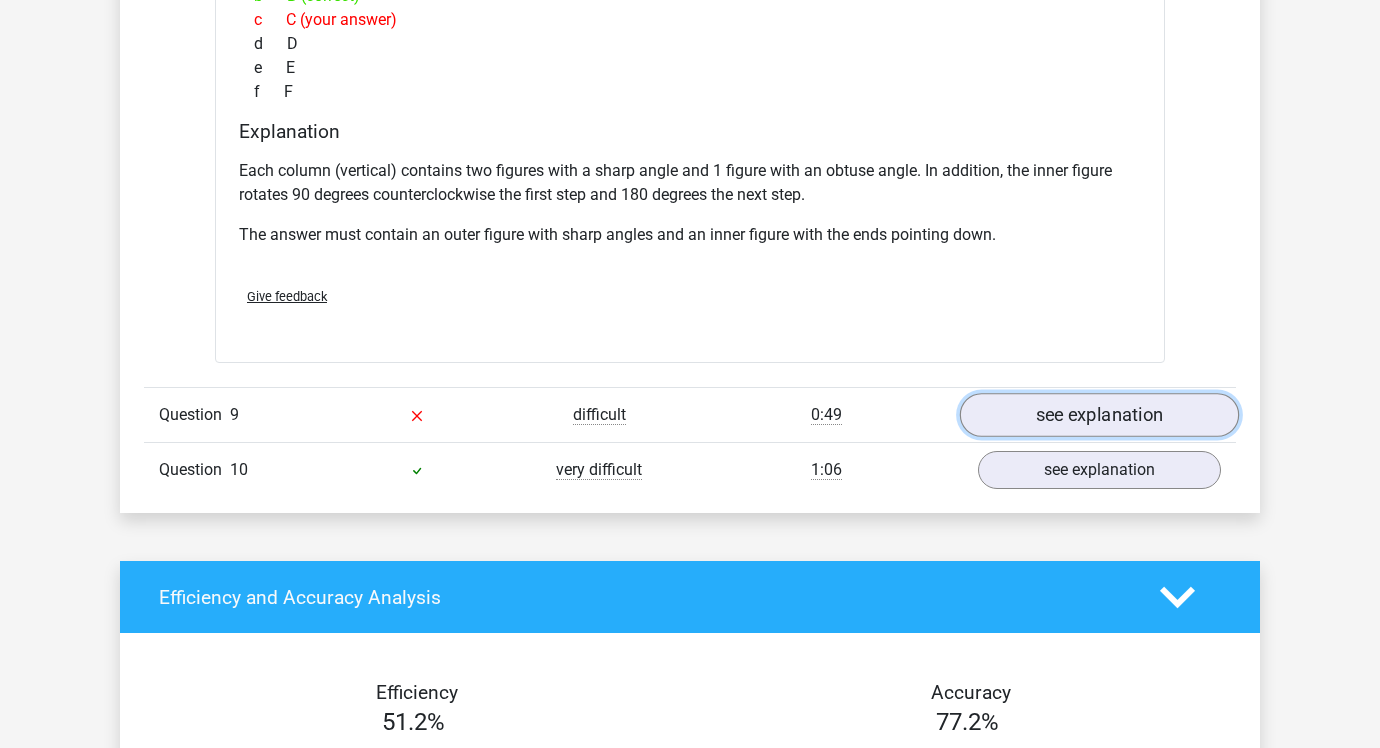click on "see explanation" at bounding box center (1099, 415) 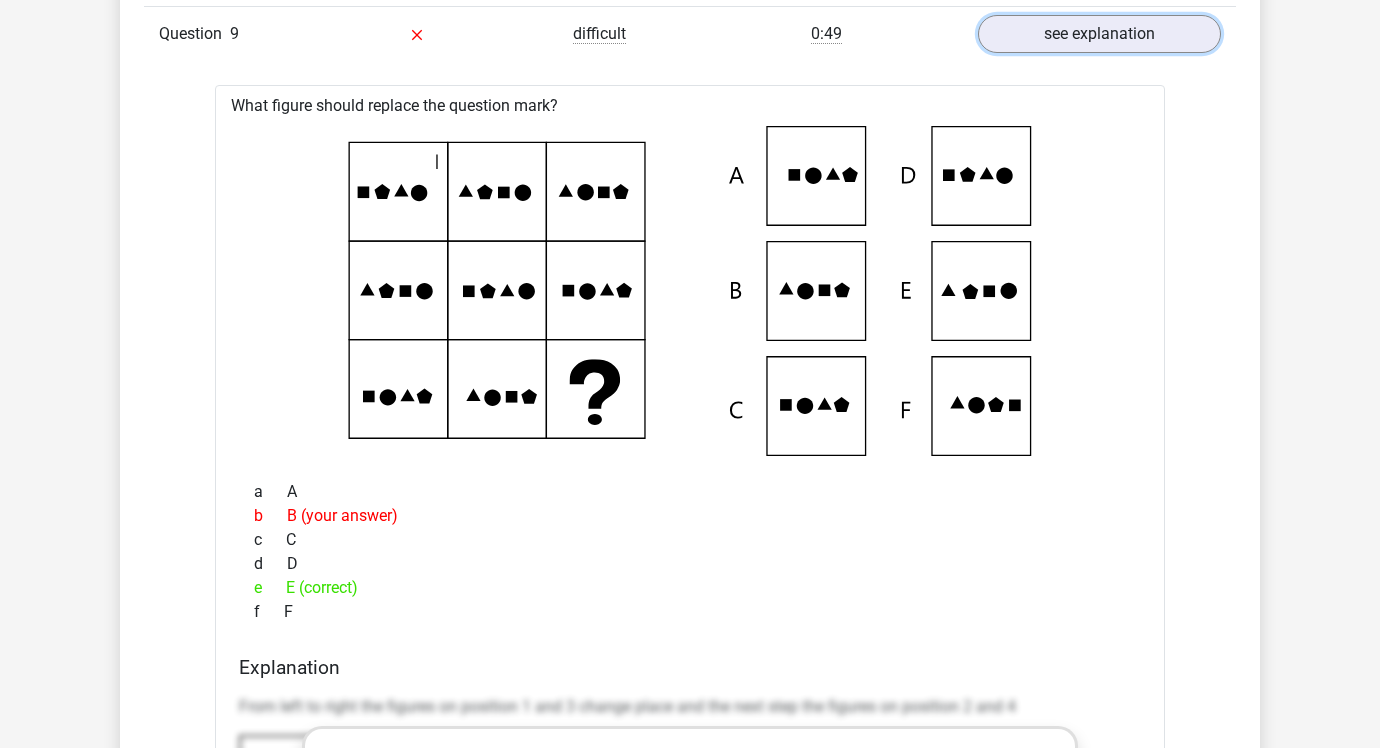 scroll, scrollTop: 11184, scrollLeft: 0, axis: vertical 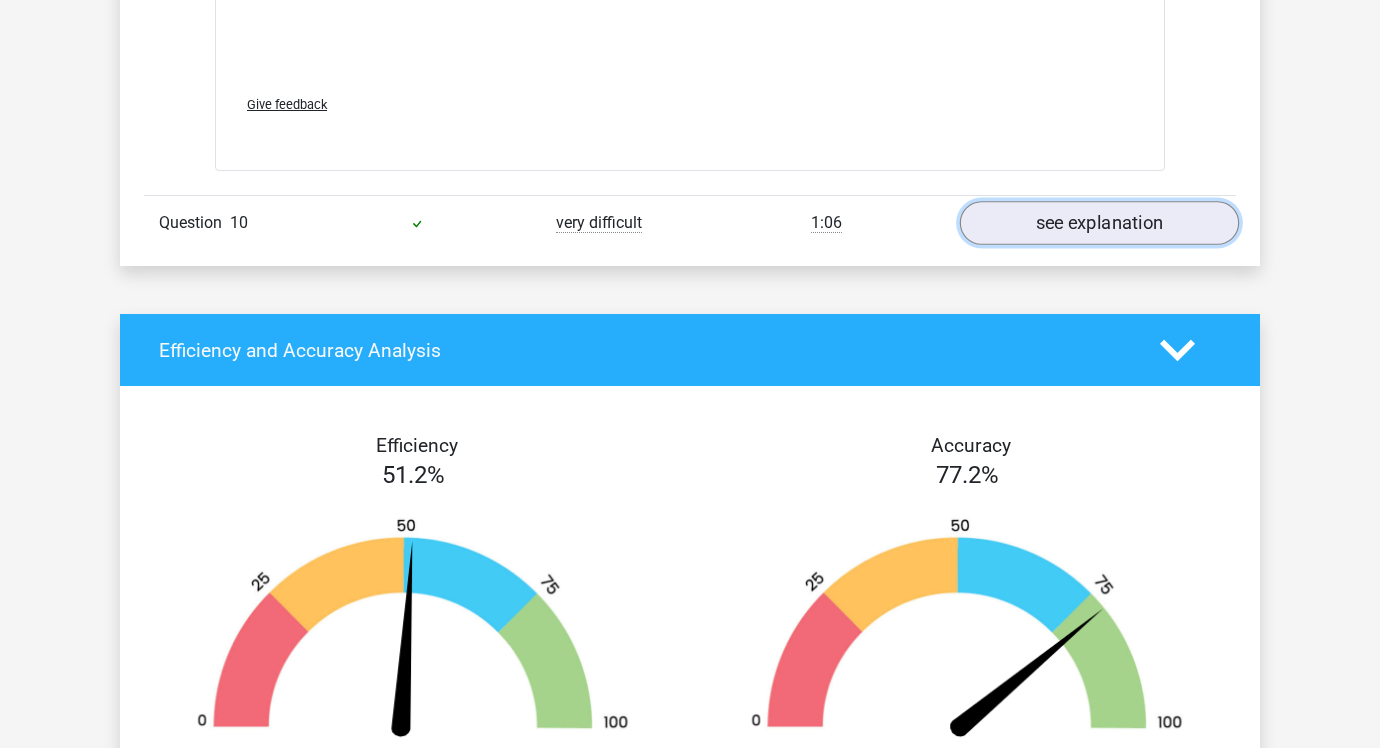 click on "see explanation" at bounding box center (1099, 224) 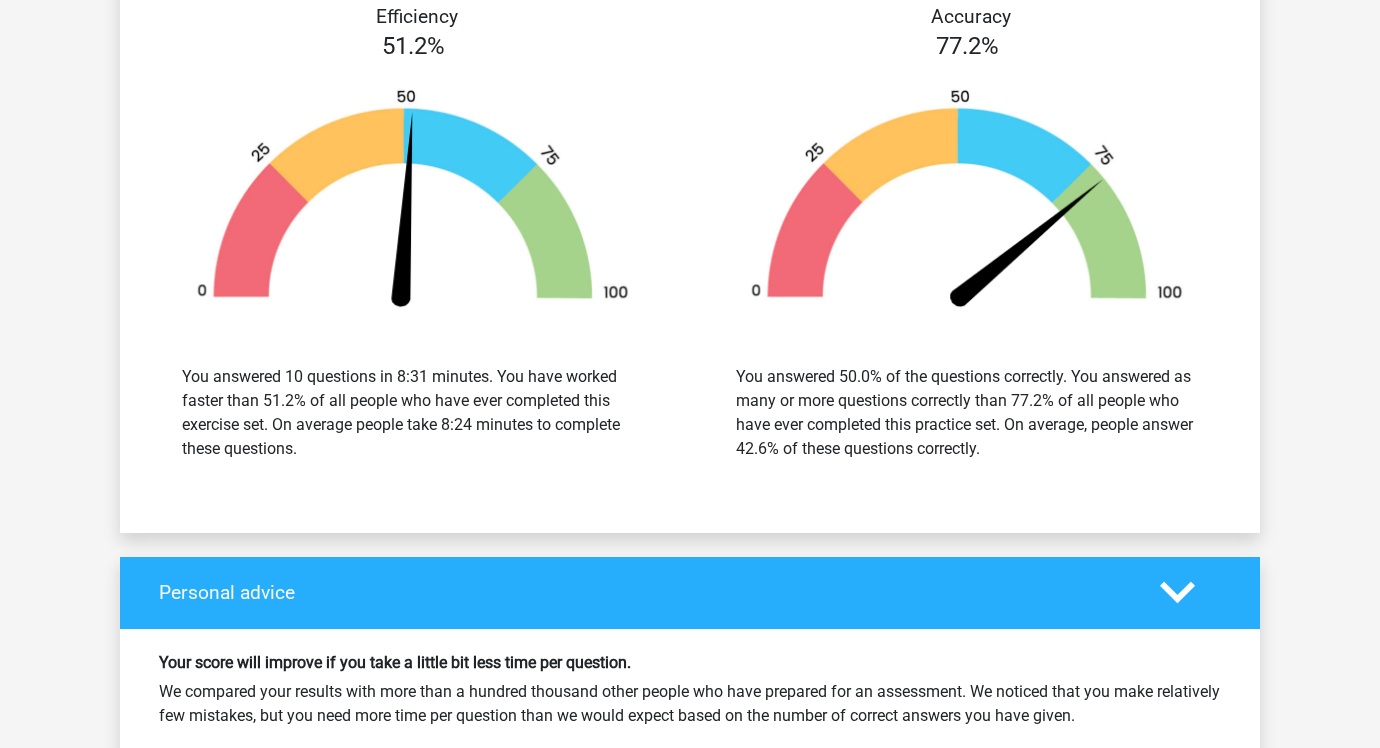 scroll, scrollTop: 14178, scrollLeft: 0, axis: vertical 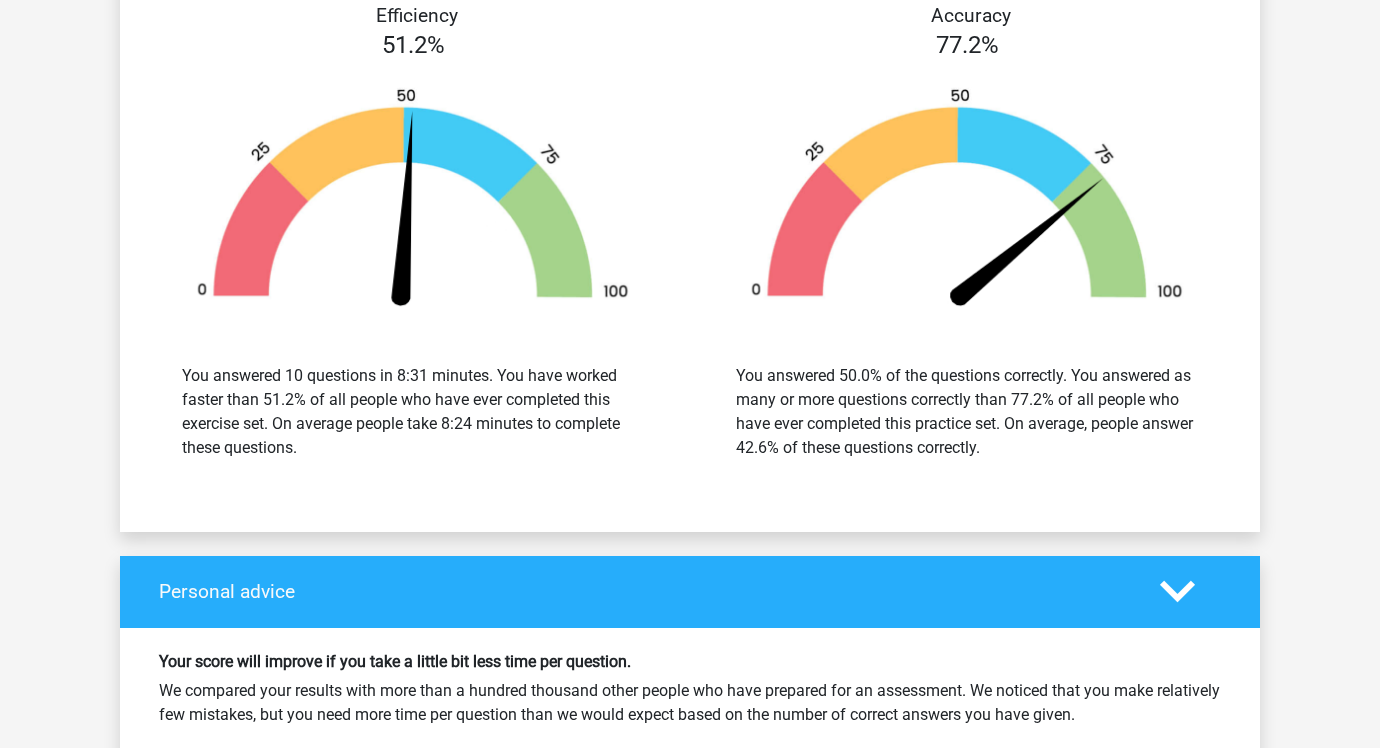drag, startPoint x: 425, startPoint y: 373, endPoint x: 446, endPoint y: 417, distance: 48.754486 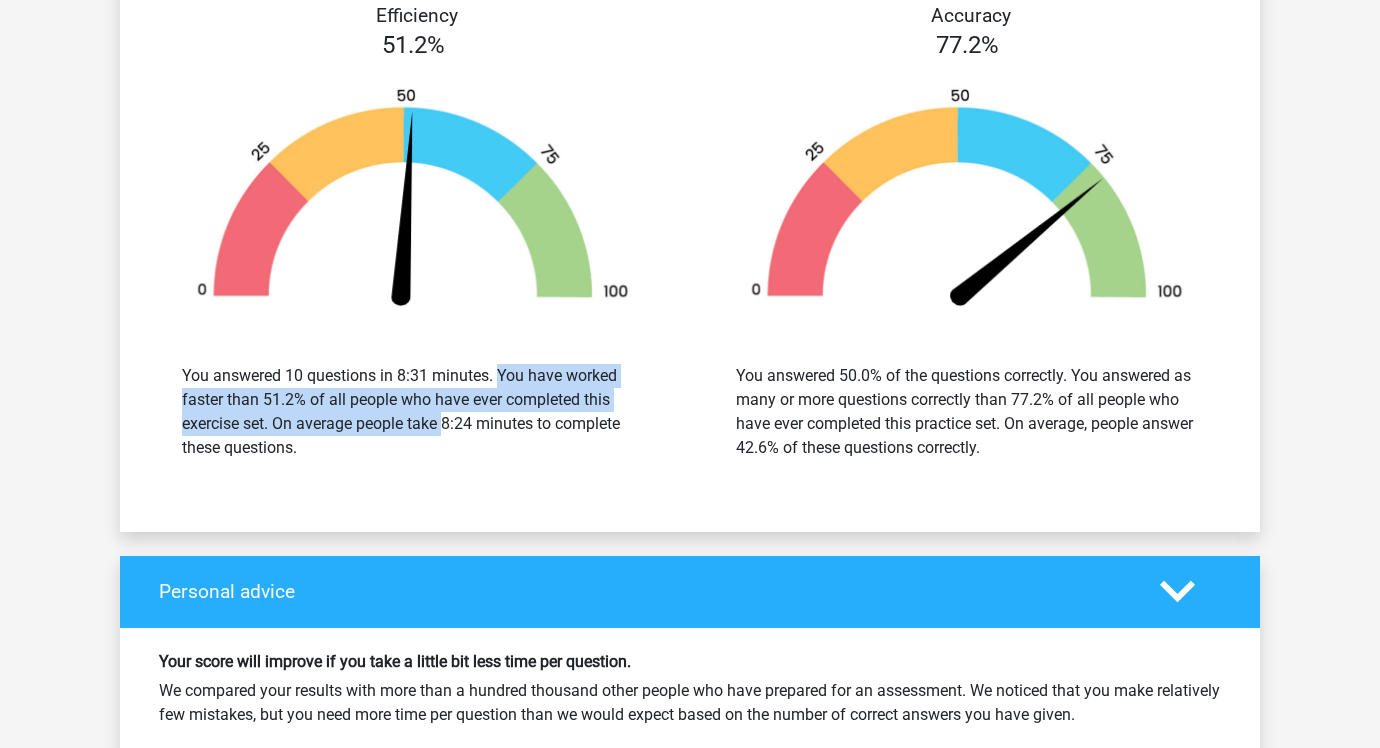 drag, startPoint x: 423, startPoint y: 377, endPoint x: 447, endPoint y: 421, distance: 50.119858 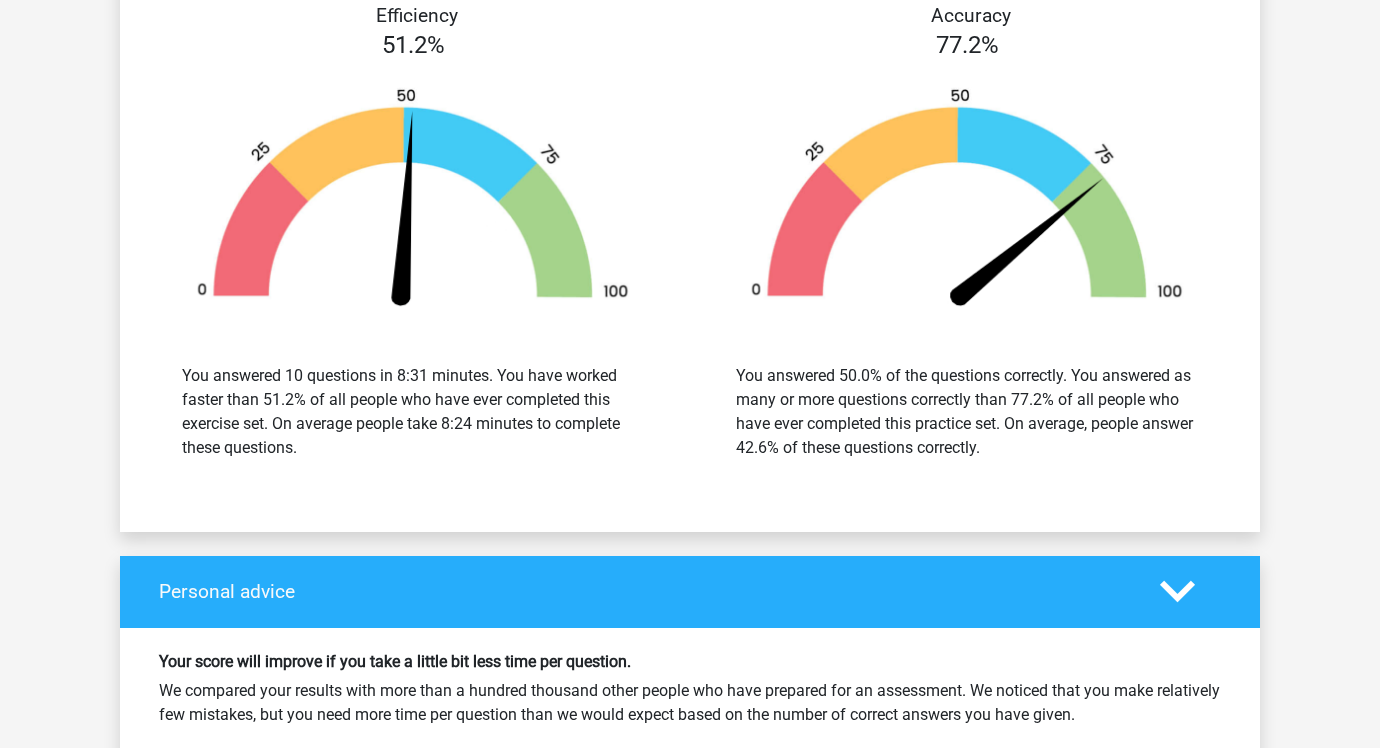 click on "You answered
10
questions in 8:31 minutes.
You have worked faster than 51.2%
of all people who have ever completed this exercise set. On average people take
8:24 minutes to complete these questions." at bounding box center [413, 412] 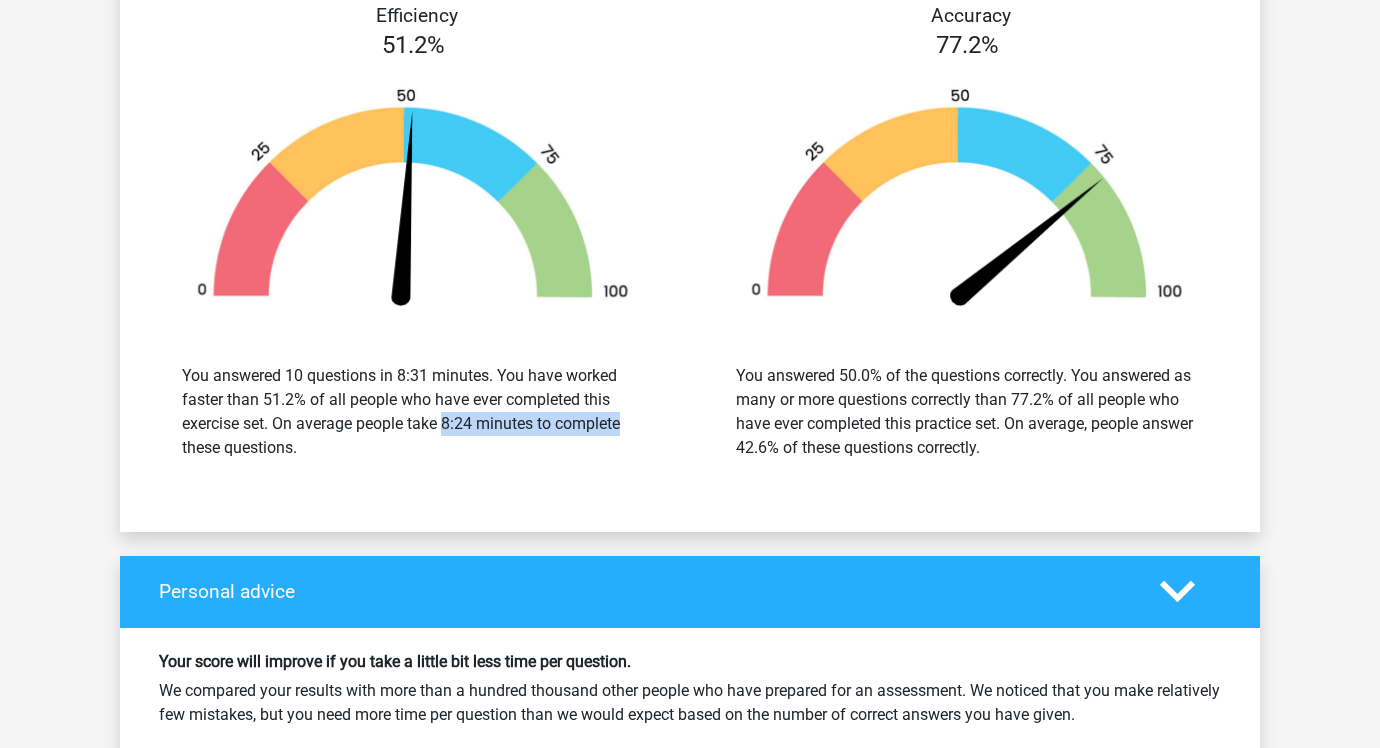drag, startPoint x: 383, startPoint y: 423, endPoint x: 513, endPoint y: 420, distance: 130.0346 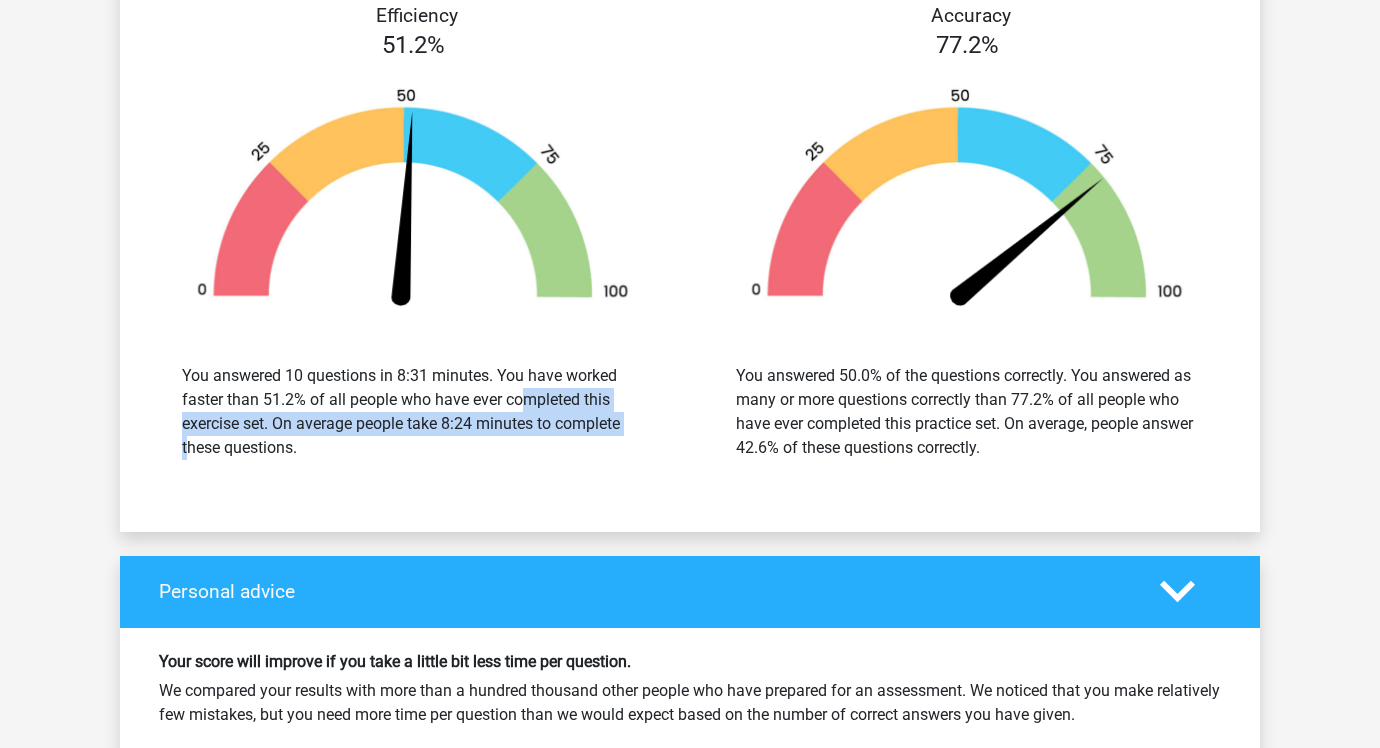 drag, startPoint x: 415, startPoint y: 396, endPoint x: 525, endPoint y: 414, distance: 111.463 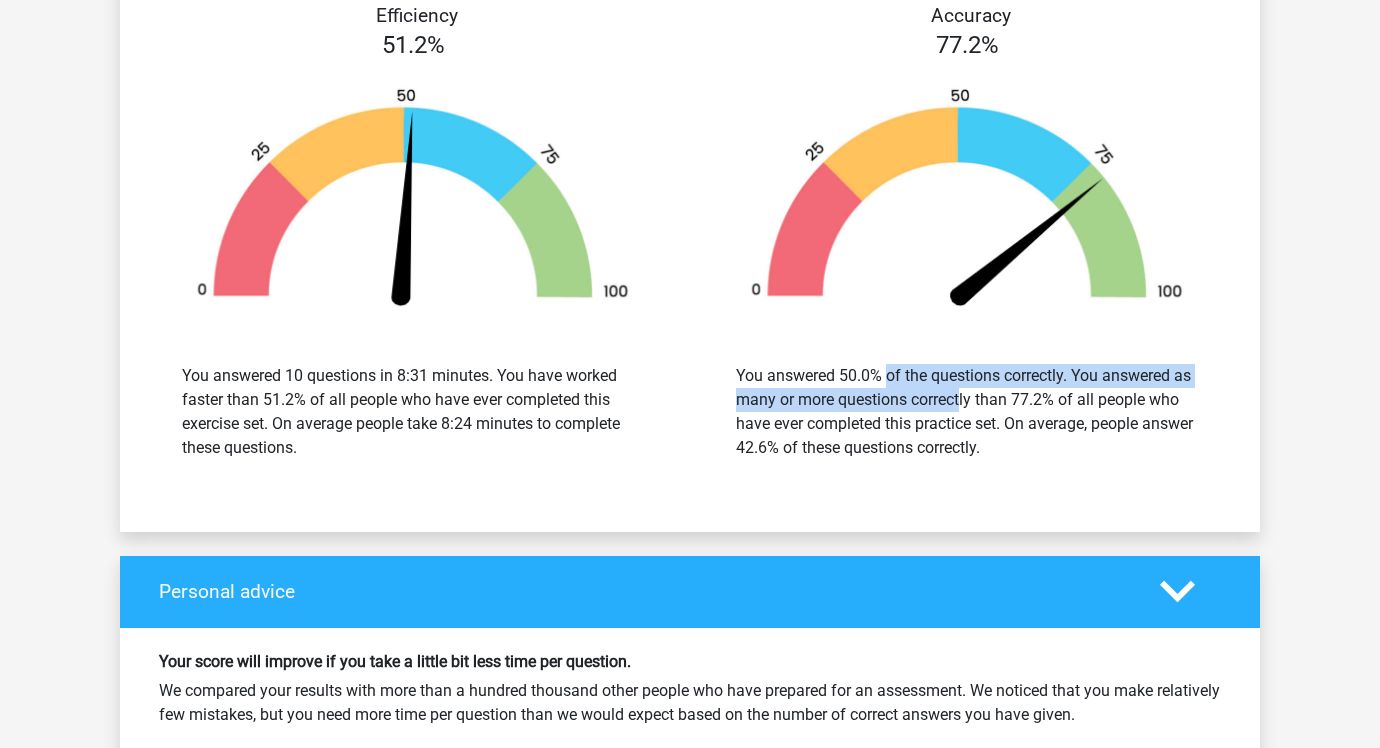 drag, startPoint x: 769, startPoint y: 367, endPoint x: 857, endPoint y: 398, distance: 93.30059 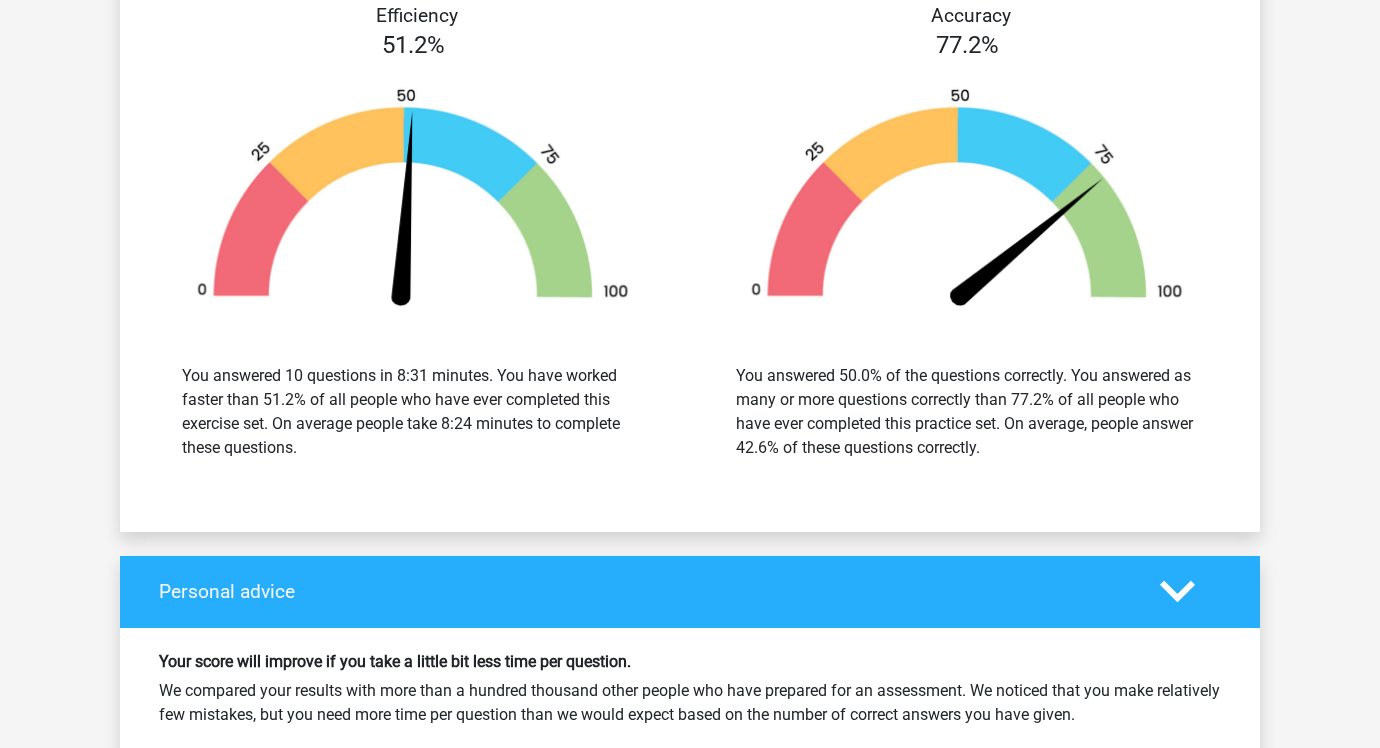click on "You answered 50.0%
of the questions correctly.
You answered as many or more questions correctly than 77.2%
of all people who have ever completed this practice set. On average, people answer
42.6%
of these questions correctly." at bounding box center (967, 412) 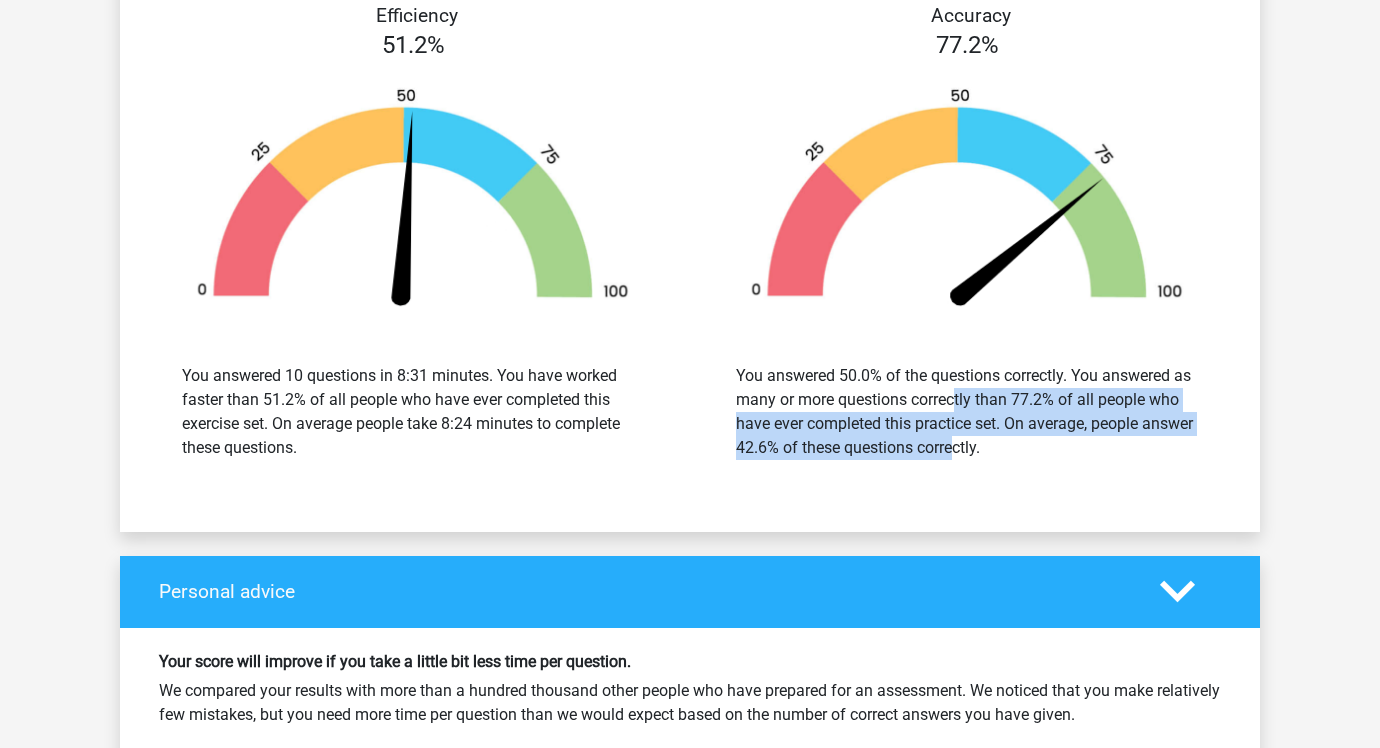 drag, startPoint x: 851, startPoint y: 399, endPoint x: 899, endPoint y: 438, distance: 61.846584 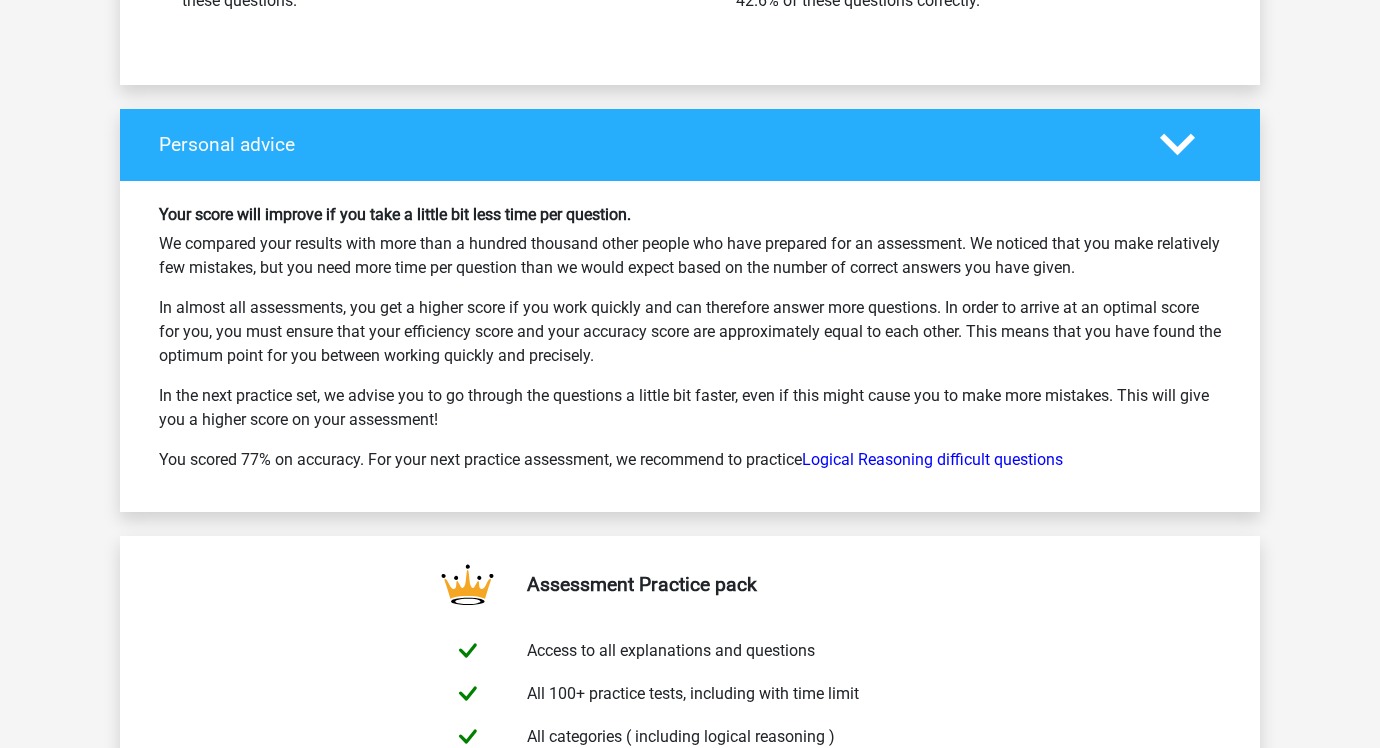 scroll, scrollTop: 14628, scrollLeft: 0, axis: vertical 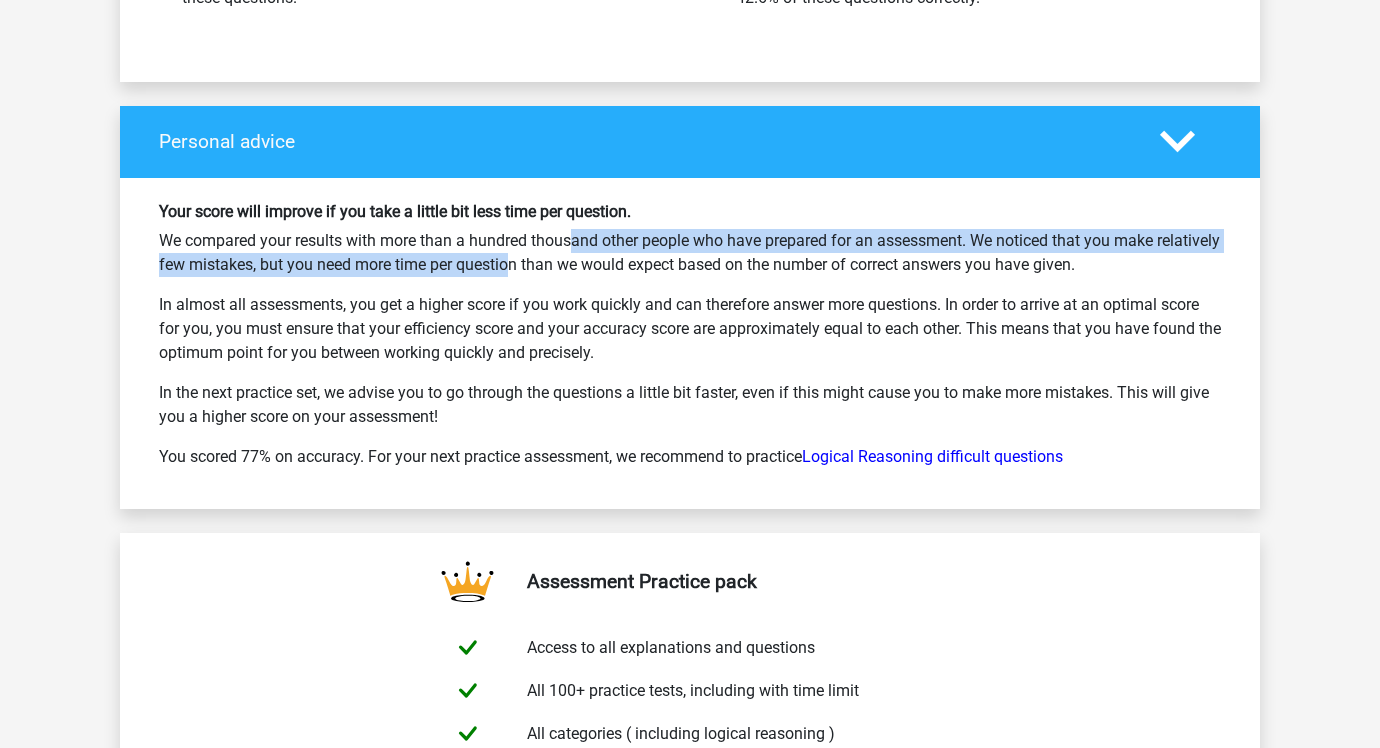 drag, startPoint x: 492, startPoint y: 239, endPoint x: 503, endPoint y: 260, distance: 23.70654 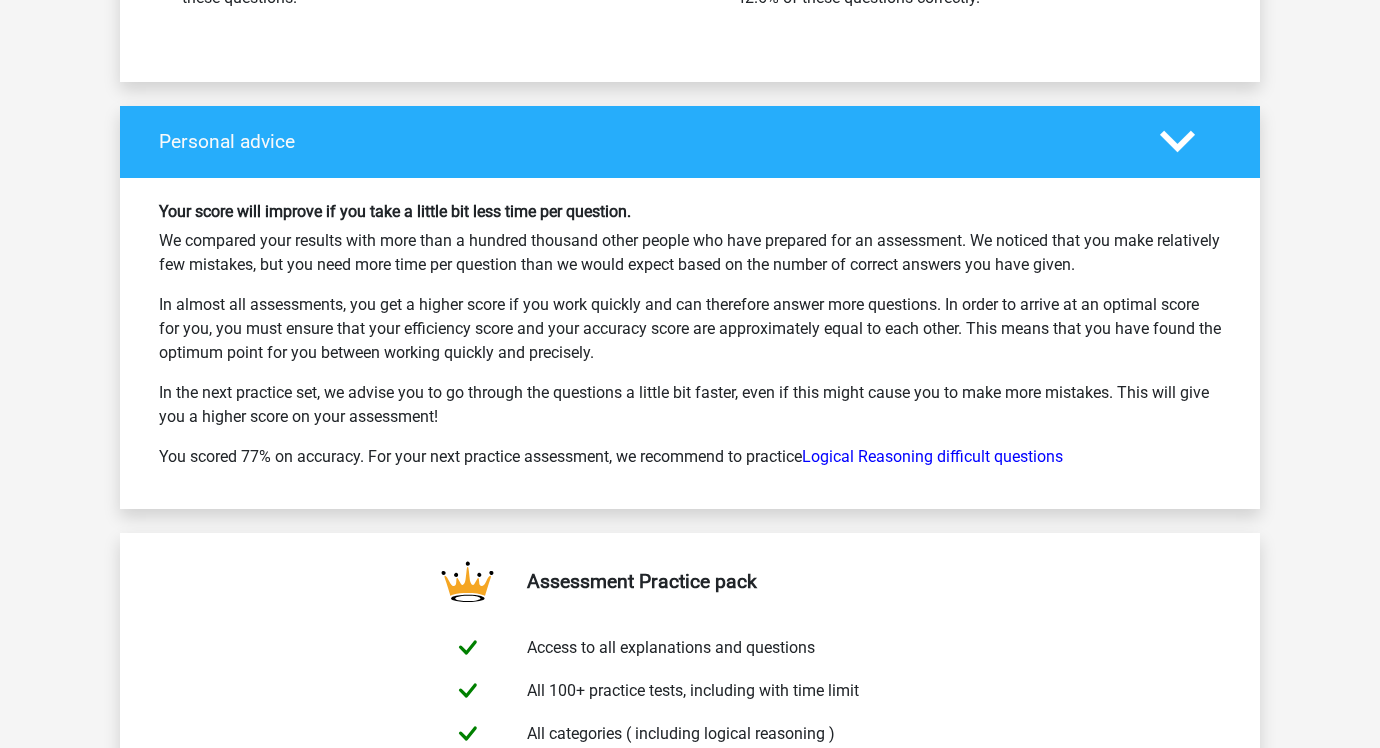 drag, startPoint x: 361, startPoint y: 335, endPoint x: 570, endPoint y: 352, distance: 209.69025 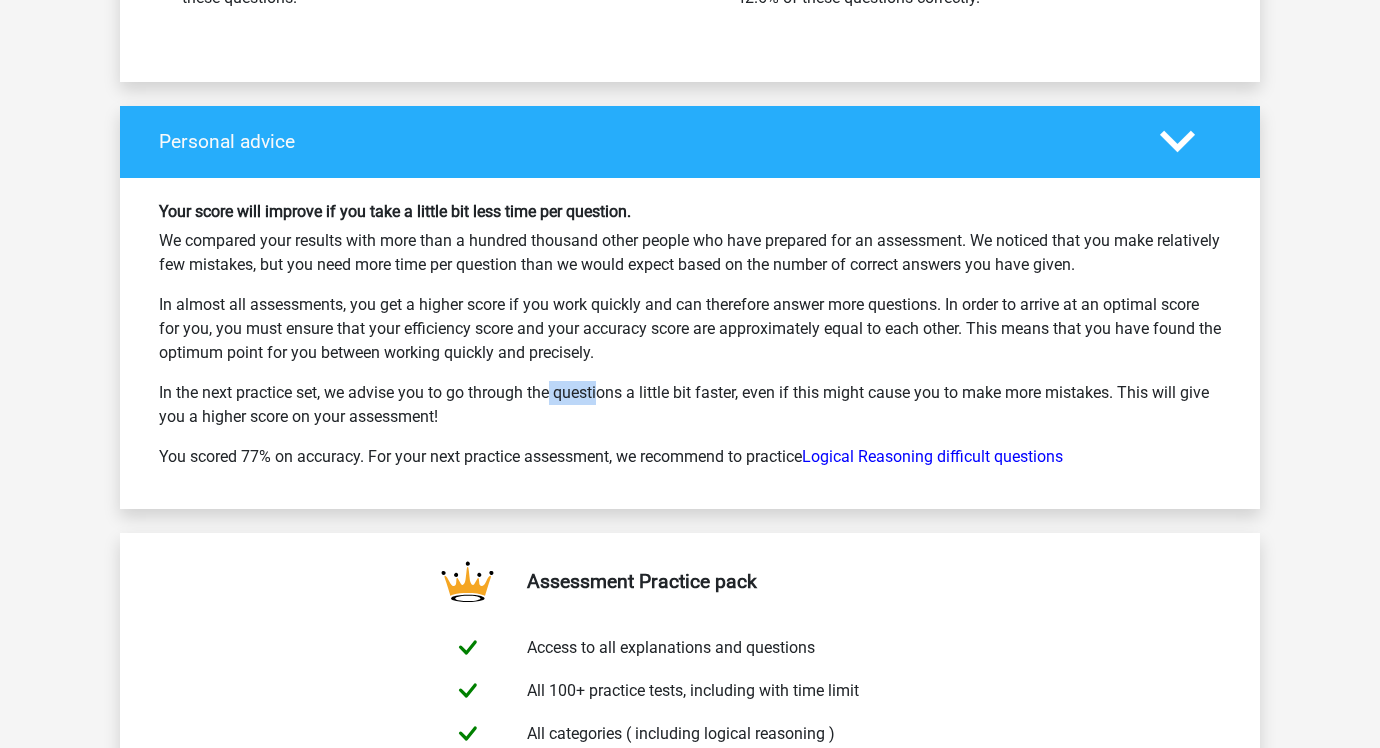 click on "In the next practice set, we advise you to go through the questions a little bit faster, even if this might cause you to make more mistakes. This will give you a higher score on your assessment!" at bounding box center [690, 405] 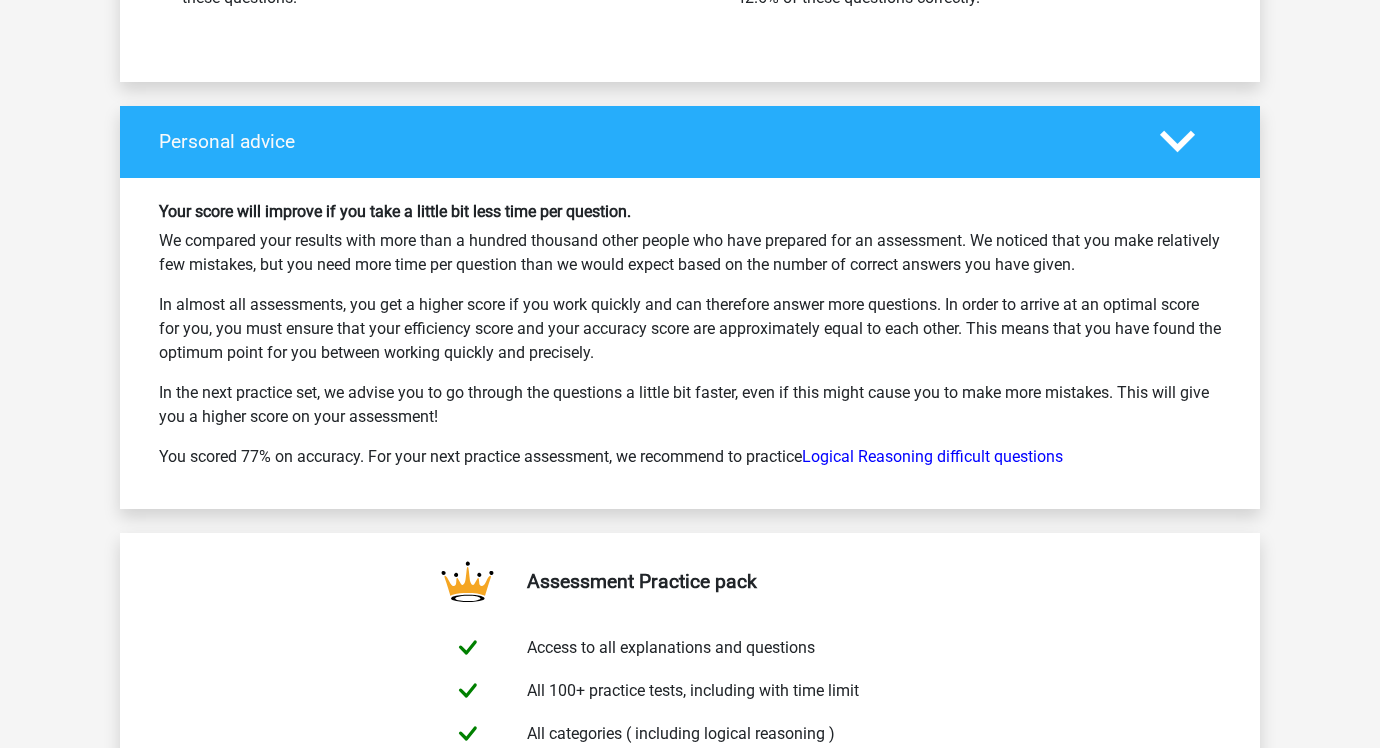 click on "In the next practice set, we advise you to go through the questions a little bit faster, even if this might cause you to make more mistakes. This will give you a higher score on your assessment!" at bounding box center (690, 405) 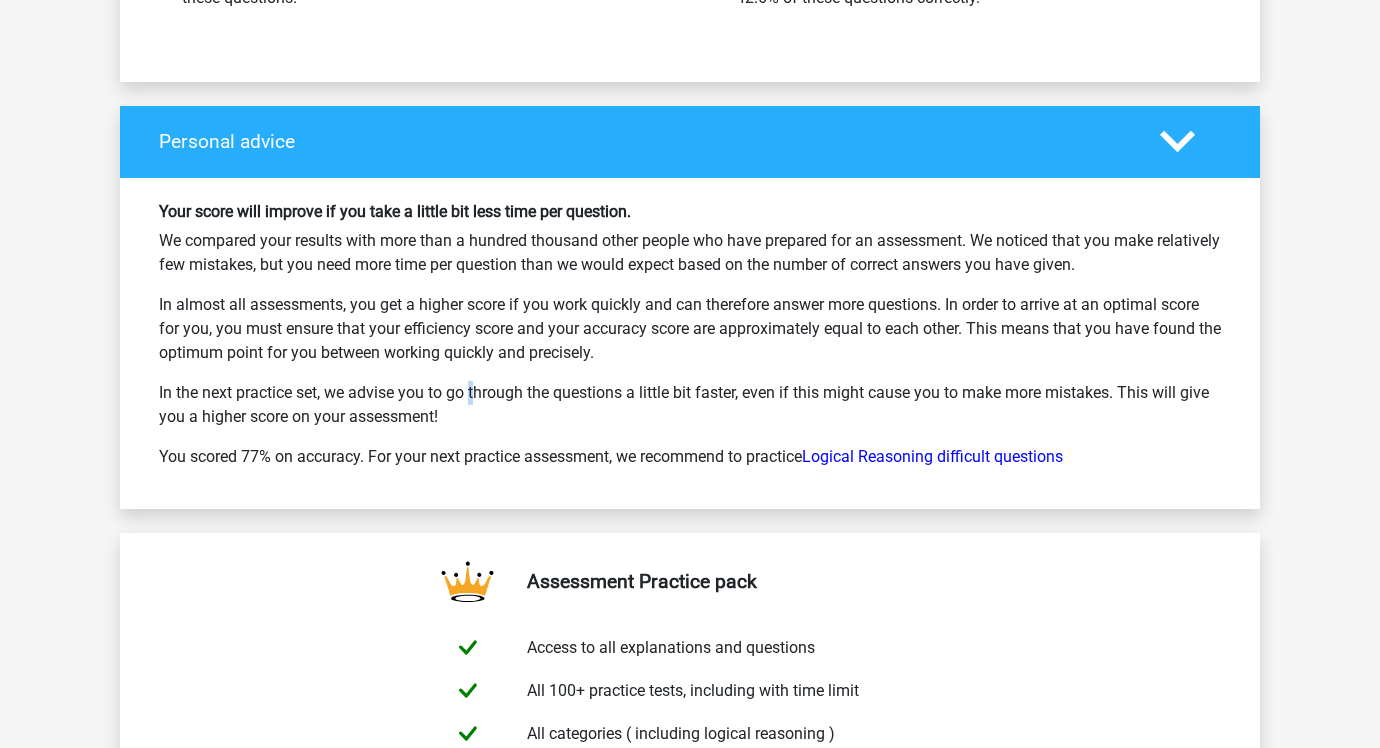 click on "In the next practice set, we advise you to go through the questions a little bit faster, even if this might cause you to make more mistakes. This will give you a higher score on your assessment!" at bounding box center (690, 405) 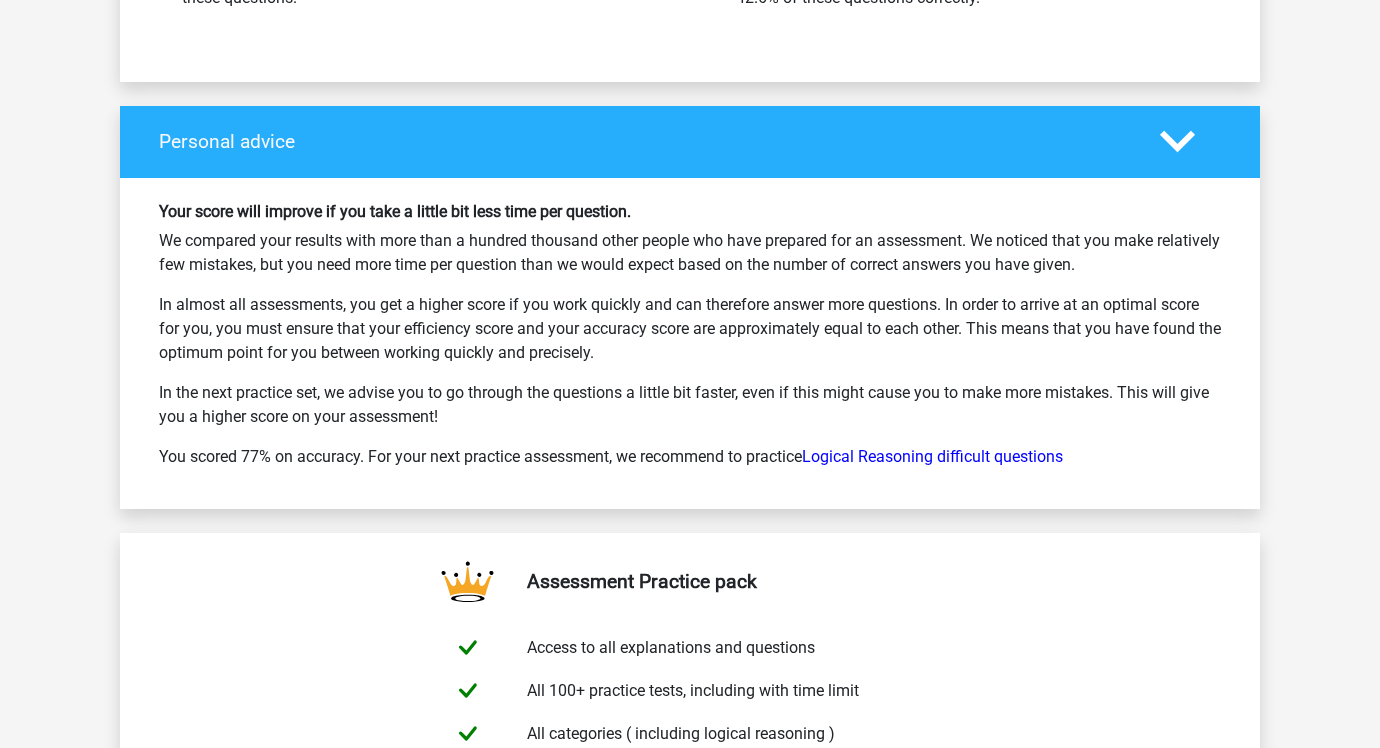 click on "In the next practice set, we advise you to go through the questions a little bit faster, even if this might cause you to make more mistakes. This will give you a higher score on your assessment!" at bounding box center (690, 405) 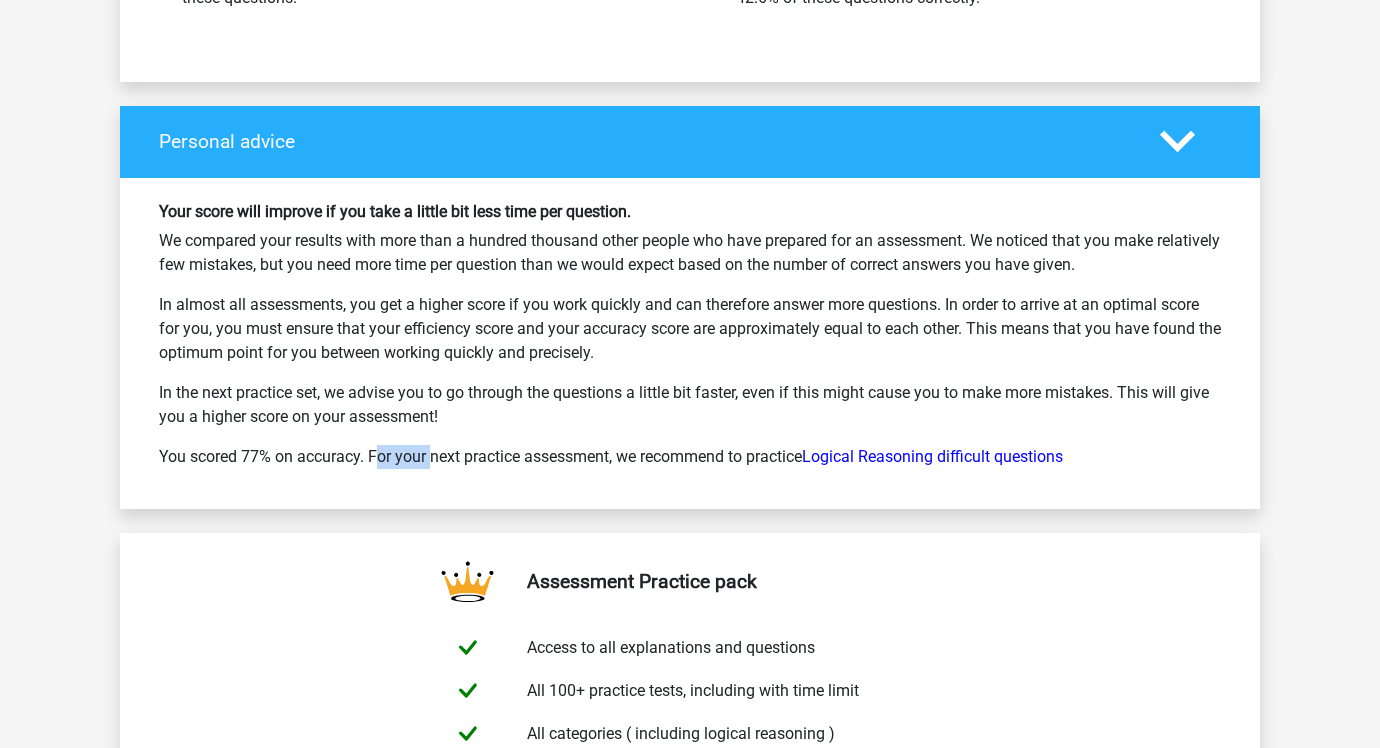 click on "You scored 77%
on accuracy. For your next practice assessment, we recommend to practice
Logical Reasoning difficult questions" at bounding box center (690, 457) 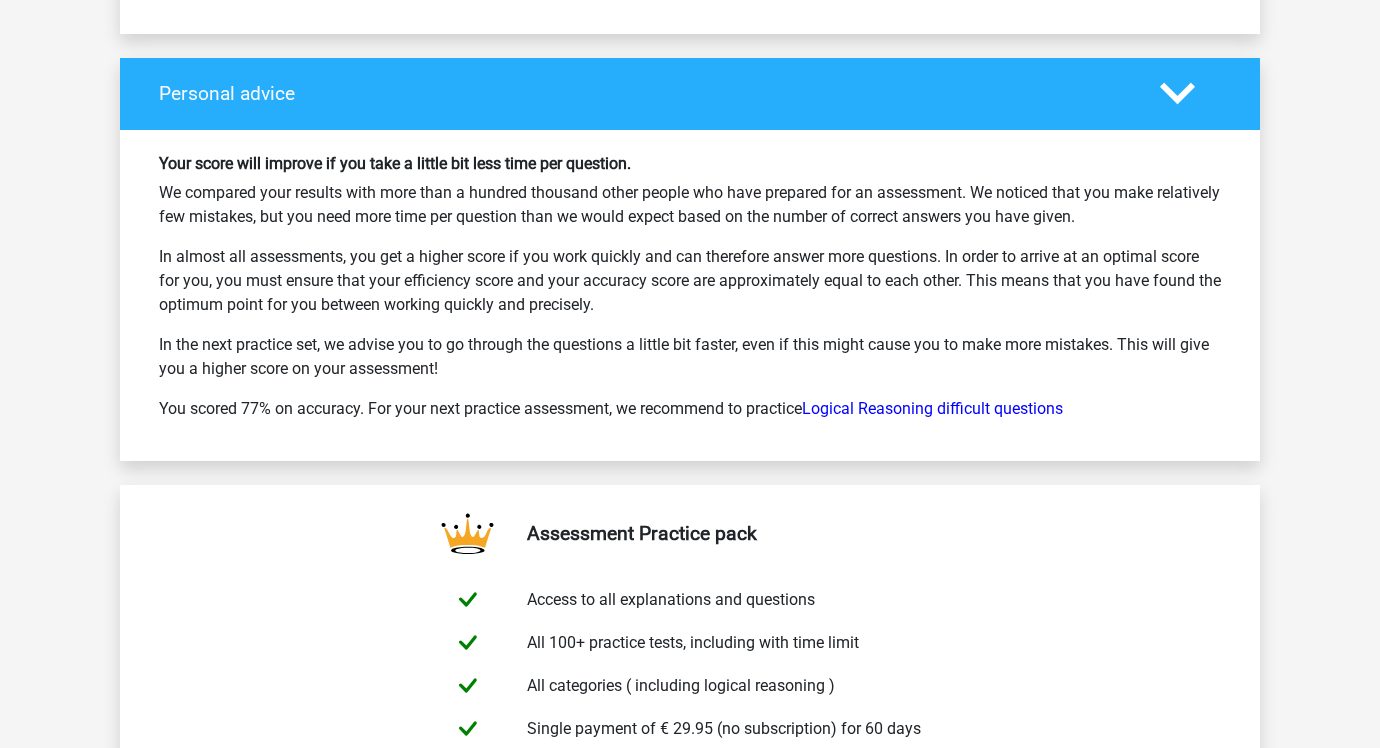 scroll, scrollTop: 14678, scrollLeft: 0, axis: vertical 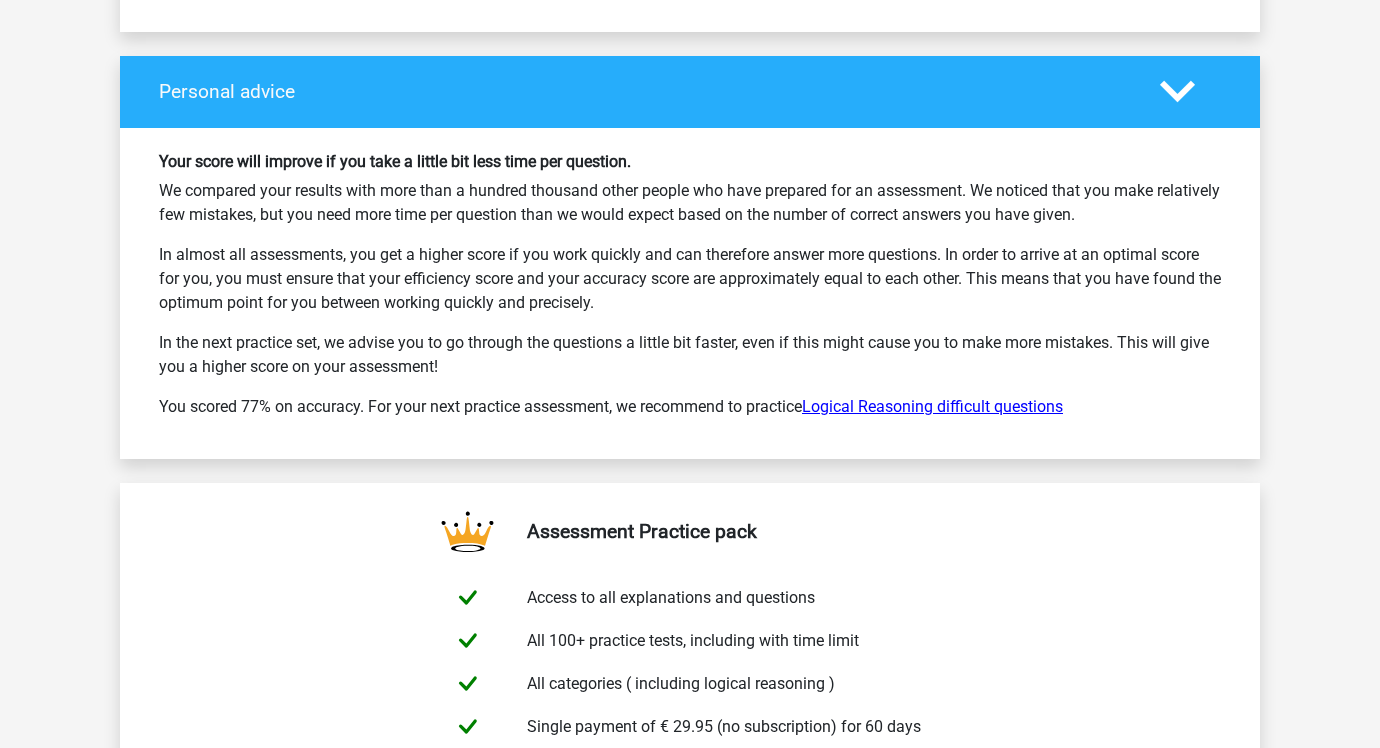 click on "Logical Reasoning difficult questions" at bounding box center (932, 406) 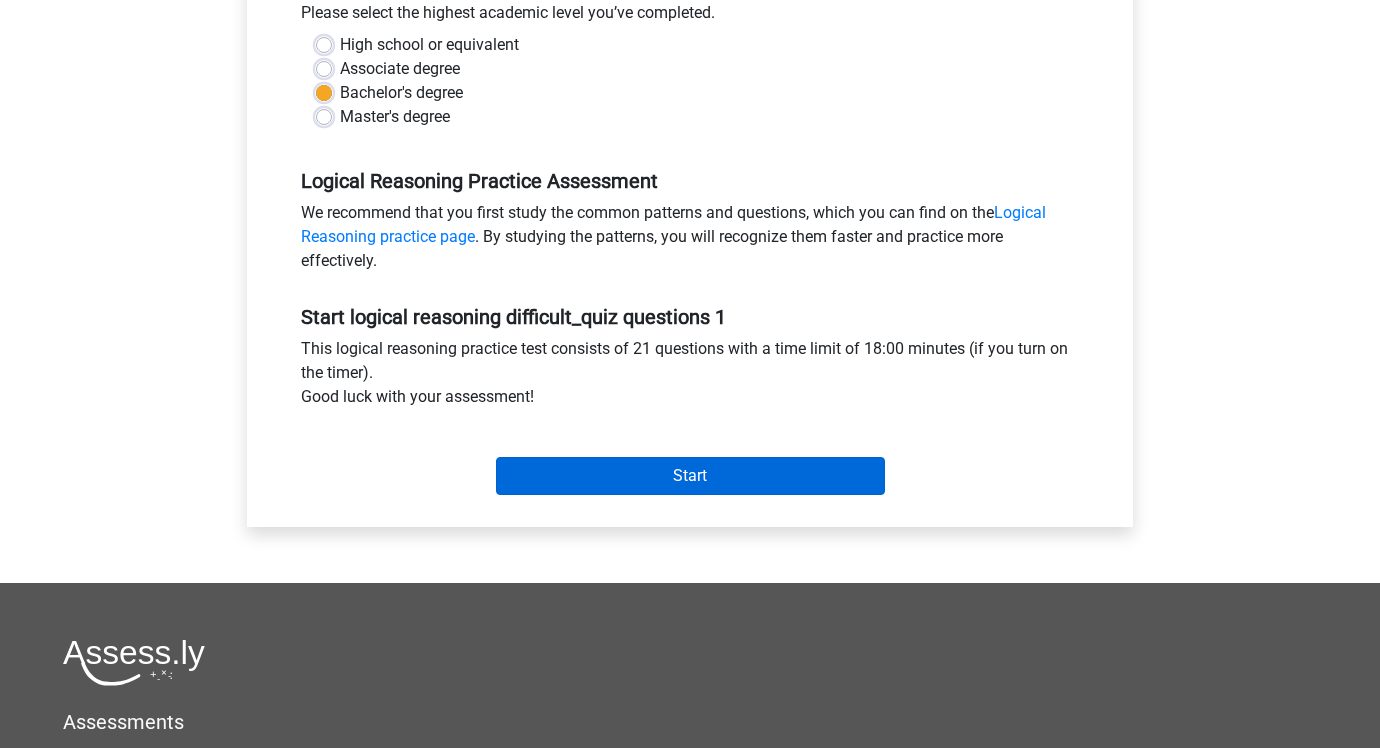 scroll, scrollTop: 490, scrollLeft: 0, axis: vertical 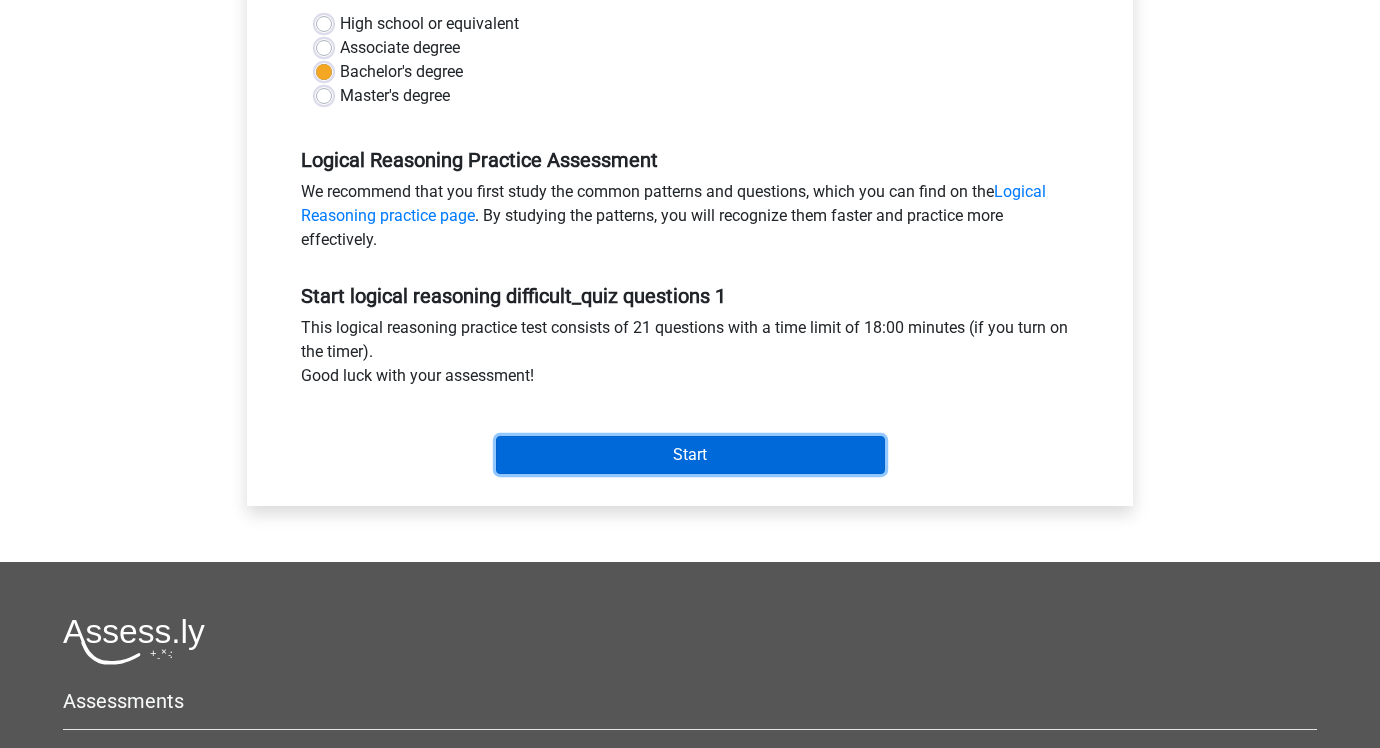 click on "Start" at bounding box center [690, 455] 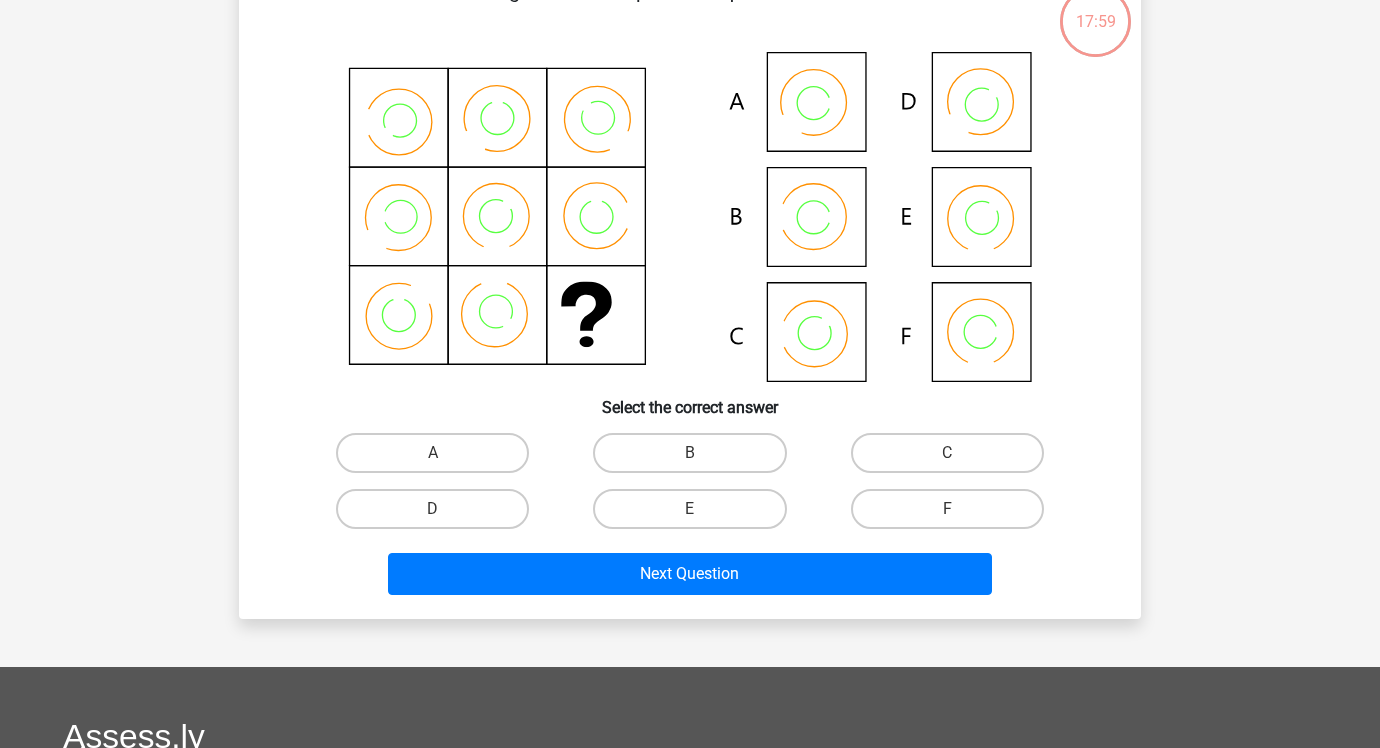 scroll, scrollTop: 135, scrollLeft: 0, axis: vertical 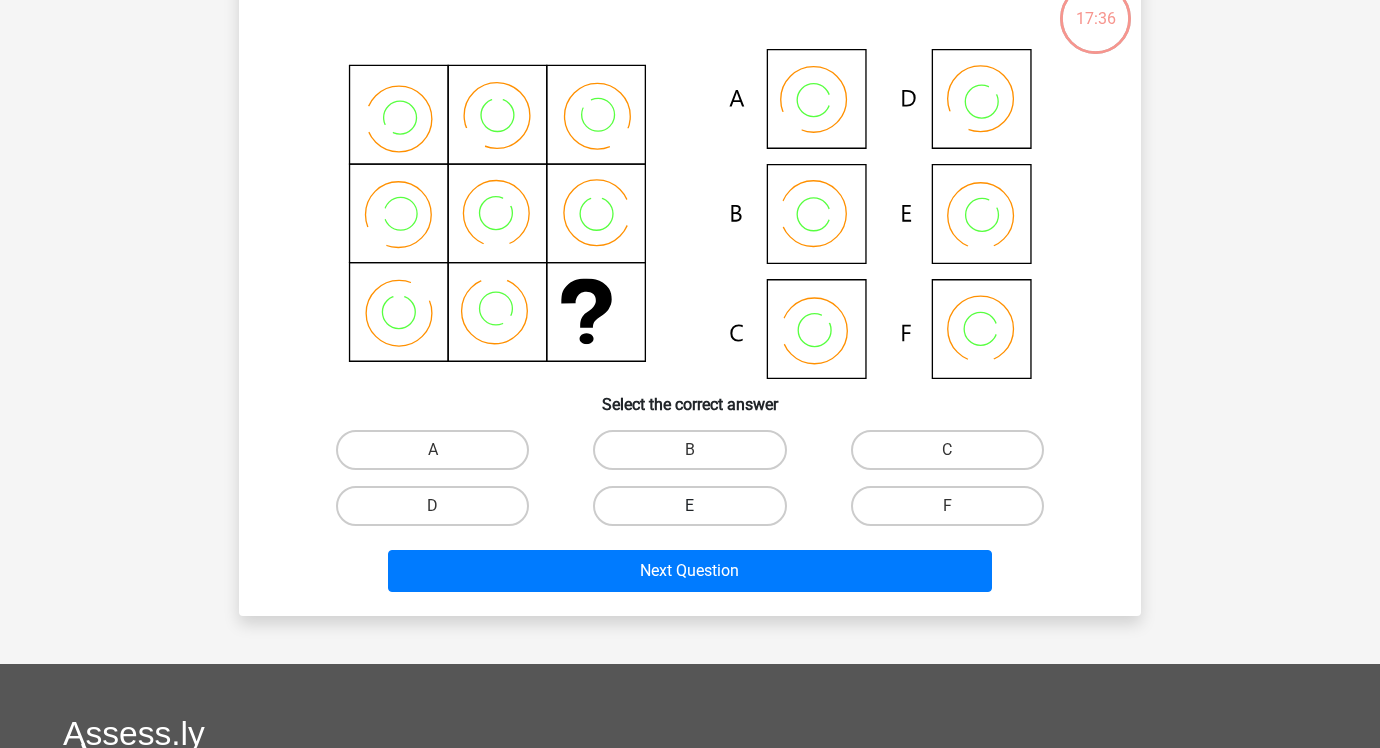 click on "E" at bounding box center [689, 506] 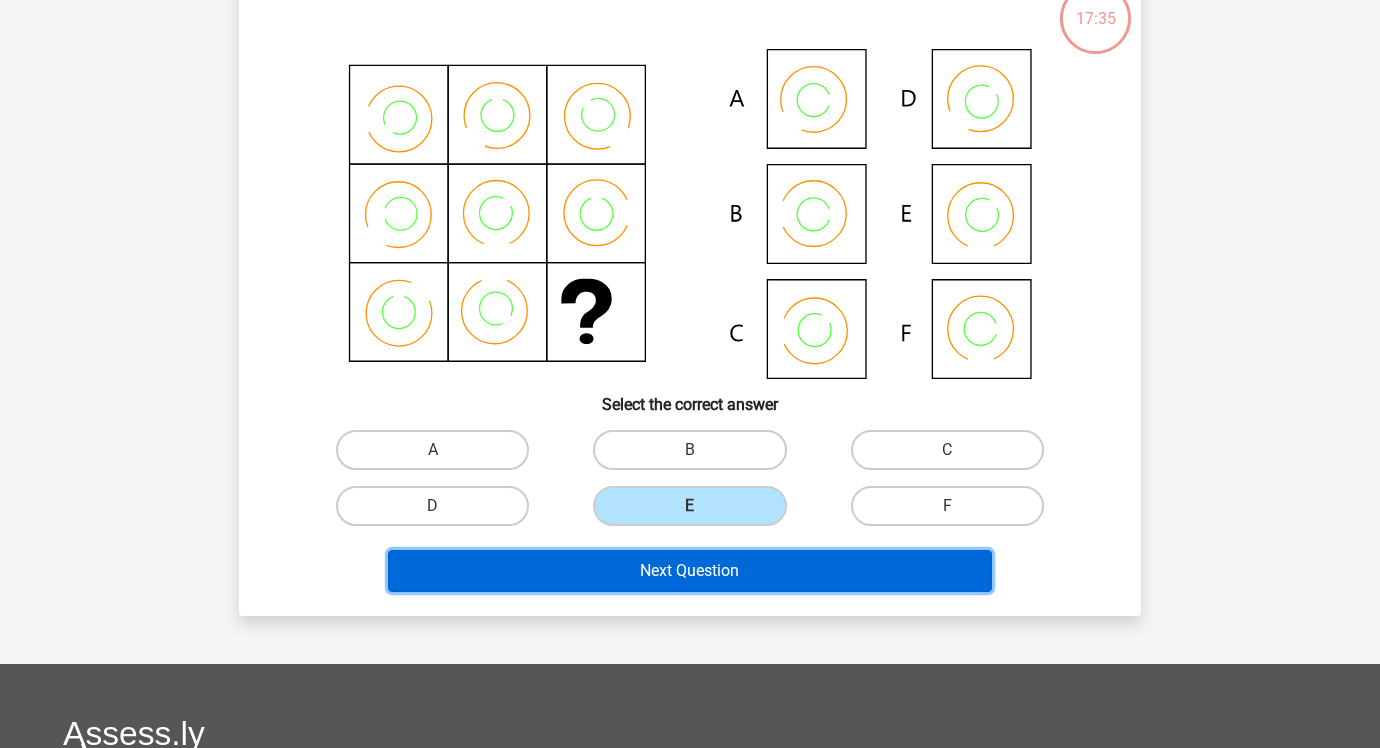 click on "Next Question" at bounding box center [690, 571] 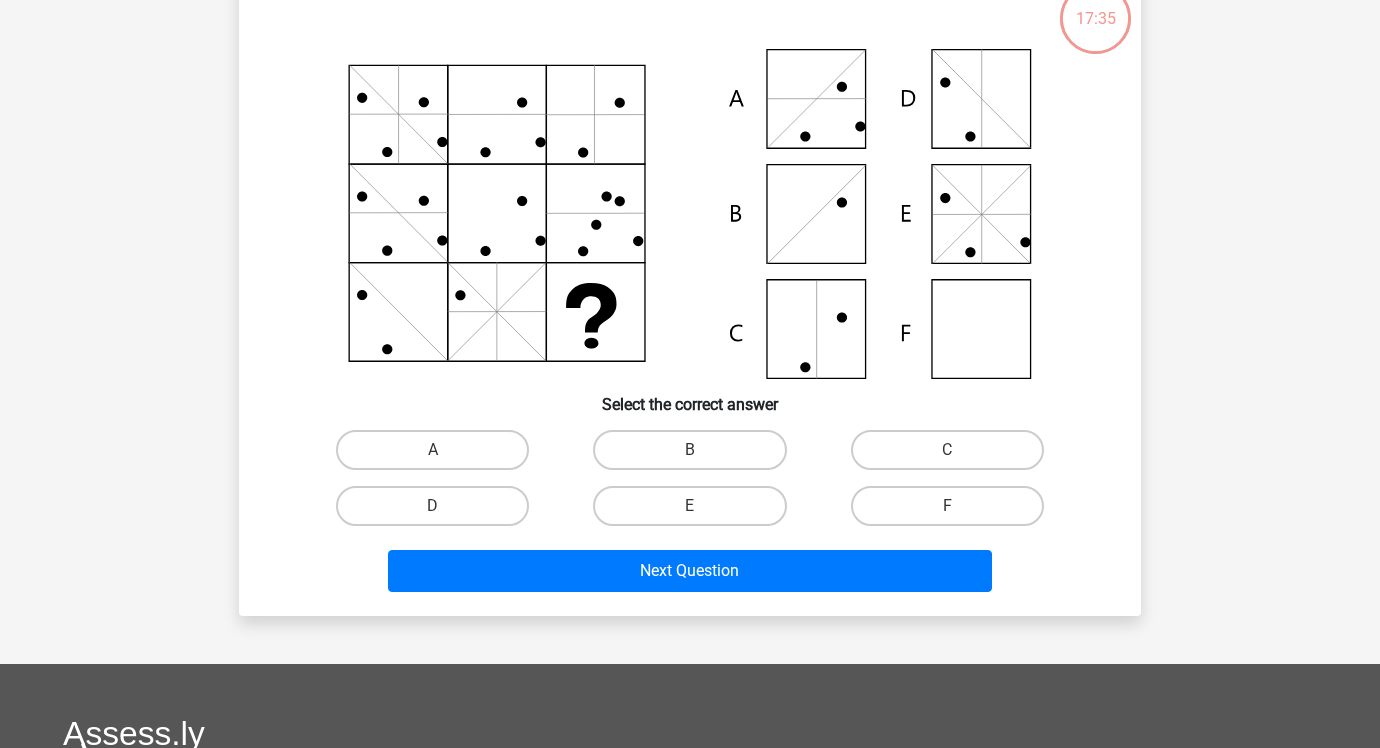 scroll, scrollTop: 92, scrollLeft: 0, axis: vertical 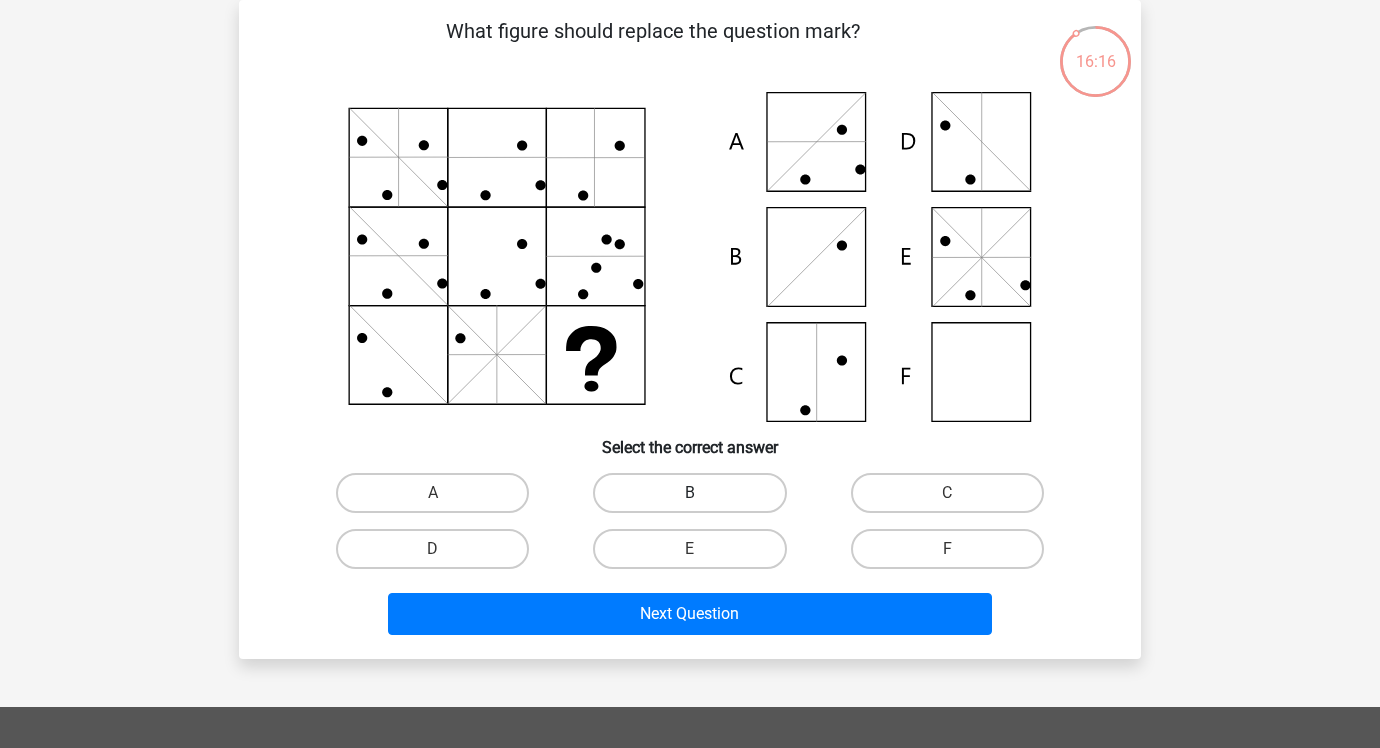 click on "B" at bounding box center (689, 493) 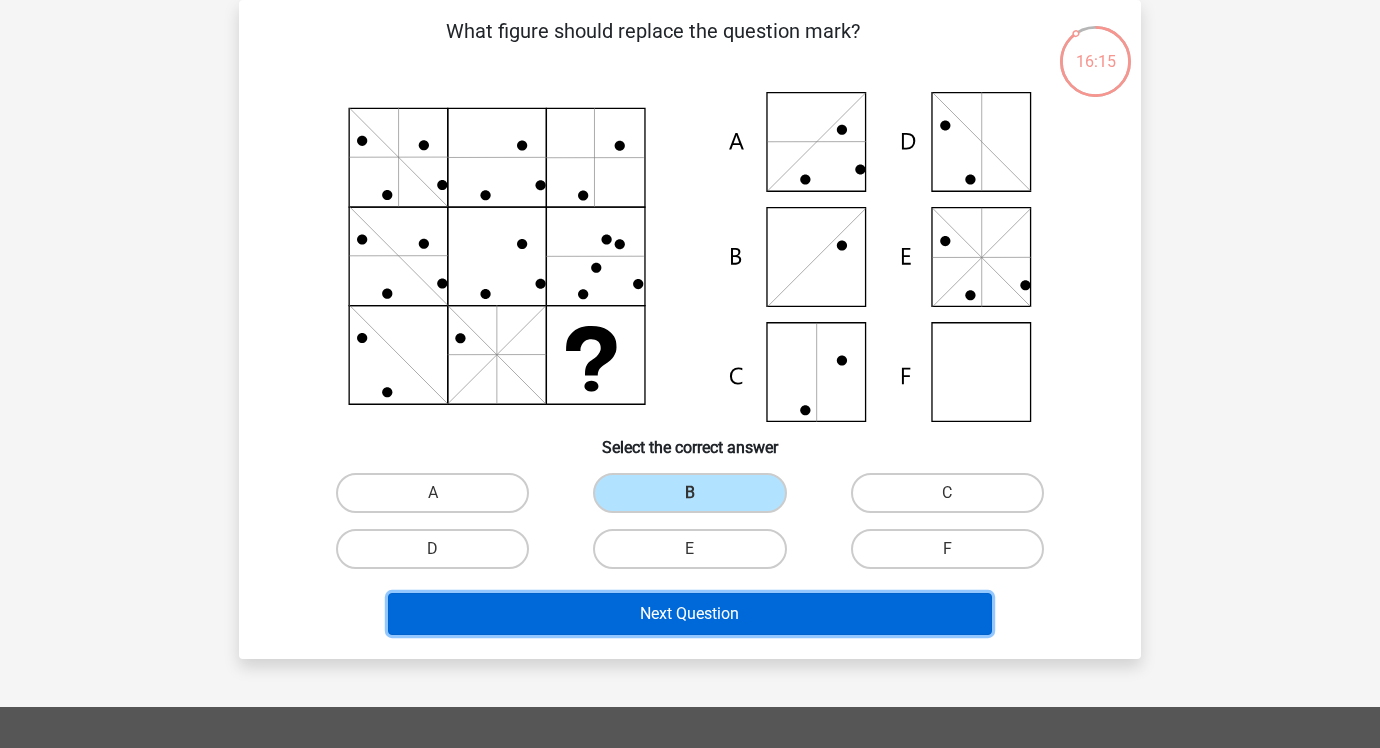 click on "Next Question" at bounding box center [690, 614] 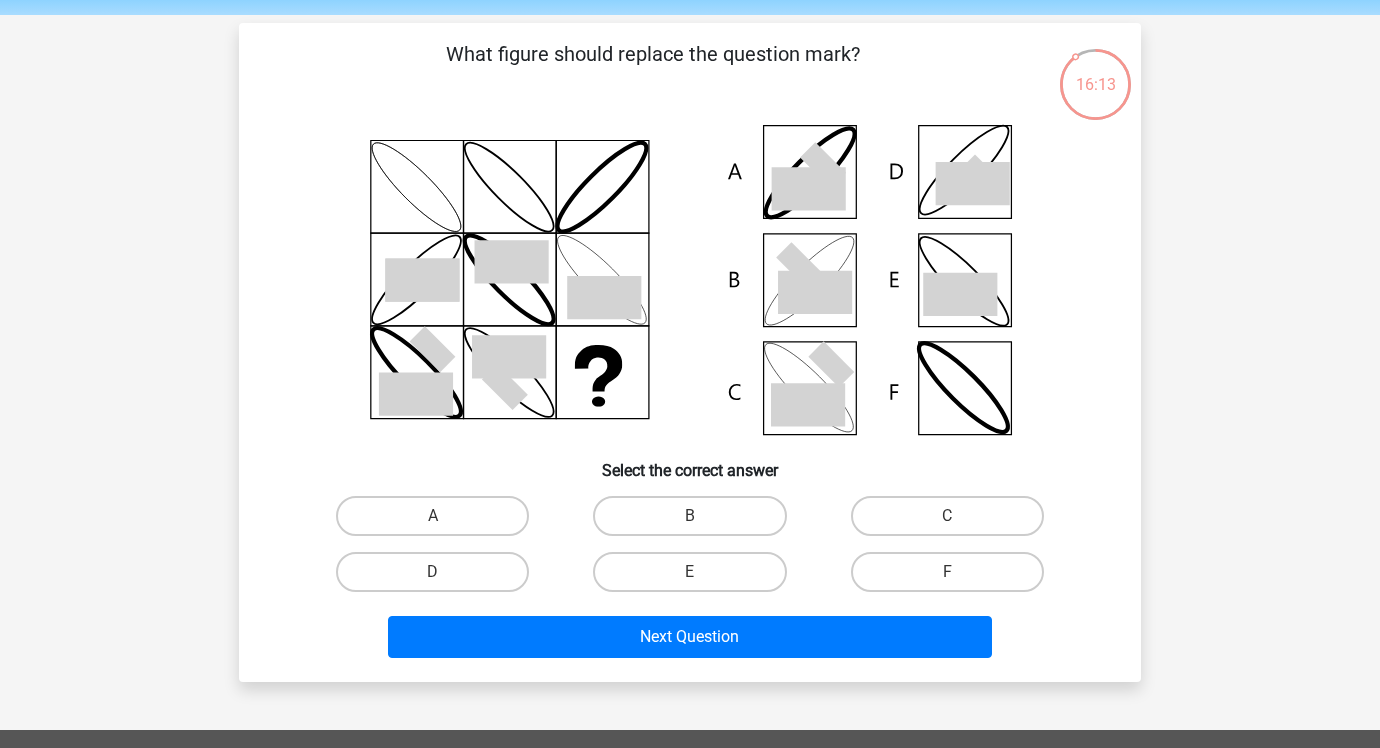 scroll, scrollTop: 62, scrollLeft: 0, axis: vertical 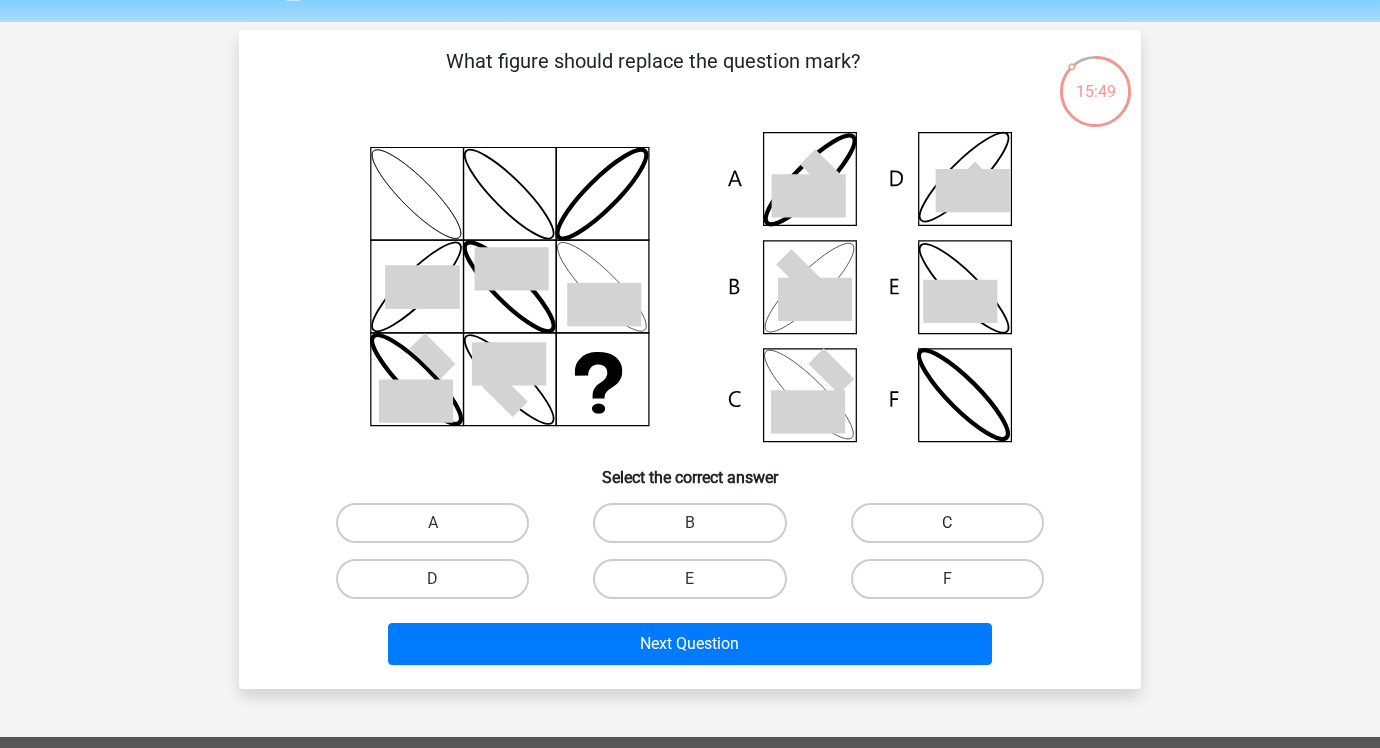 click on "C" at bounding box center (947, 523) 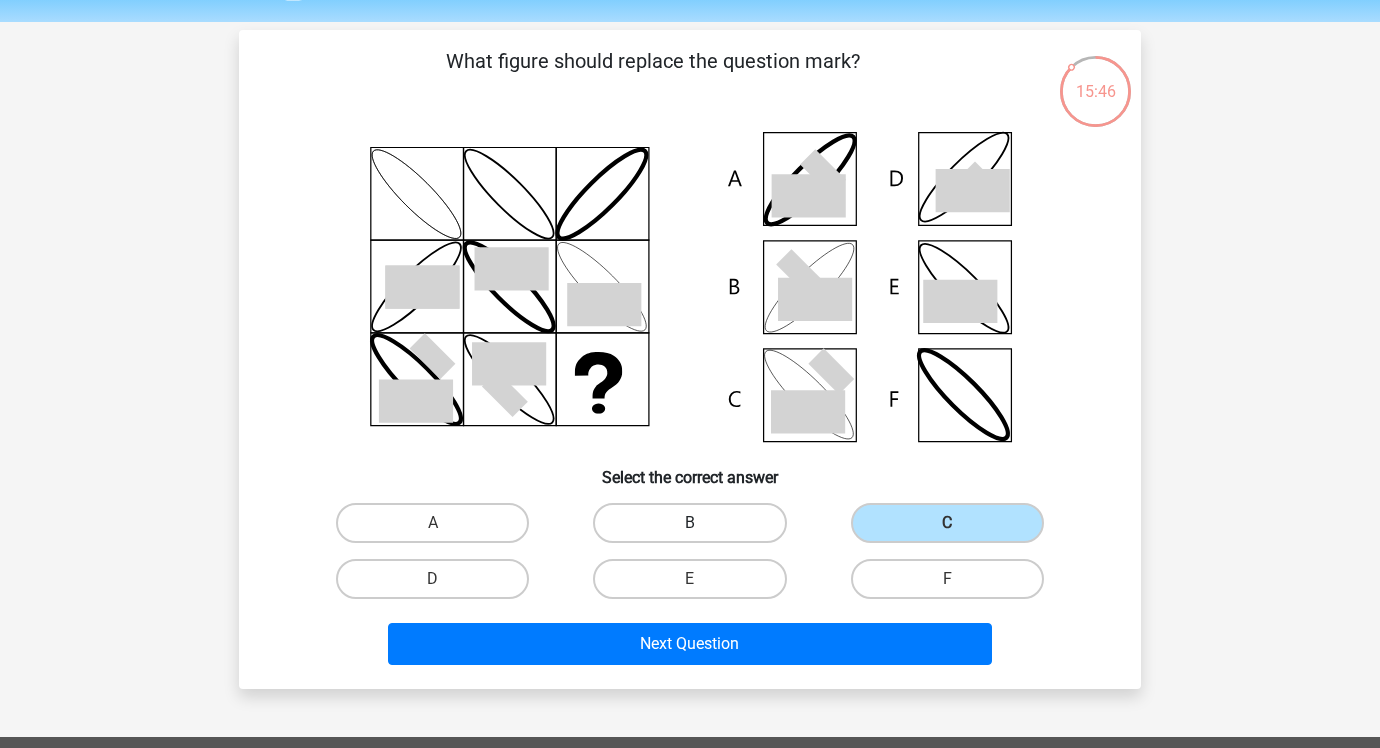 click on "B" at bounding box center (689, 523) 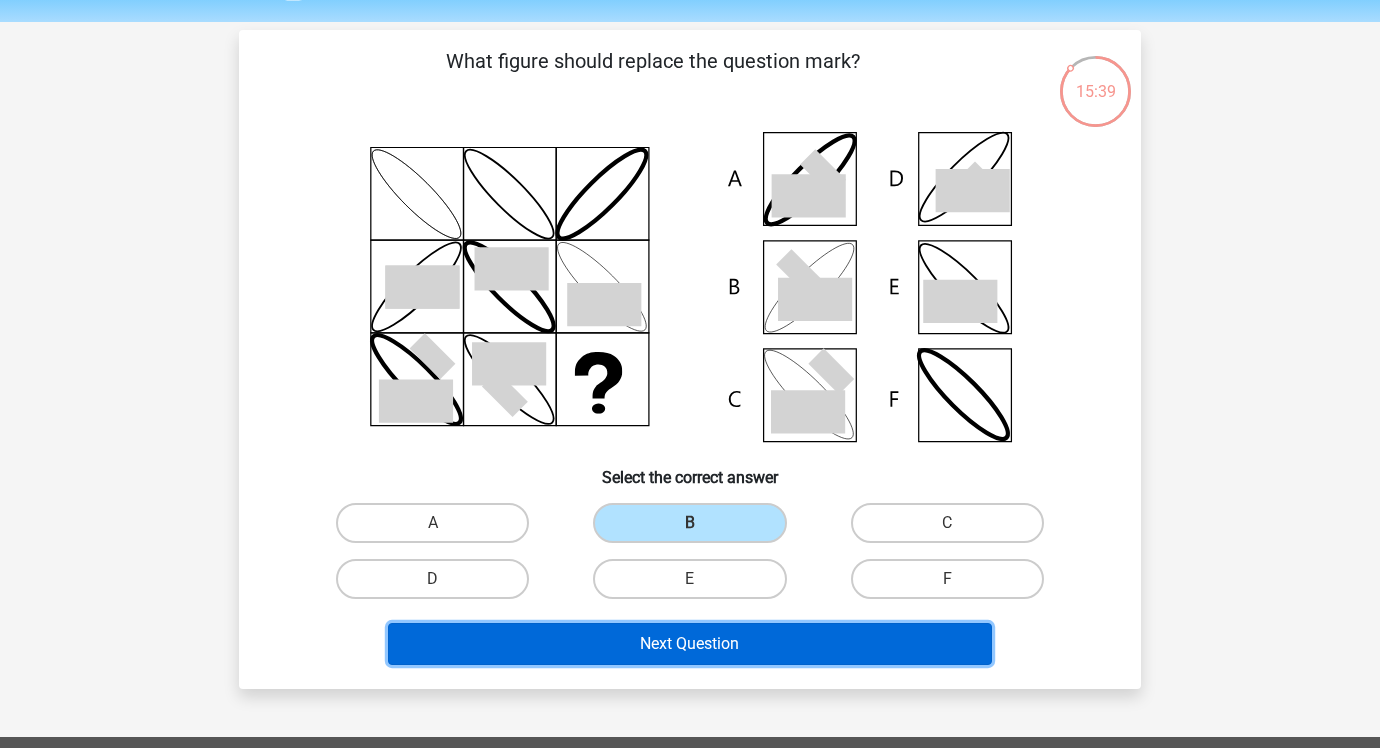click on "Next Question" at bounding box center (690, 644) 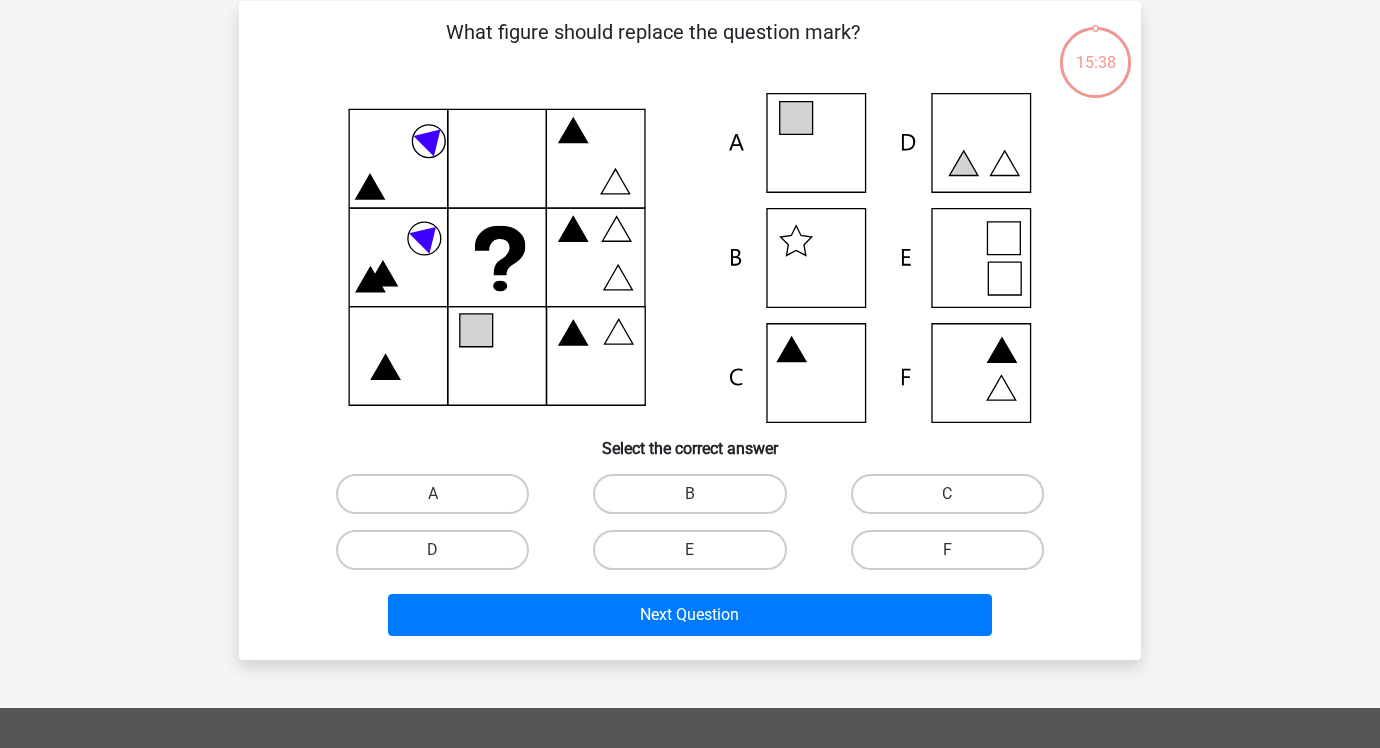 scroll, scrollTop: 92, scrollLeft: 0, axis: vertical 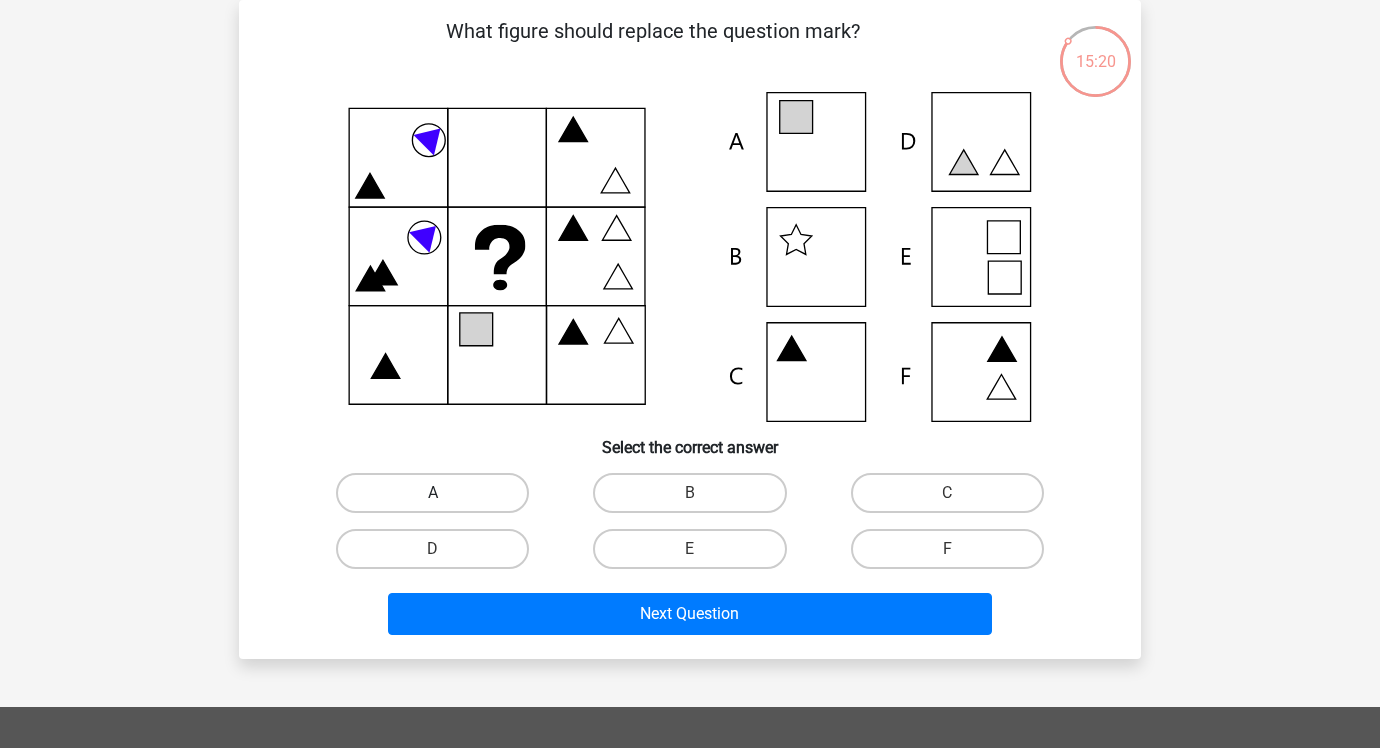 click on "A" at bounding box center (432, 493) 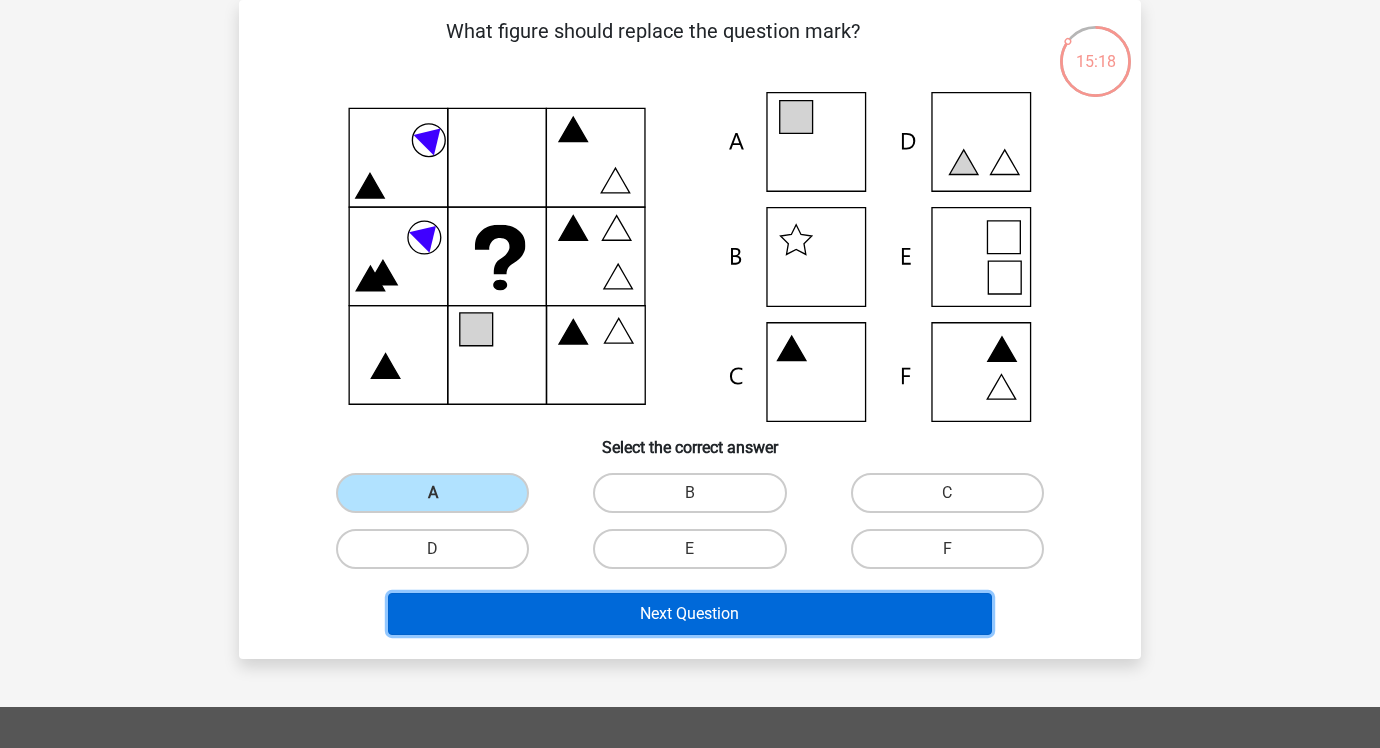 click on "Next Question" at bounding box center (690, 614) 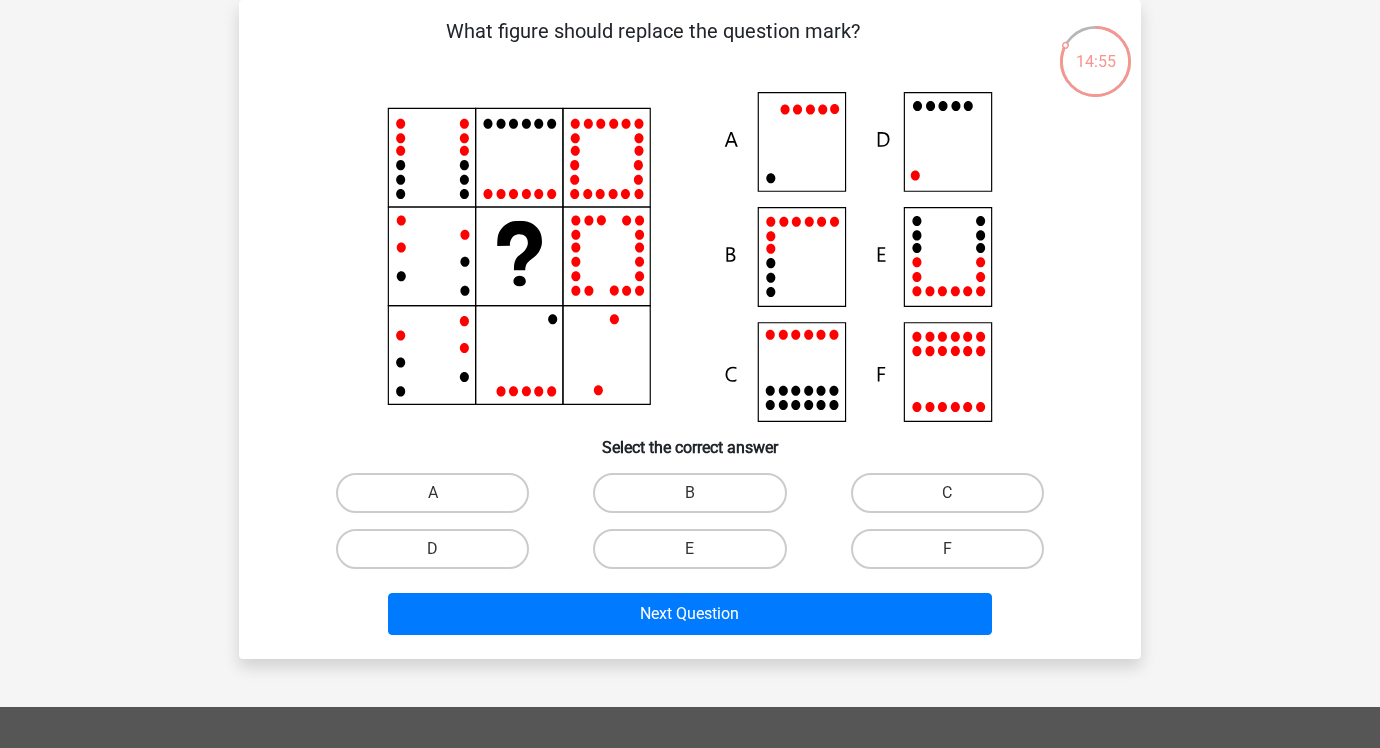 click 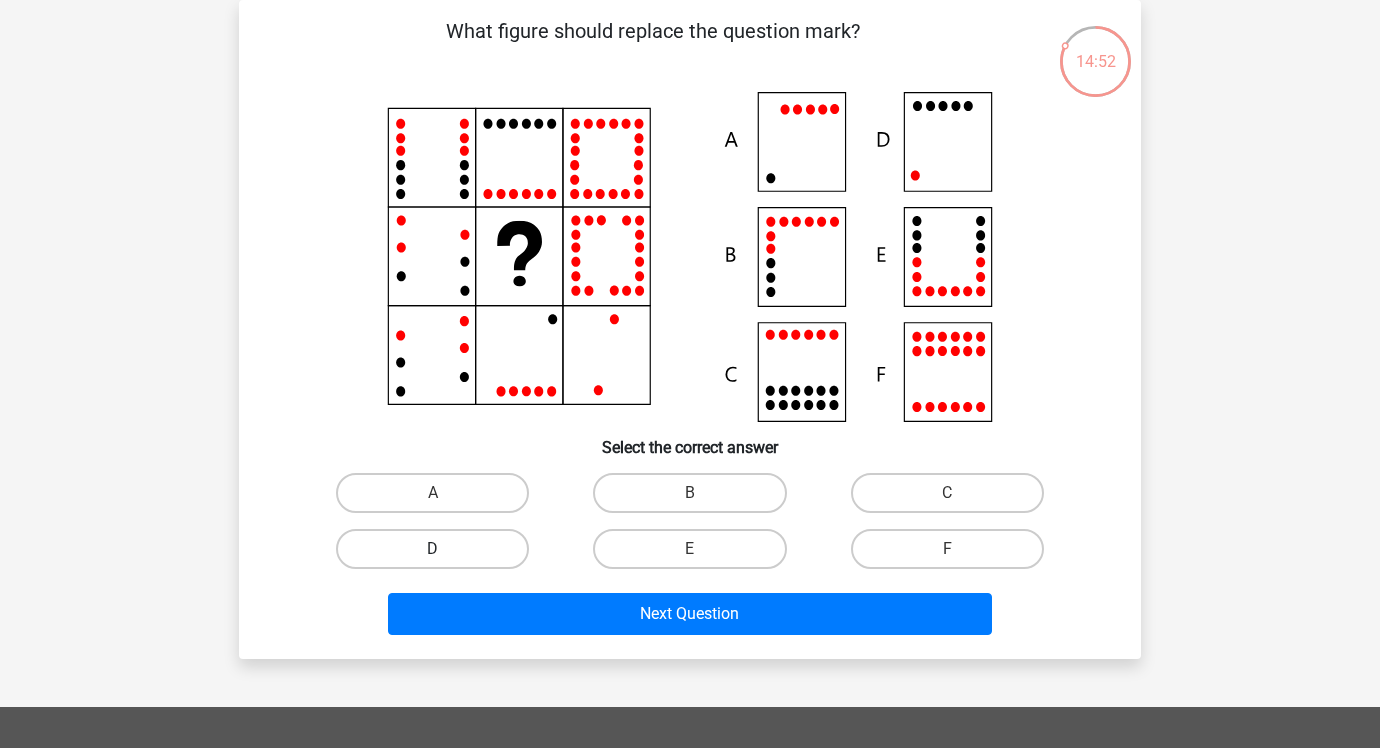 click on "D" at bounding box center [432, 549] 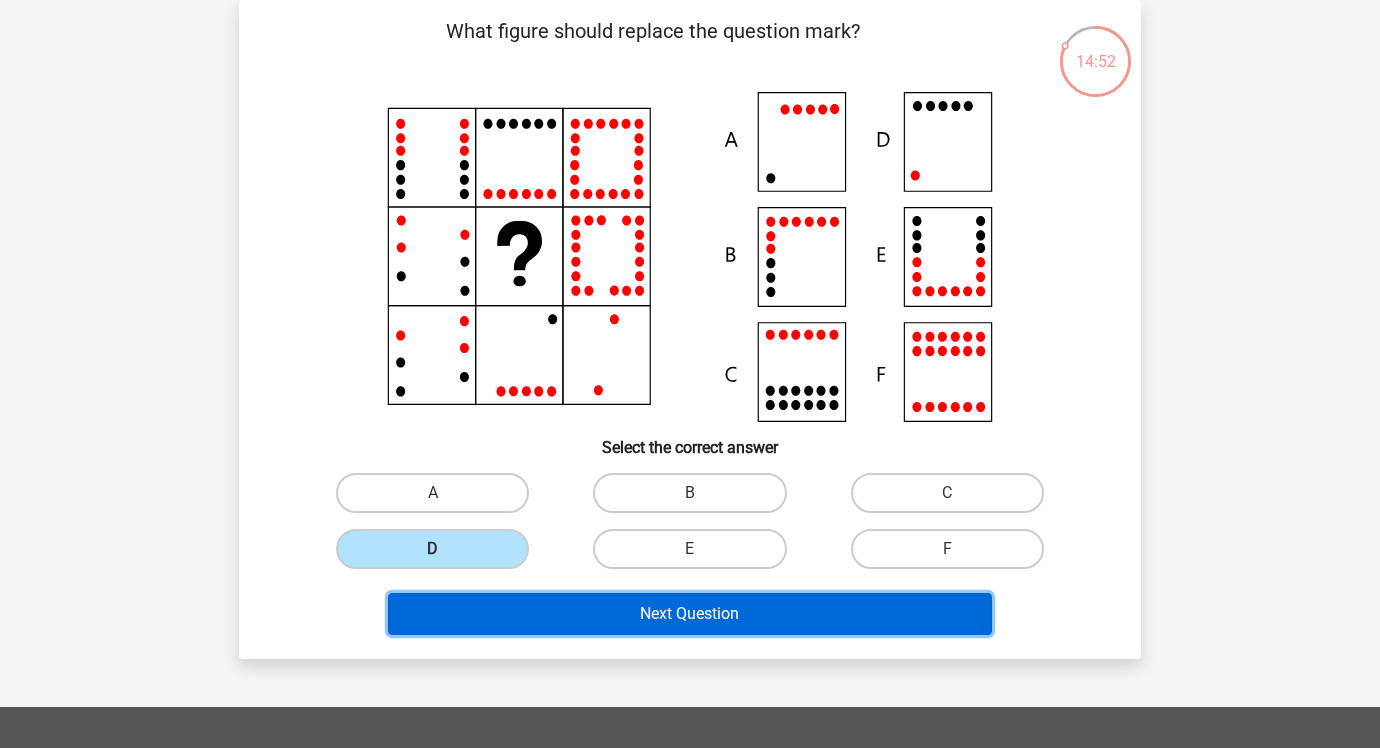 click on "Next Question" at bounding box center (690, 614) 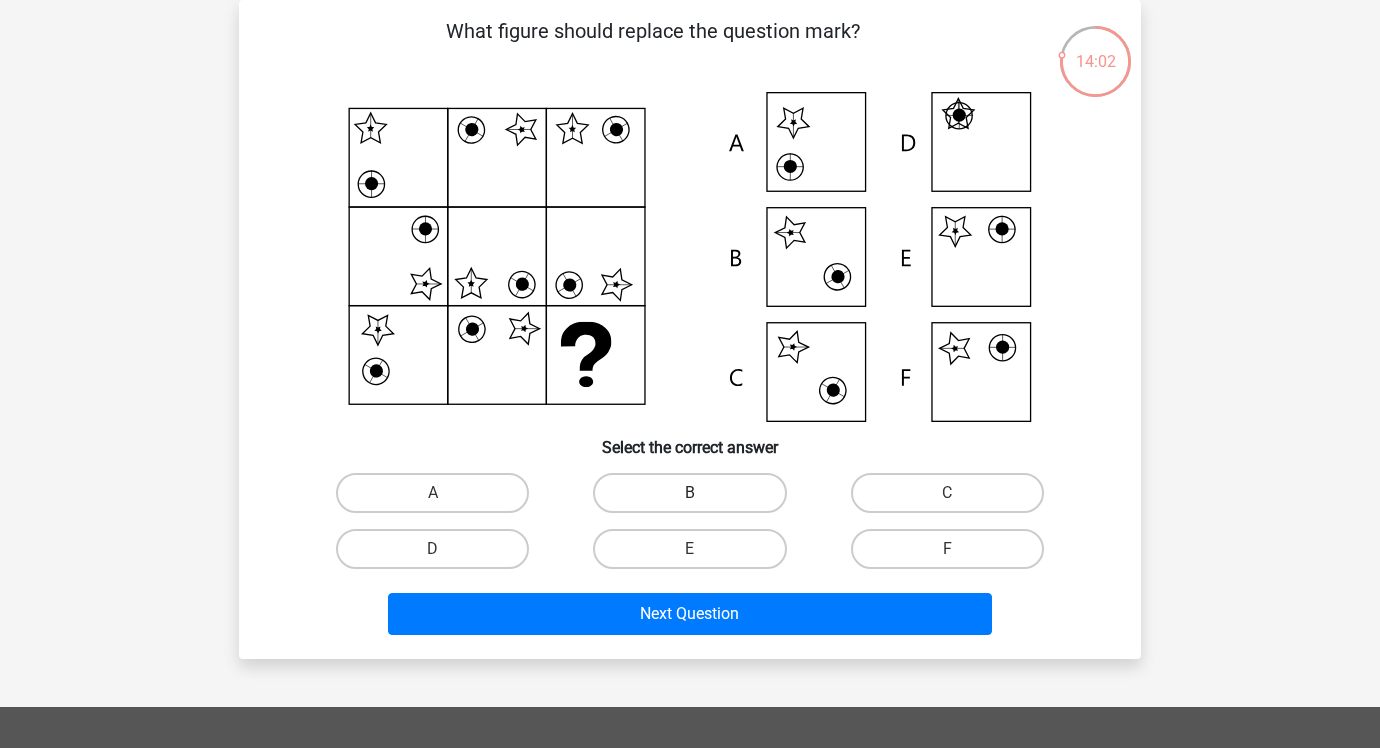 click on "B" at bounding box center [689, 493] 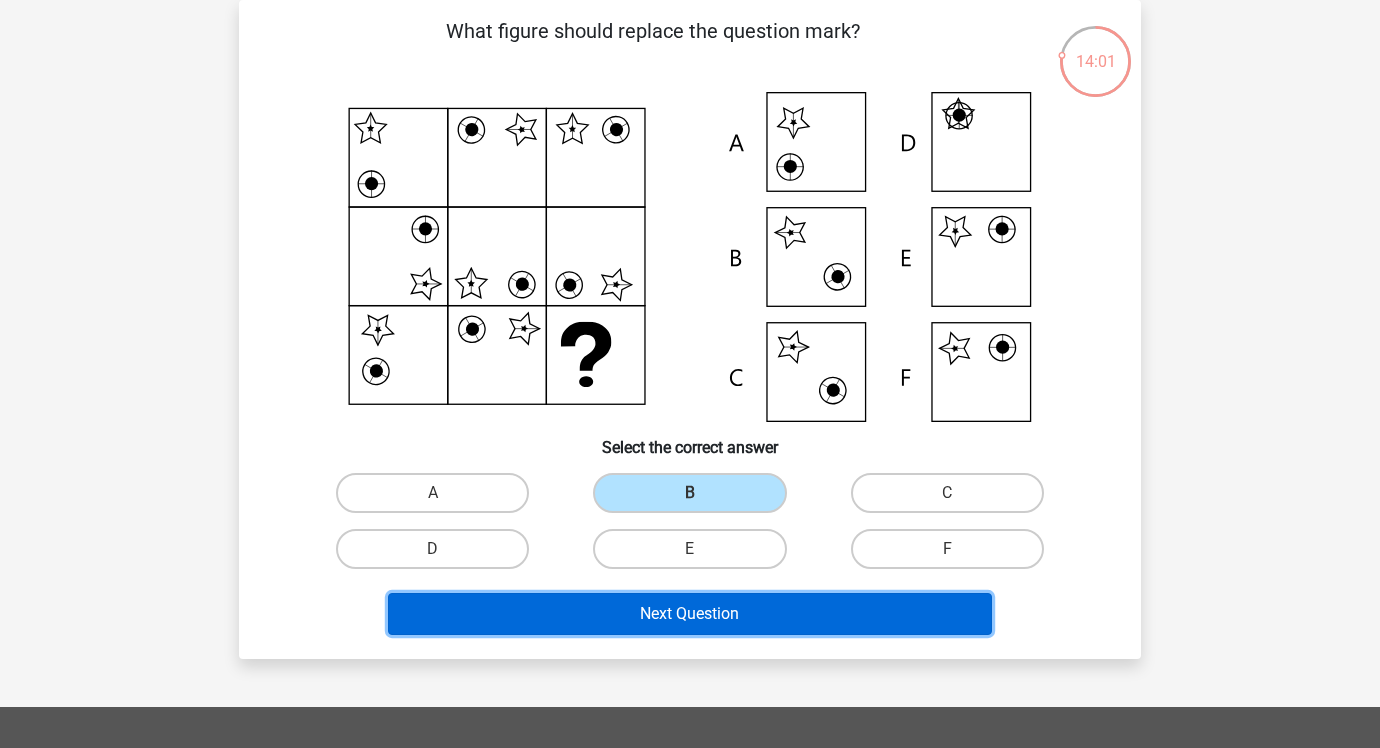 click on "Next Question" at bounding box center (690, 614) 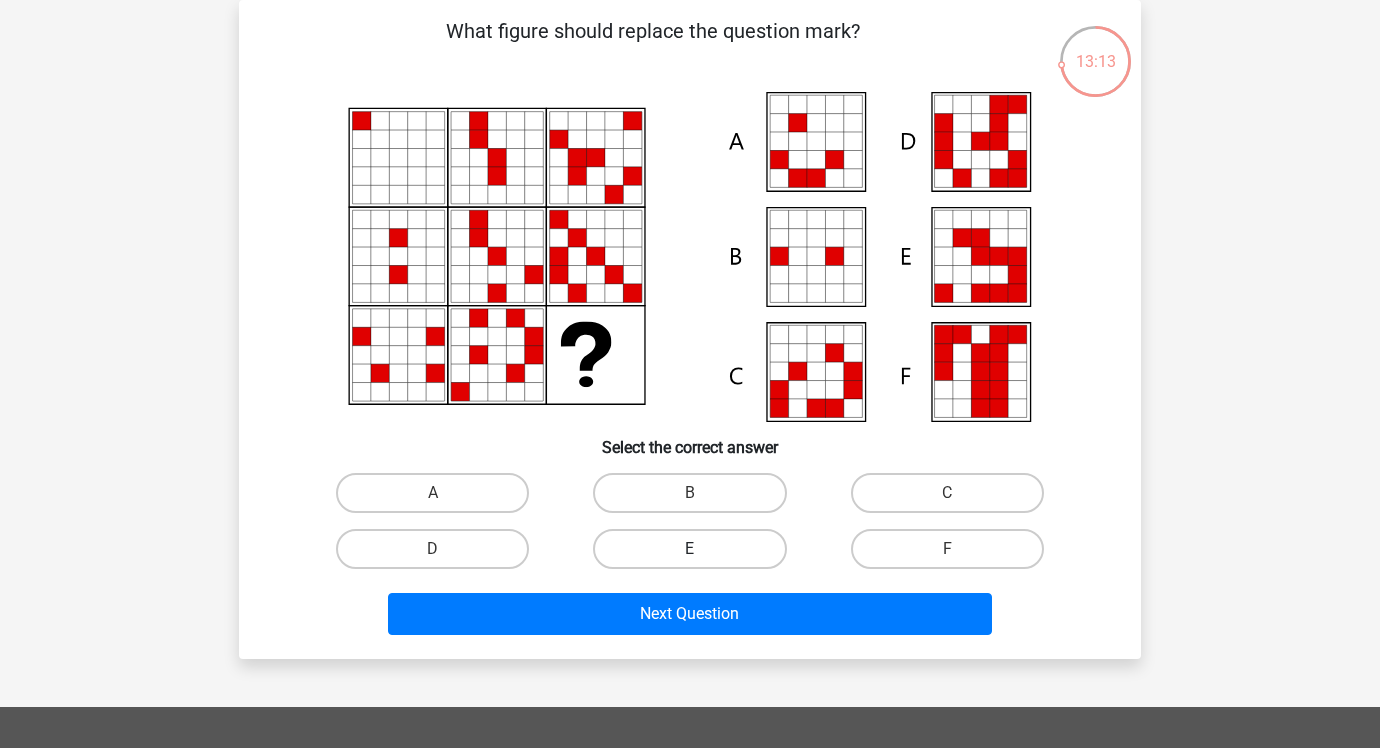 click on "E" at bounding box center (689, 549) 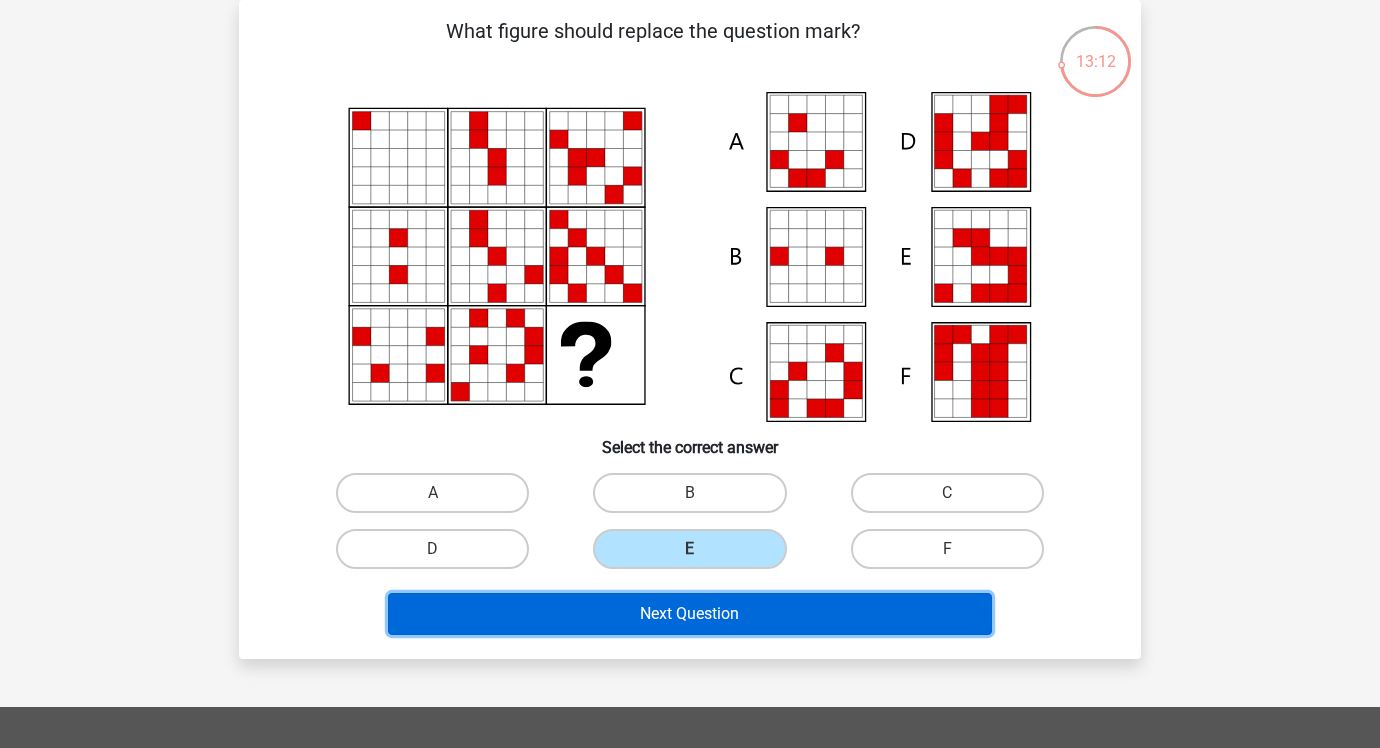 click on "Next Question" at bounding box center (690, 614) 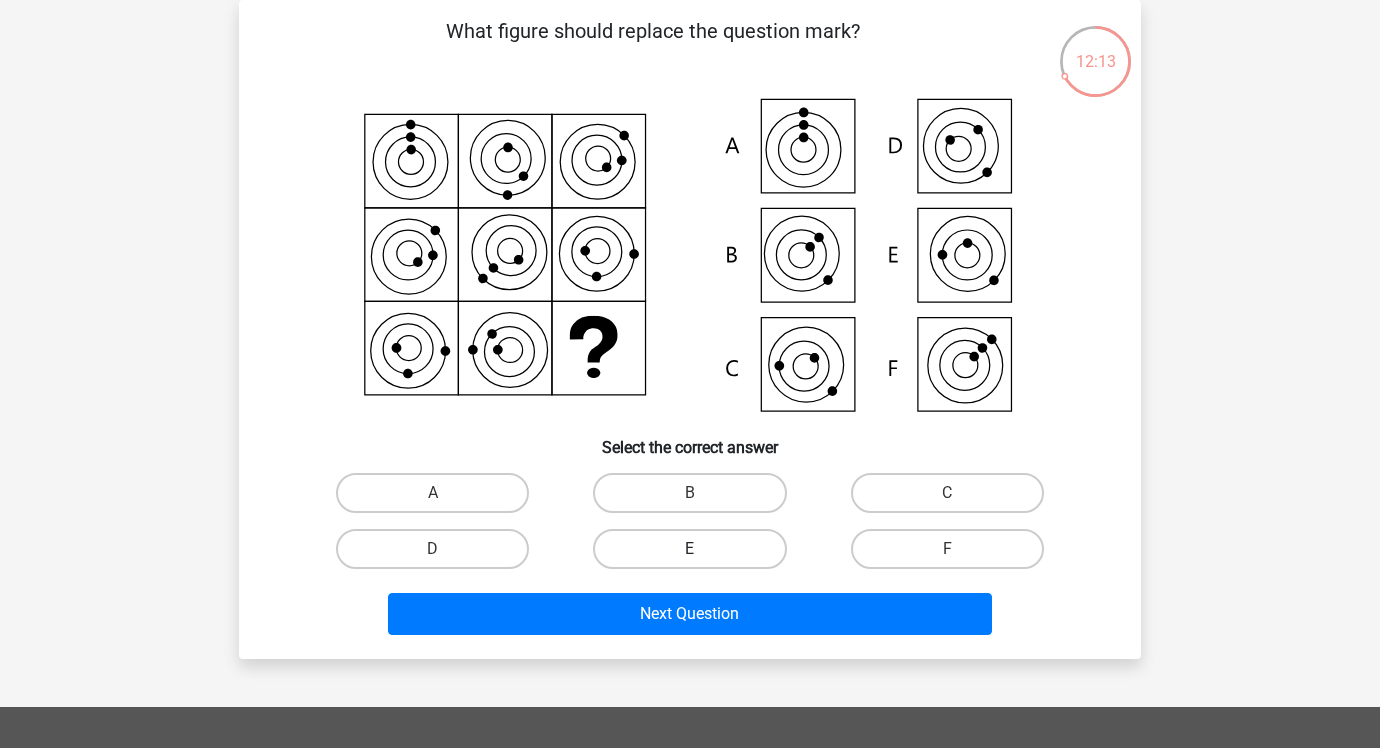 click on "E" at bounding box center (689, 549) 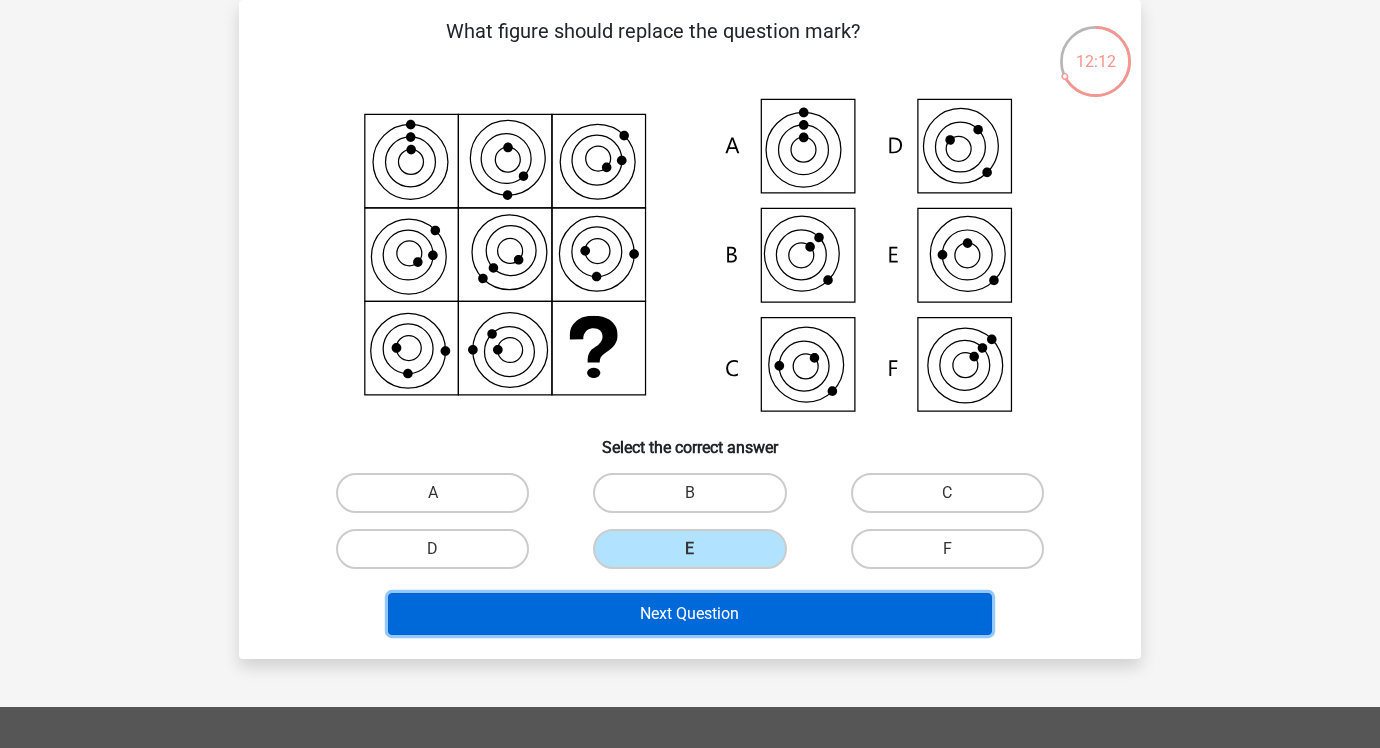 click on "Next Question" at bounding box center [690, 614] 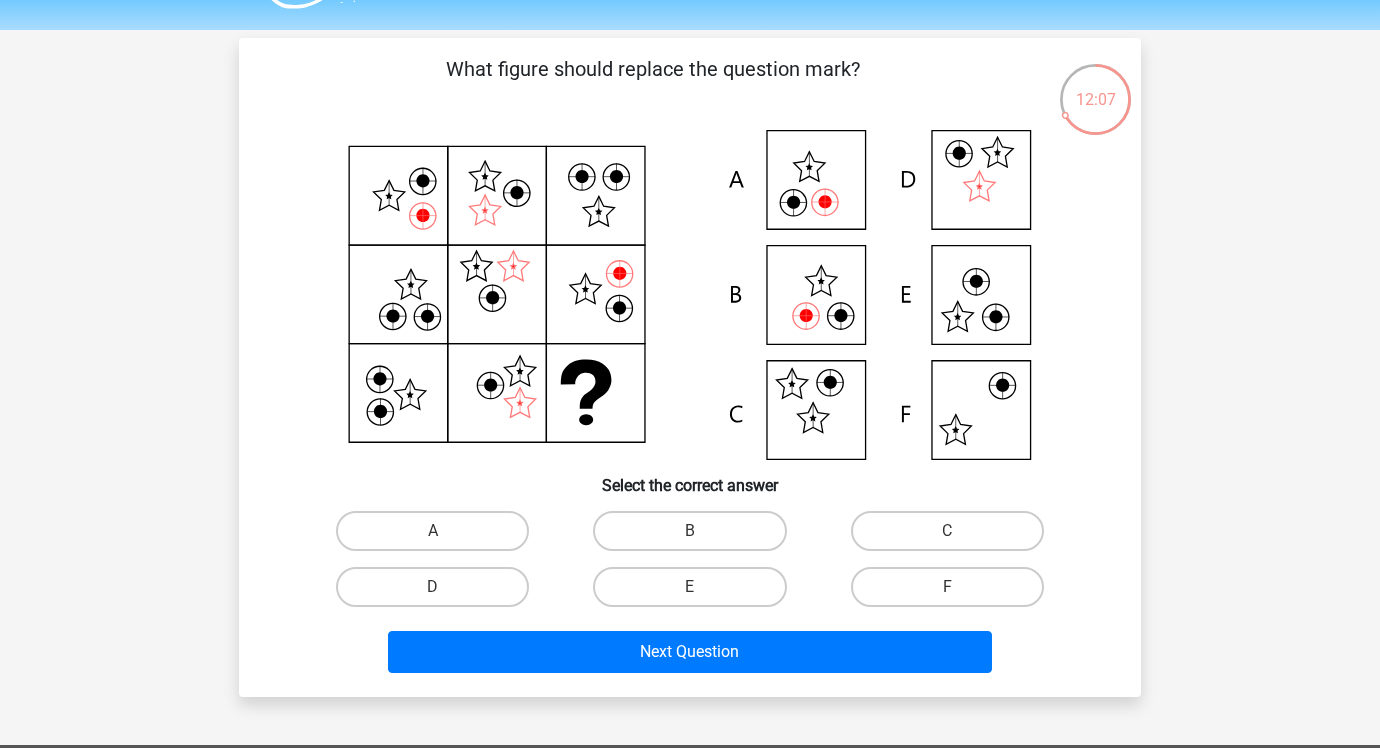 scroll, scrollTop: 36, scrollLeft: 0, axis: vertical 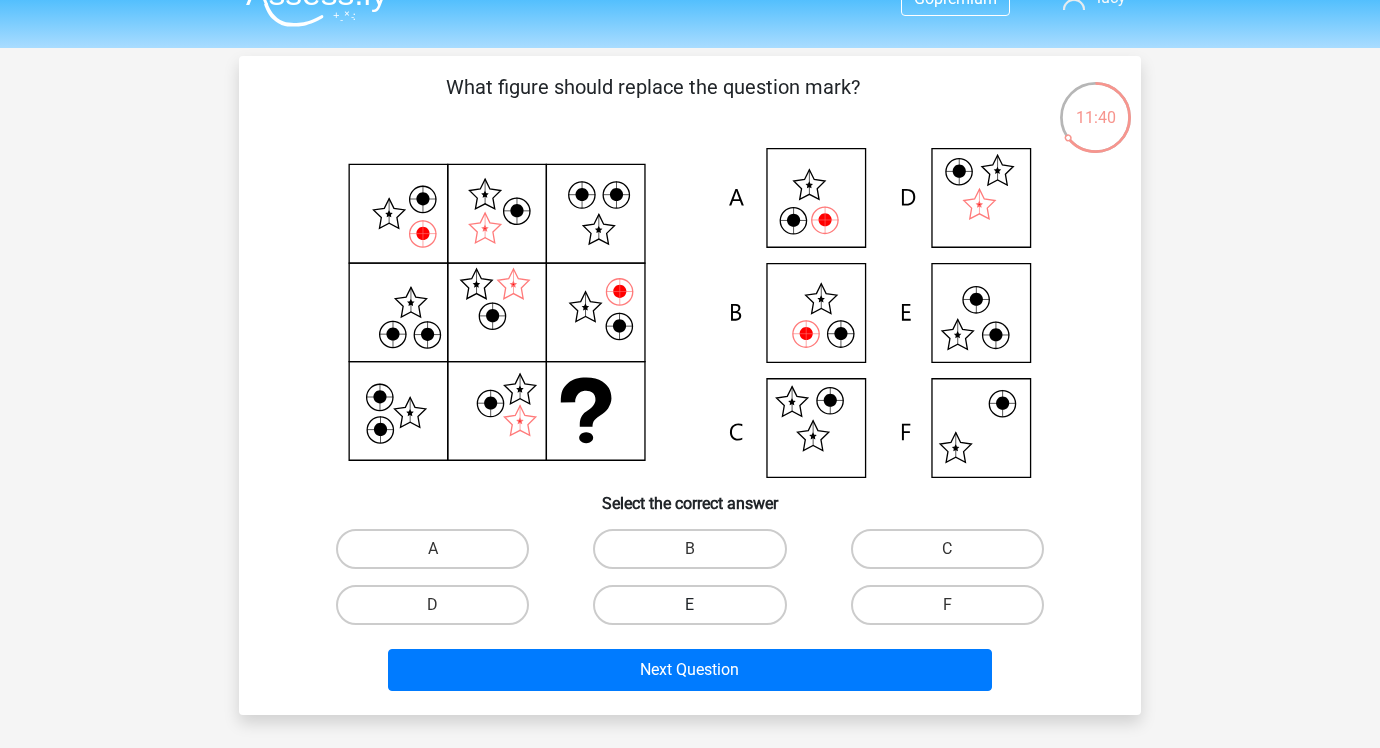 click on "E" at bounding box center [689, 605] 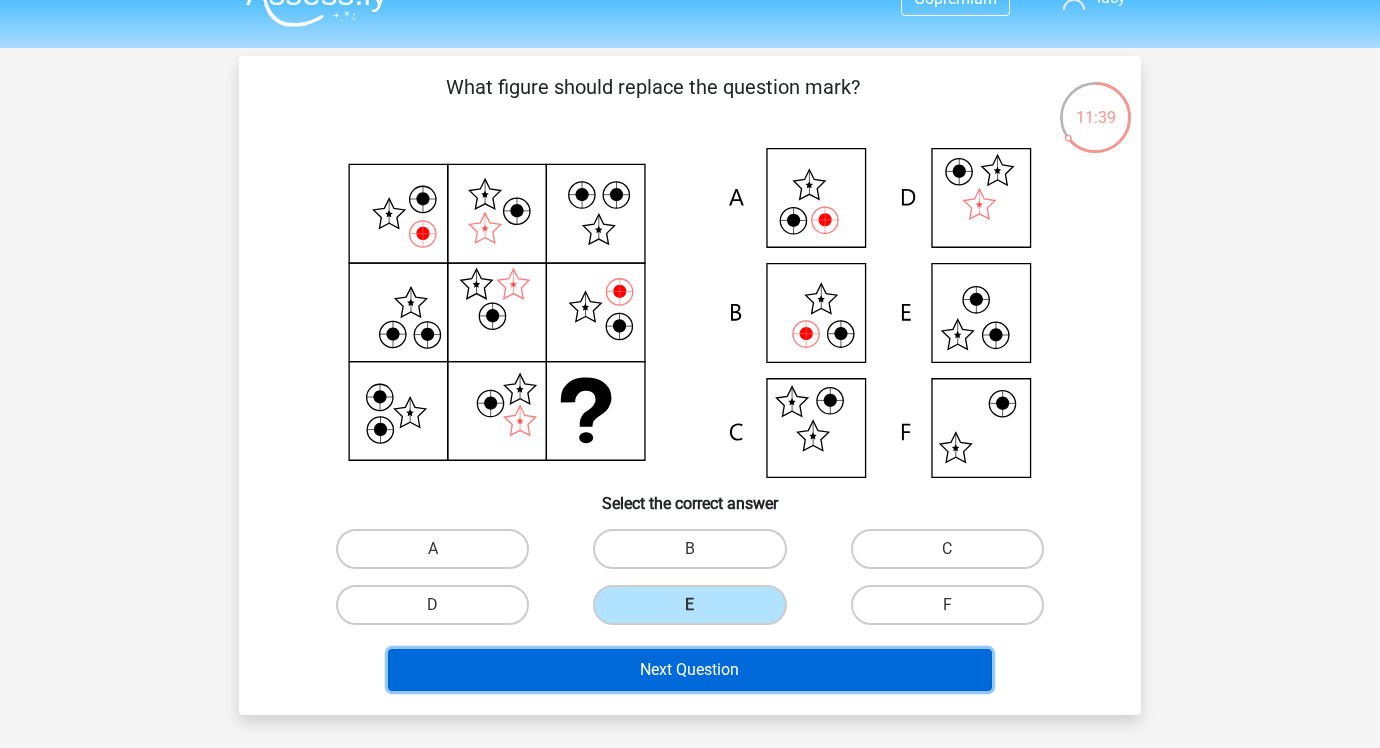 click on "Next Question" at bounding box center [690, 670] 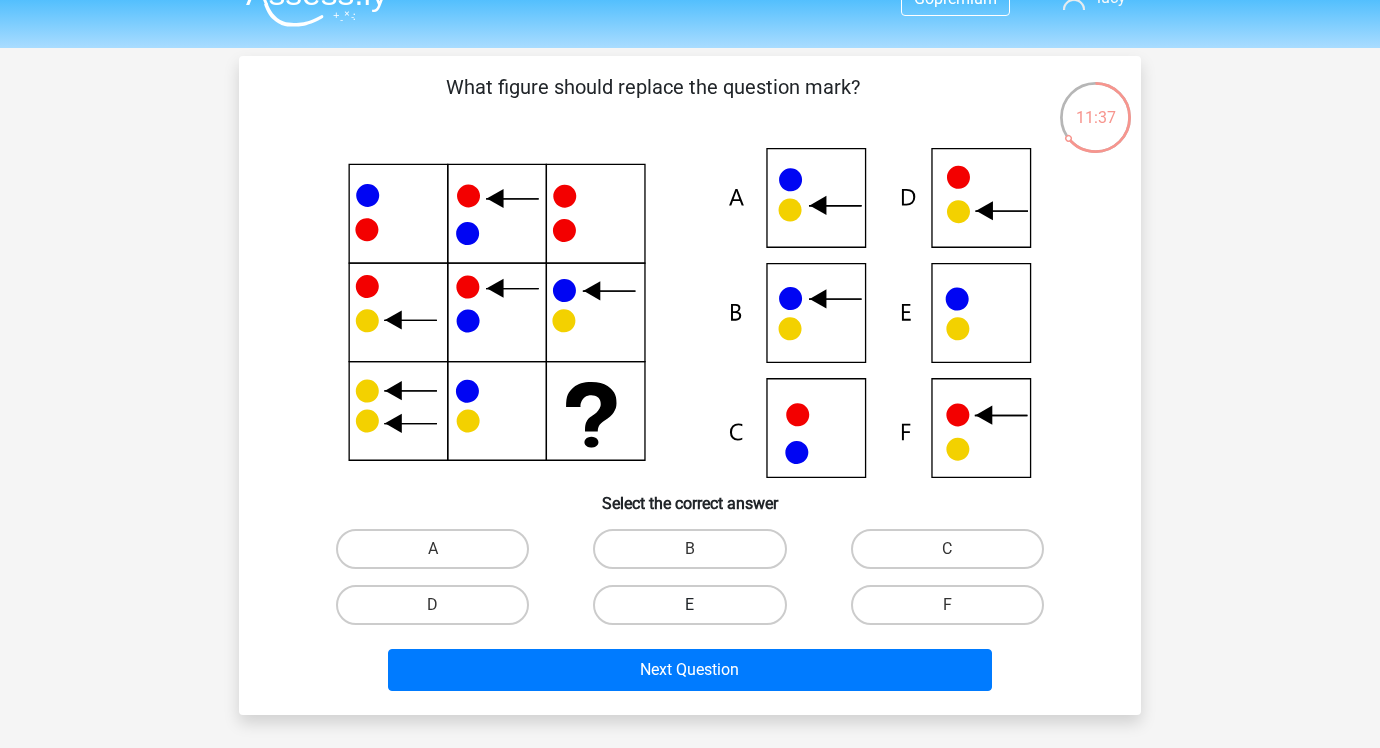 scroll, scrollTop: 28, scrollLeft: 0, axis: vertical 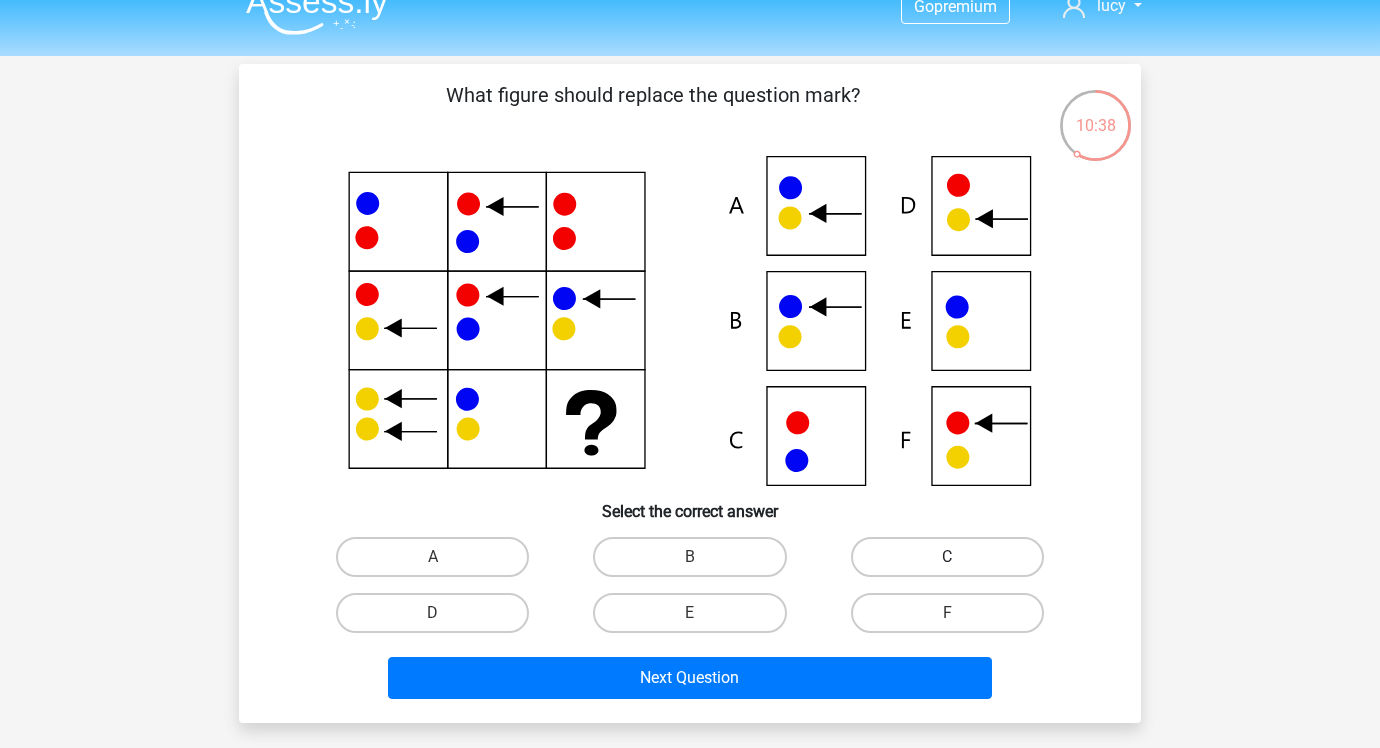 click on "C" at bounding box center (947, 557) 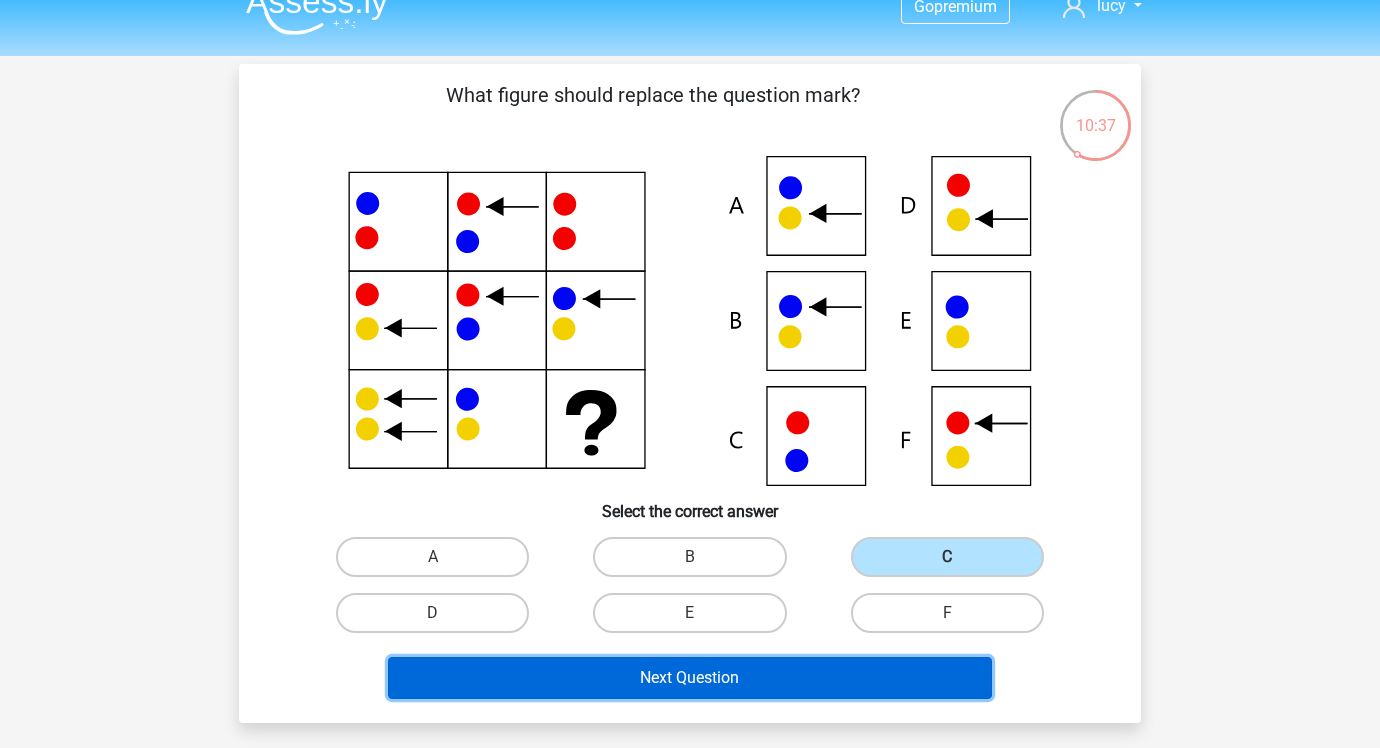 click on "Next Question" at bounding box center [690, 678] 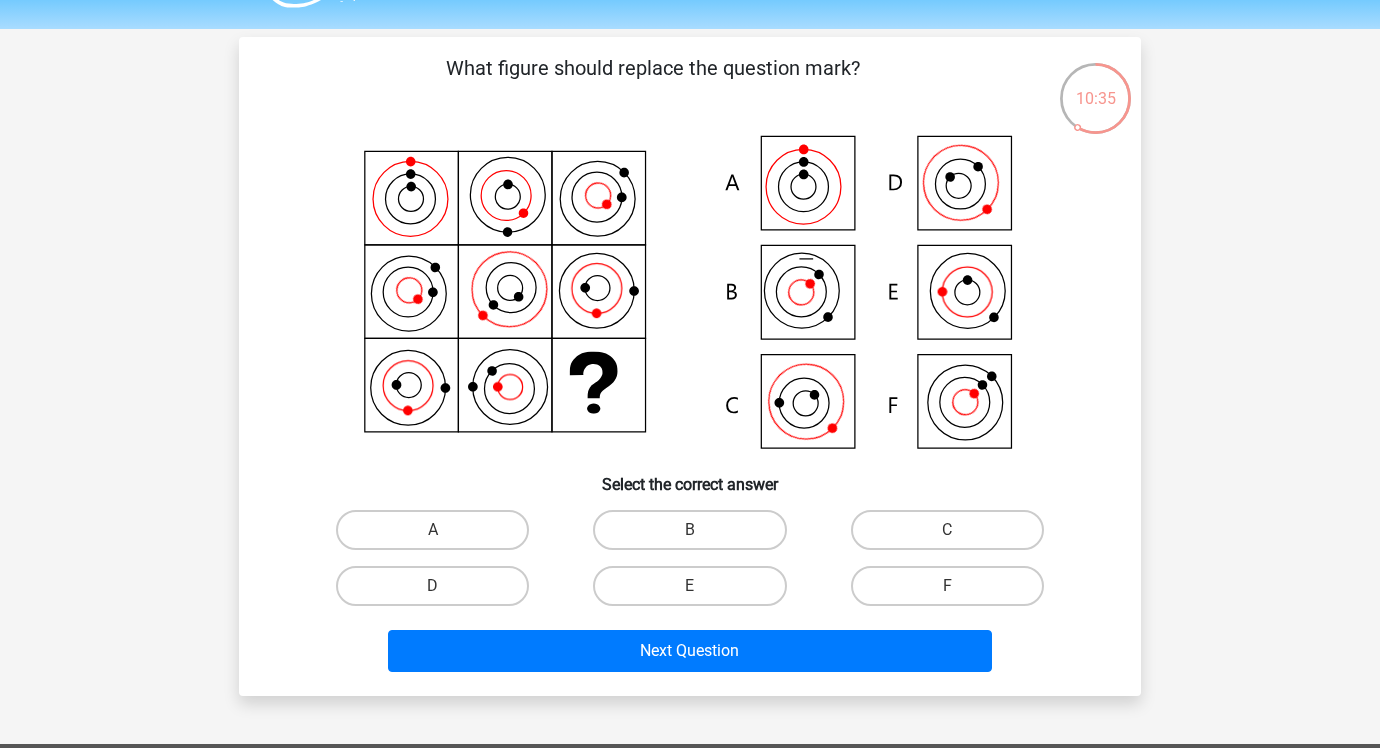 scroll, scrollTop: 49, scrollLeft: 0, axis: vertical 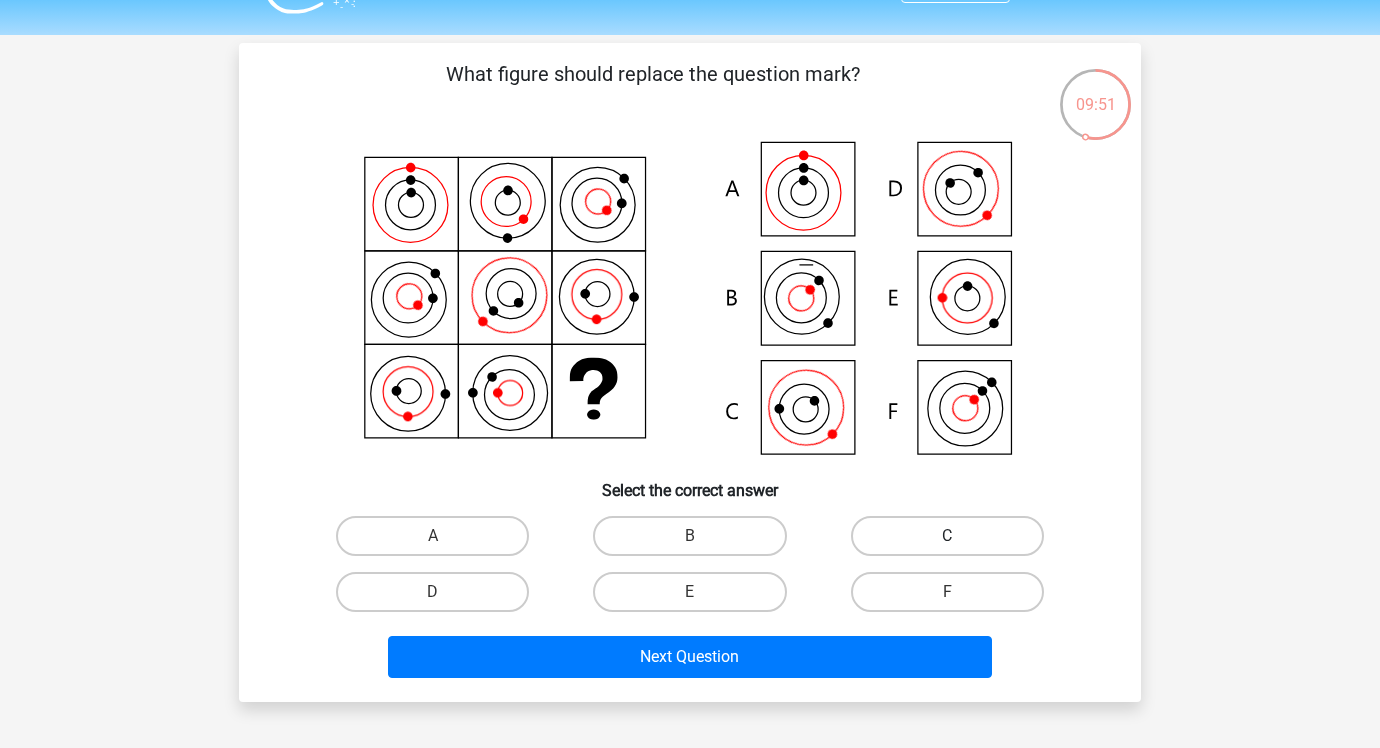 click on "C" at bounding box center [947, 536] 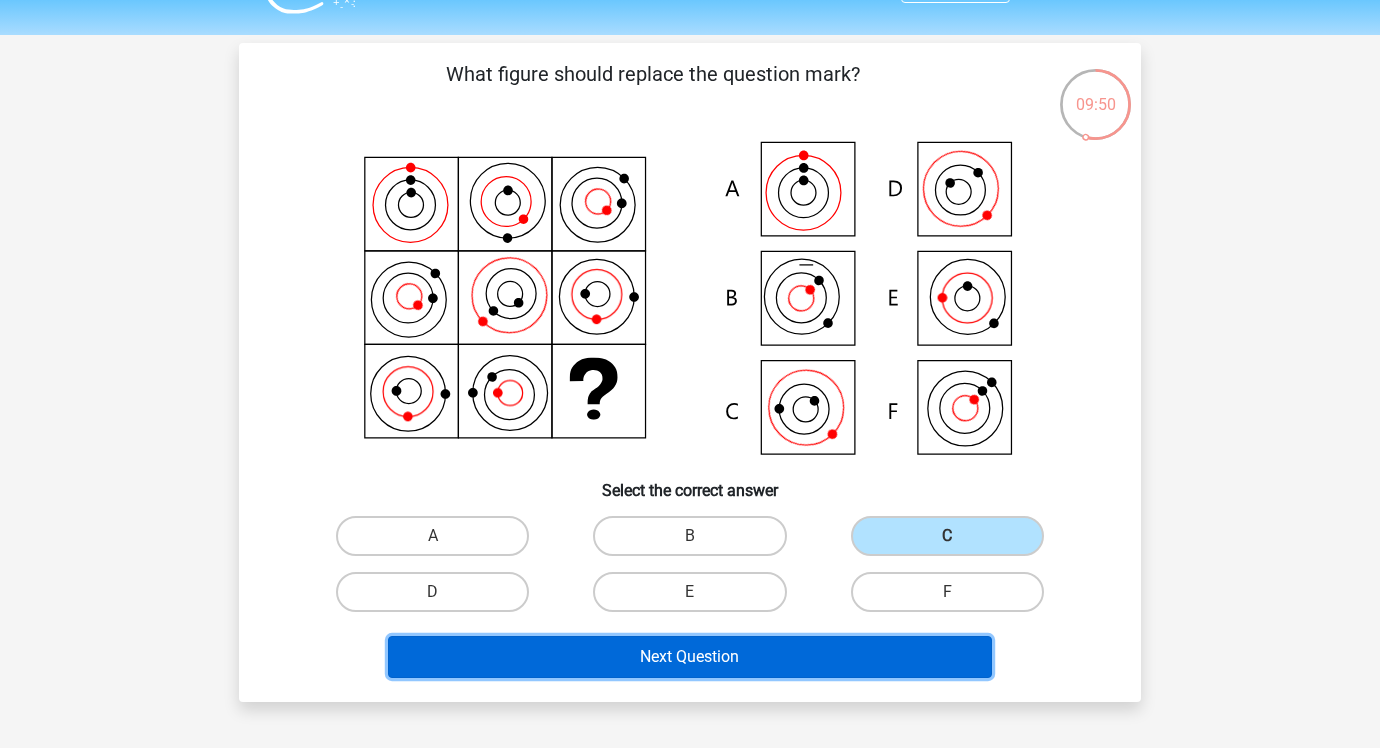 click on "Next Question" at bounding box center (690, 657) 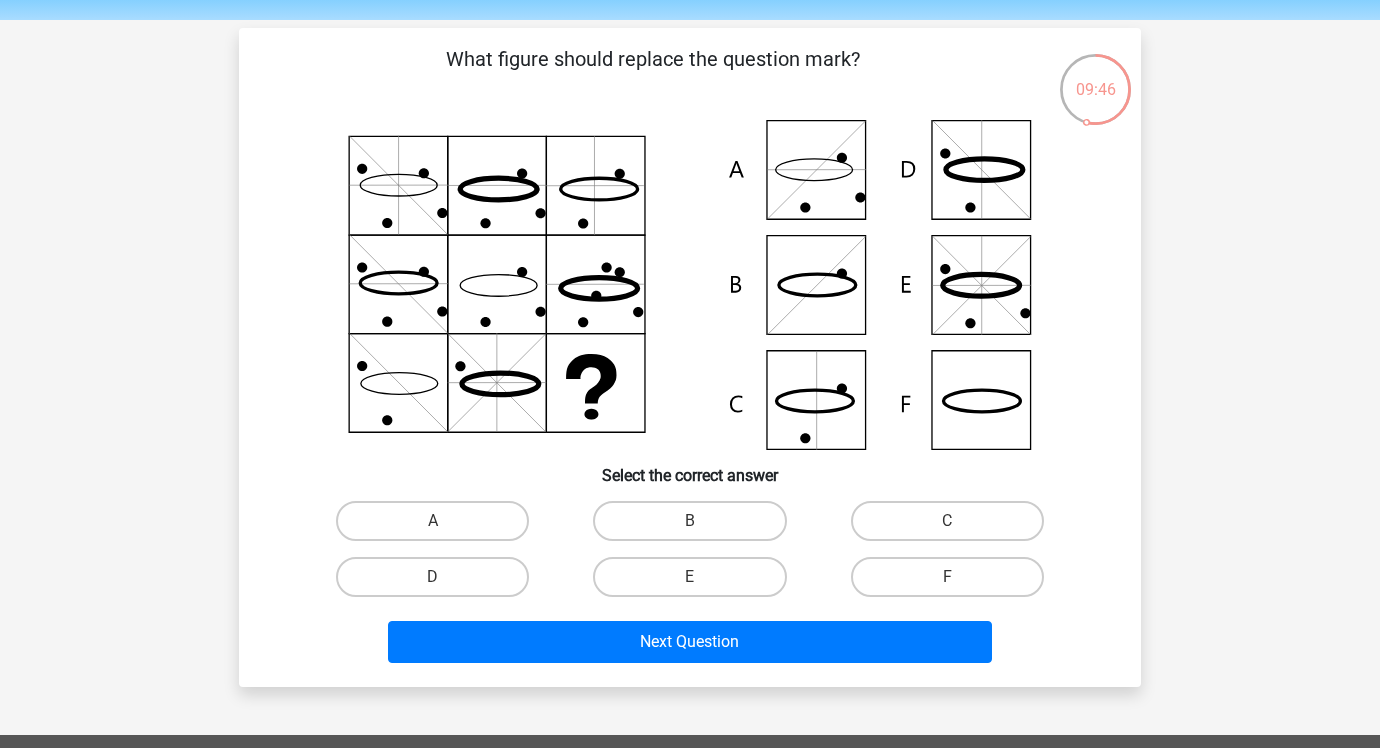 scroll, scrollTop: 66, scrollLeft: 0, axis: vertical 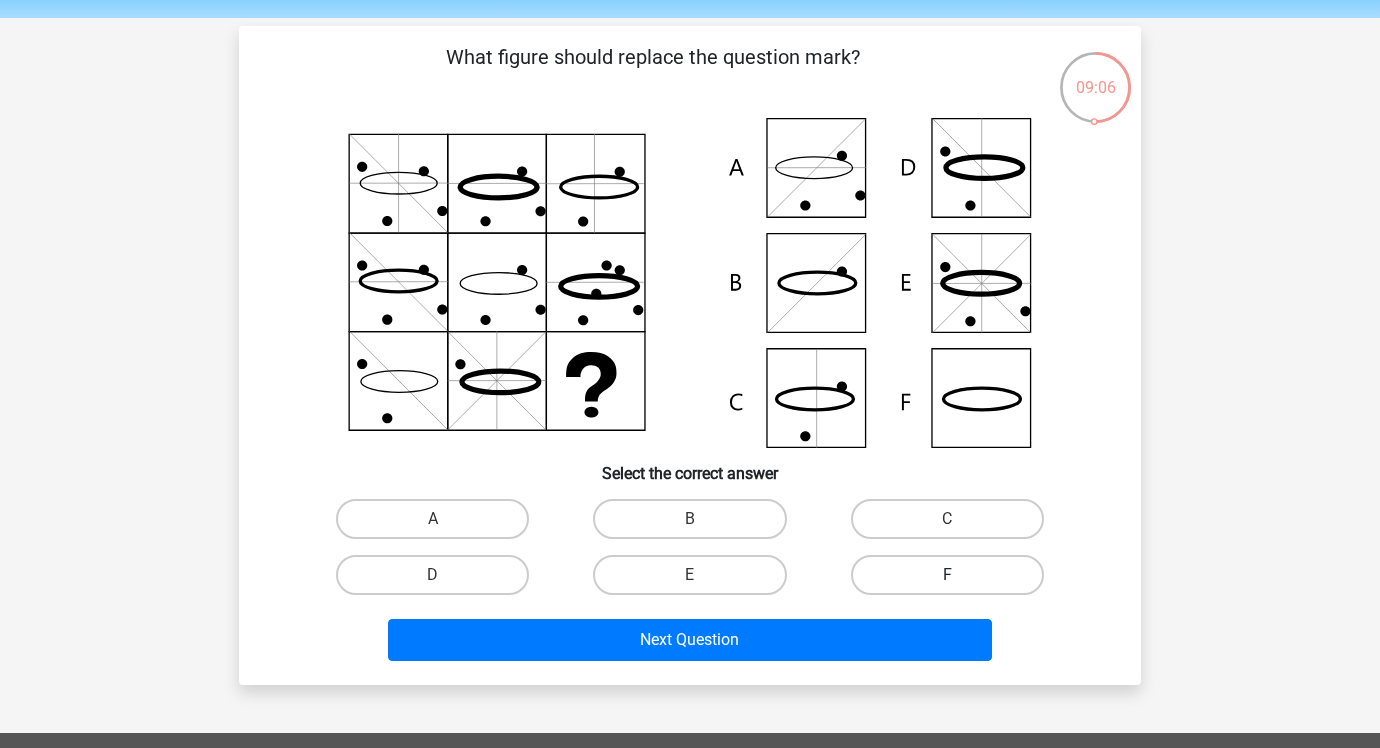 click on "F" at bounding box center (947, 575) 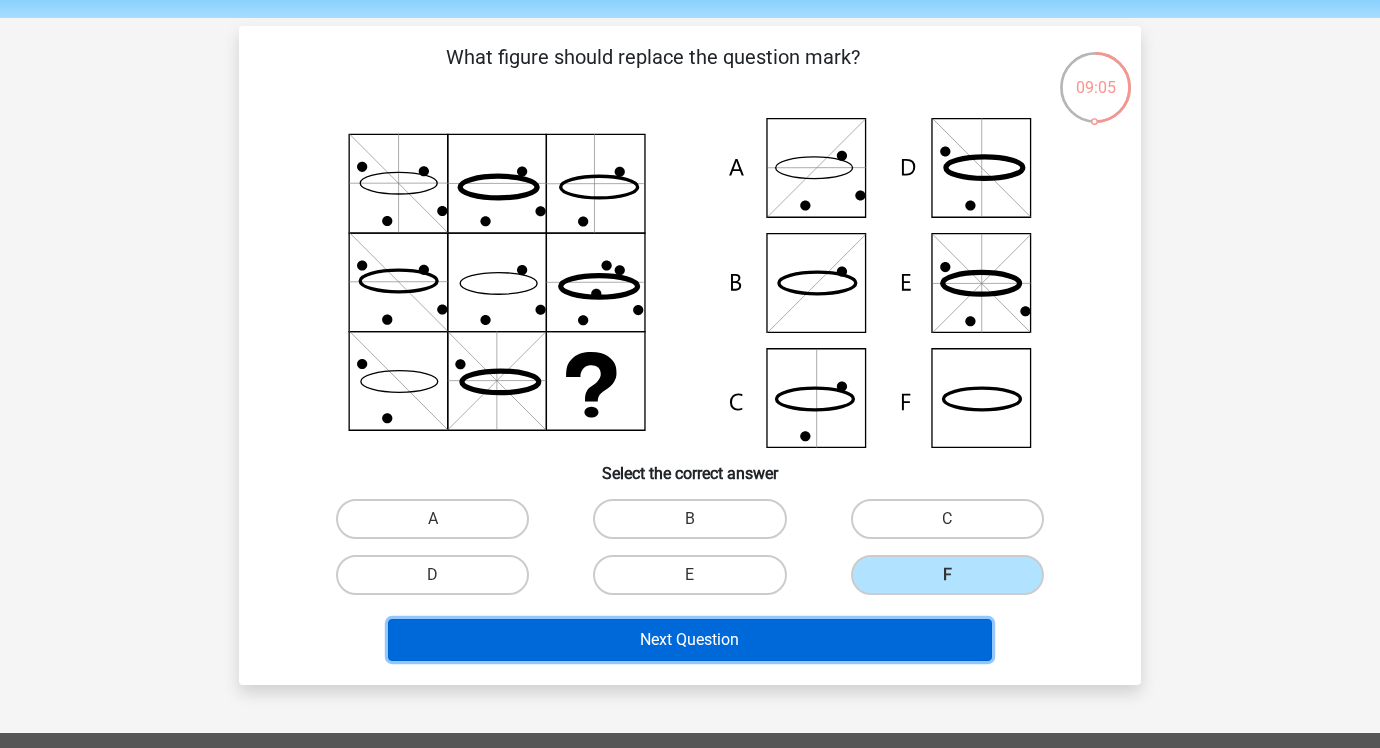 click on "Next Question" at bounding box center [690, 640] 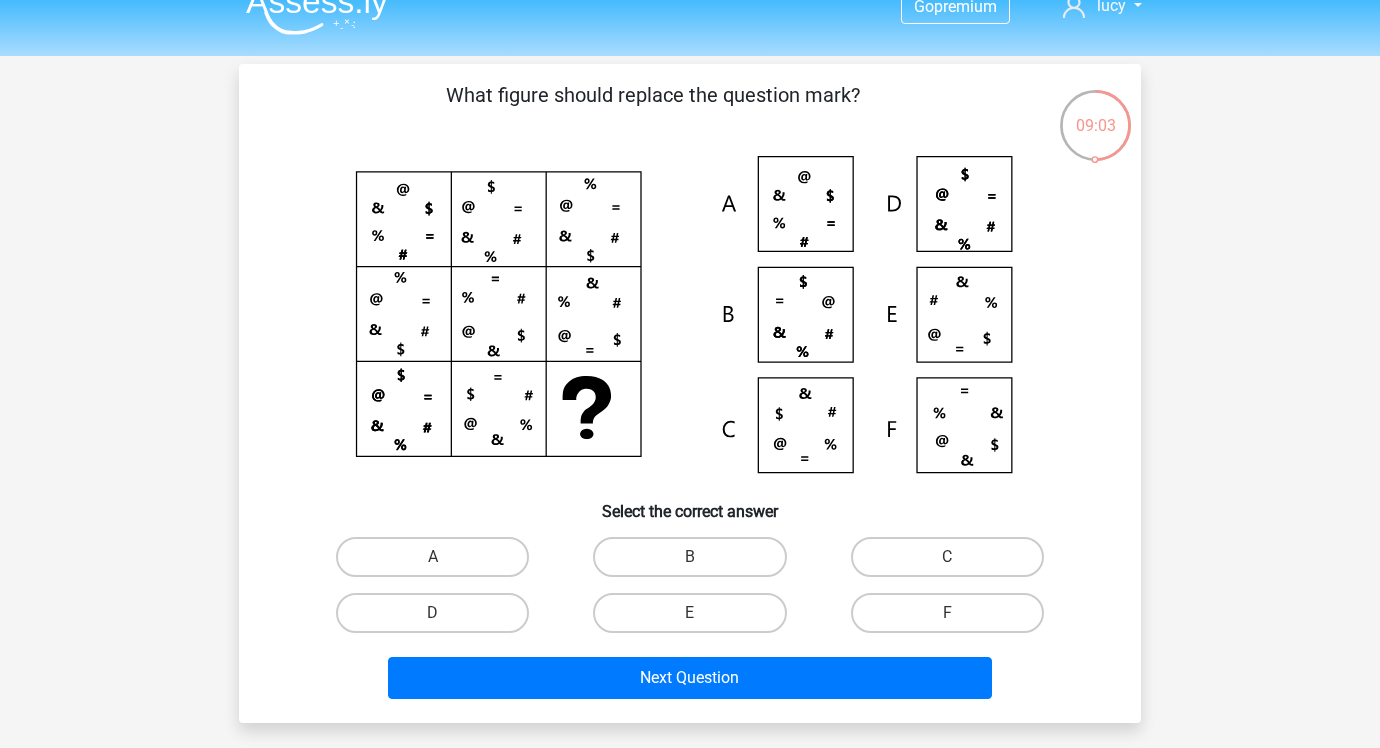 scroll, scrollTop: 25, scrollLeft: 0, axis: vertical 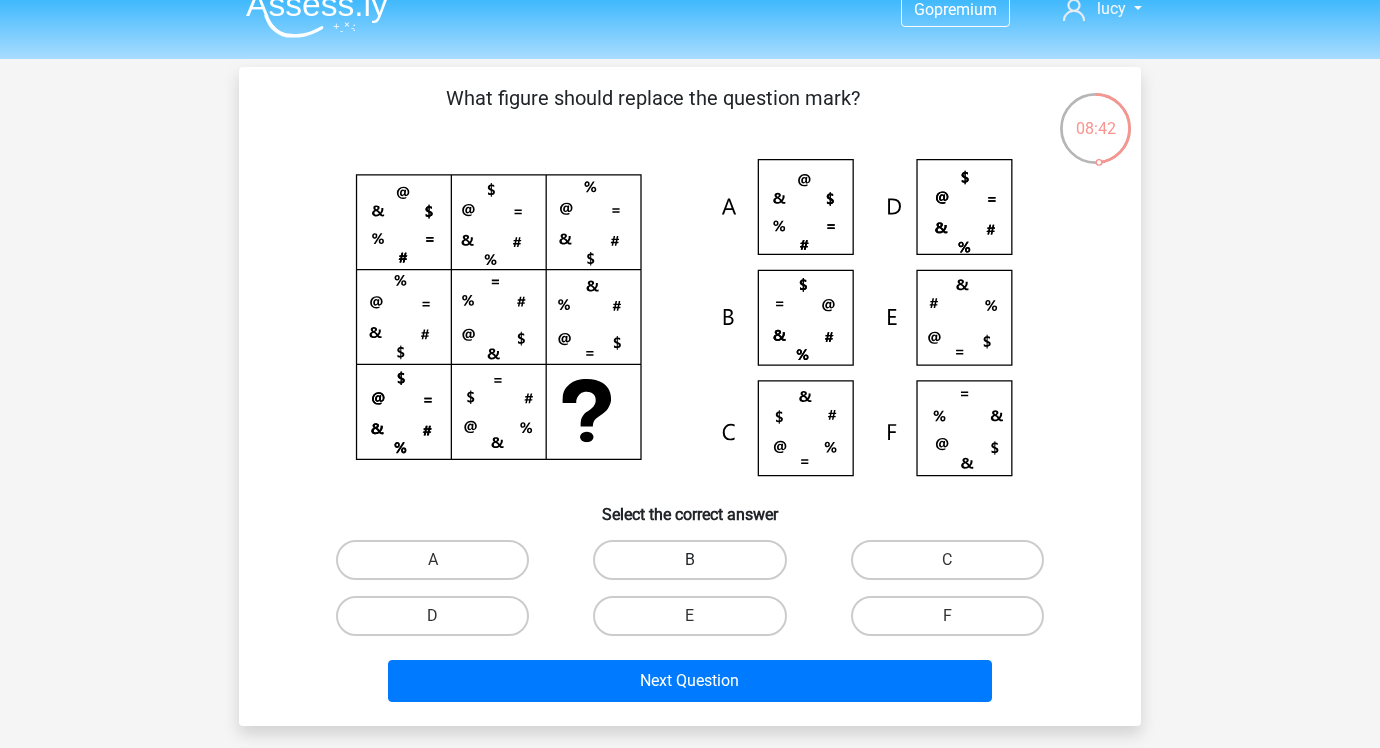 click on "B" at bounding box center [689, 560] 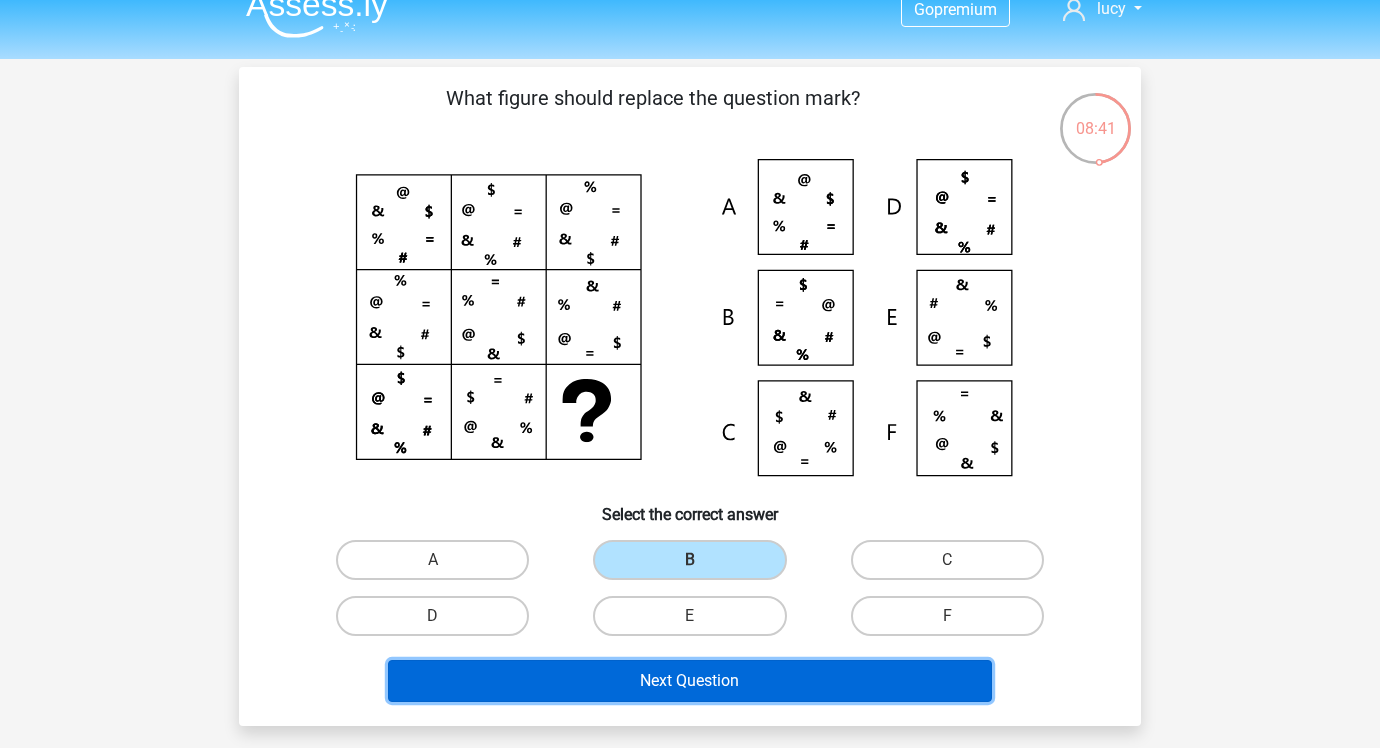 click on "Next Question" at bounding box center (690, 681) 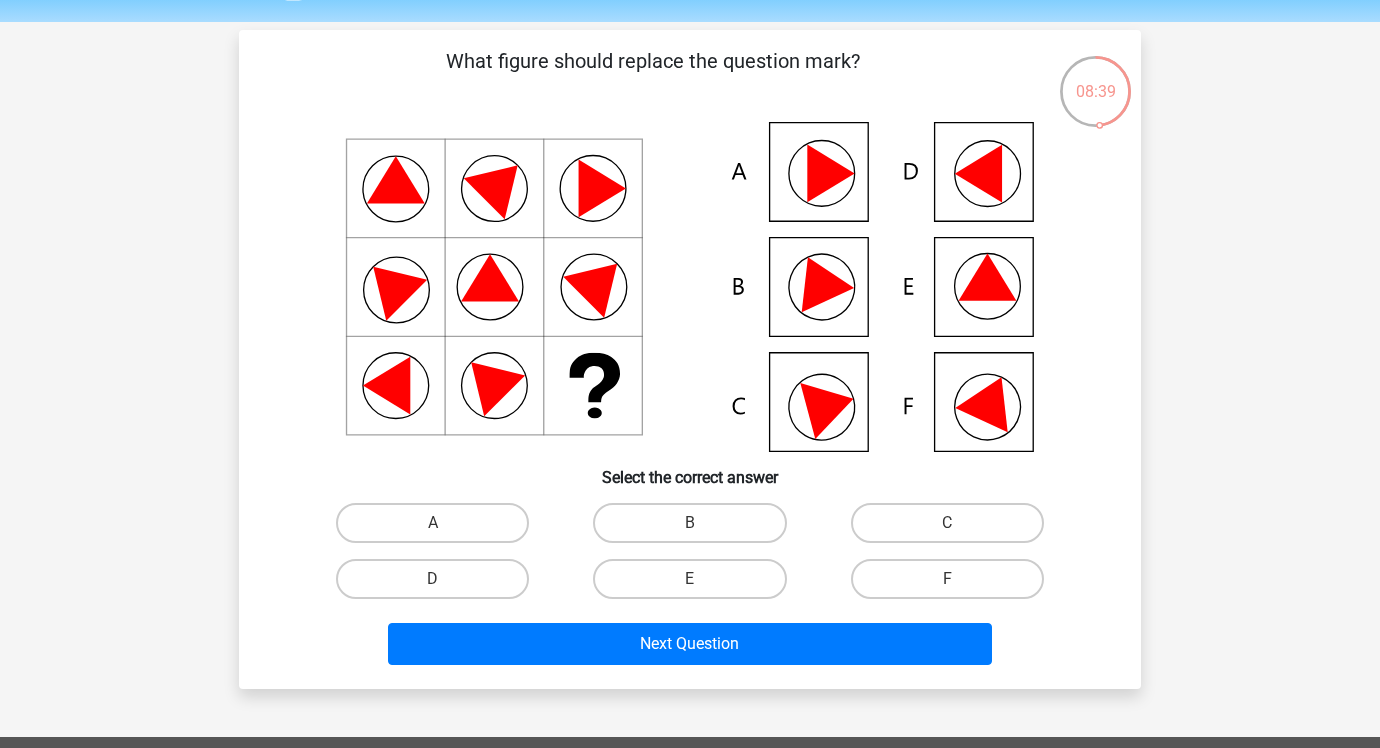 scroll, scrollTop: 60, scrollLeft: 0, axis: vertical 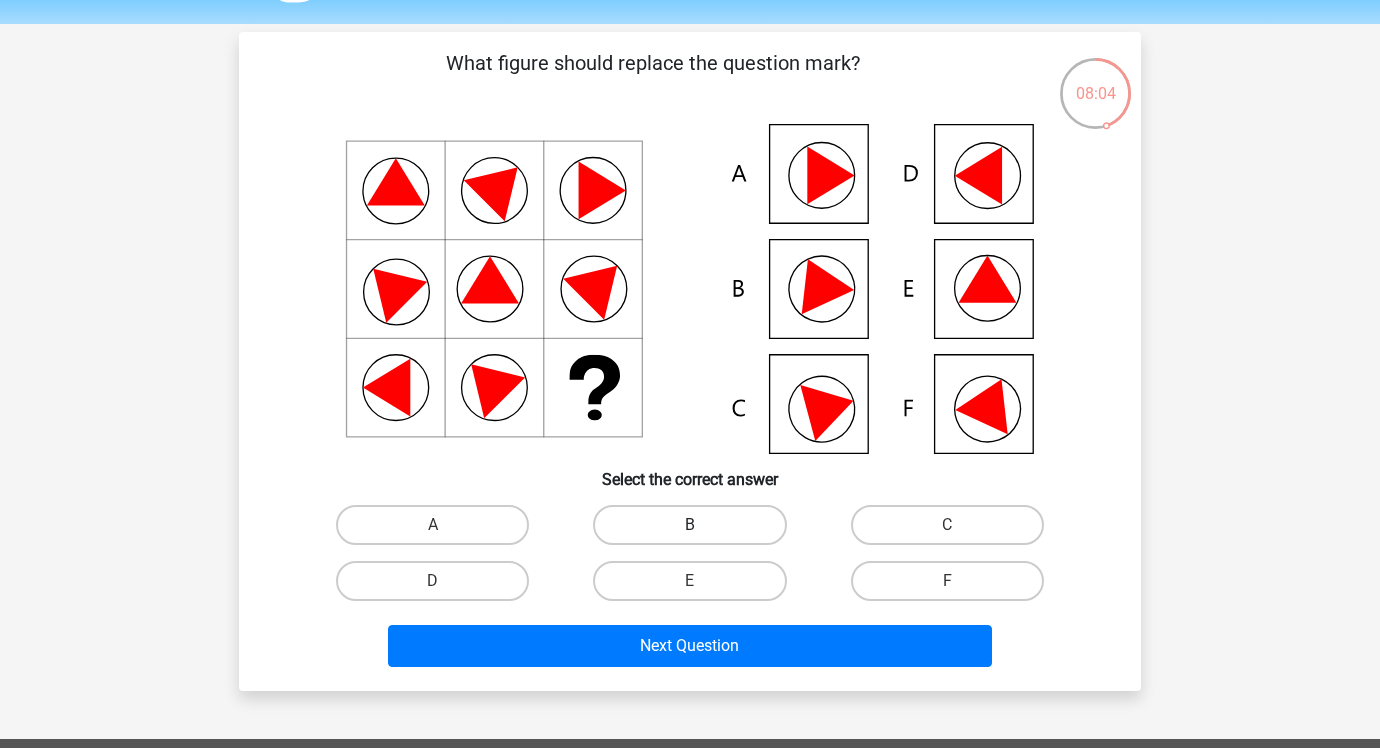 click on "B" at bounding box center (689, 525) 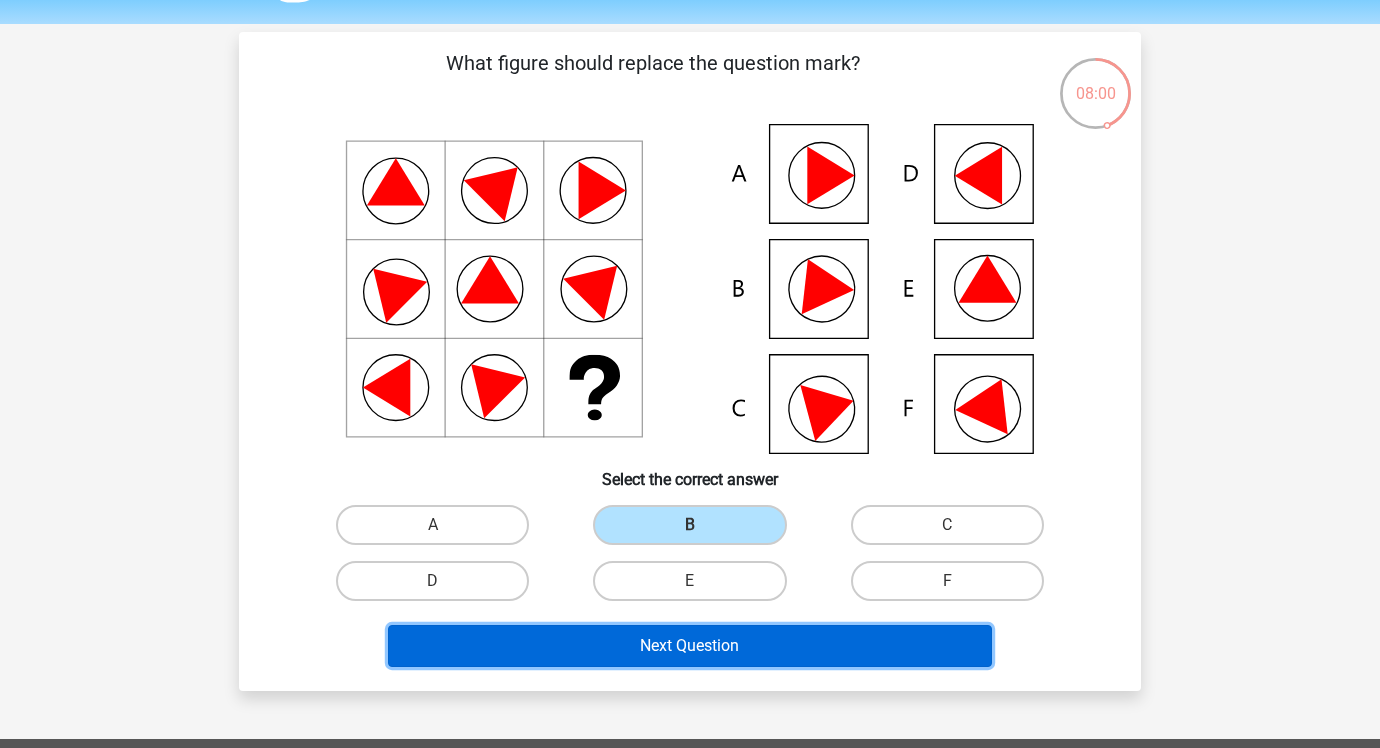click on "Next Question" at bounding box center (690, 646) 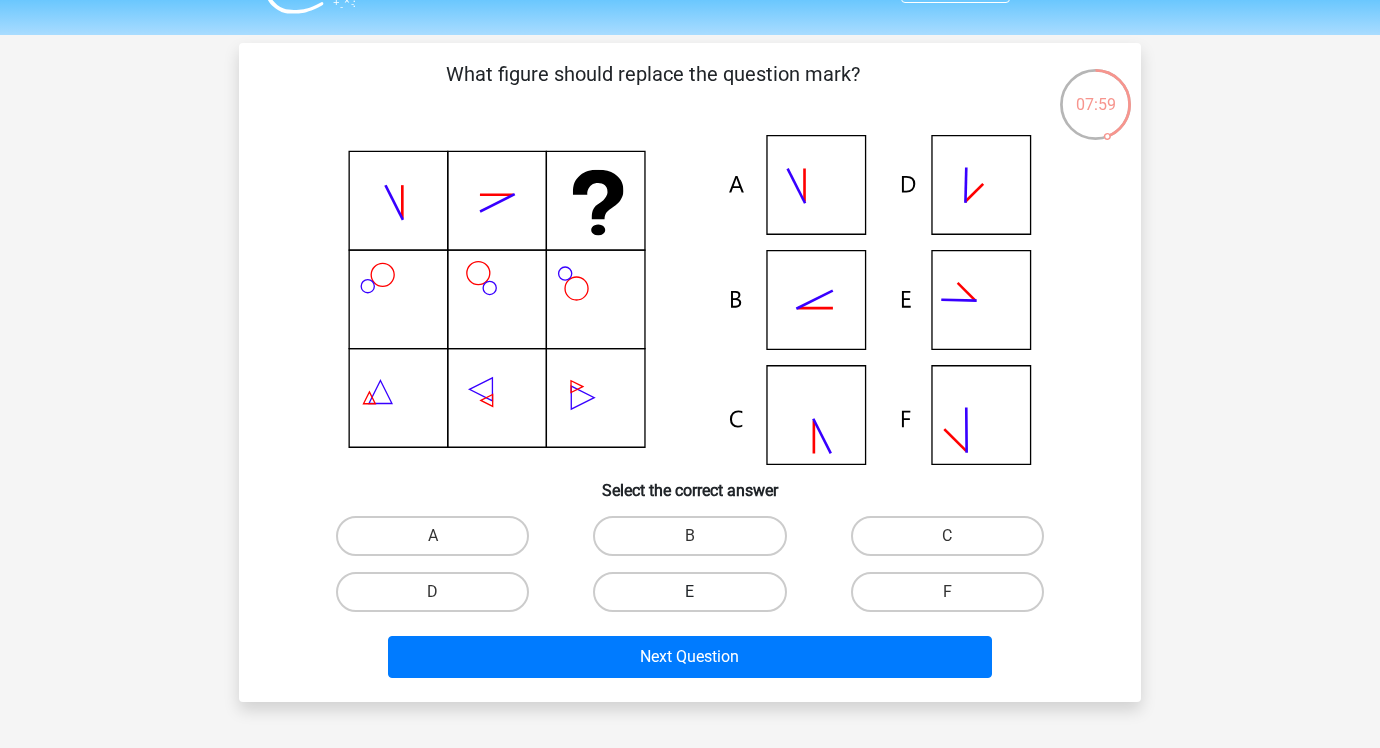 scroll, scrollTop: 32, scrollLeft: 0, axis: vertical 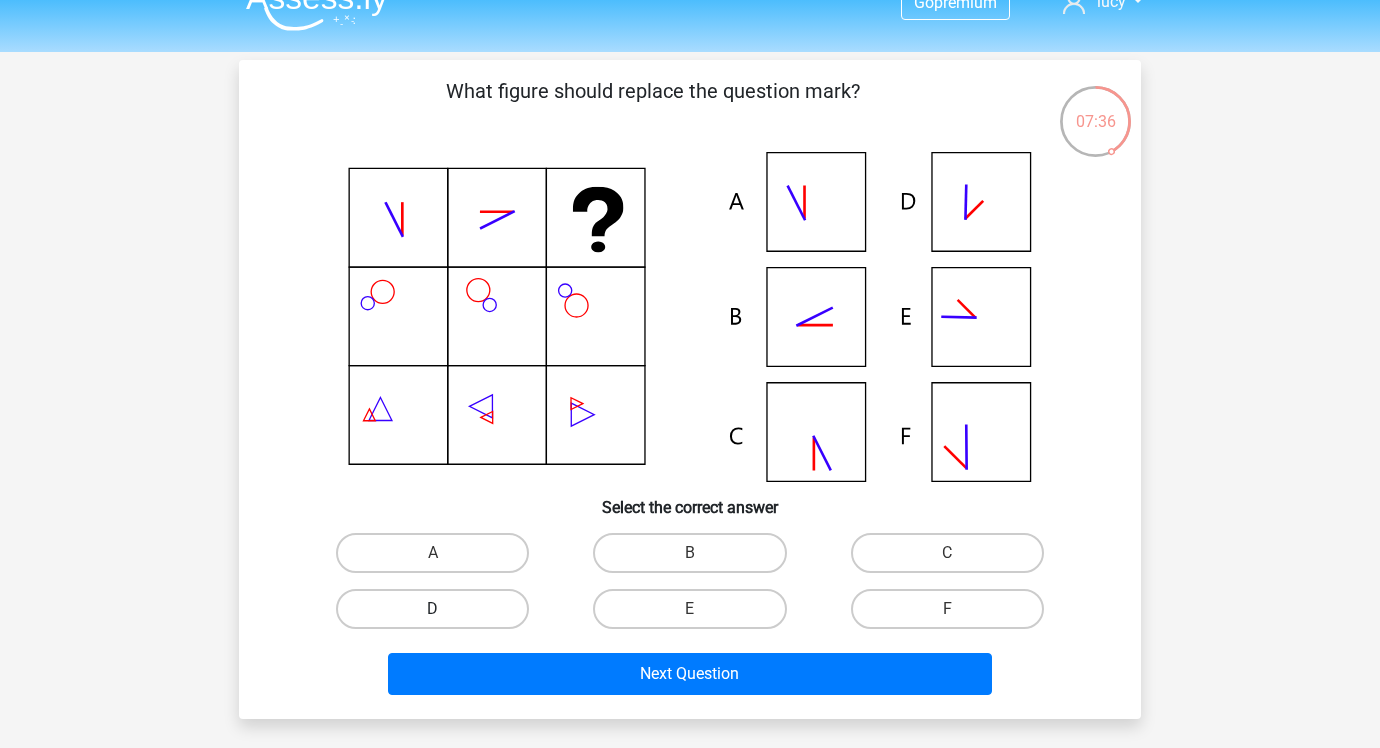 click on "D" at bounding box center (432, 609) 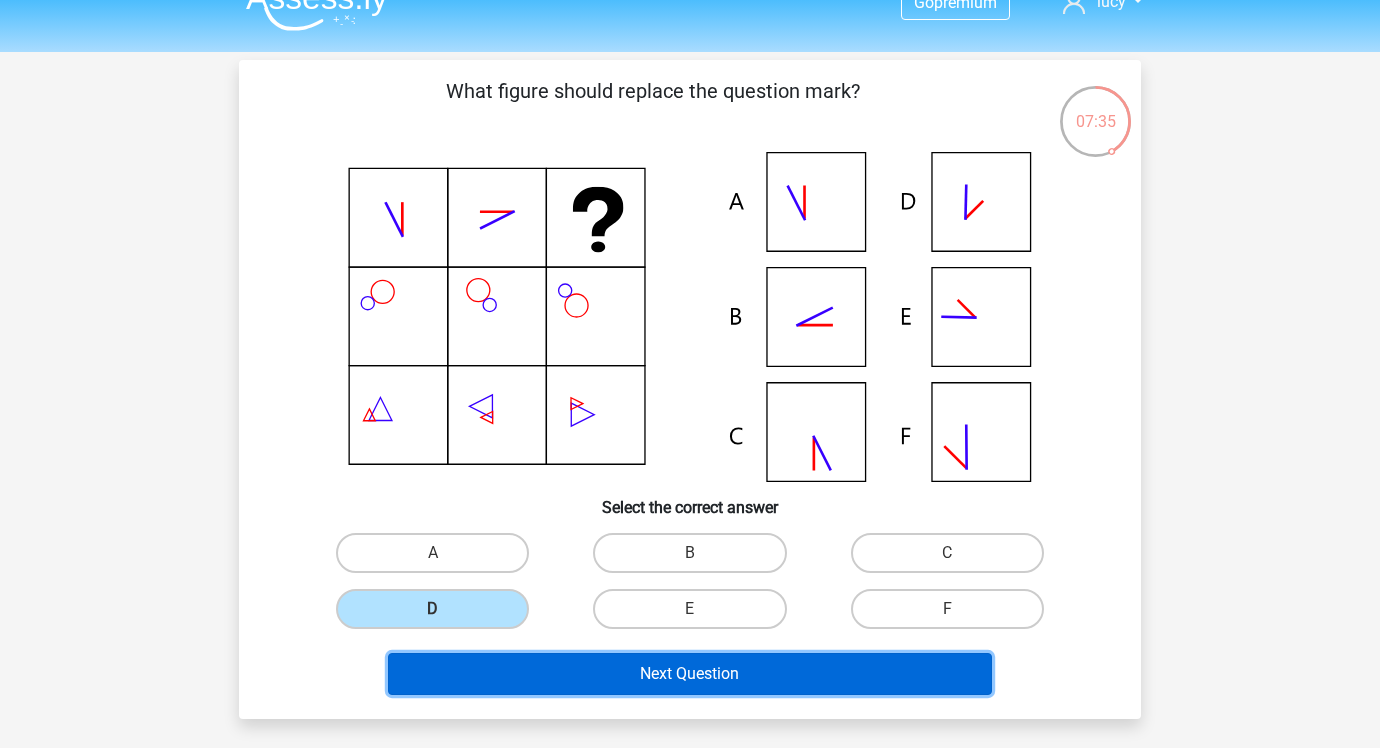 click on "Next Question" at bounding box center (690, 674) 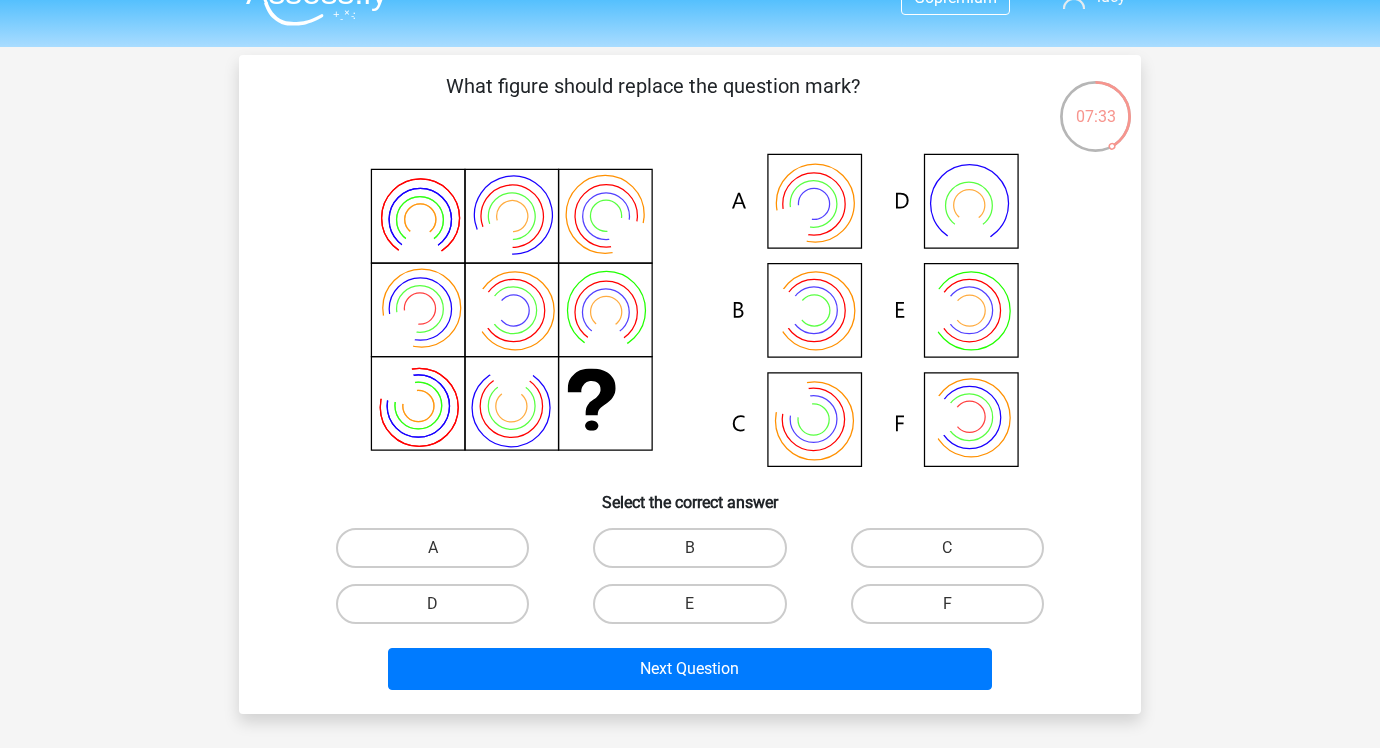 scroll, scrollTop: 0, scrollLeft: 0, axis: both 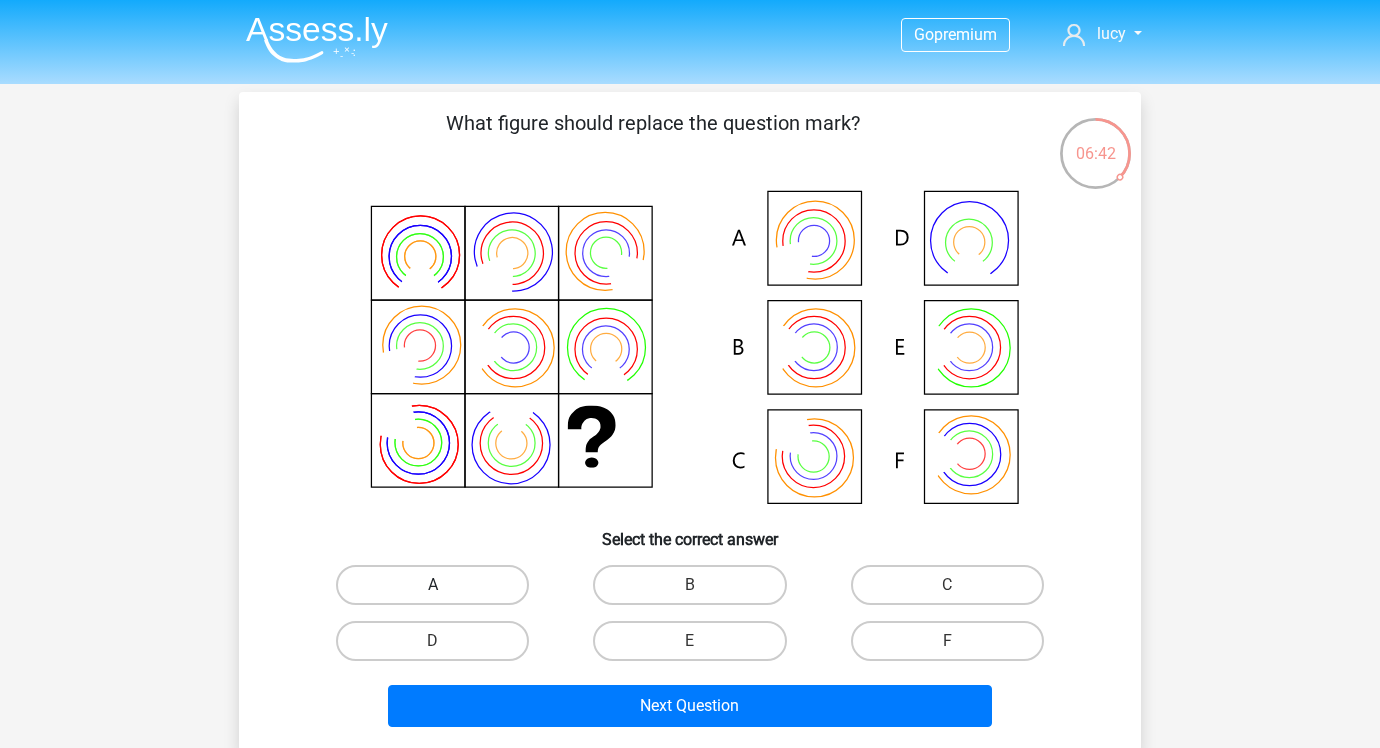 click on "A" at bounding box center [432, 585] 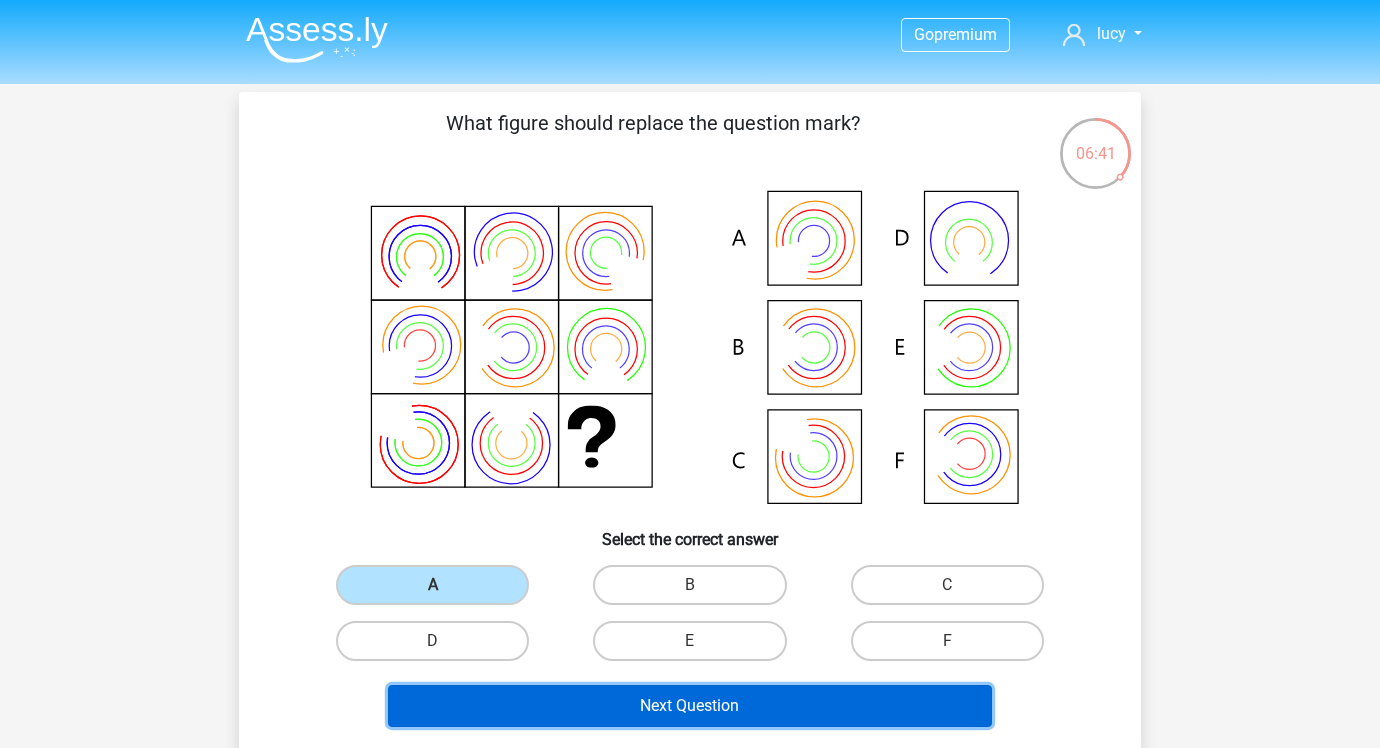 click on "Next Question" at bounding box center [690, 706] 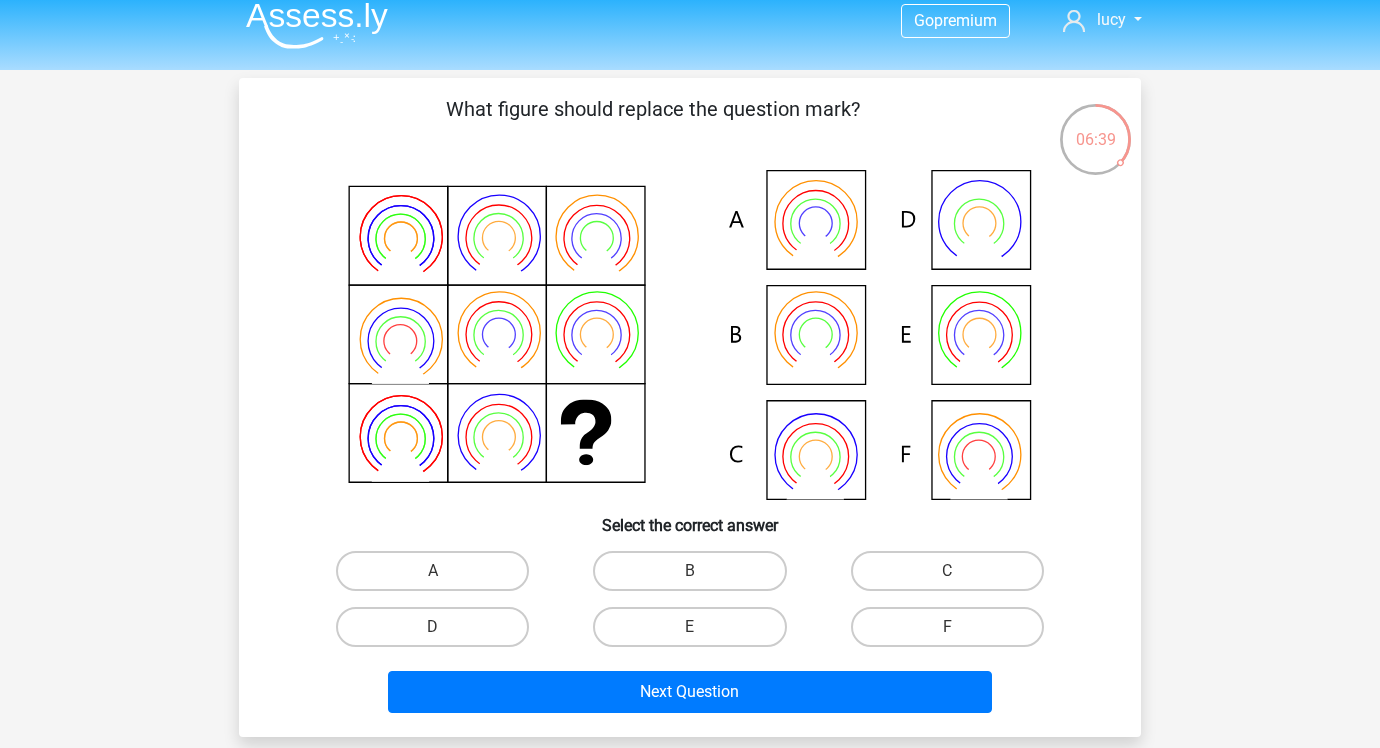 scroll, scrollTop: 0, scrollLeft: 0, axis: both 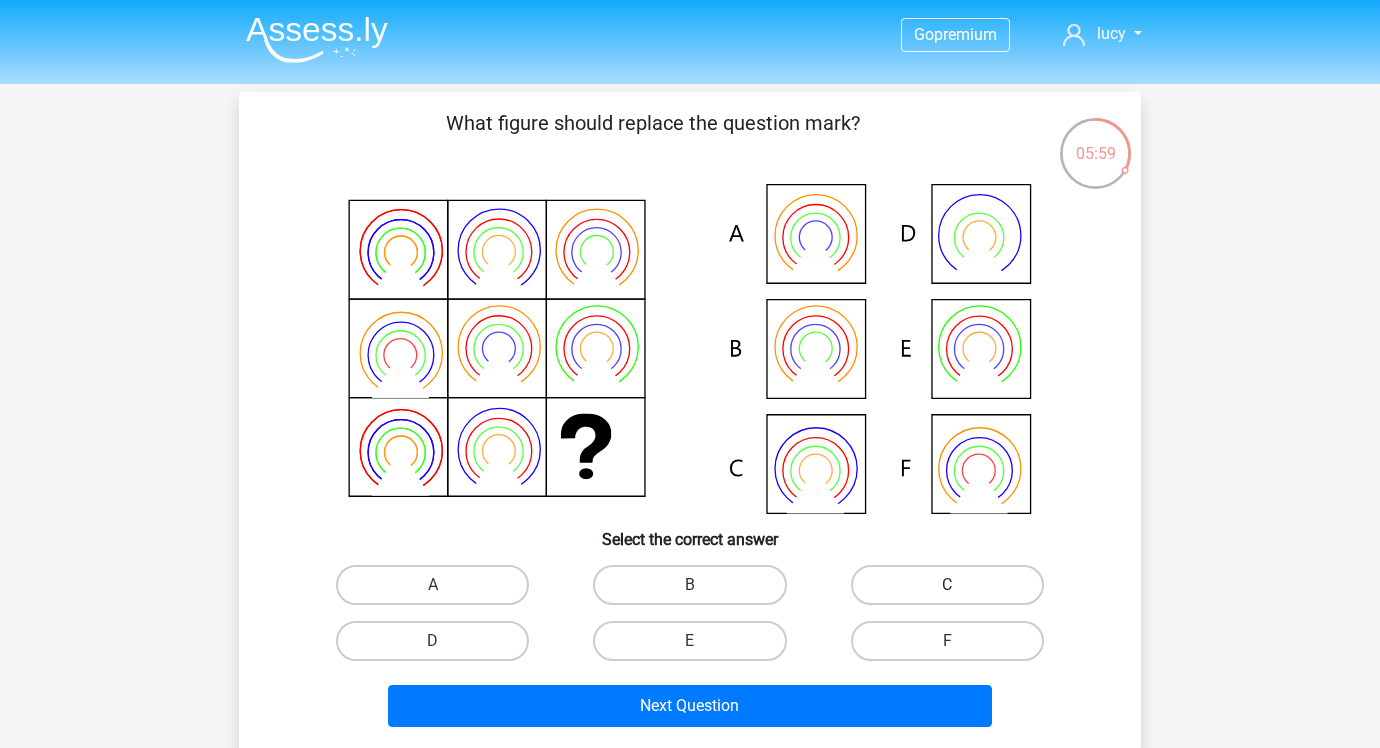 click on "C" at bounding box center (947, 585) 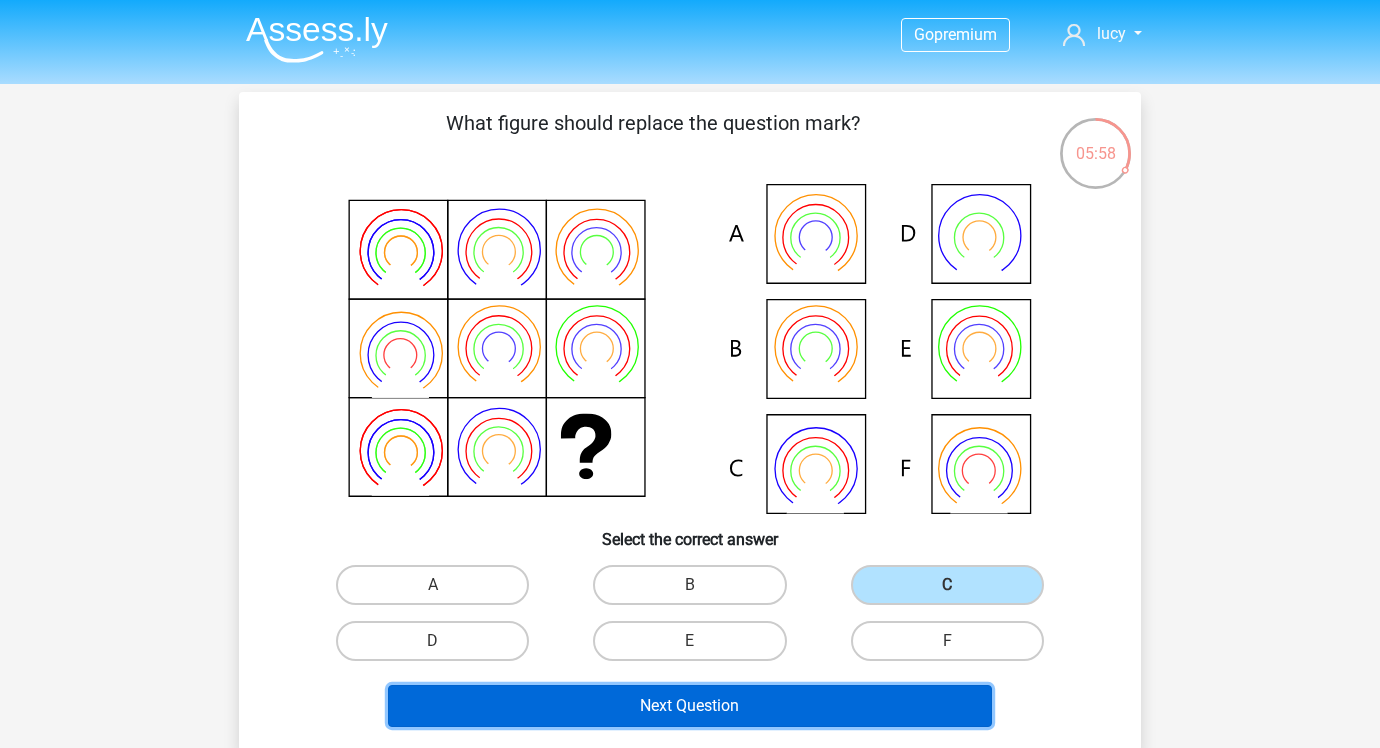 click on "Next Question" at bounding box center [690, 706] 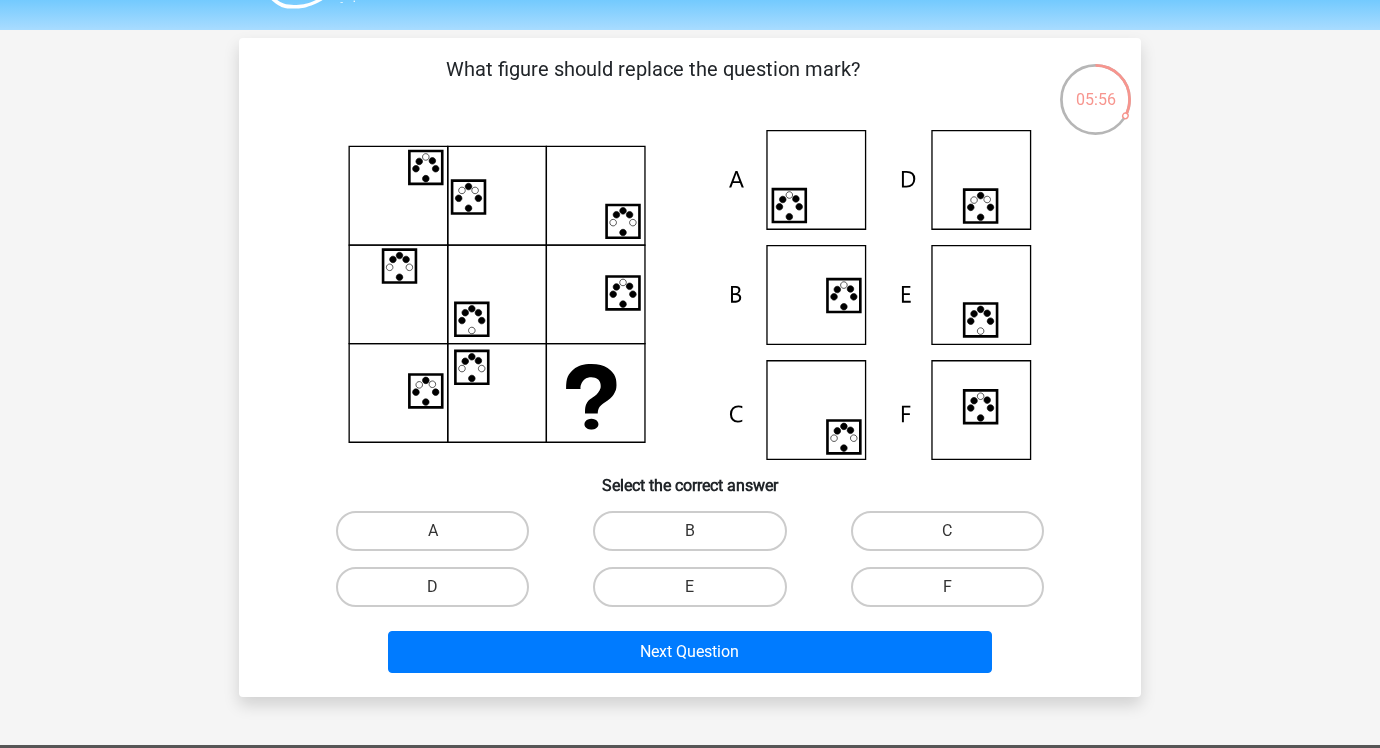 scroll, scrollTop: 62, scrollLeft: 0, axis: vertical 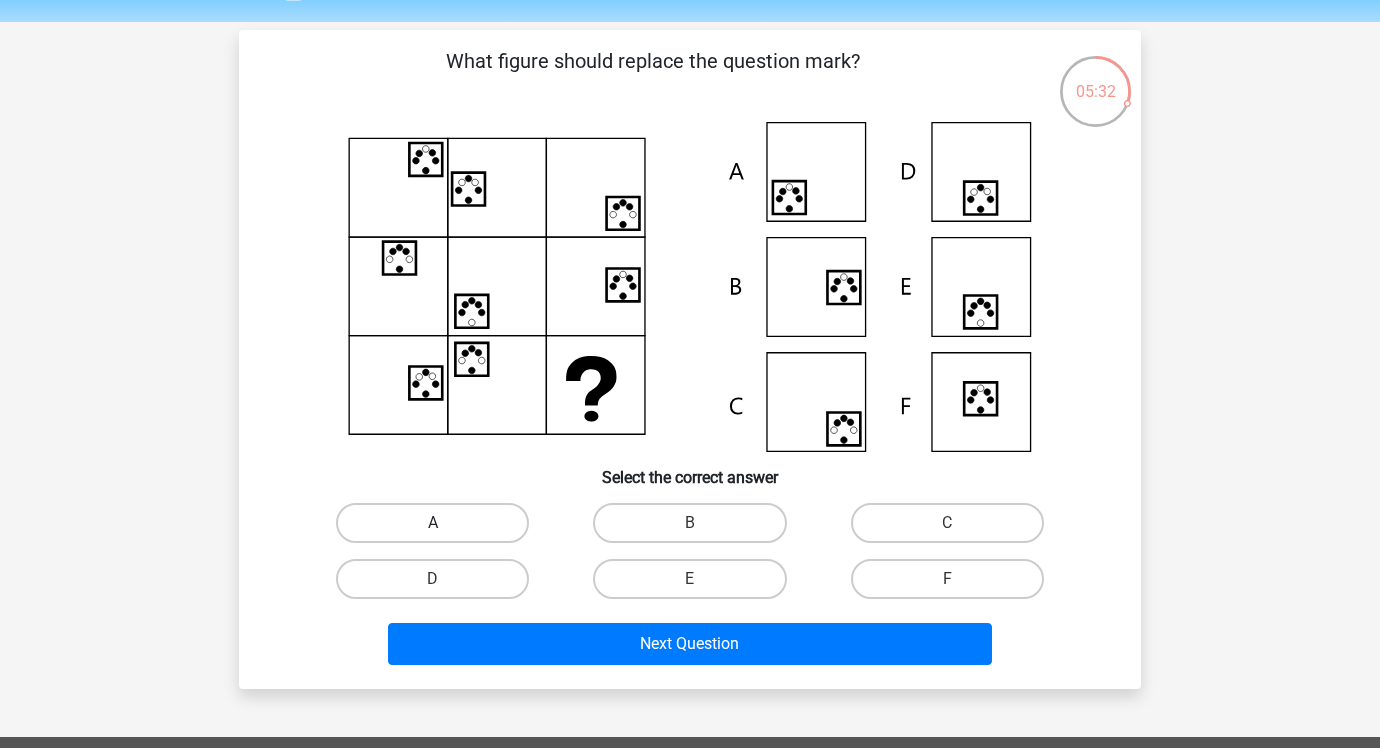 click on "A" at bounding box center (432, 523) 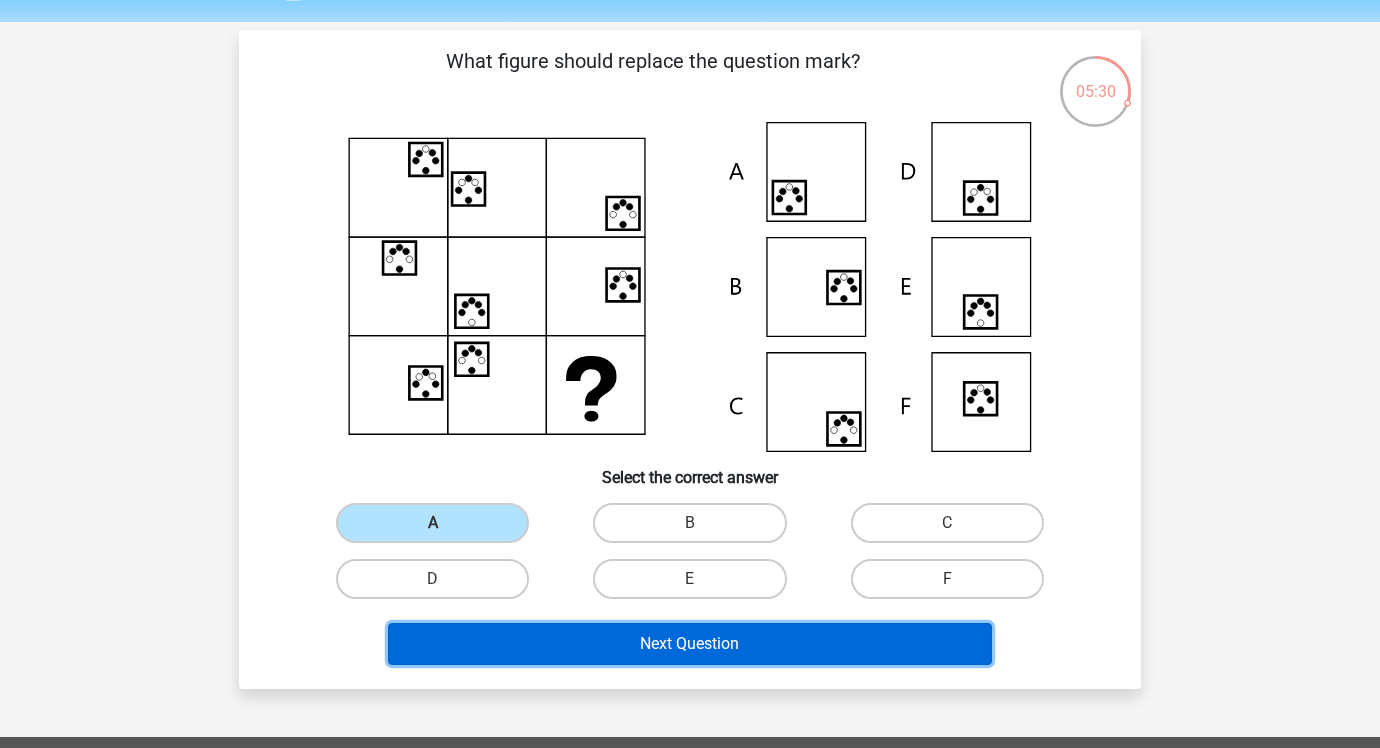 click on "Next Question" at bounding box center (690, 644) 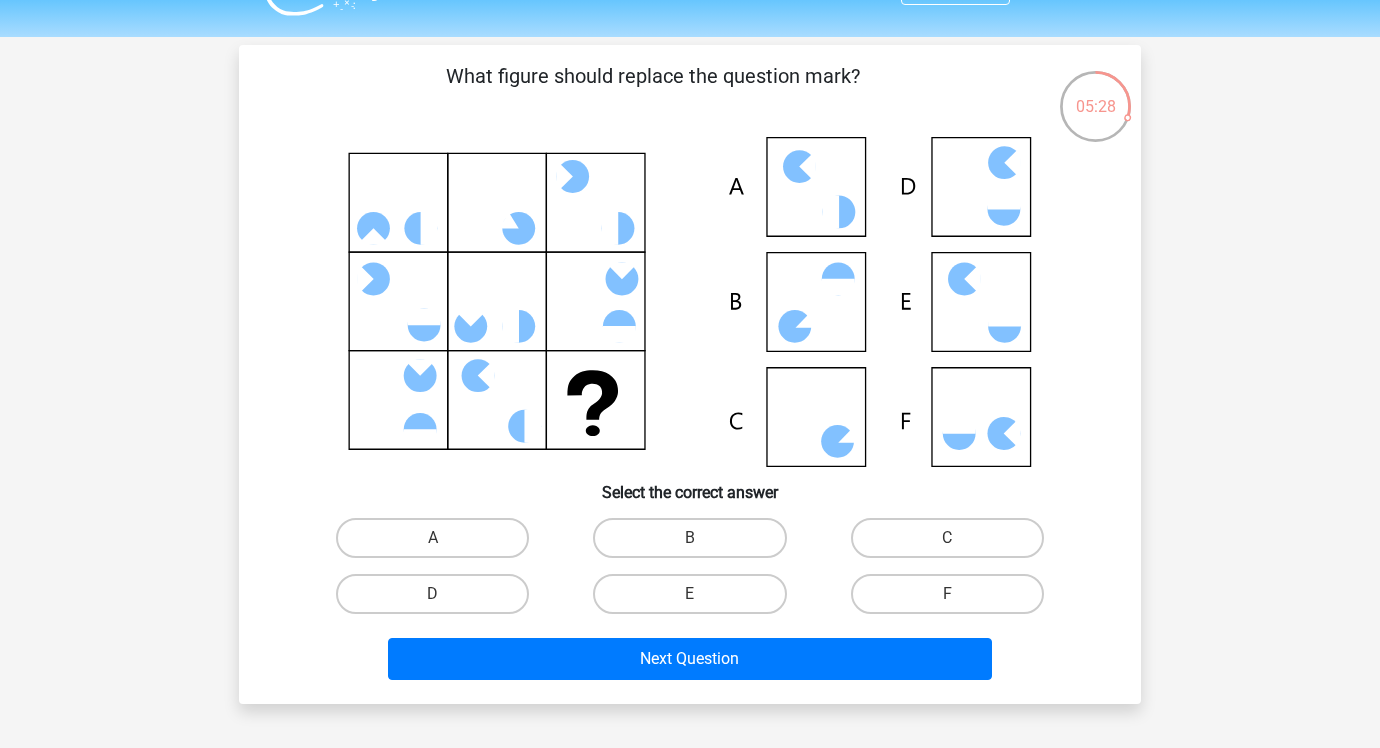 scroll, scrollTop: 46, scrollLeft: 0, axis: vertical 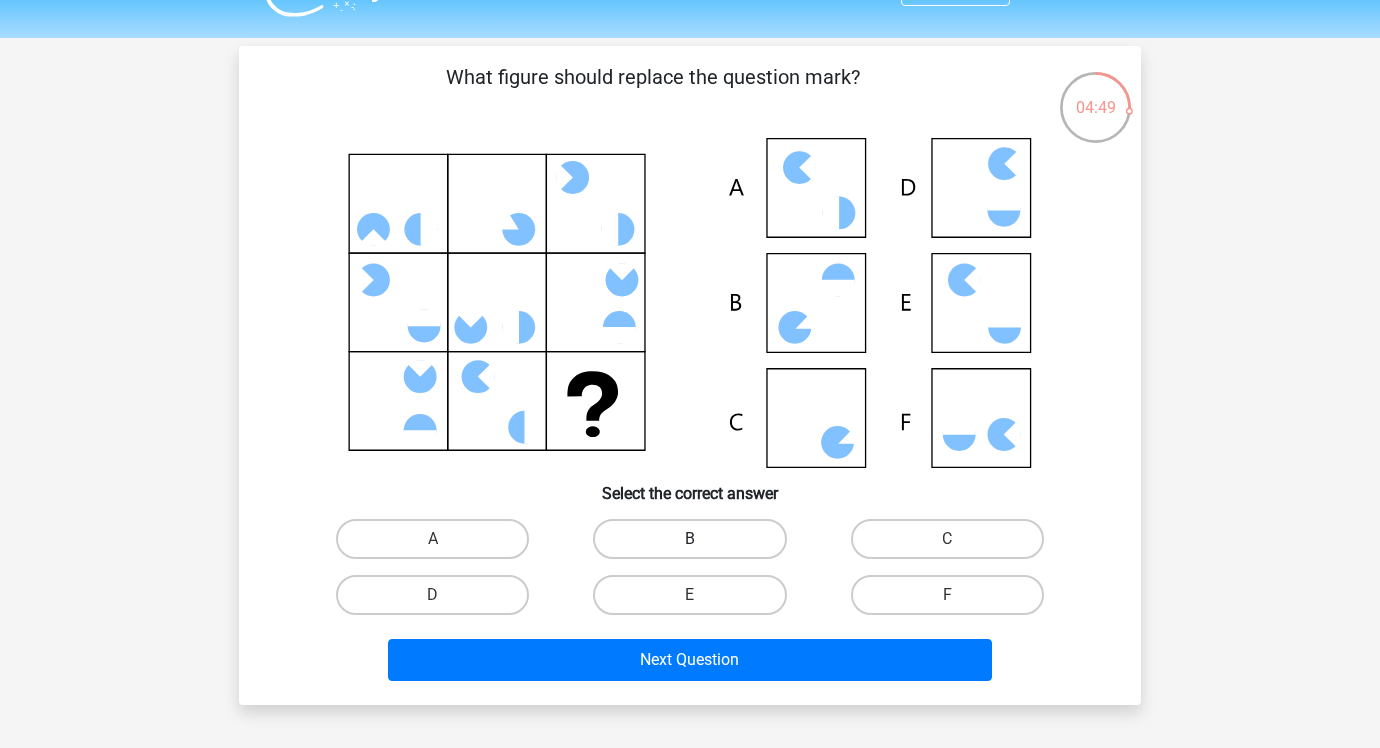 click on "B" at bounding box center (689, 539) 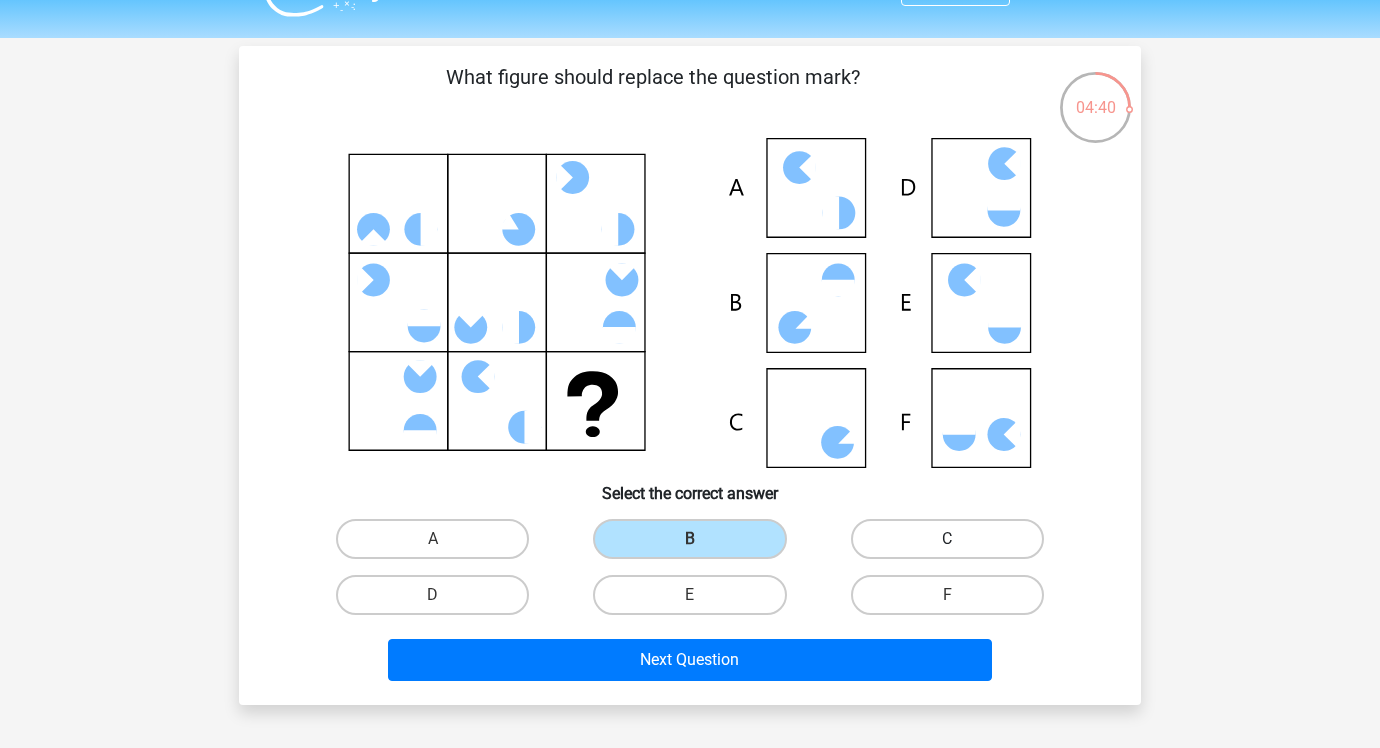 click on "C" at bounding box center (947, 539) 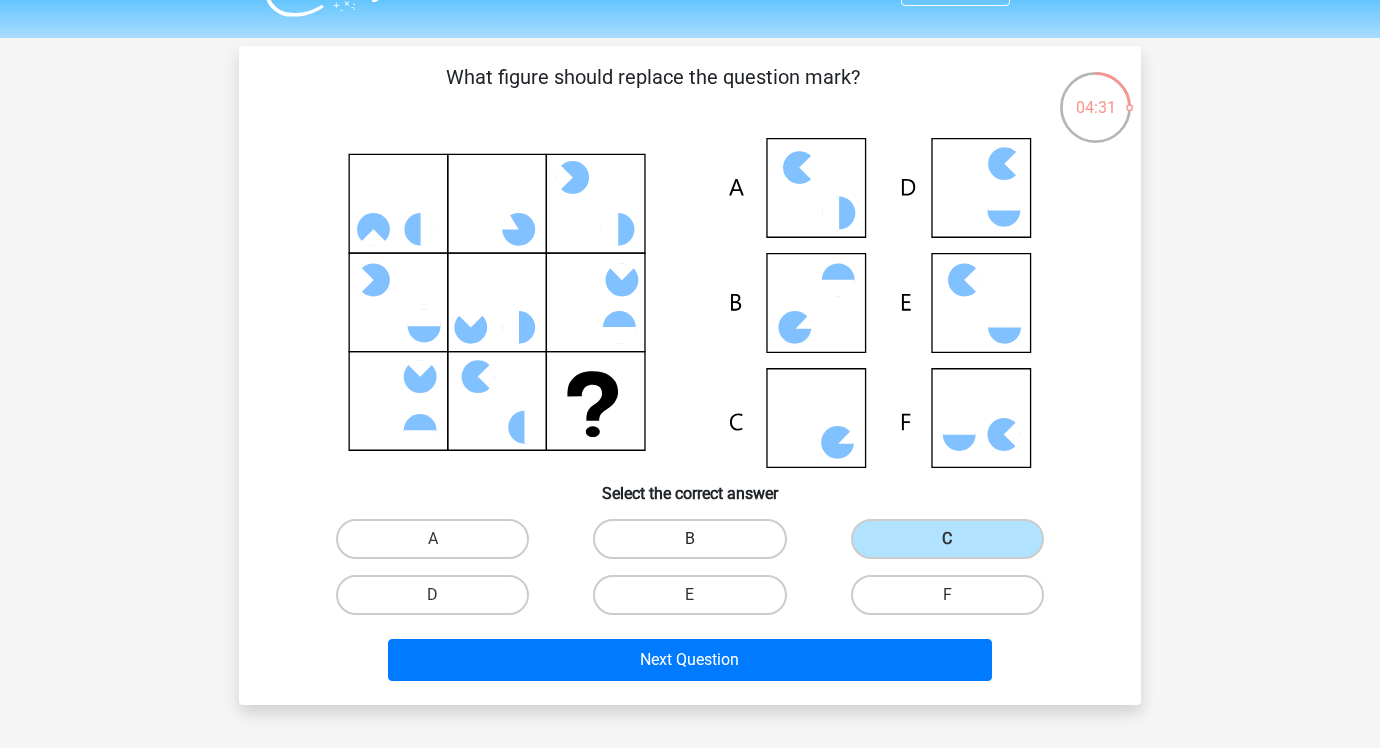 click on "B" at bounding box center (689, 539) 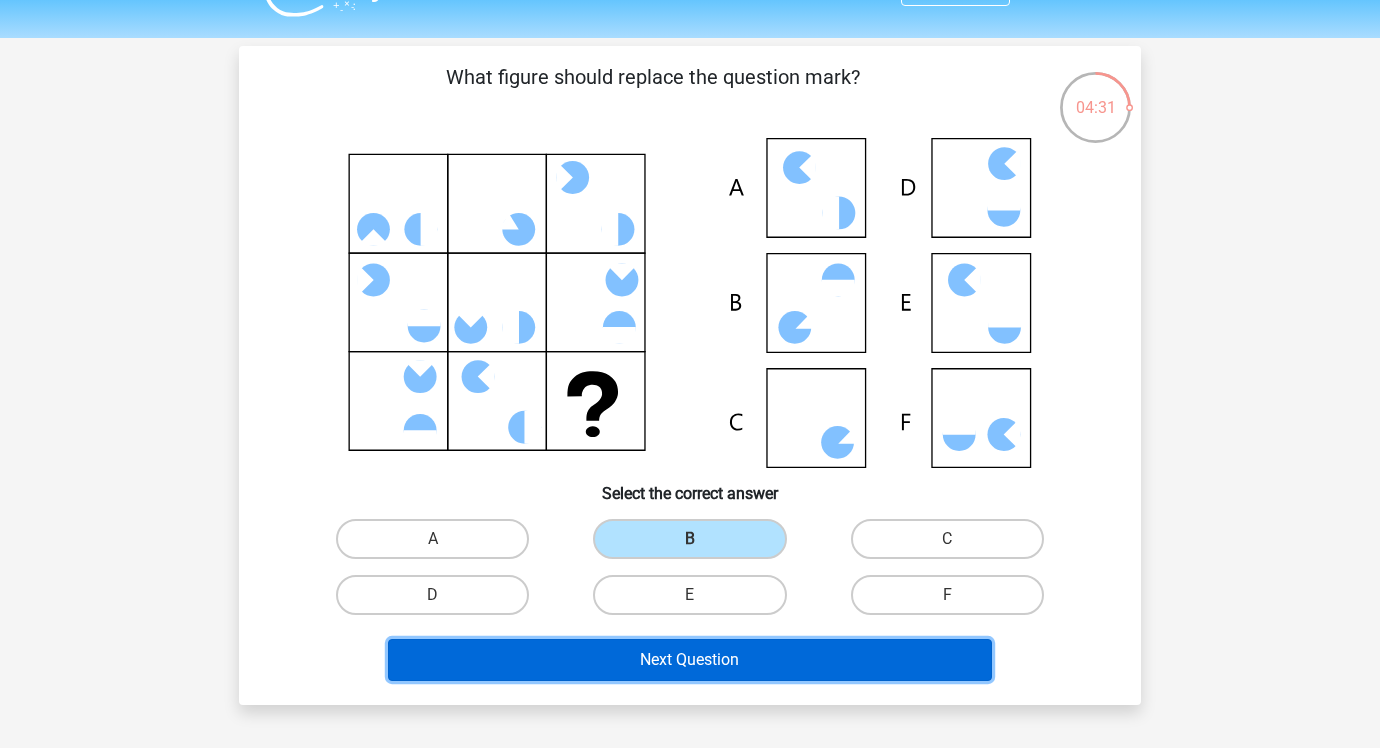click on "Next Question" at bounding box center (690, 660) 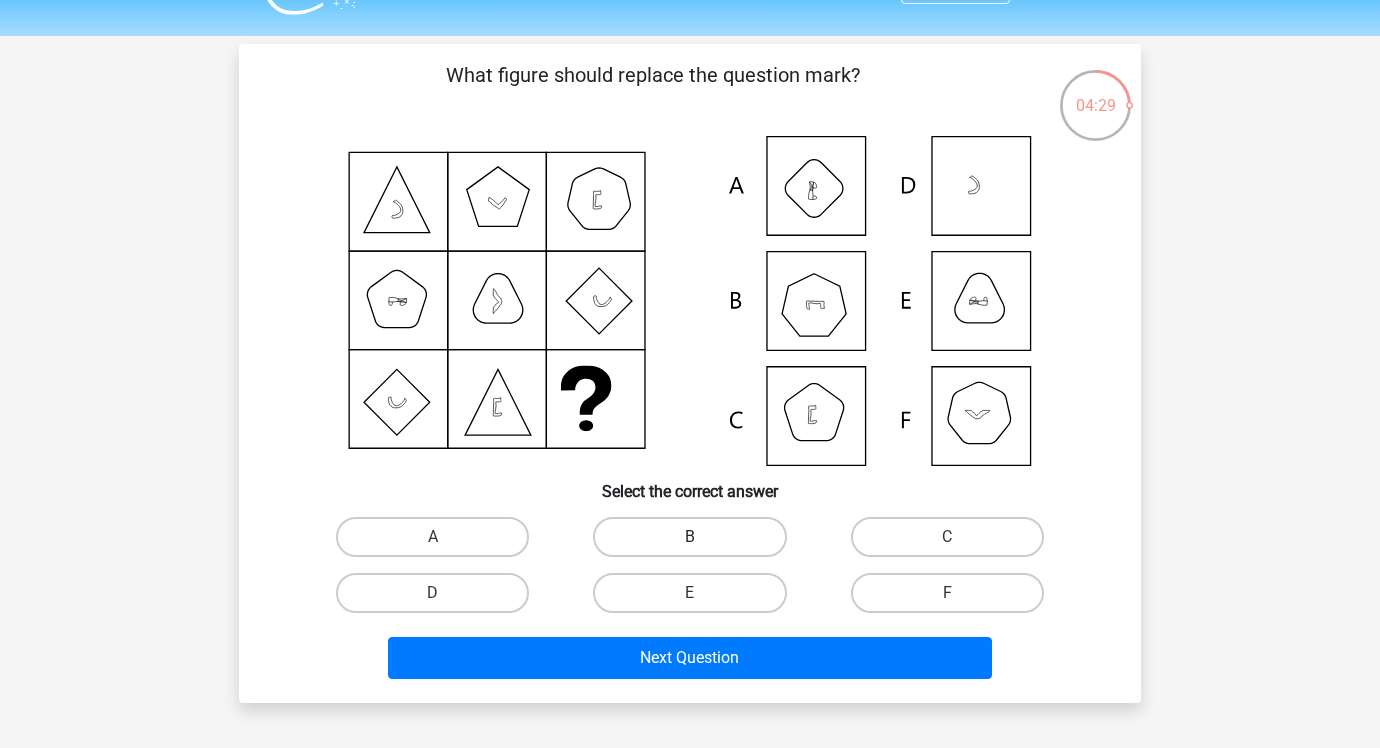 scroll, scrollTop: 20, scrollLeft: 0, axis: vertical 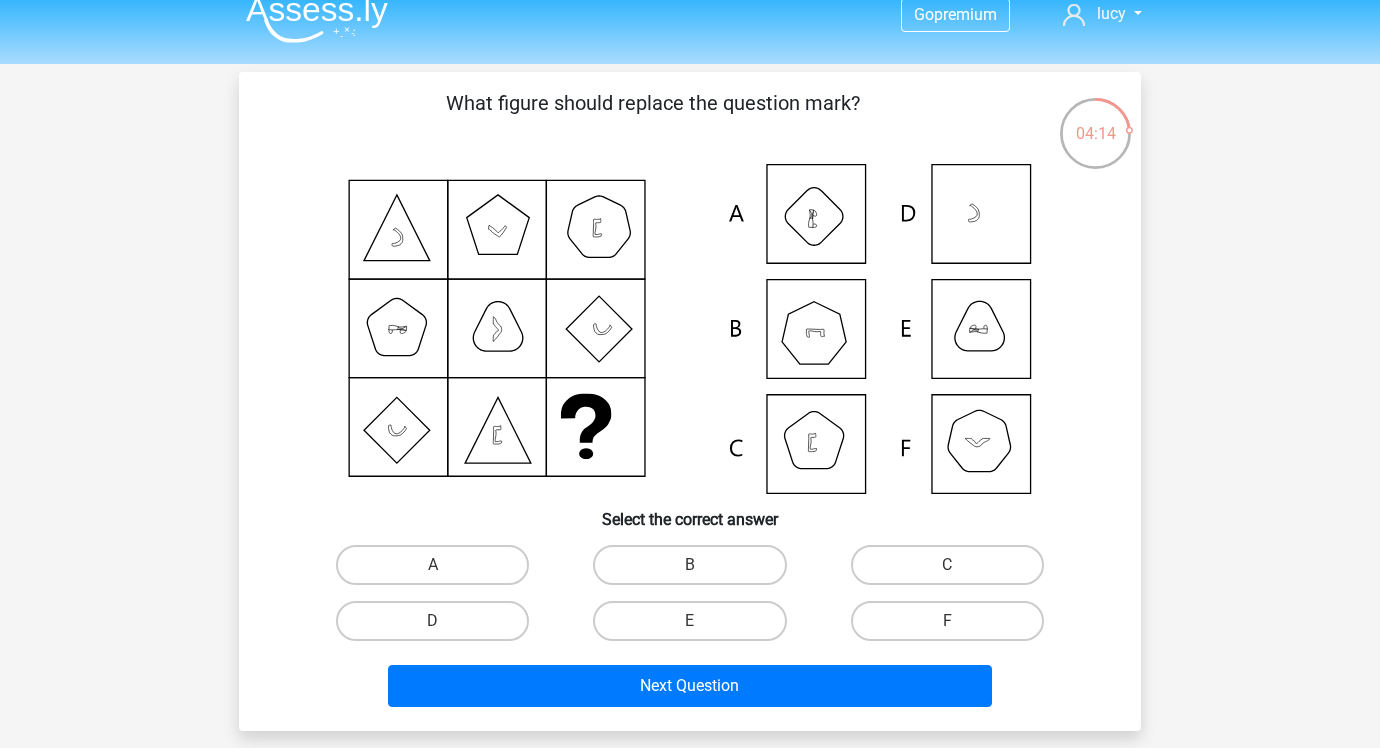 click 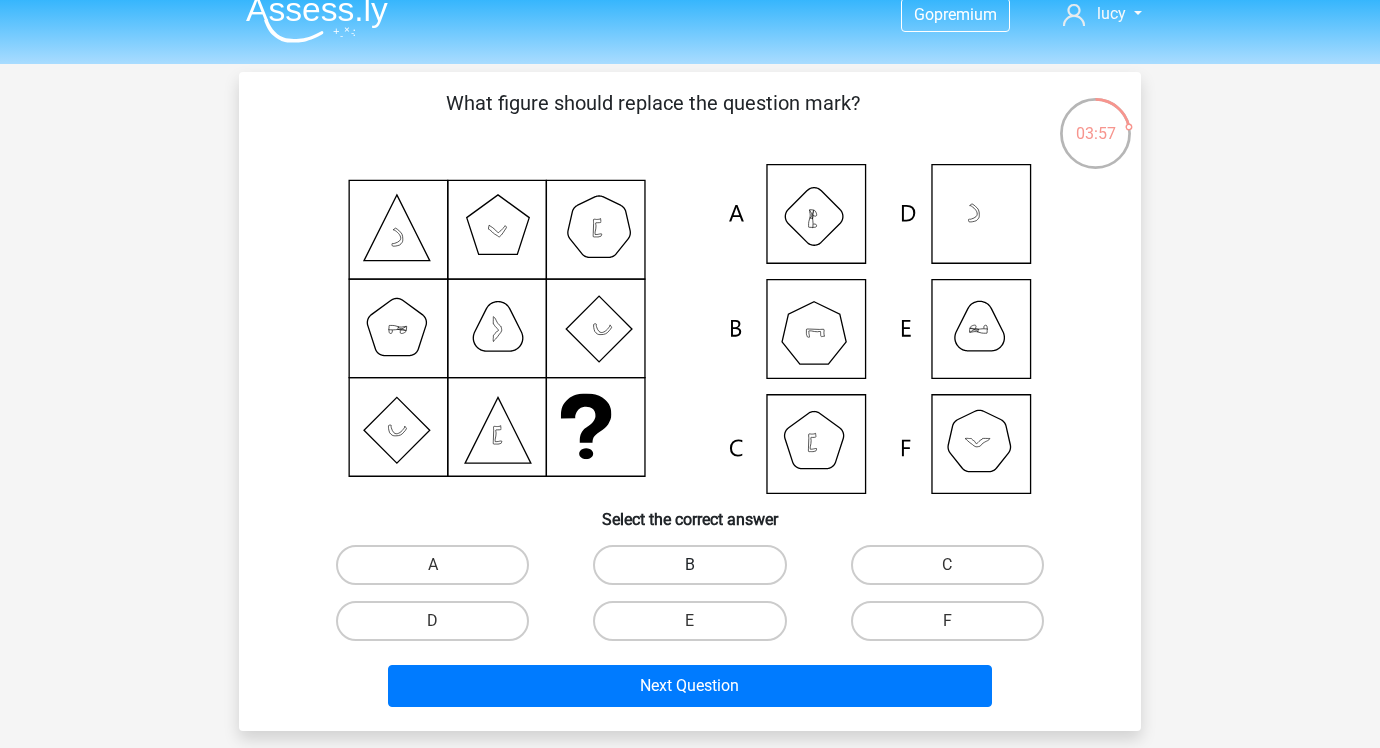 click on "B" at bounding box center [689, 565] 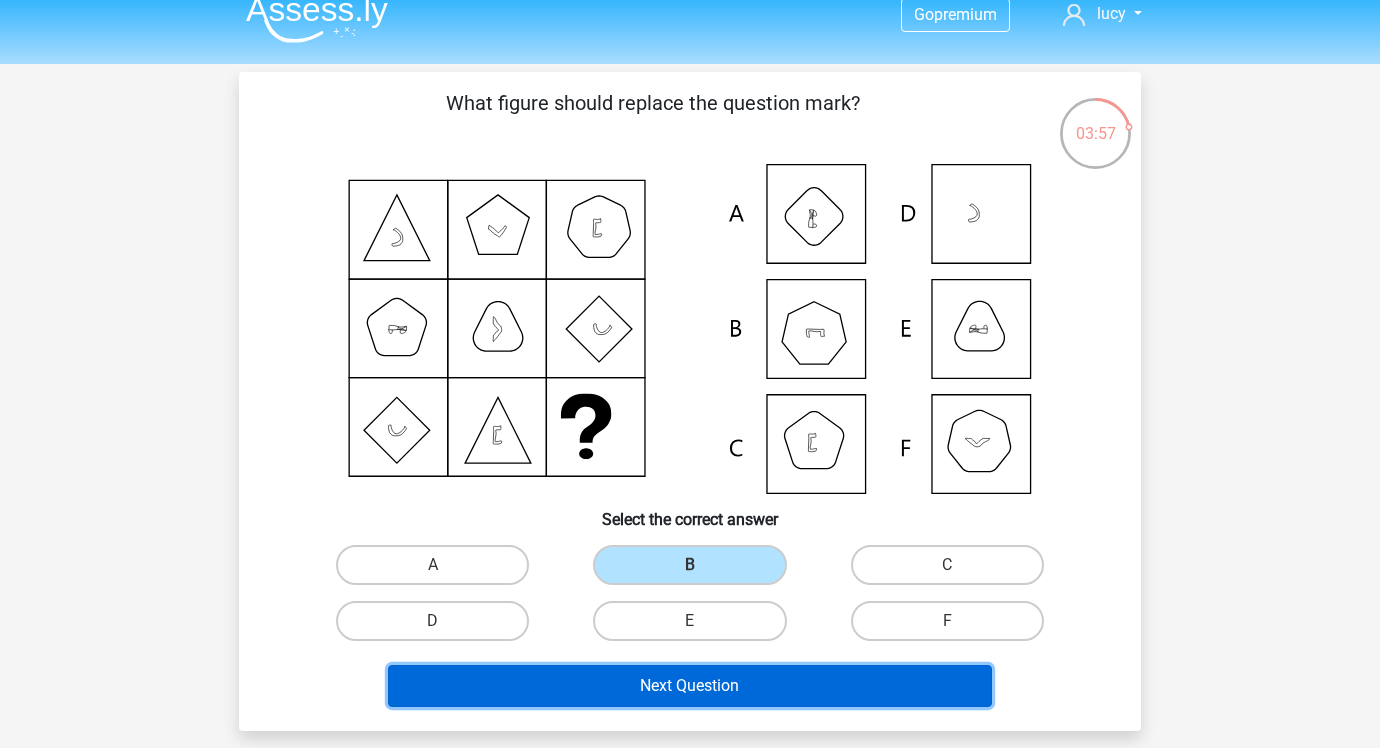 click on "Next Question" at bounding box center (690, 686) 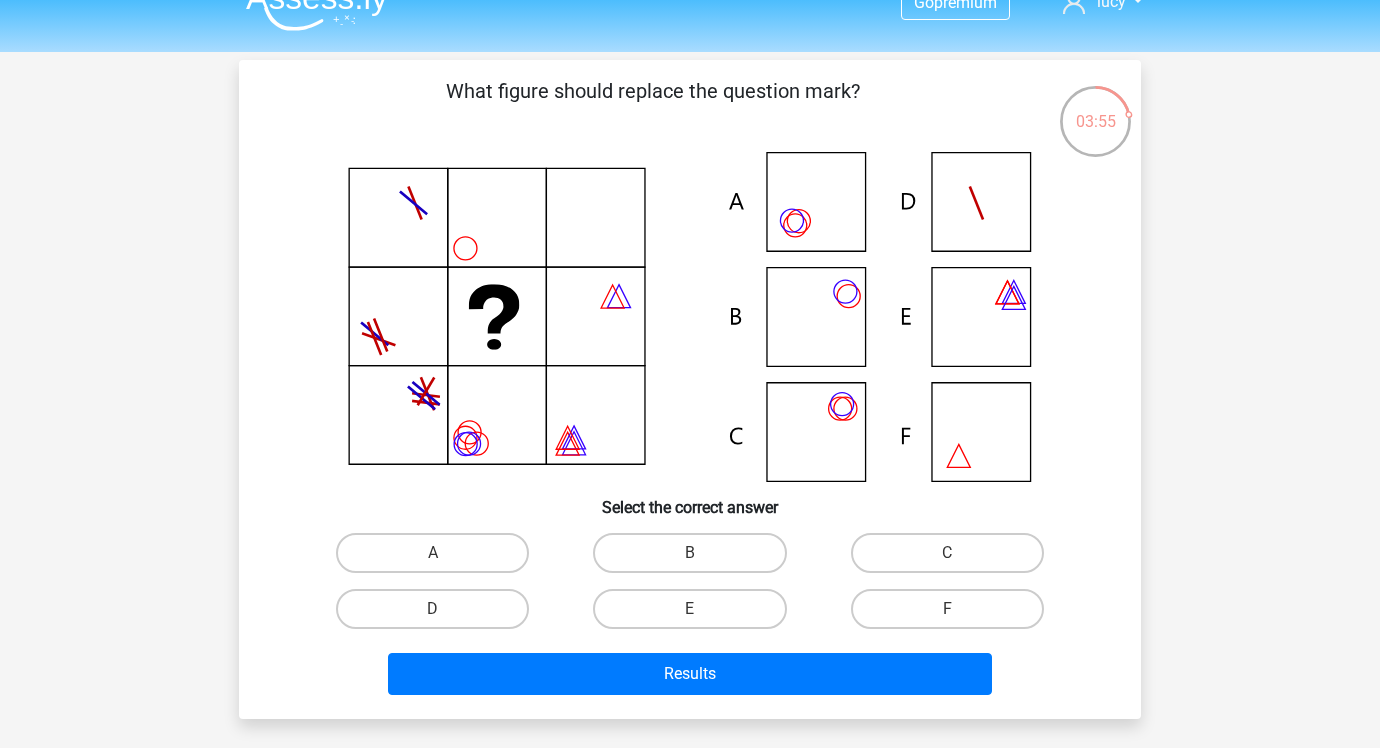 scroll, scrollTop: 28, scrollLeft: 0, axis: vertical 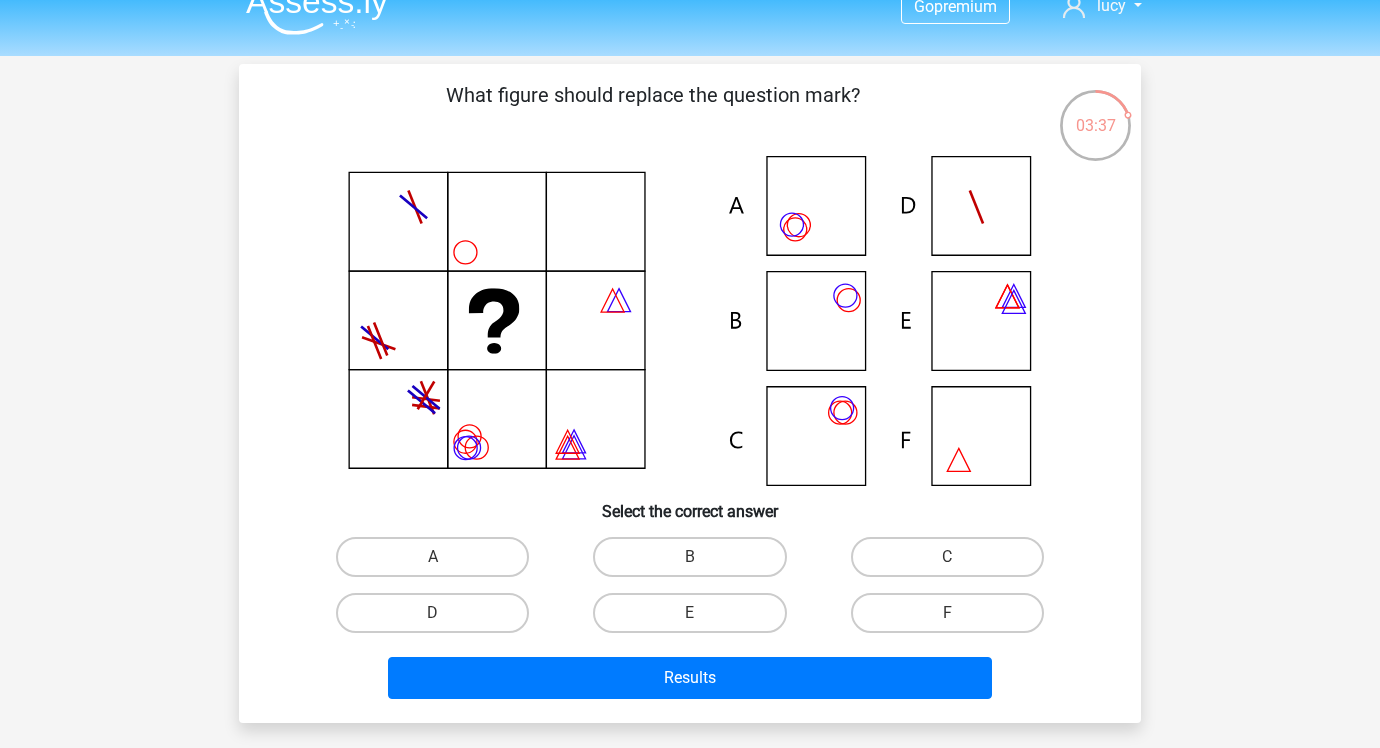click on "B" at bounding box center (696, 563) 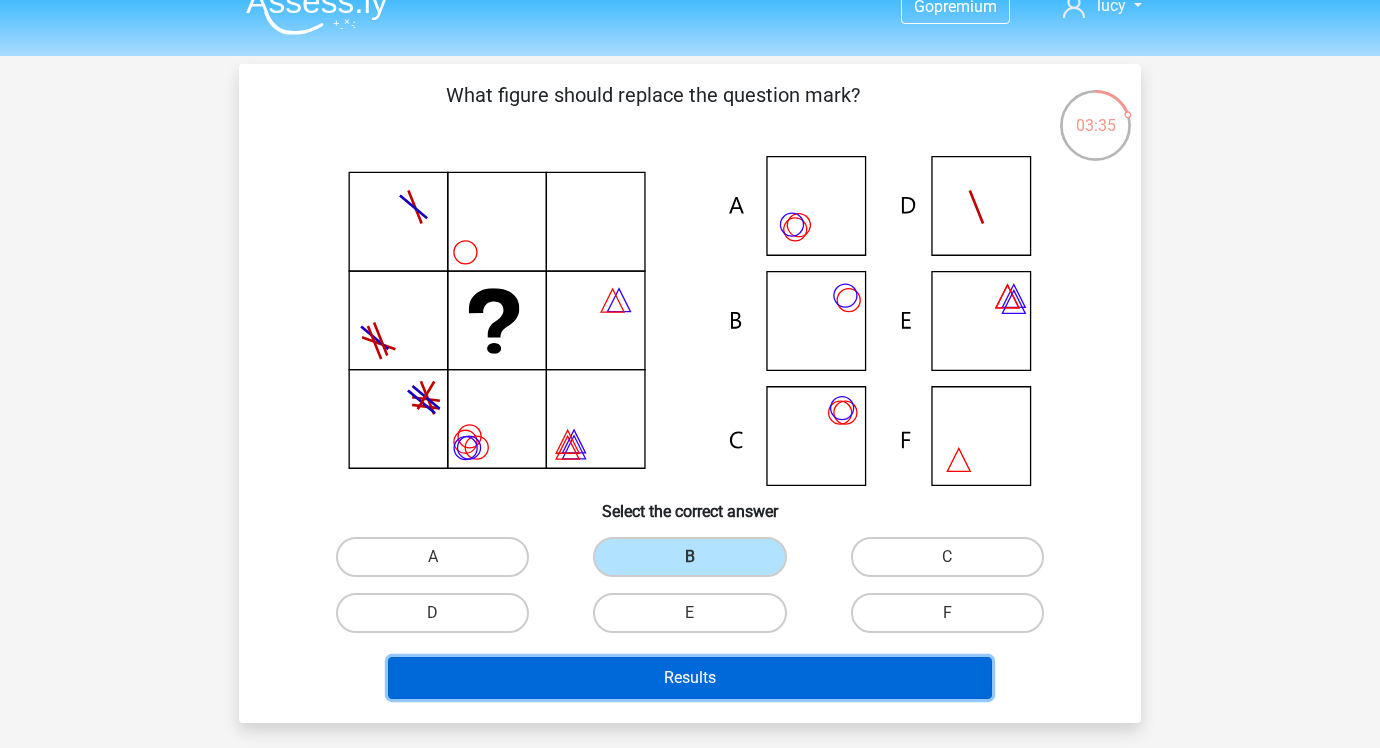 click on "Results" at bounding box center (690, 678) 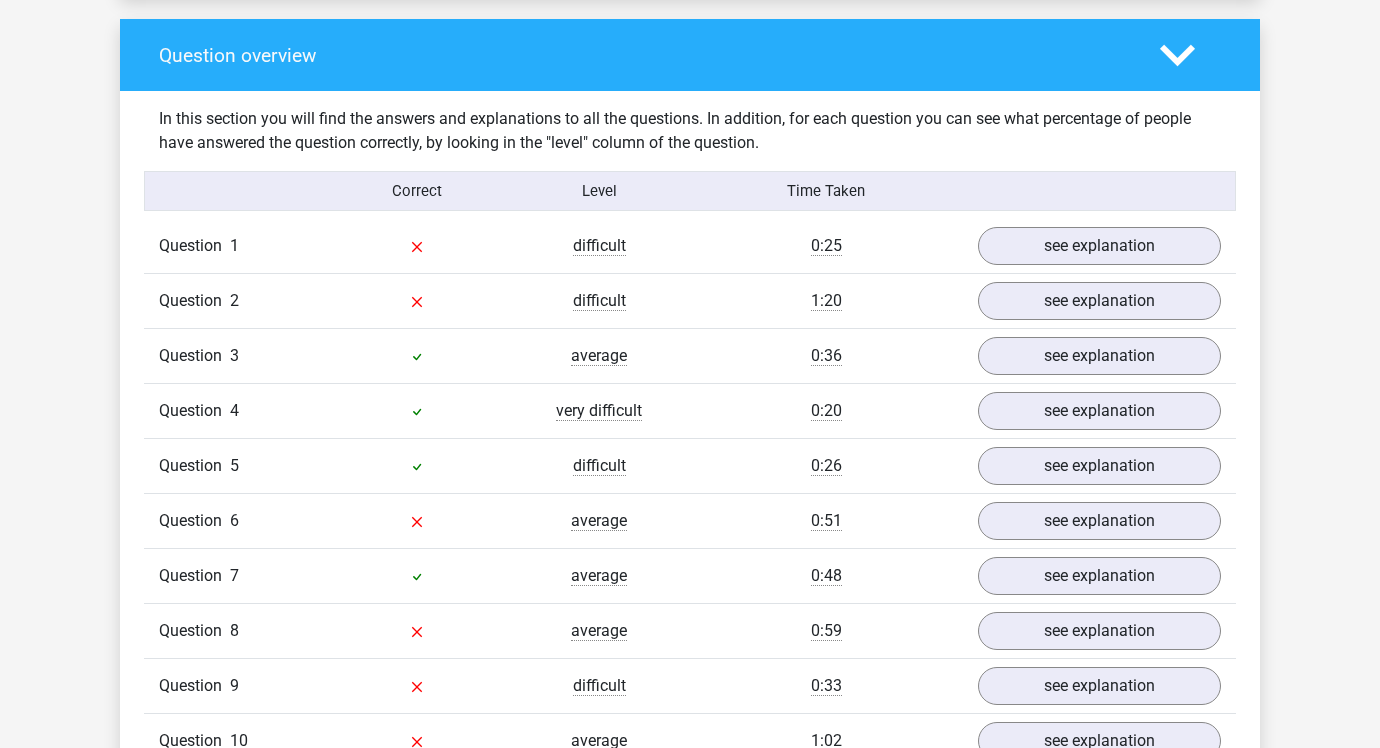 scroll, scrollTop: 1432, scrollLeft: 0, axis: vertical 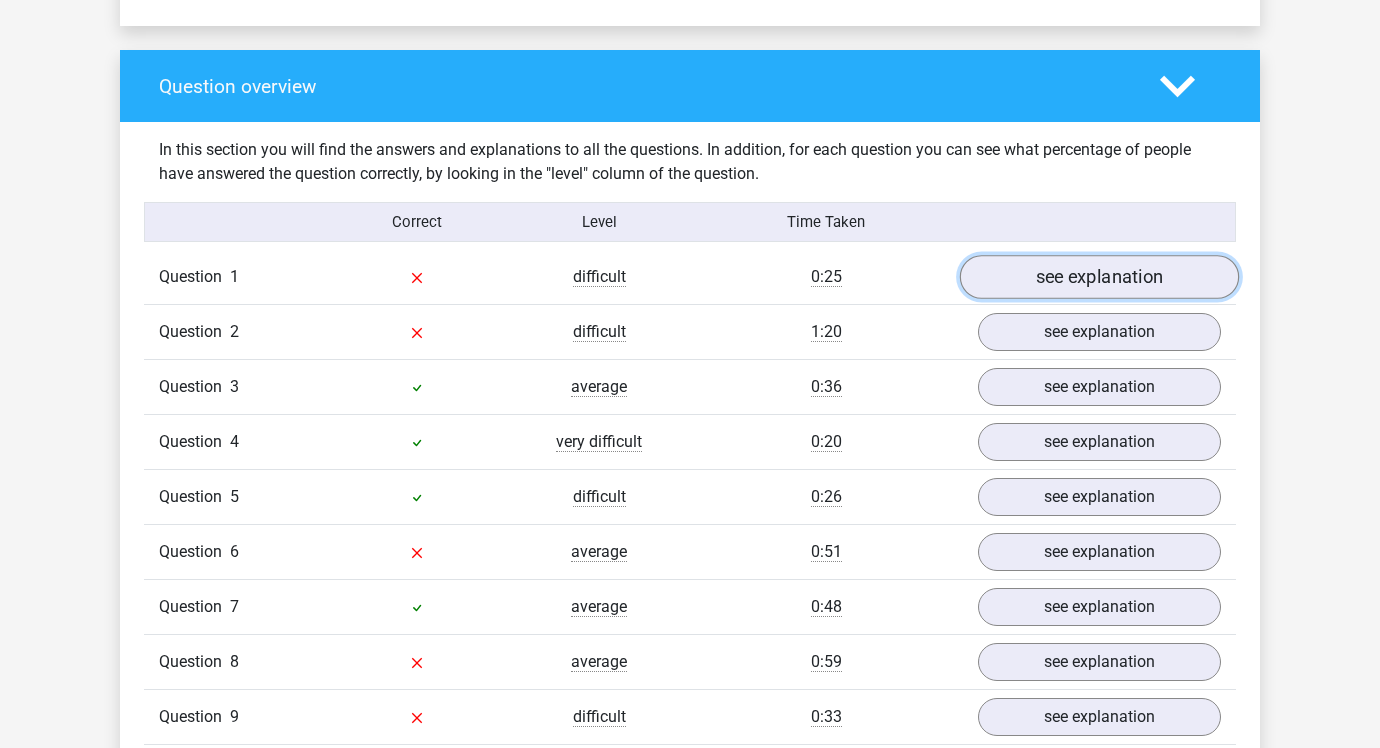 click on "see explanation" at bounding box center [1099, 278] 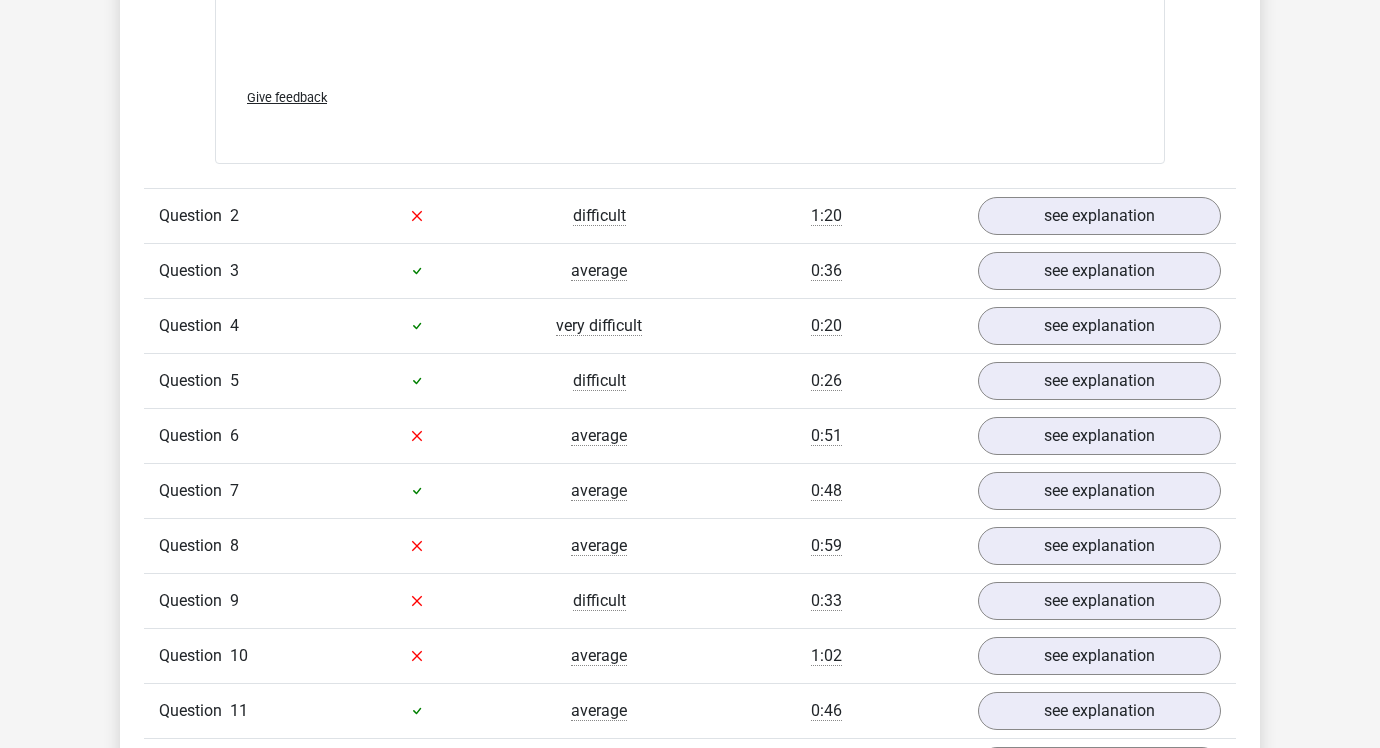 scroll, scrollTop: 2886, scrollLeft: 0, axis: vertical 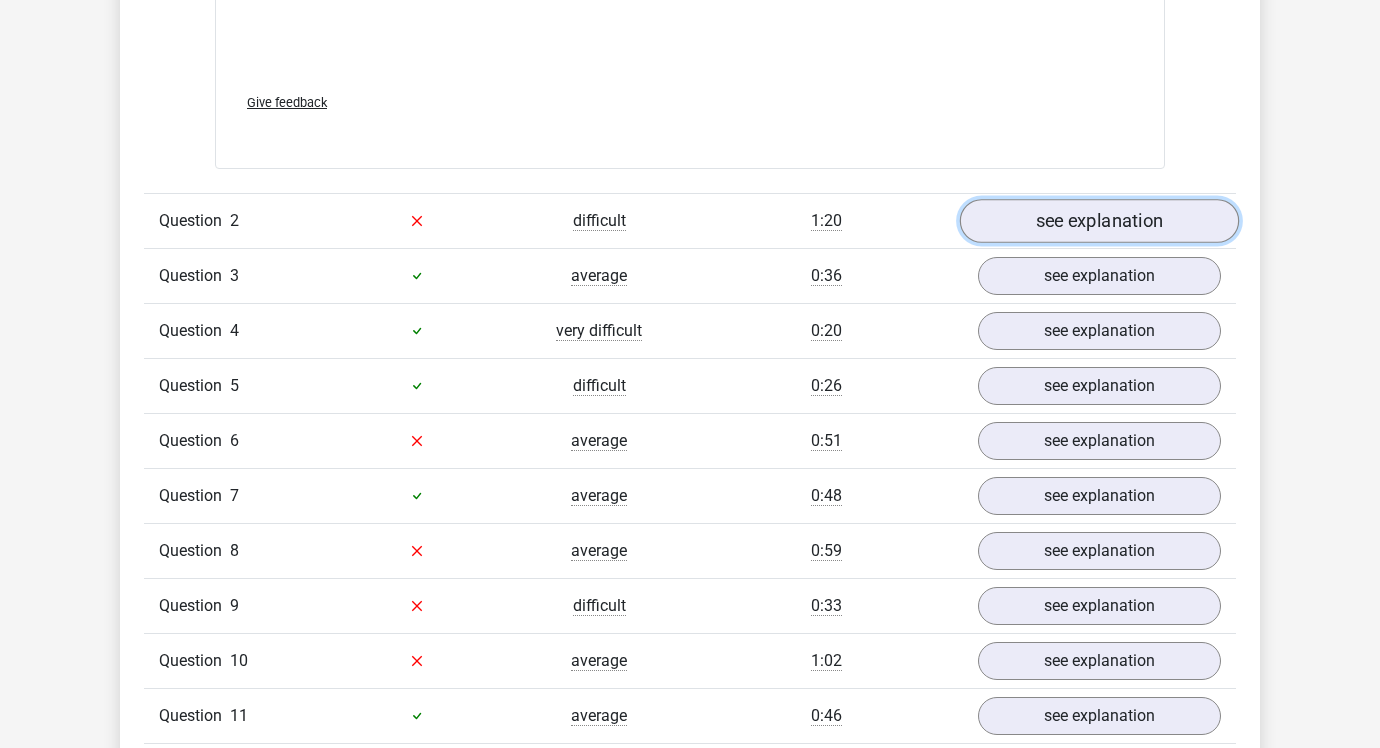click on "see explanation" at bounding box center (1099, 221) 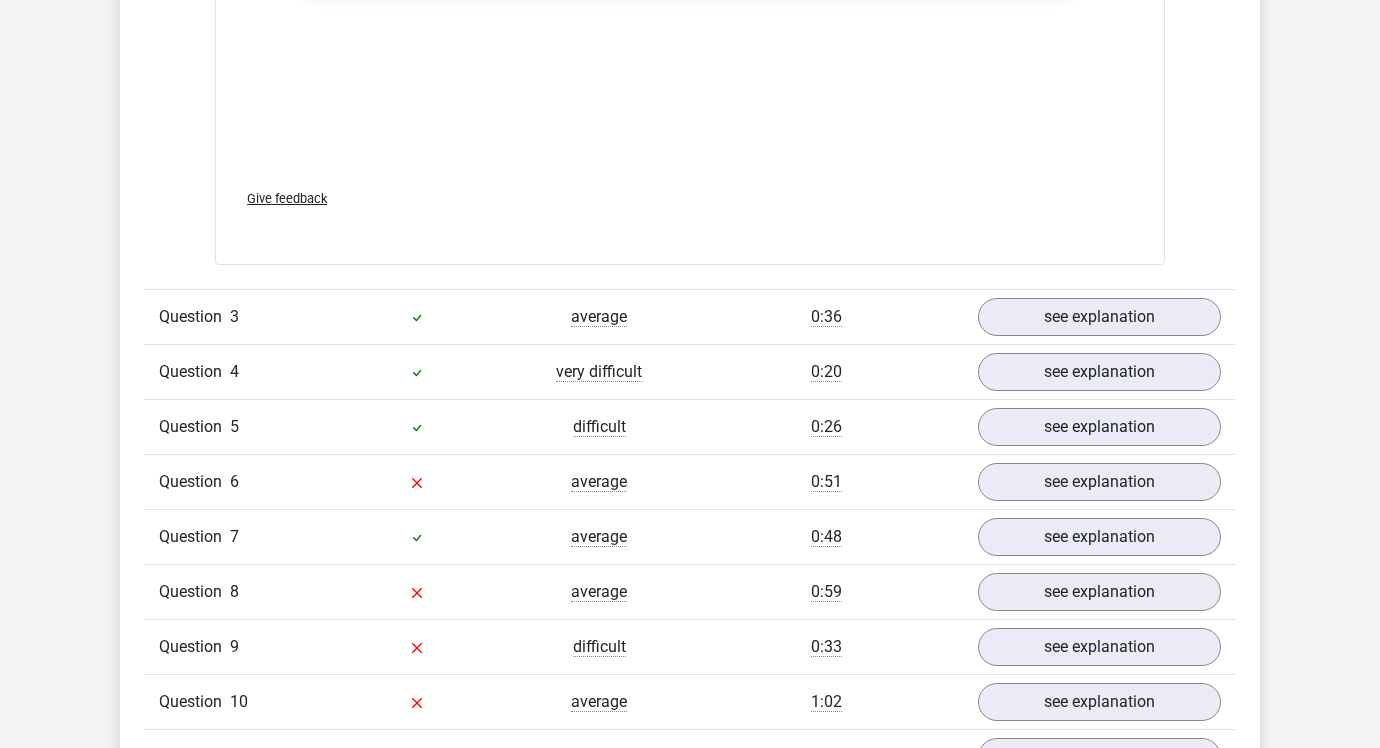 scroll, scrollTop: 4198, scrollLeft: 0, axis: vertical 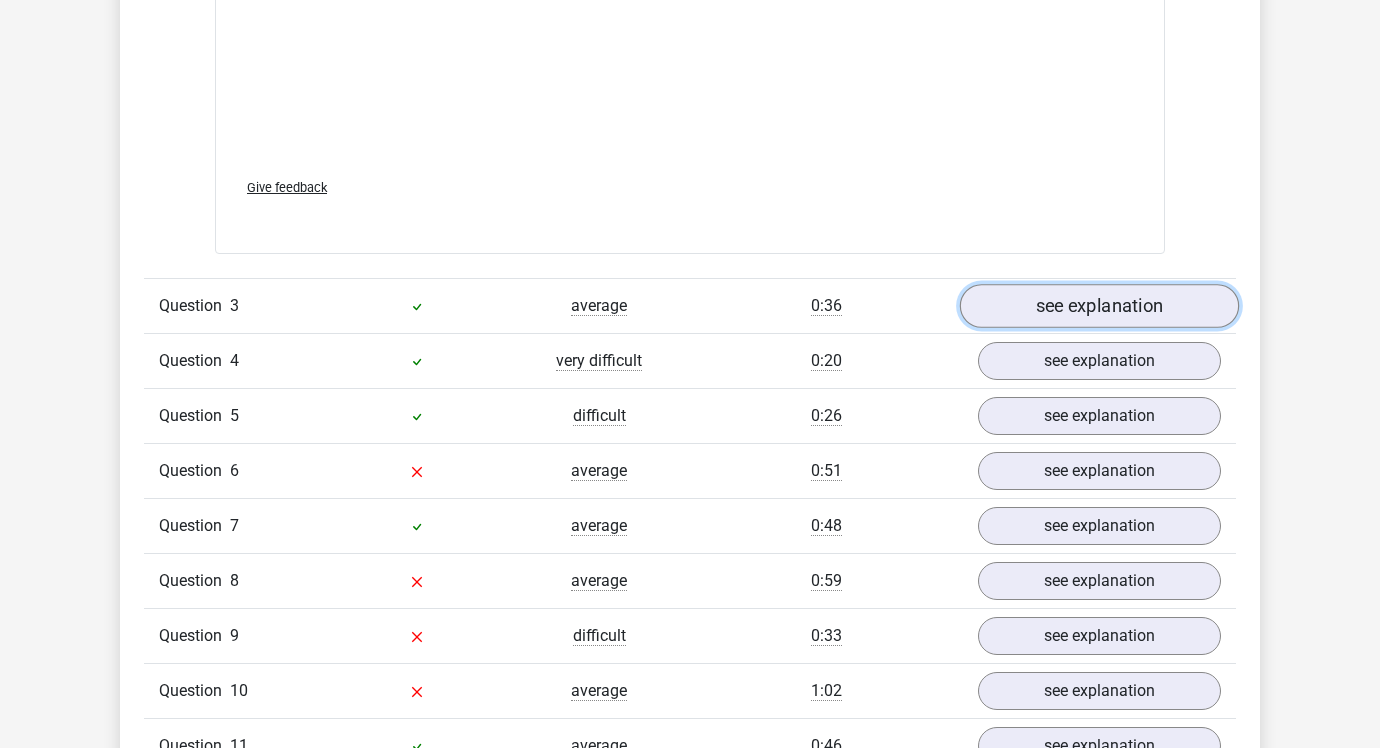 click on "see explanation" at bounding box center [1099, 306] 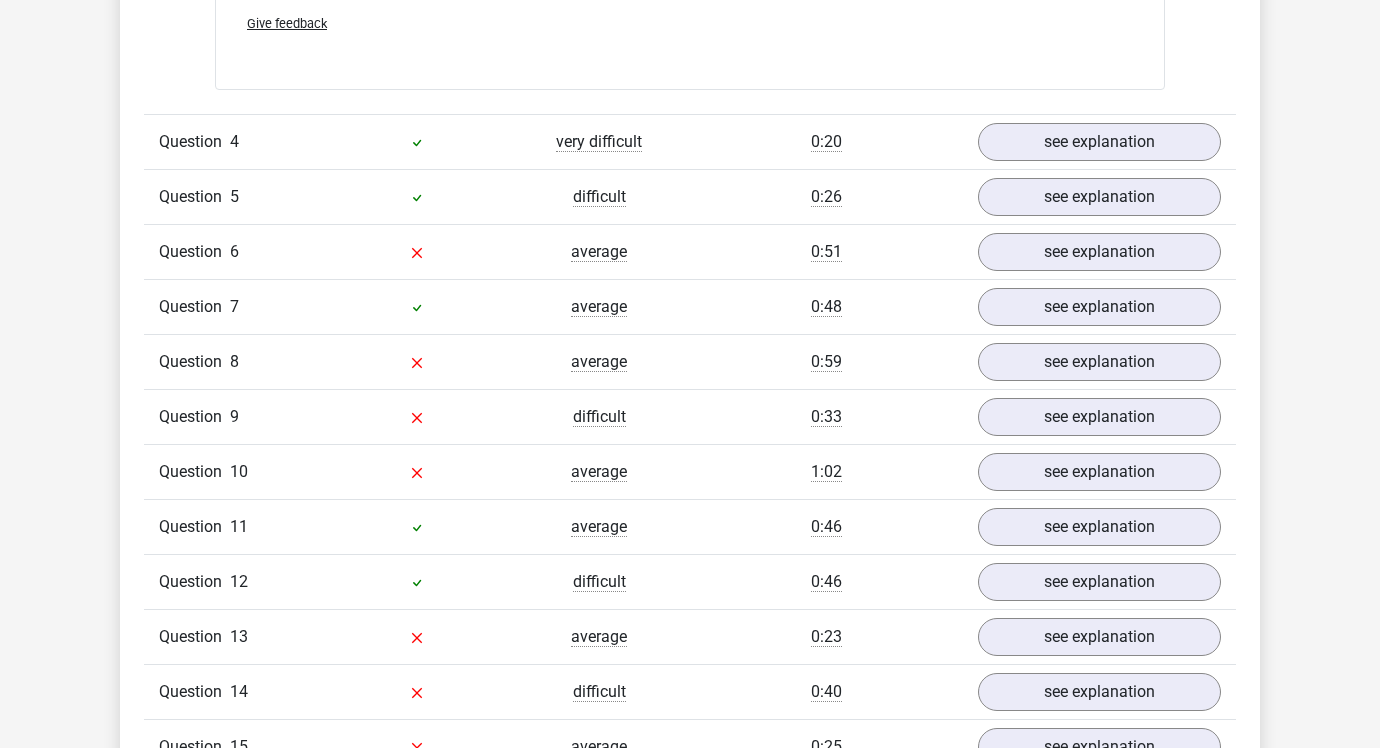 scroll, scrollTop: 5762, scrollLeft: 0, axis: vertical 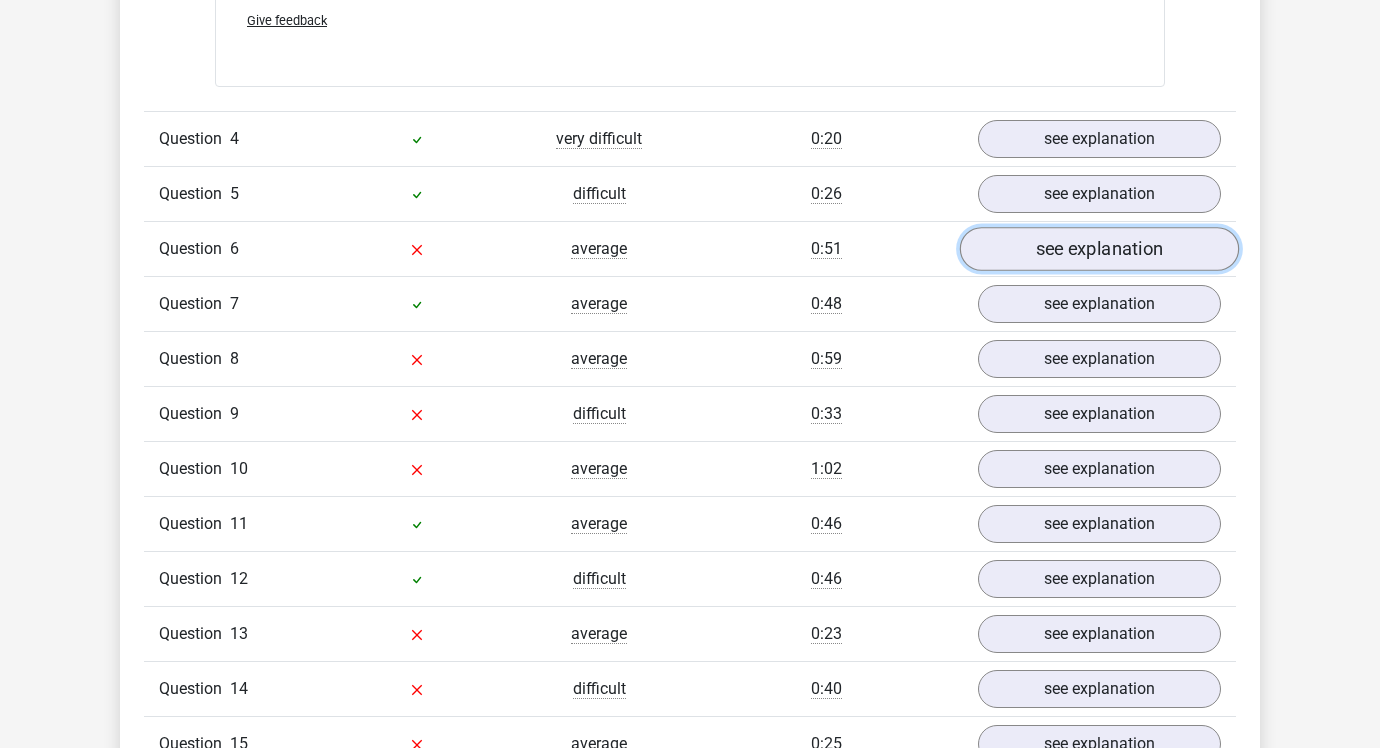 click on "see explanation" at bounding box center (1099, 249) 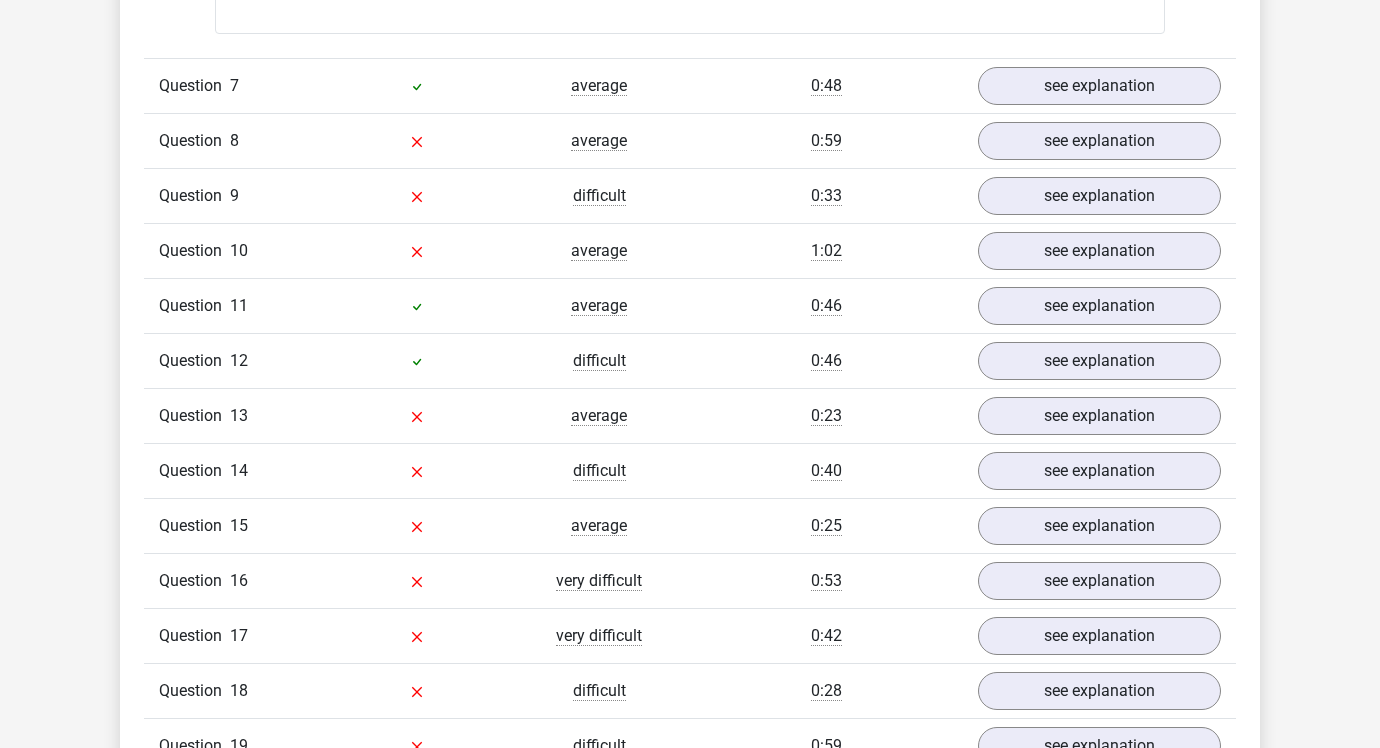 scroll, scrollTop: 7305, scrollLeft: 0, axis: vertical 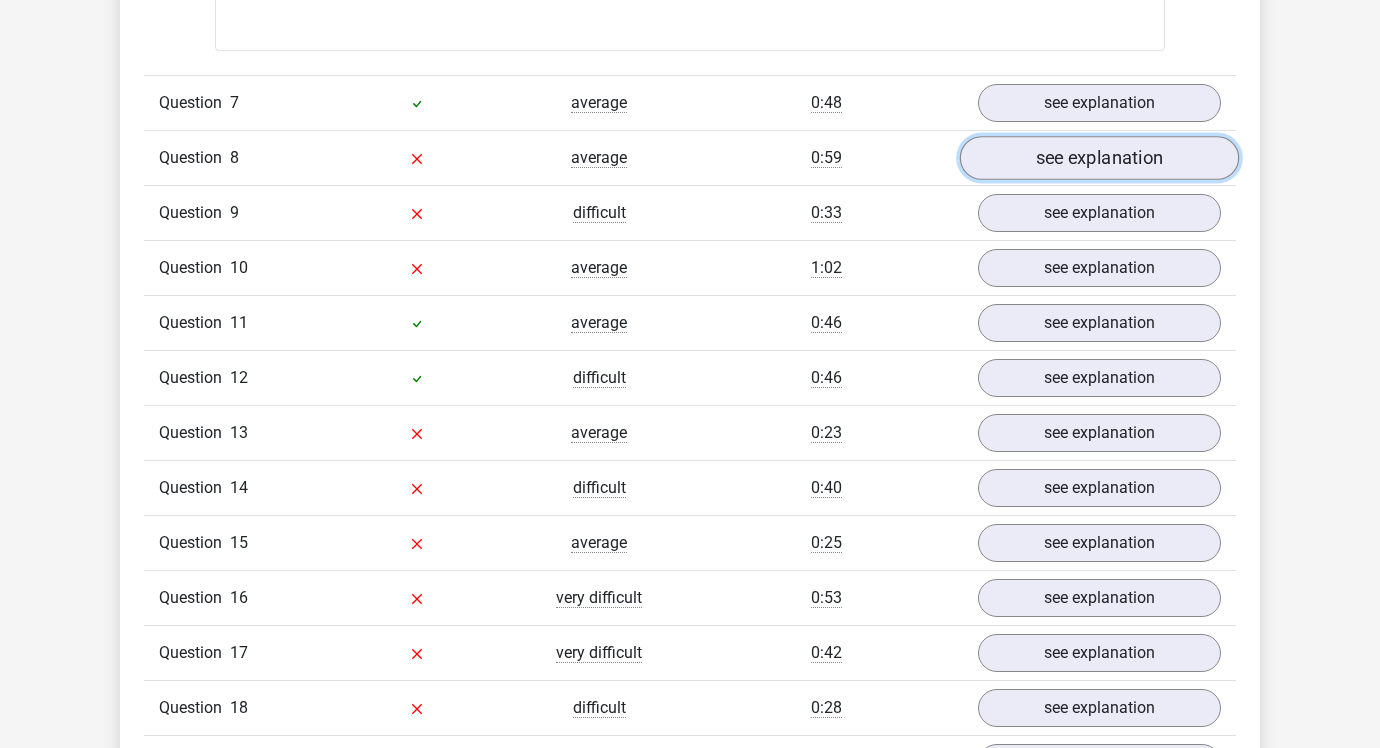 click on "see explanation" at bounding box center (1099, 159) 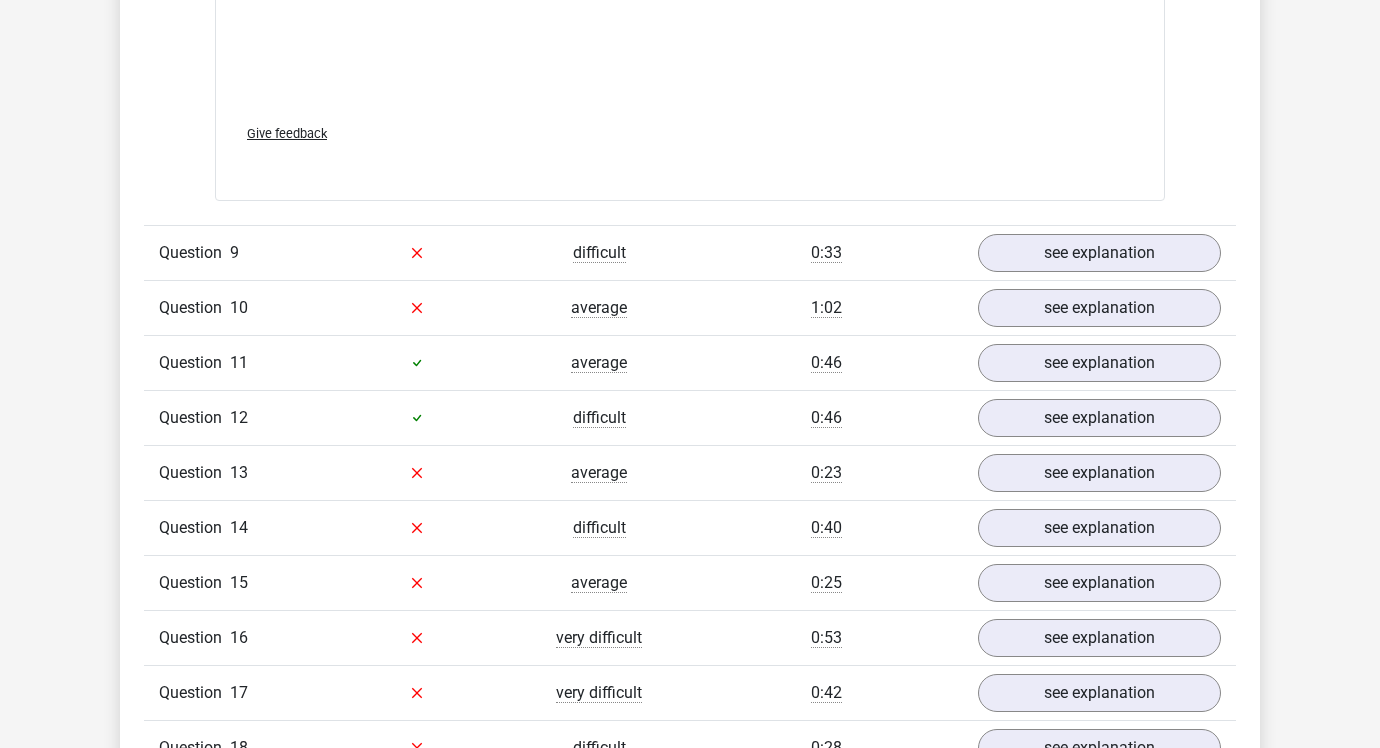 scroll, scrollTop: 8612, scrollLeft: 0, axis: vertical 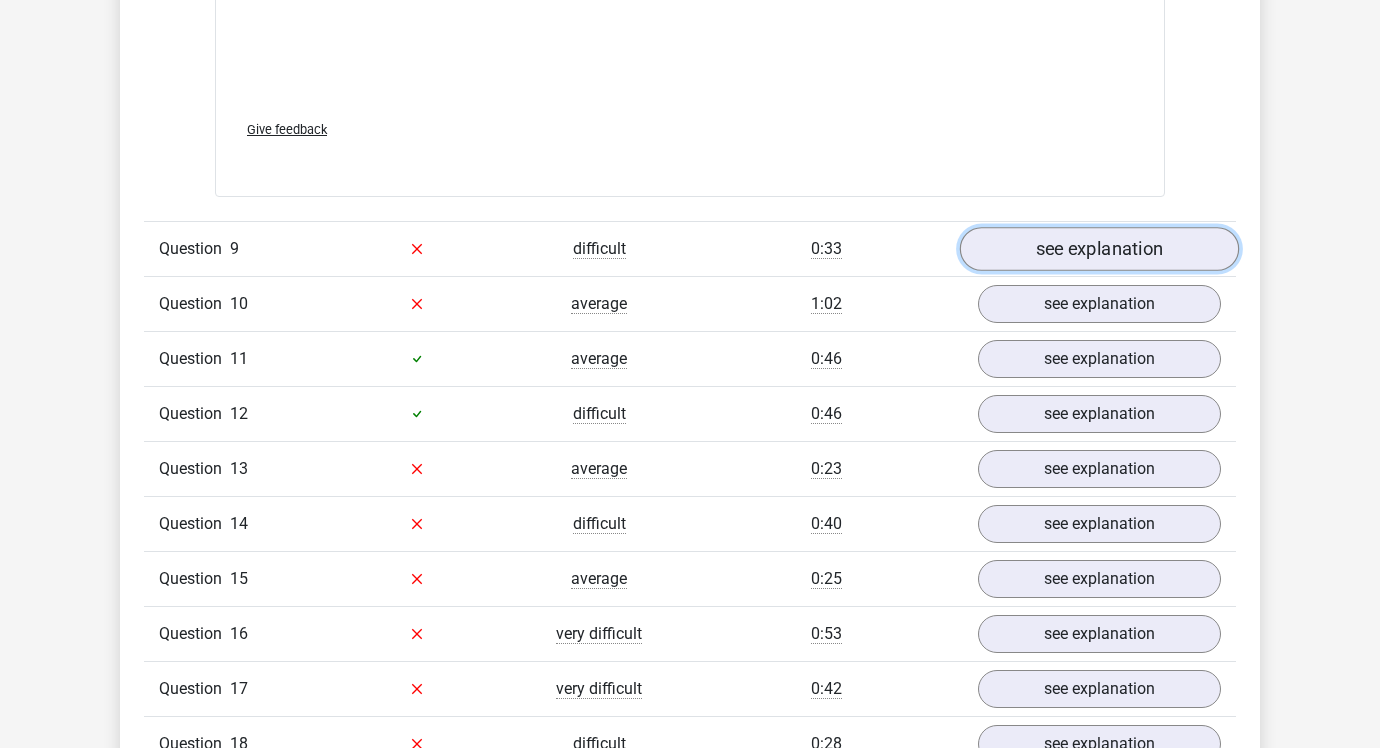 click on "see explanation" at bounding box center [1099, 249] 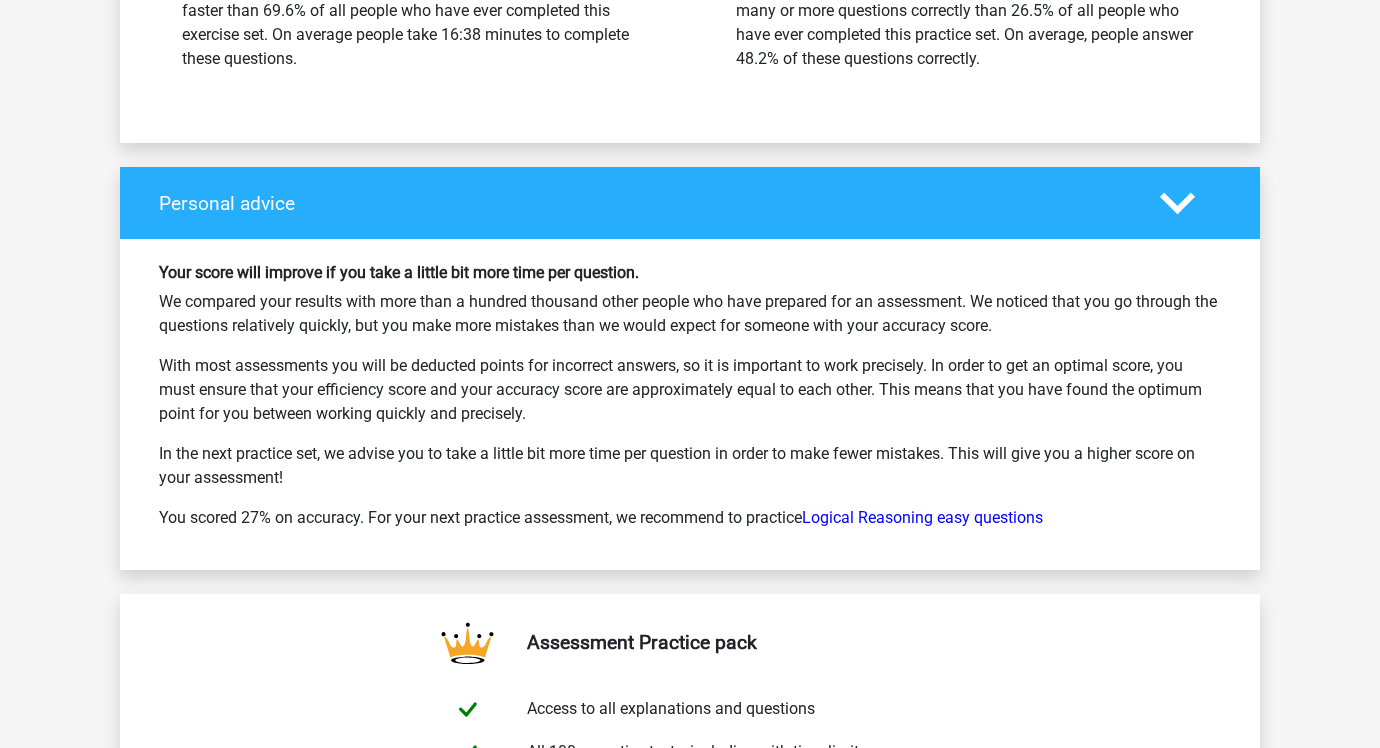 scroll, scrollTop: 11462, scrollLeft: 0, axis: vertical 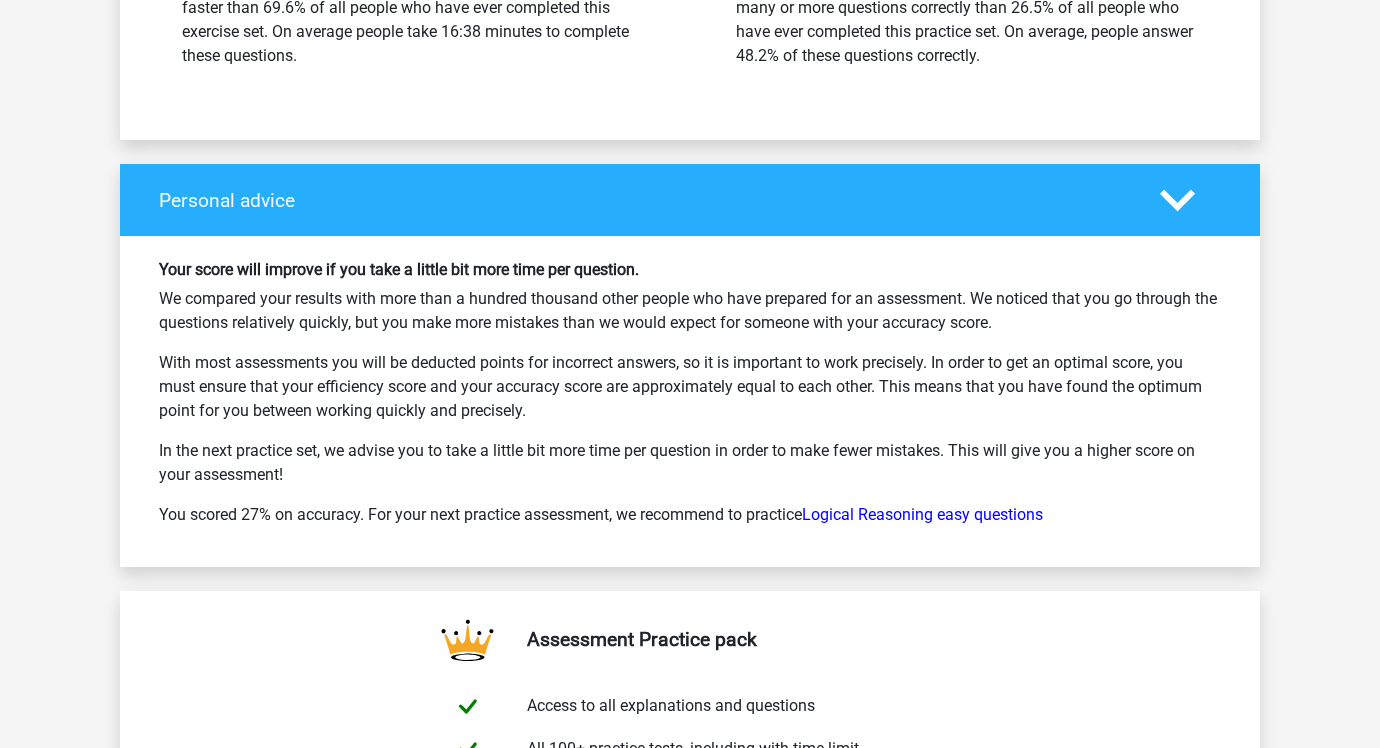click on "We compared your results with more than a hundred thousand other people who have prepared for an assessment. We noticed that you go through the questions relatively quickly, but you make more mistakes than we would expect for someone with your accuracy score." at bounding box center (690, 311) 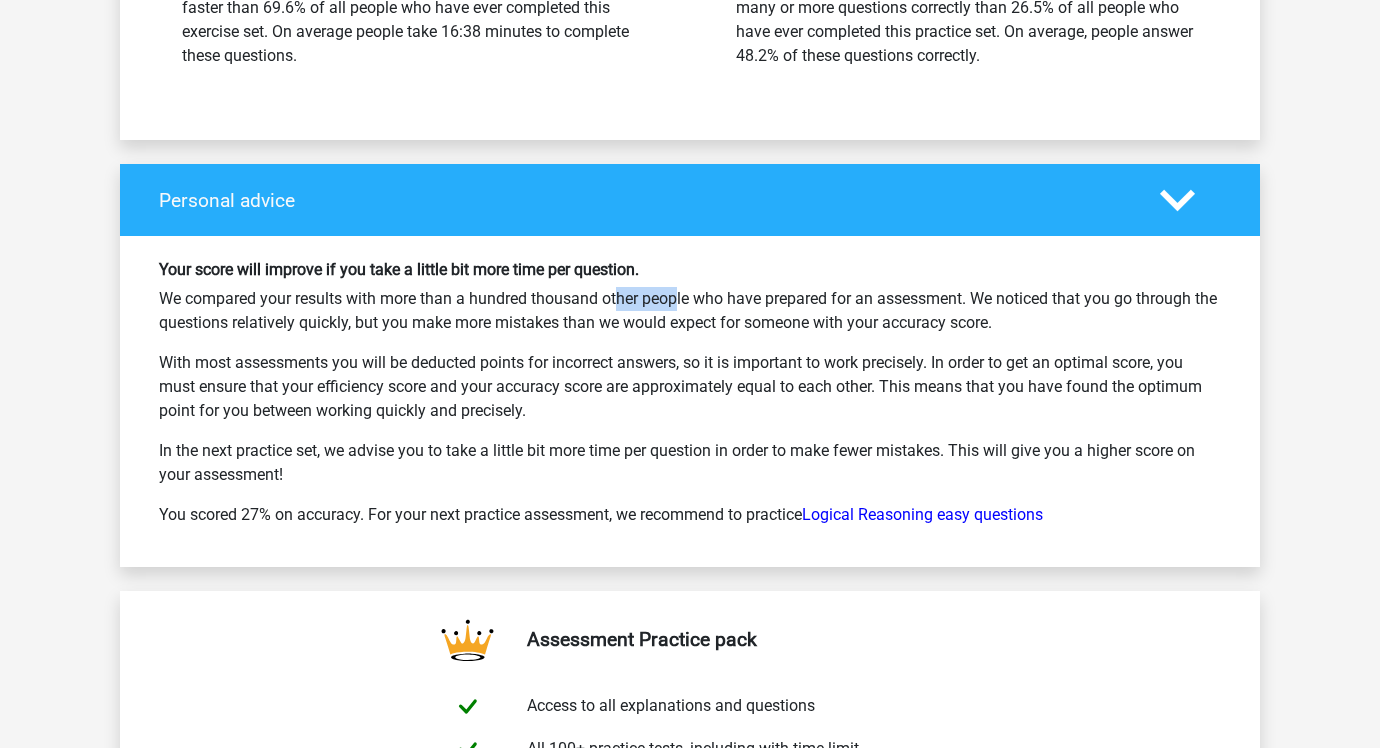 click on "We compared your results with more than a hundred thousand other people who have prepared for an assessment. We noticed that you go through the questions relatively quickly, but you make more mistakes than we would expect for someone with your accuracy score." at bounding box center [690, 311] 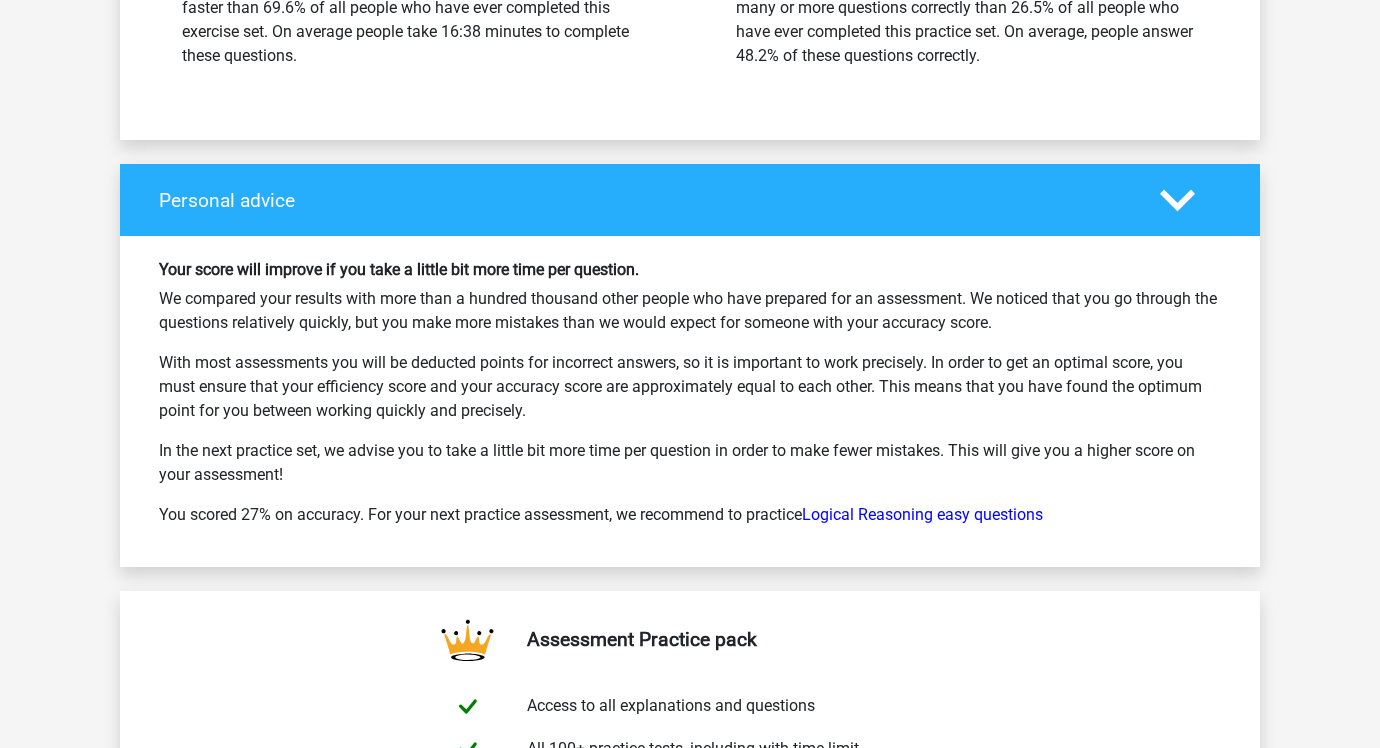 click on "We compared your results with more than a hundred thousand other people who have prepared for an assessment. We noticed that you go through the questions relatively quickly, but you make more mistakes than we would expect for someone with your accuracy score." at bounding box center (690, 311) 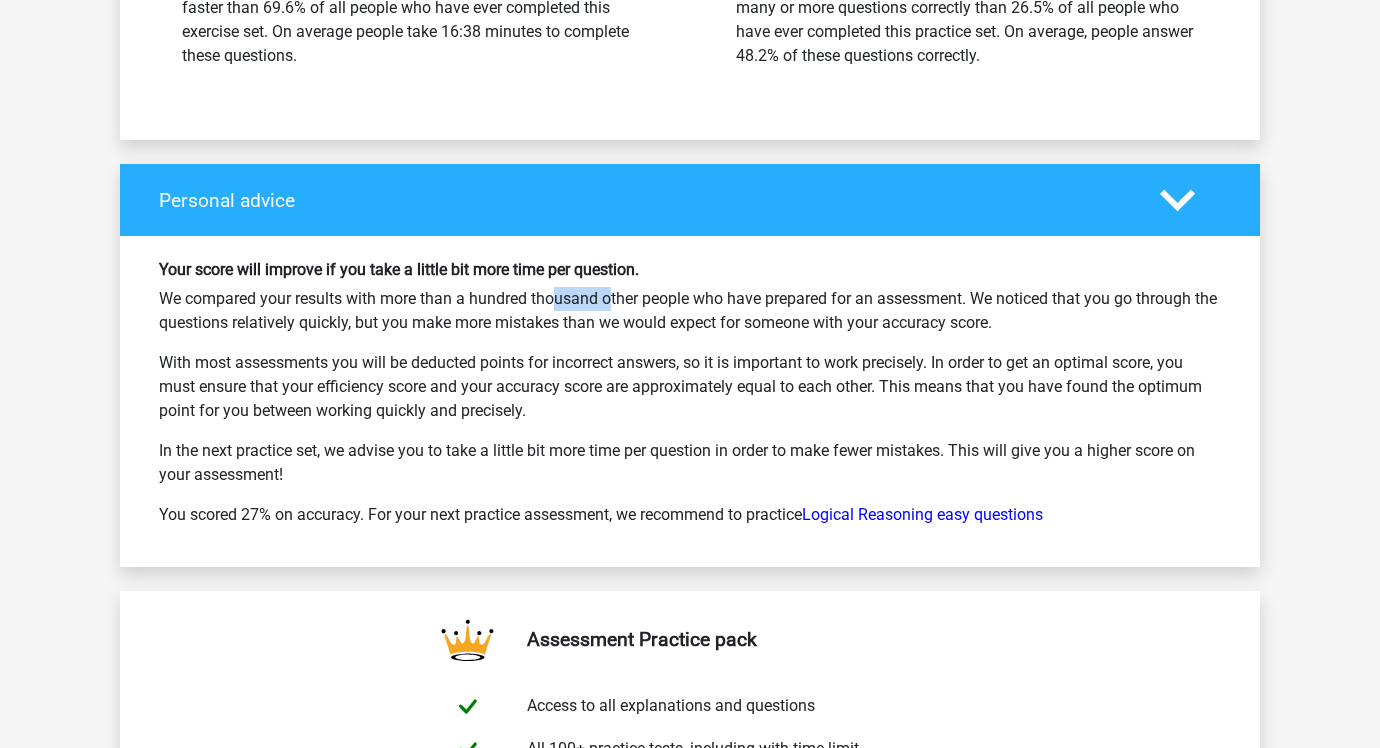 click on "We compared your results with more than a hundred thousand other people who have prepared for an assessment. We noticed that you go through the questions relatively quickly, but you make more mistakes than we would expect for someone with your accuracy score." at bounding box center (690, 311) 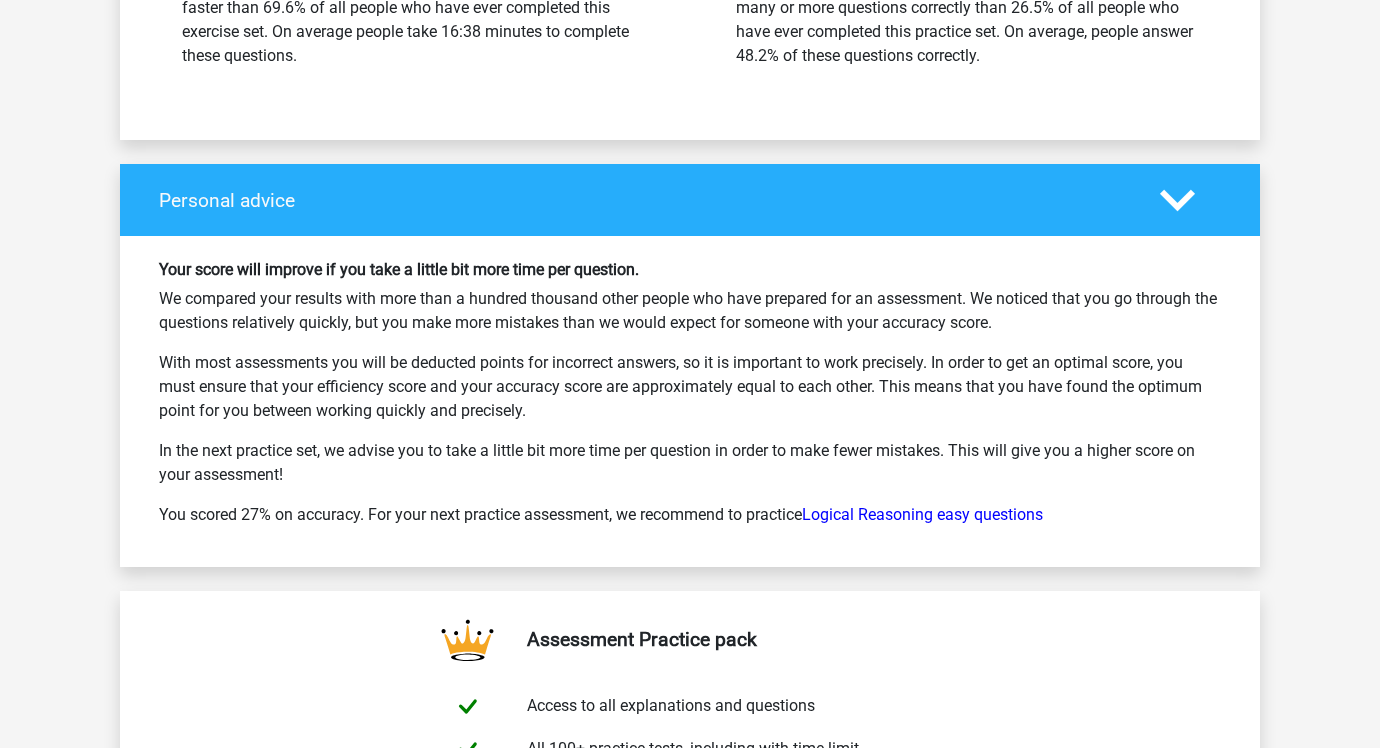 click on "We compared your results with more than a hundred thousand other people who have prepared for an assessment. We noticed that you go through the questions relatively quickly, but you make more mistakes than we would expect for someone with your accuracy score." at bounding box center (690, 311) 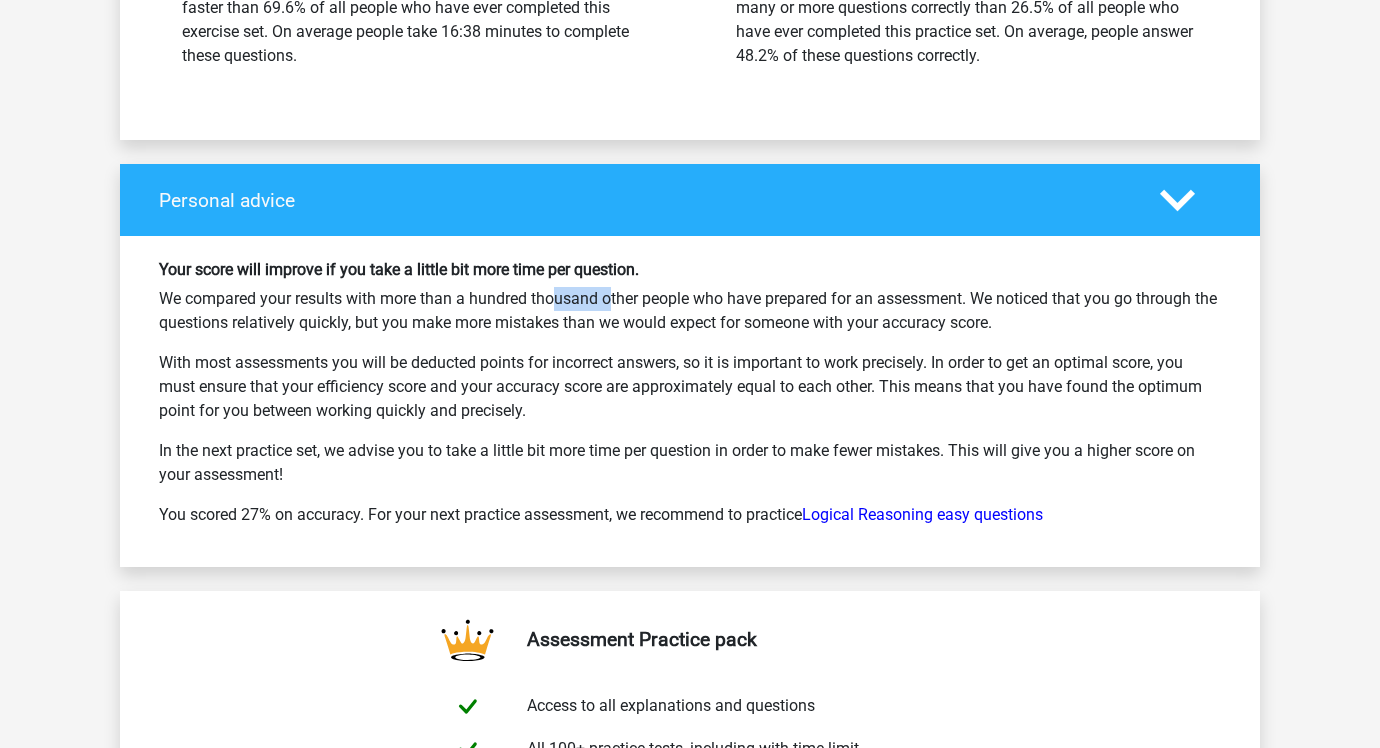 click on "We compared your results with more than a hundred thousand other people who have prepared for an assessment. We noticed that you go through the questions relatively quickly, but you make more mistakes than we would expect for someone with your accuracy score." at bounding box center (690, 311) 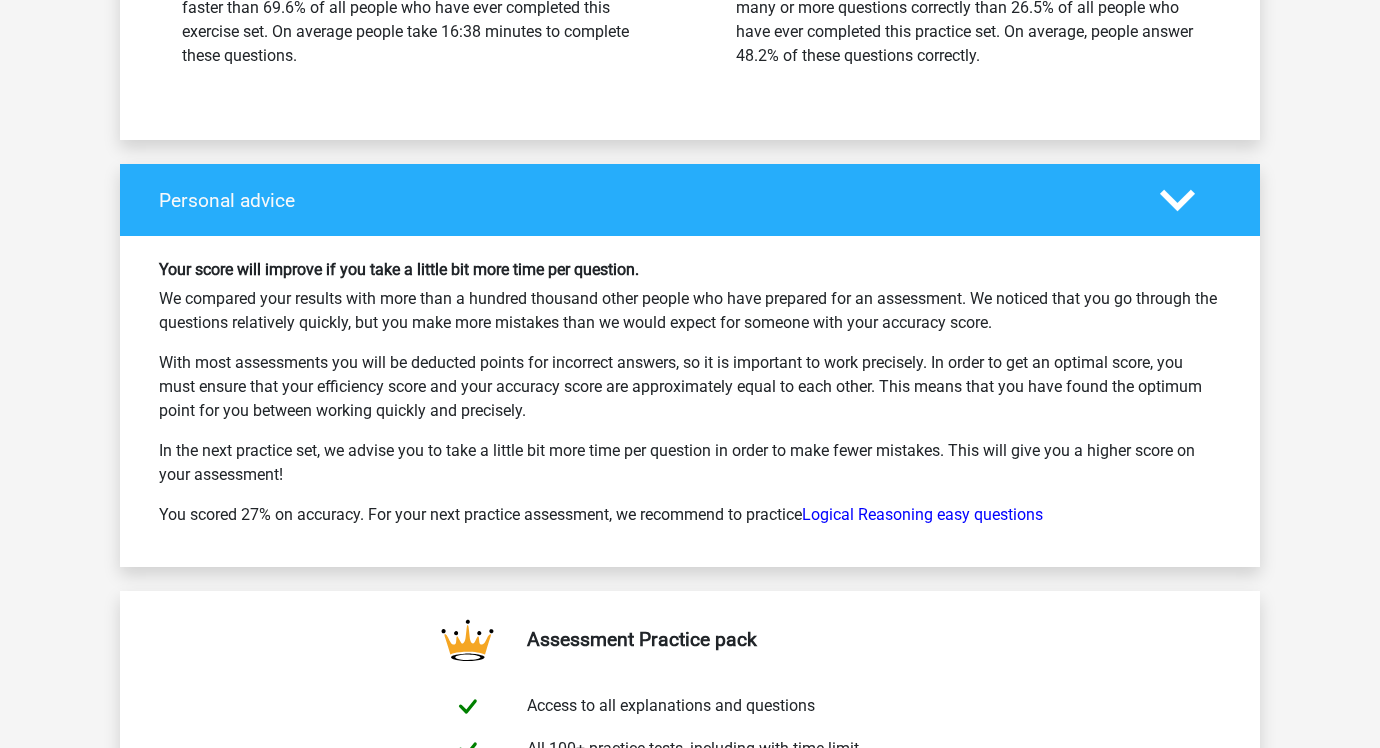 click on "We compared your results with more than a hundred thousand other people who have prepared for an assessment. We noticed that you go through the questions relatively quickly, but you make more mistakes than we would expect for someone with your accuracy score." at bounding box center [690, 311] 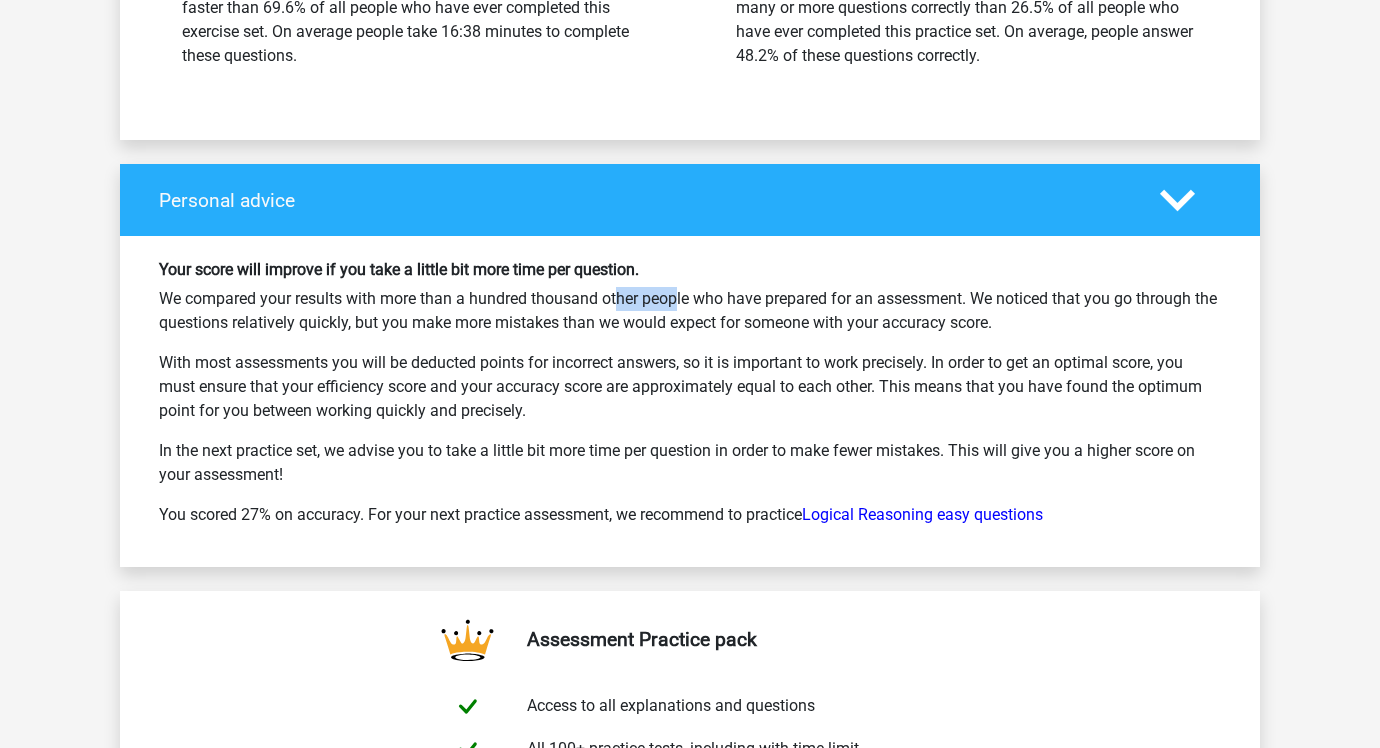 click on "We compared your results with more than a hundred thousand other people who have prepared for an assessment. We noticed that you go through the questions relatively quickly, but you make more mistakes than we would expect for someone with your accuracy score." at bounding box center [690, 311] 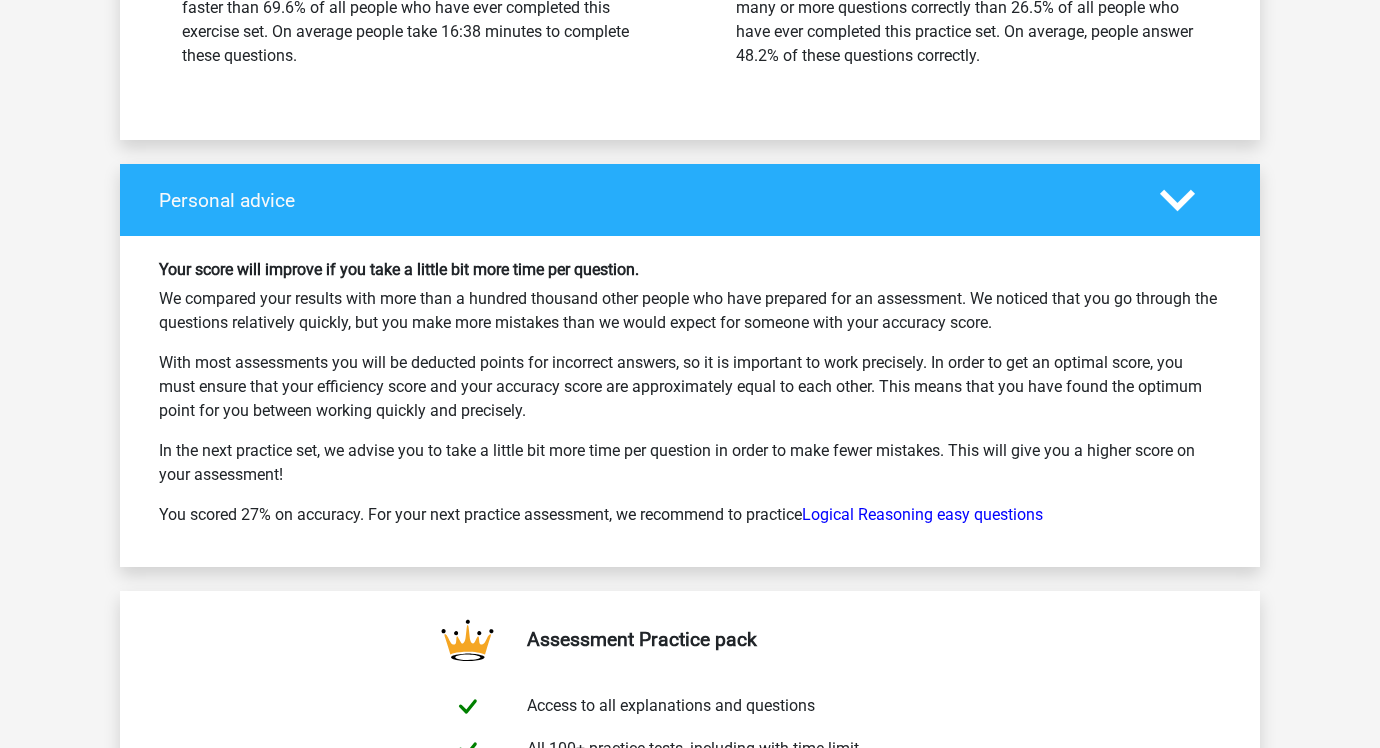 click on "We compared your results with more than a hundred thousand other people who have prepared for an assessment. We noticed that you go through the questions relatively quickly, but you make more mistakes than we would expect for someone with your accuracy score." at bounding box center [690, 311] 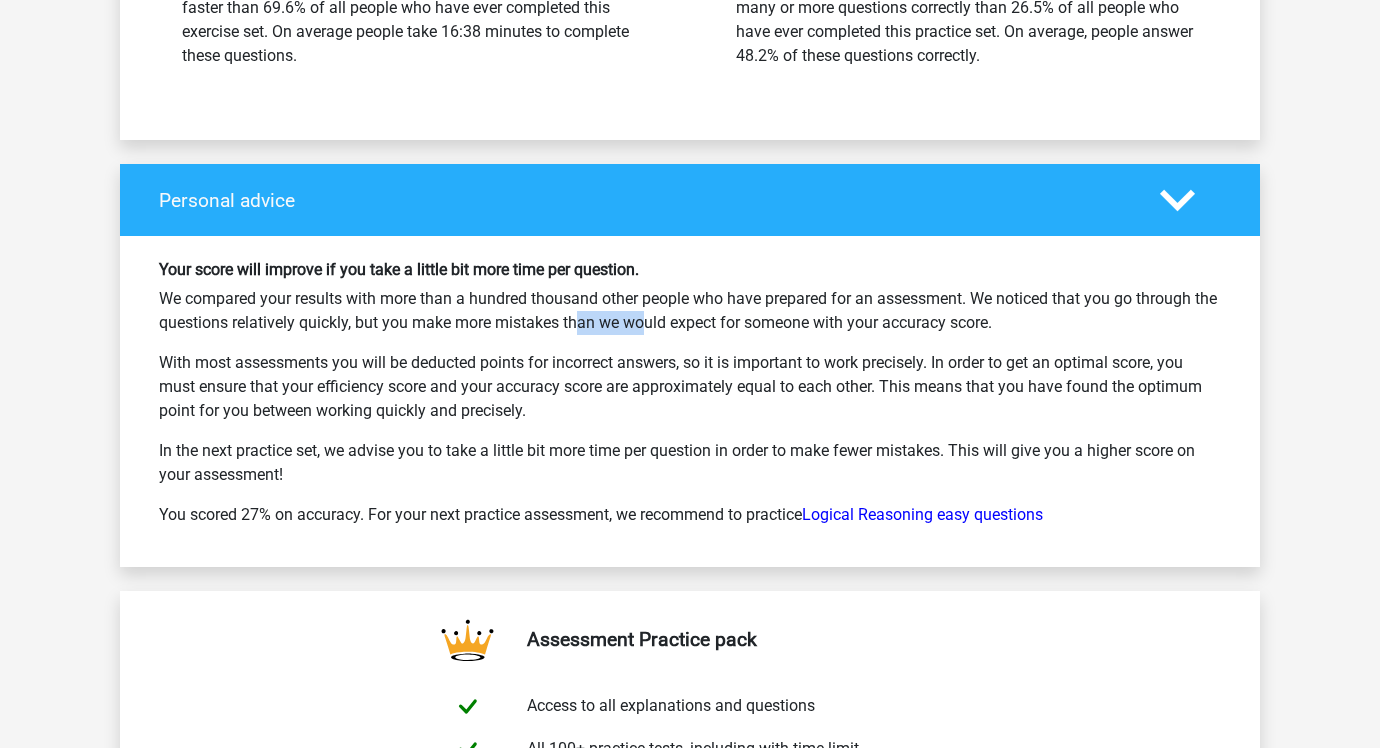 click on "With most assessments you will be deducted points for incorrect answers, so it is important to work precisely. In order to get an optimal score, you must ensure that your efficiency score and your accuracy score are approximately equal to each other. This means that you have found the optimum point for you between working quickly and precisely." at bounding box center (690, 387) 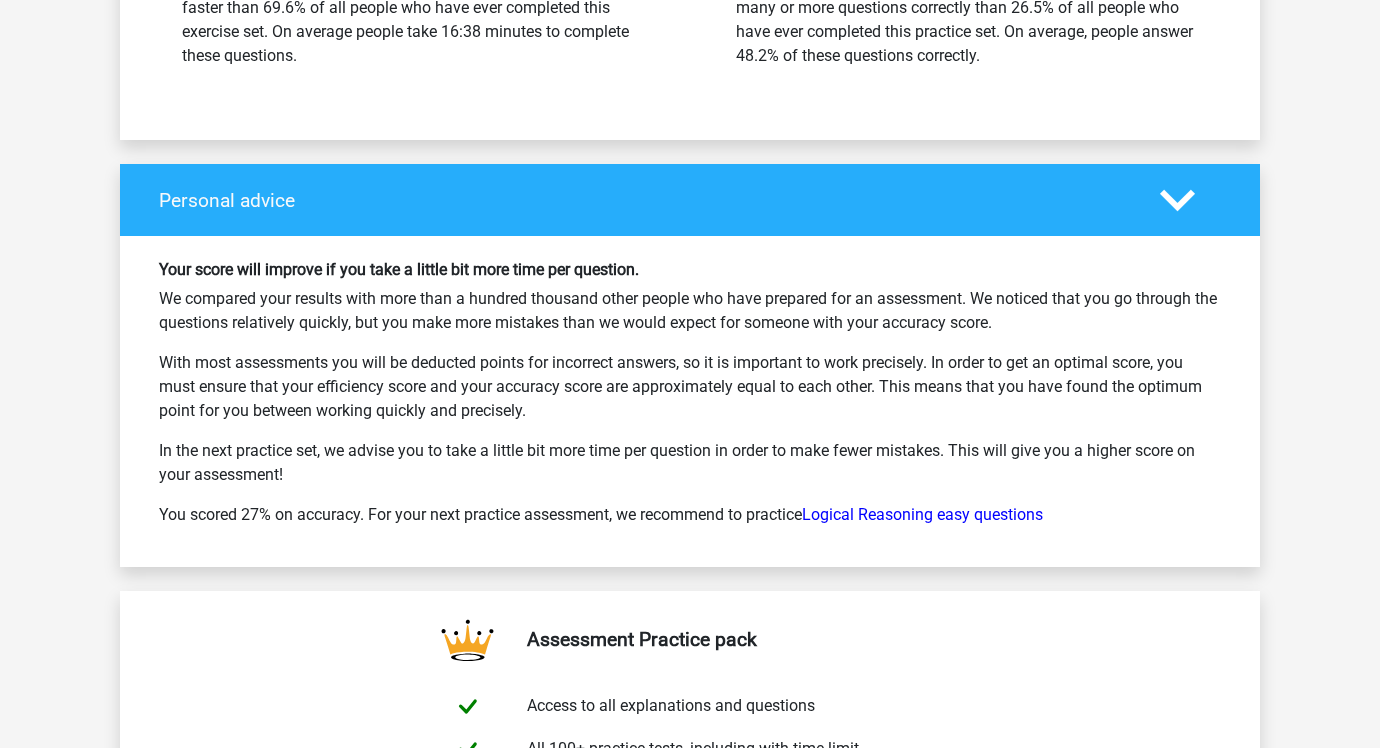 click on "With most assessments you will be deducted points for incorrect answers, so it is important to work precisely. In order to get an optimal score, you must ensure that your efficiency score and your accuracy score are approximately equal to each other. This means that you have found the optimum point for you between working quickly and precisely." at bounding box center (690, 387) 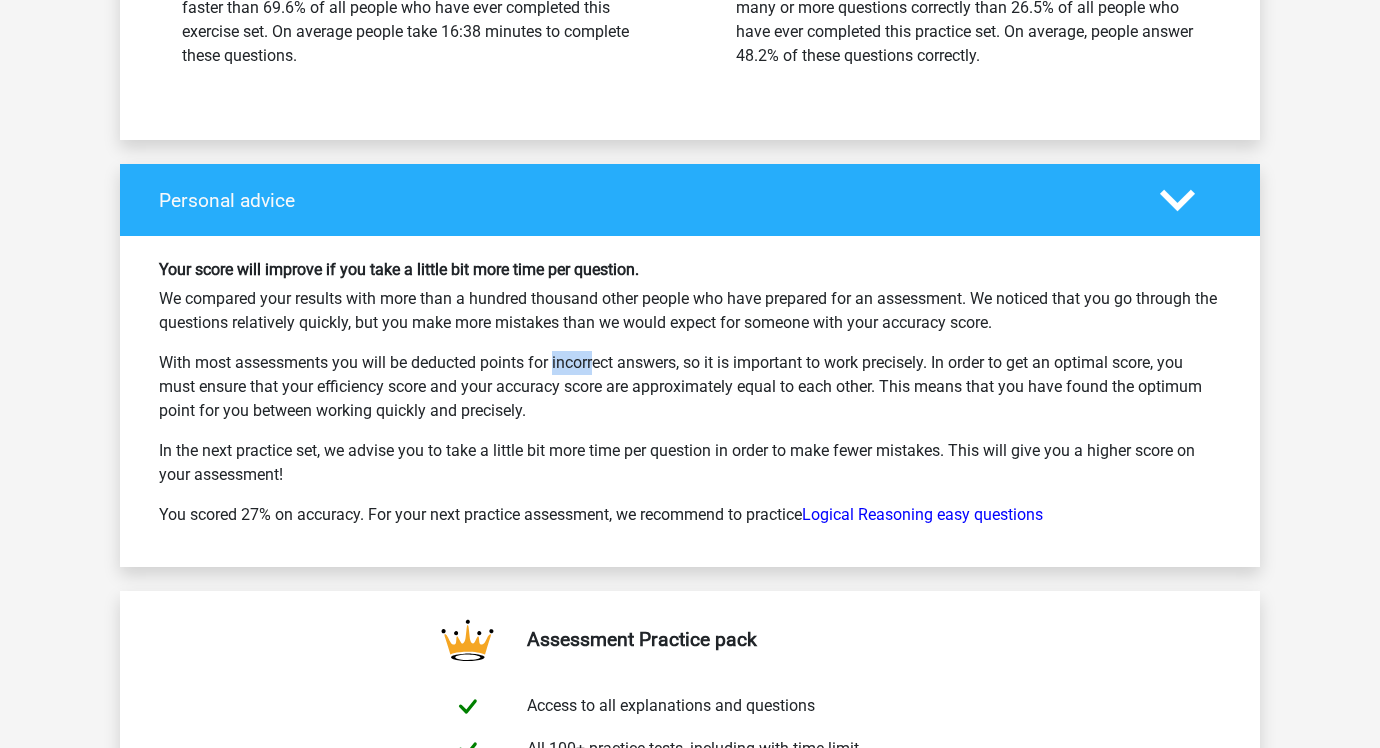 click on "With most assessments you will be deducted points for incorrect answers, so it is important to work precisely. In order to get an optimal score, you must ensure that your efficiency score and your accuracy score are approximately equal to each other. This means that you have found the optimum point for you between working quickly and precisely." at bounding box center (690, 387) 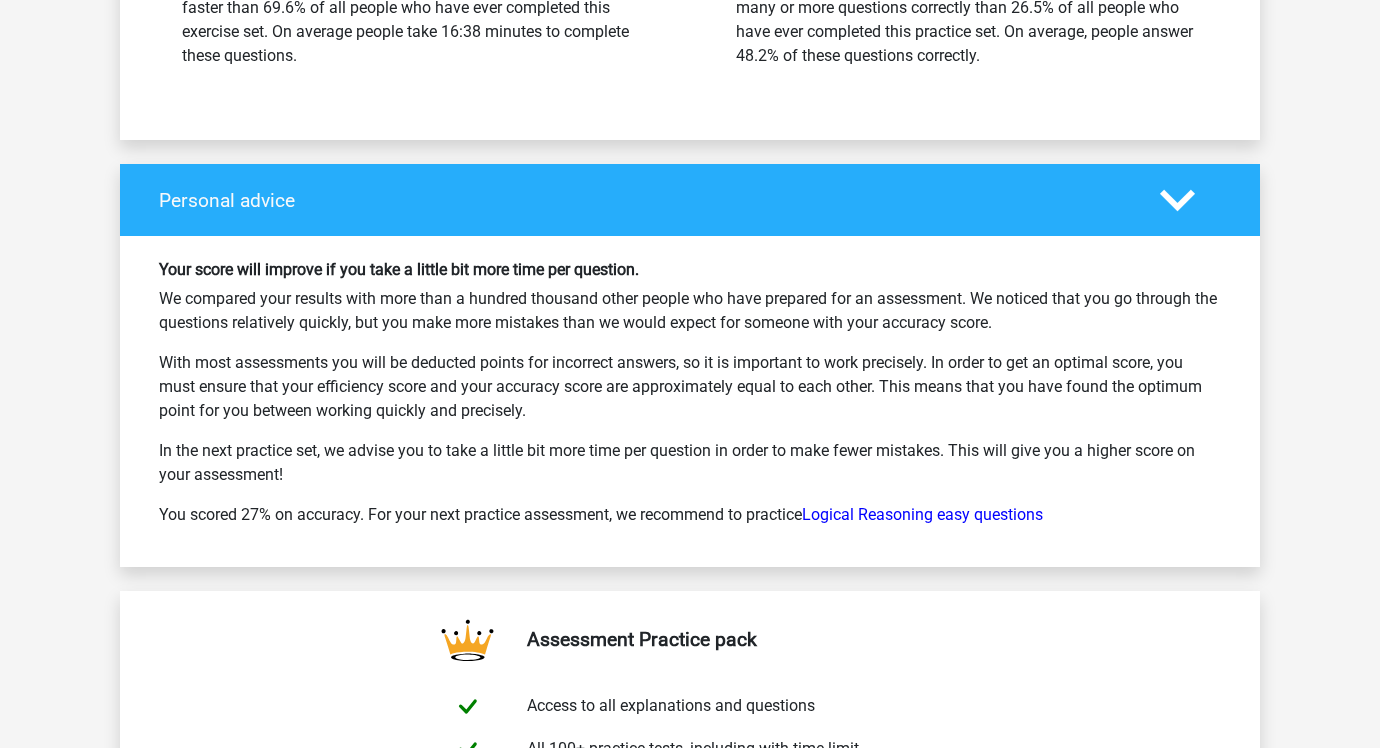 click on "With most assessments you will be deducted points for incorrect answers, so it is important to work precisely. In order to get an optimal score, you must ensure that your efficiency score and your accuracy score are approximately equal to each other. This means that you have found the optimum point for you between working quickly and precisely." at bounding box center (690, 387) 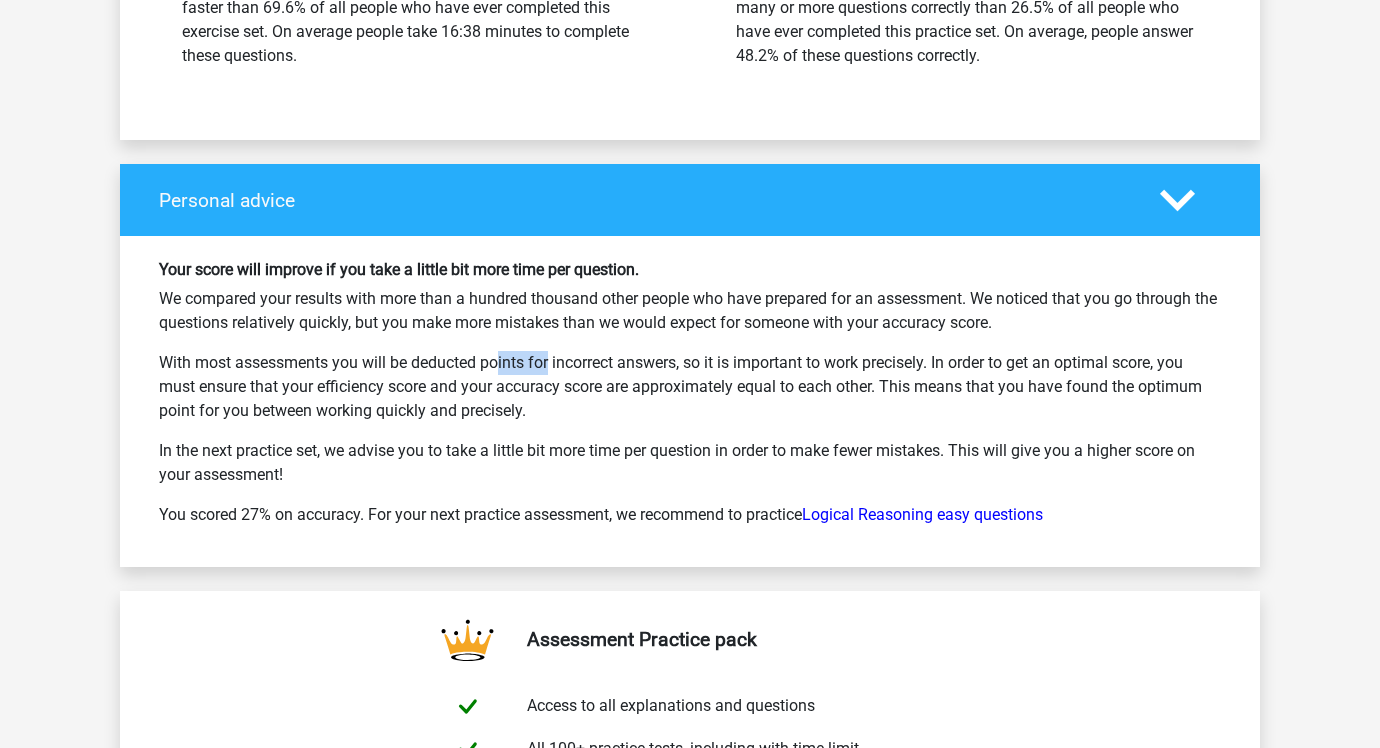 click on "With most assessments you will be deducted points for incorrect answers, so it is important to work precisely. In order to get an optimal score, you must ensure that your efficiency score and your accuracy score are approximately equal to each other. This means that you have found the optimum point for you between working quickly and precisely." at bounding box center [690, 387] 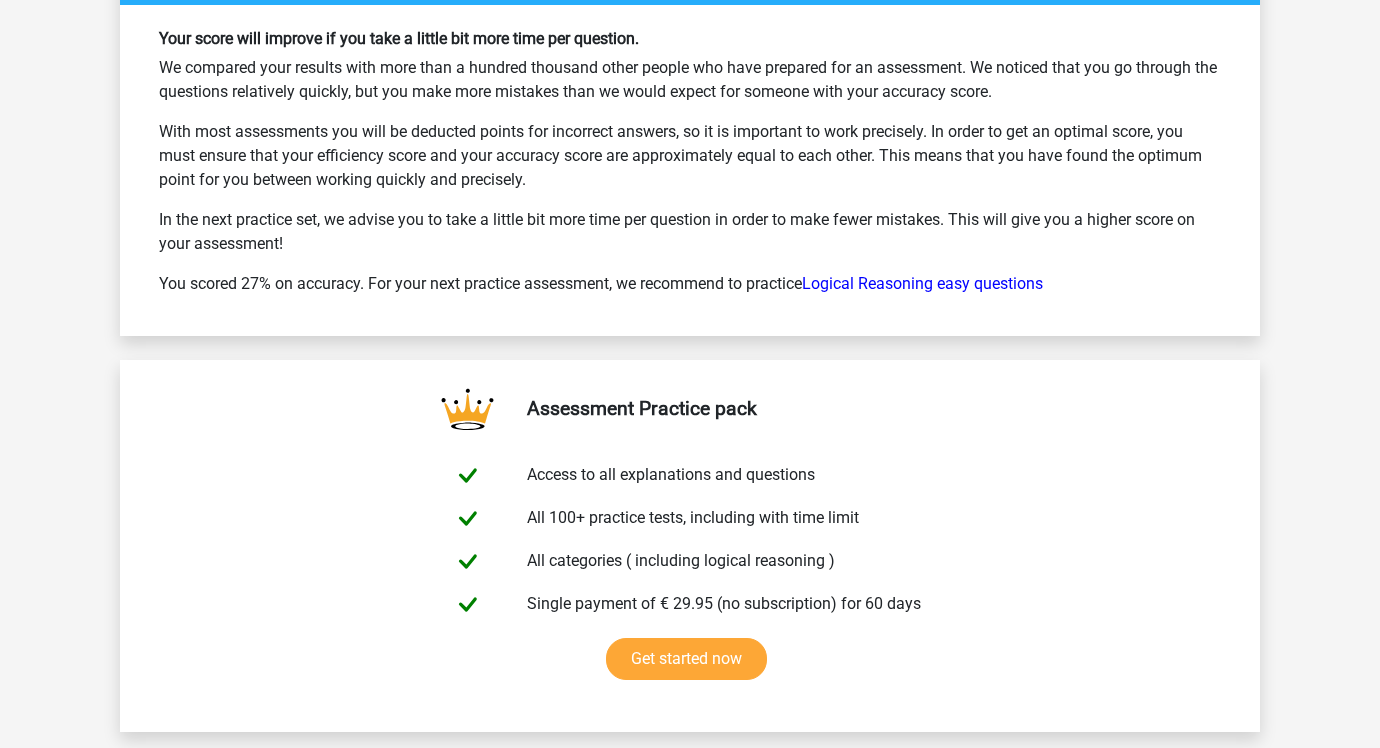 scroll, scrollTop: 11692, scrollLeft: 0, axis: vertical 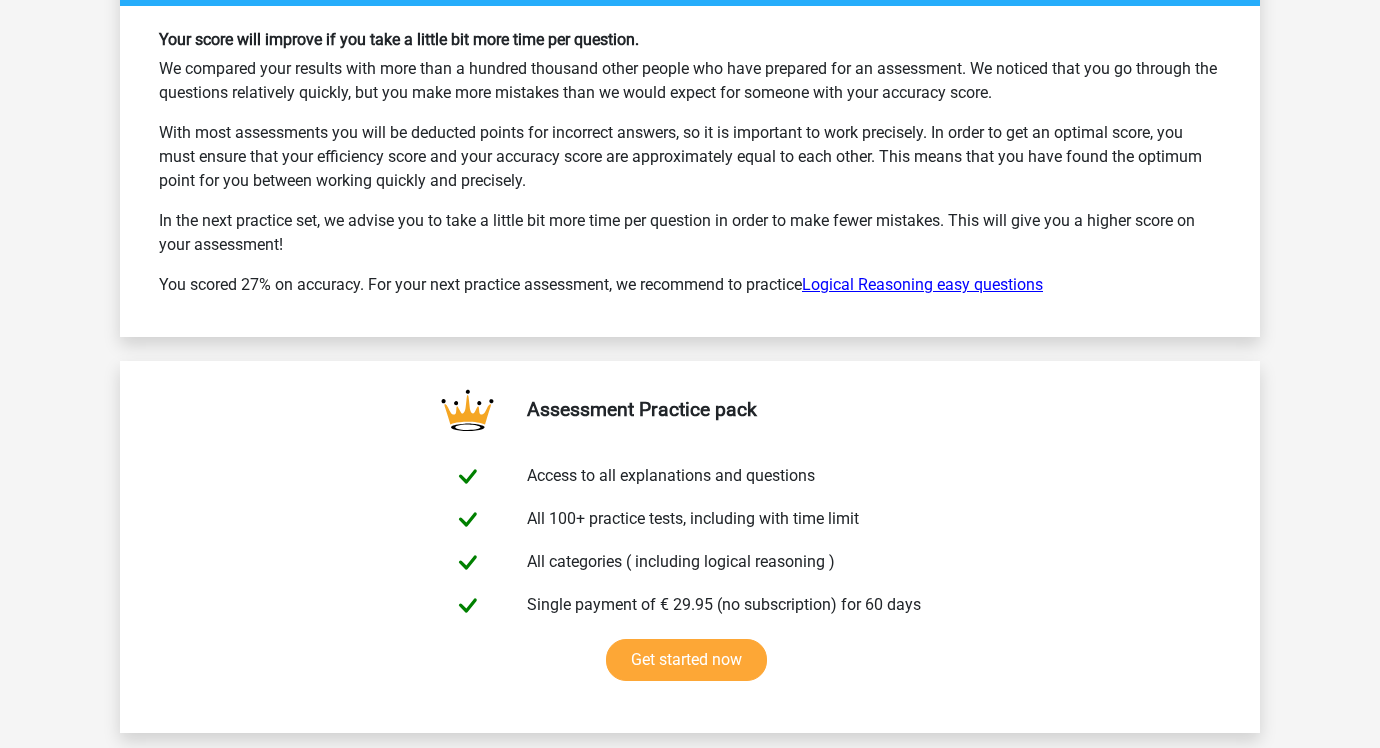click on "Logical Reasoning easy questions" at bounding box center (922, 284) 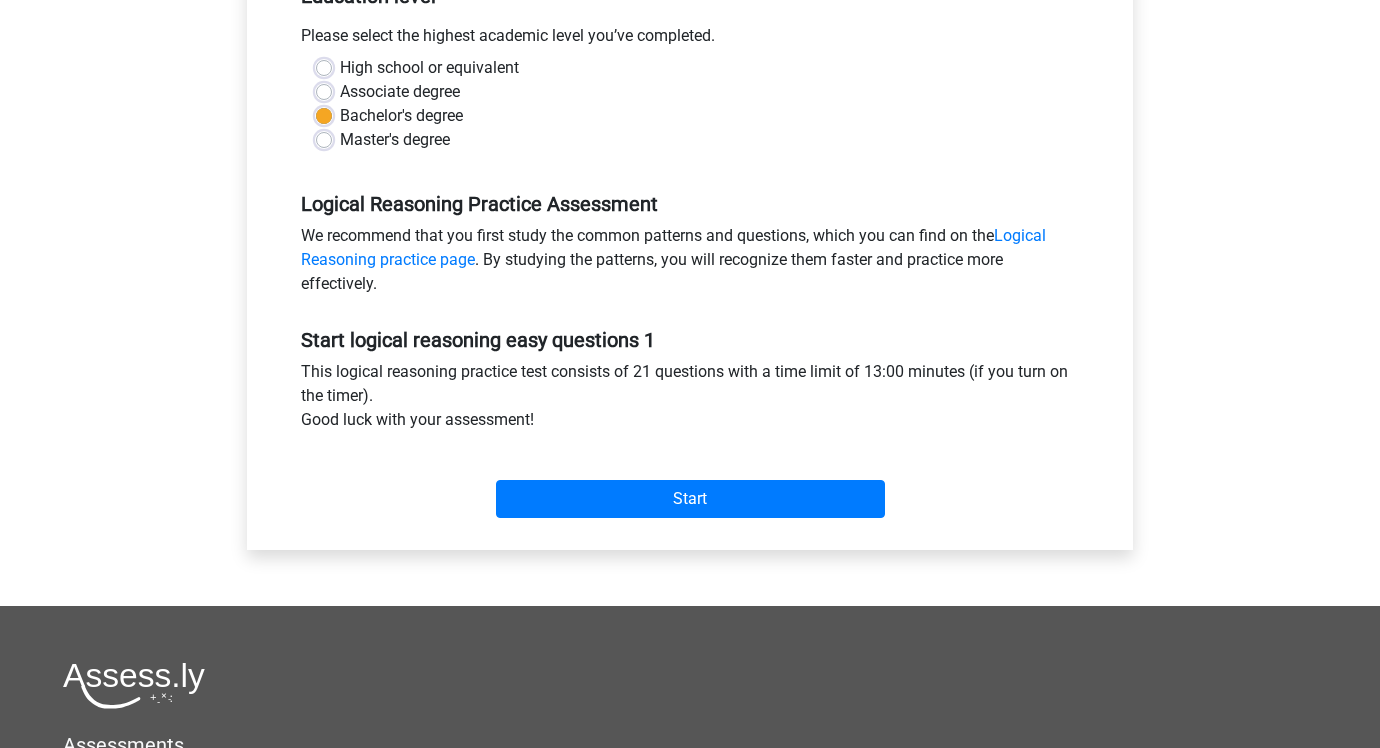 scroll, scrollTop: 454, scrollLeft: 0, axis: vertical 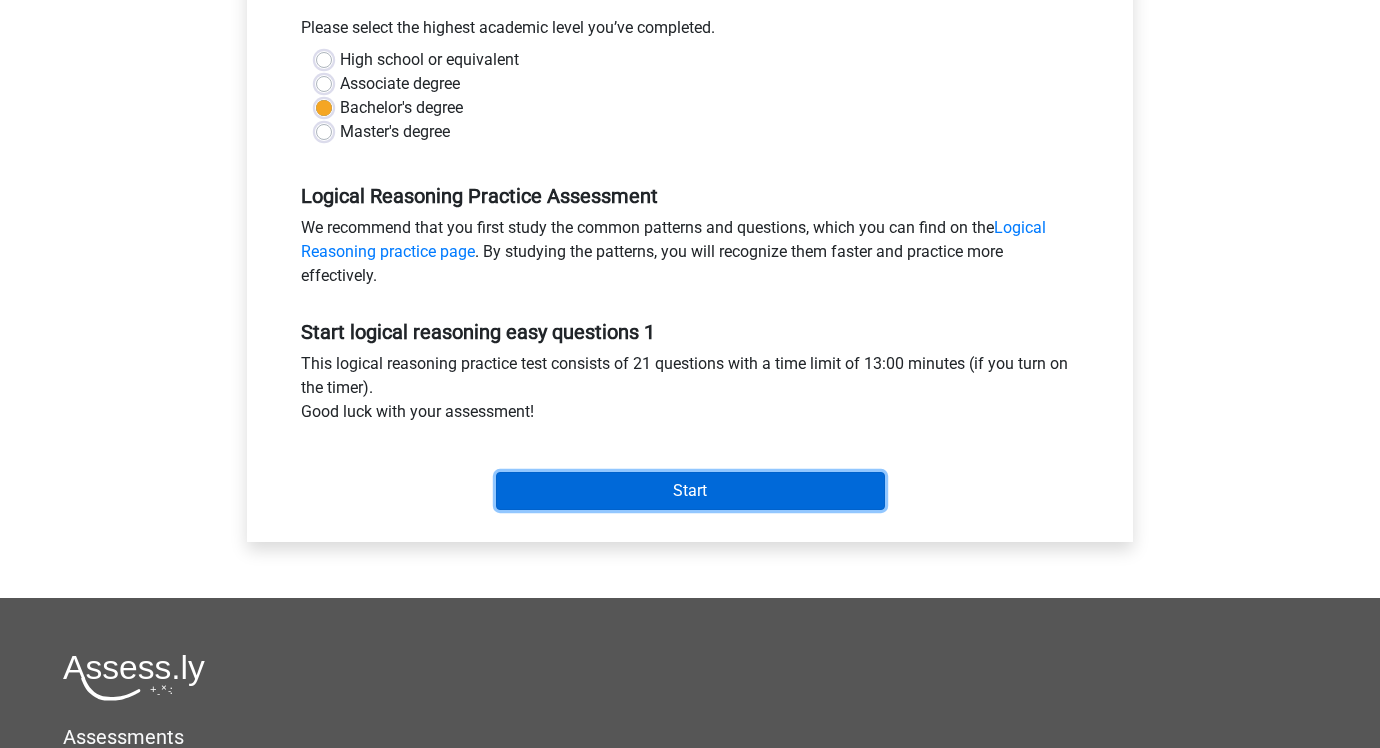 click on "Start" at bounding box center (690, 491) 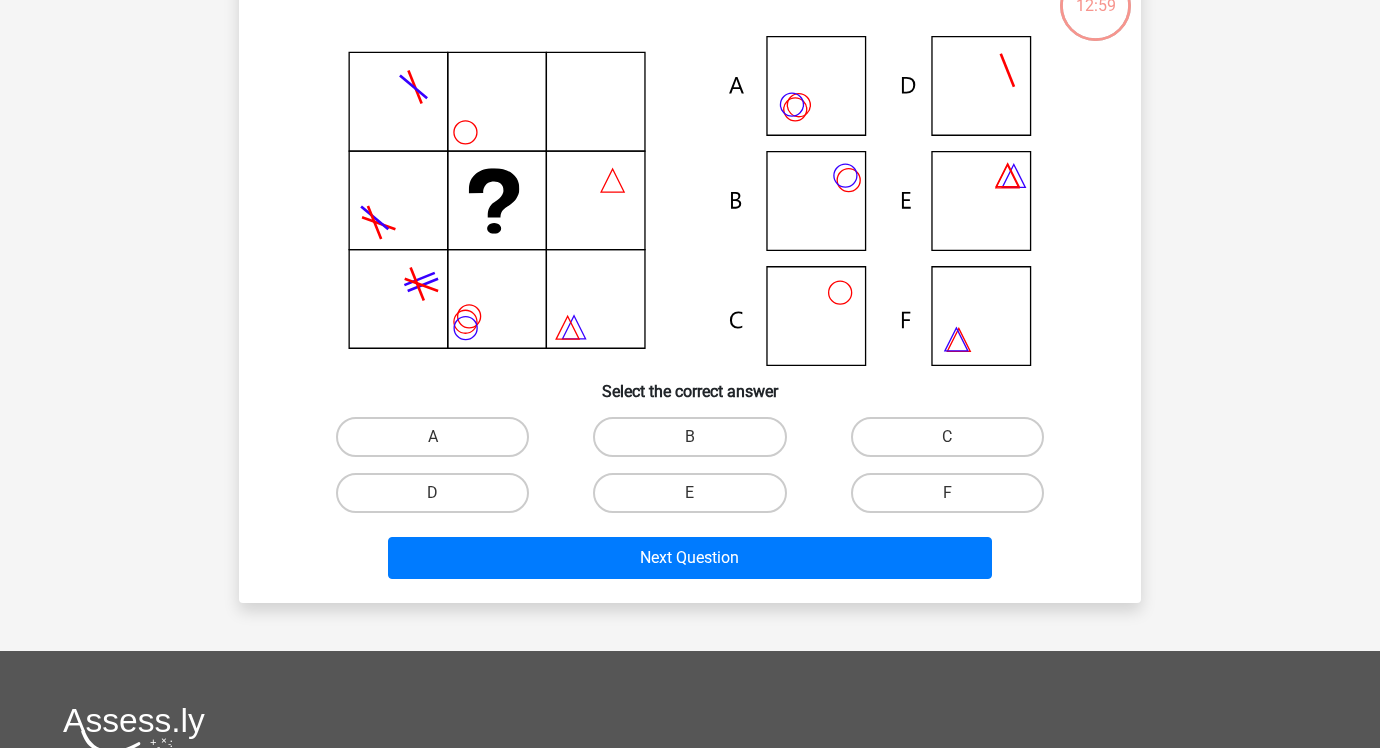 scroll, scrollTop: 151, scrollLeft: 0, axis: vertical 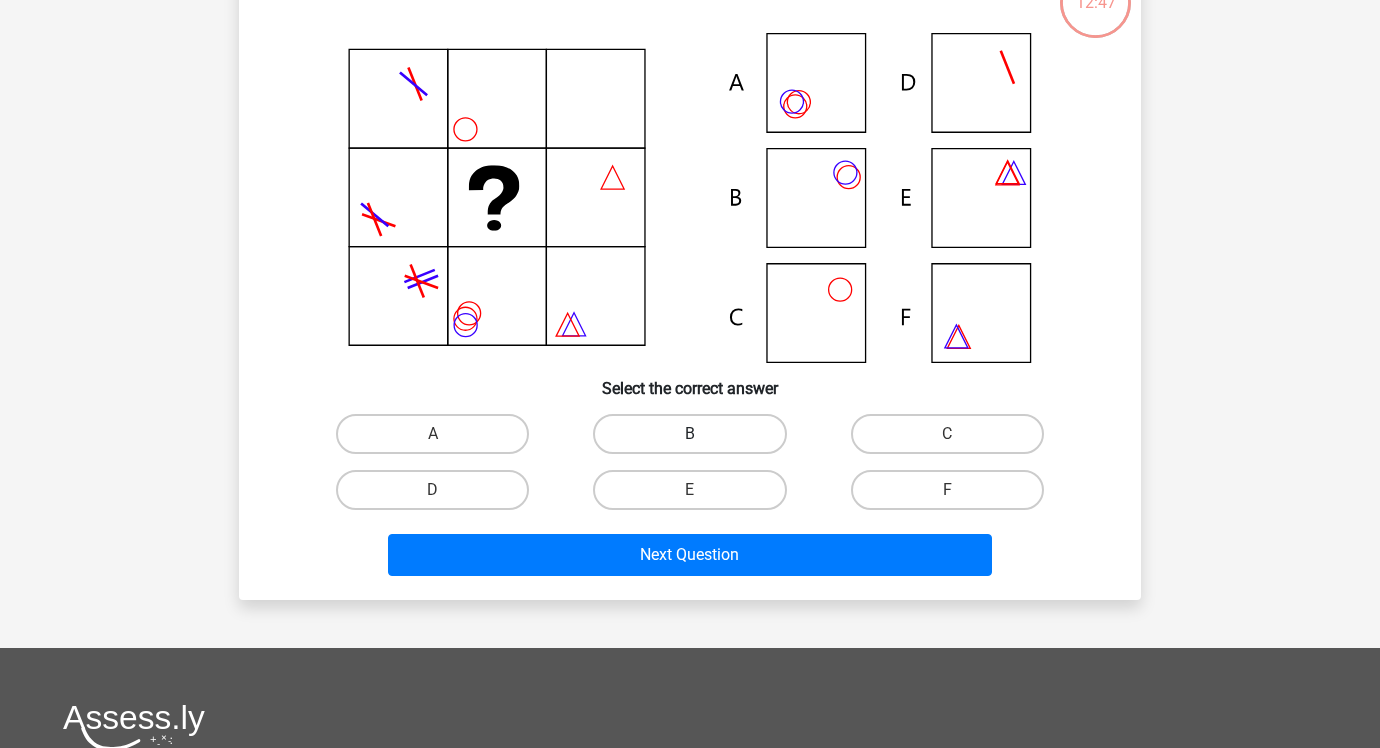 click on "B" at bounding box center [689, 434] 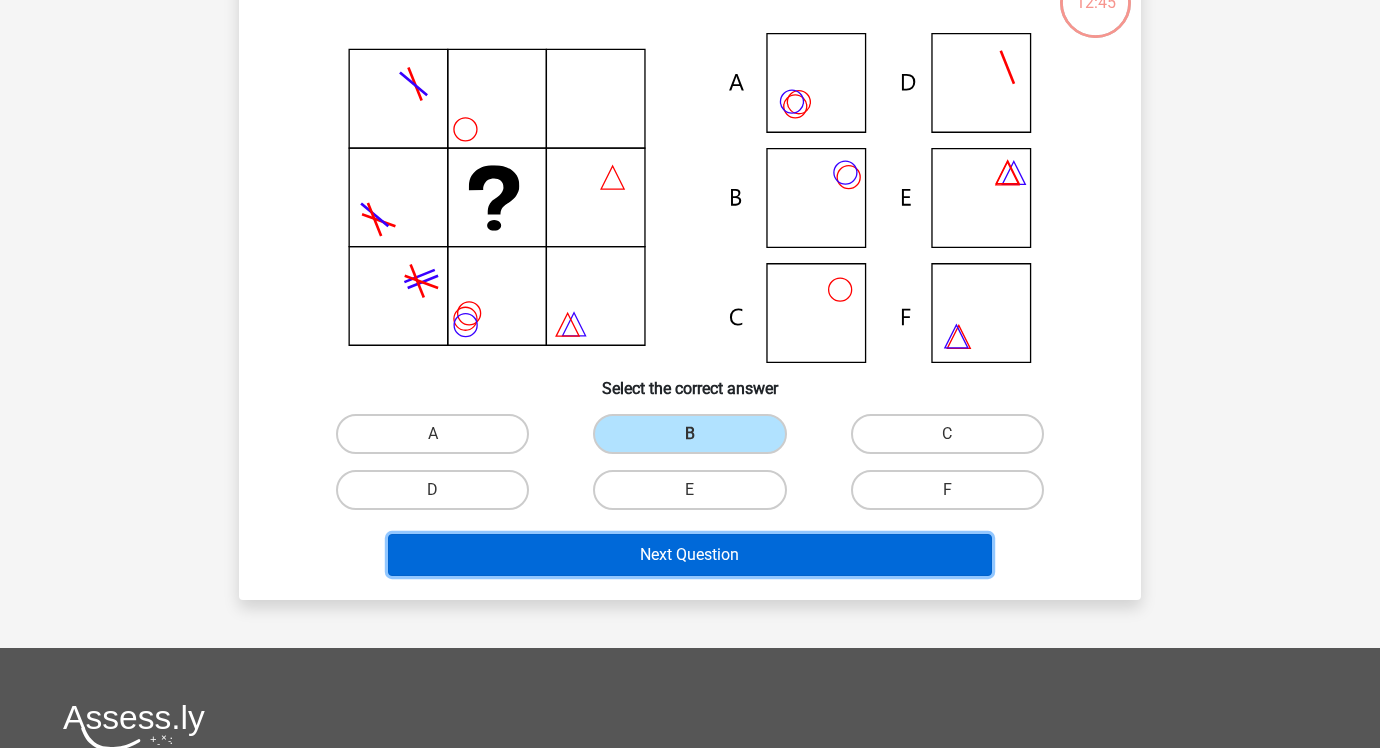 click on "Next Question" at bounding box center [690, 555] 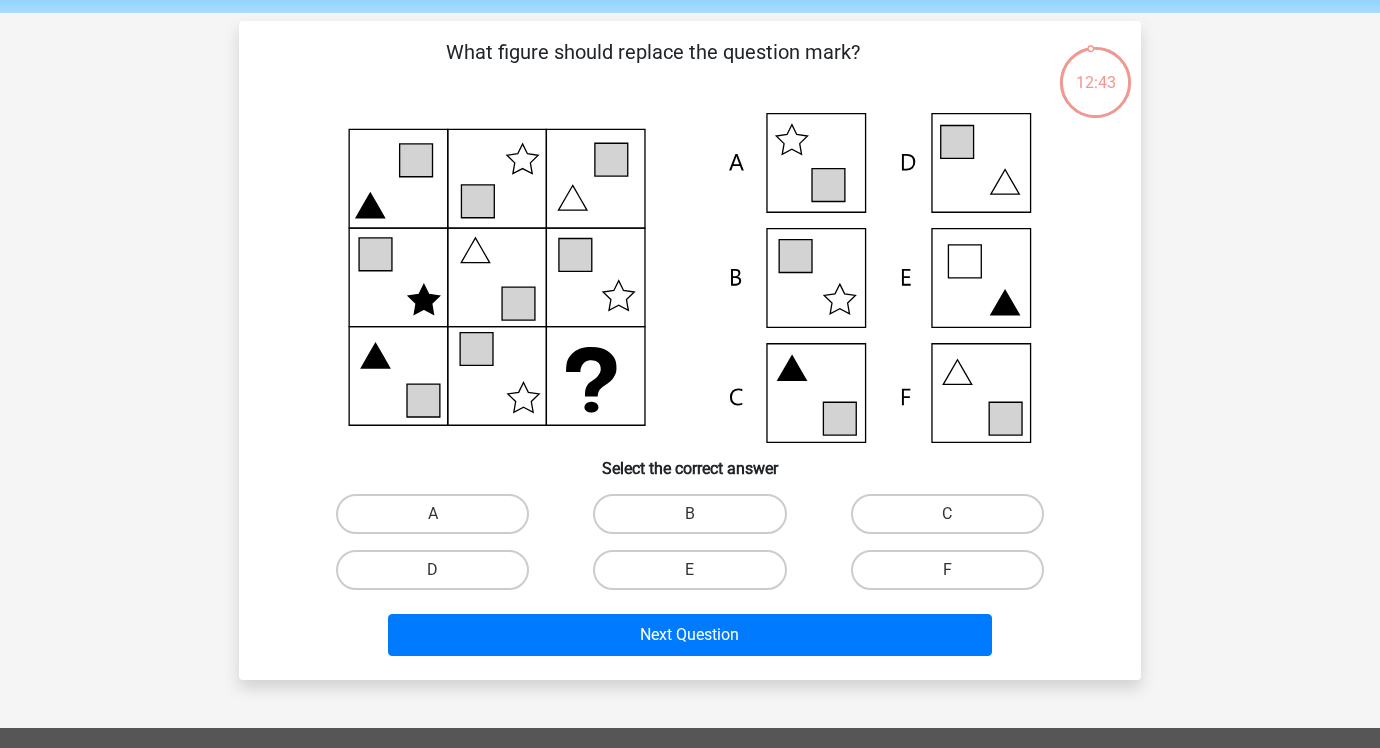 scroll, scrollTop: 66, scrollLeft: 0, axis: vertical 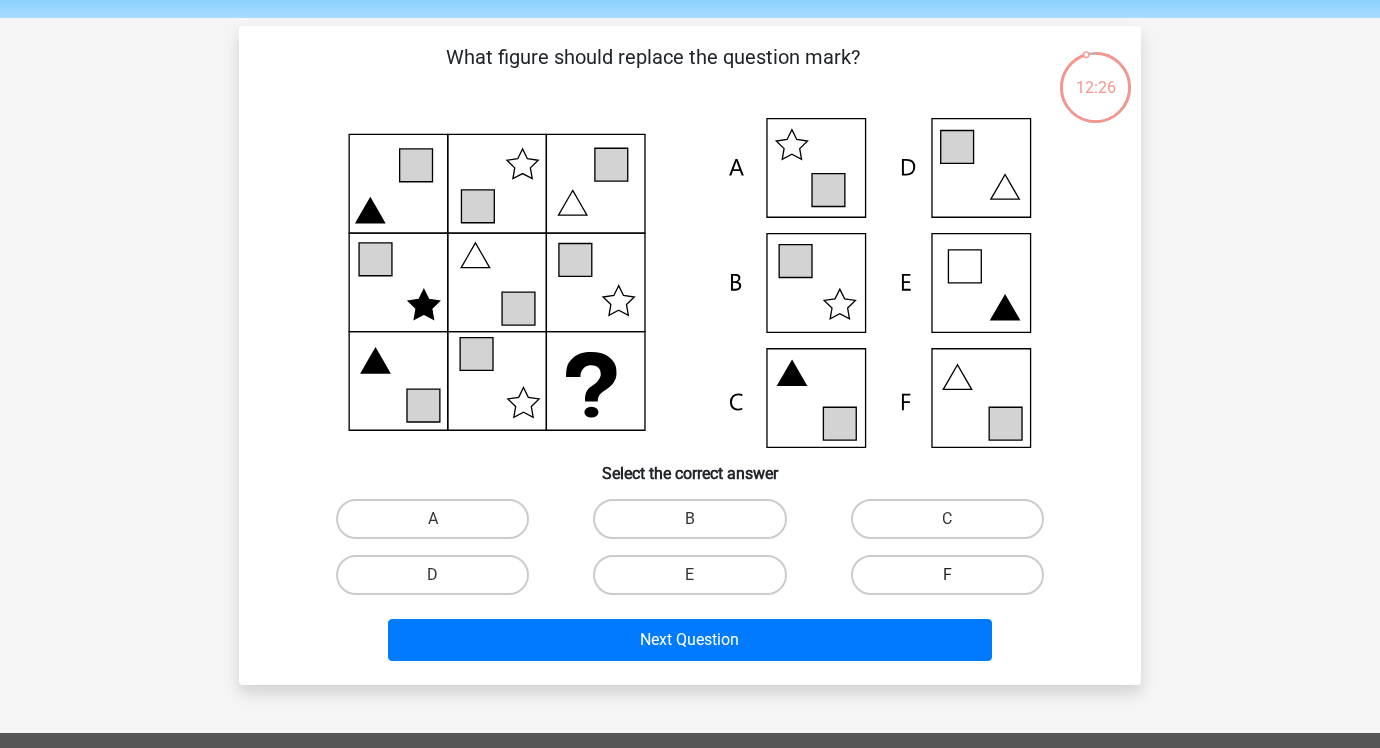 click on "F" at bounding box center [947, 575] 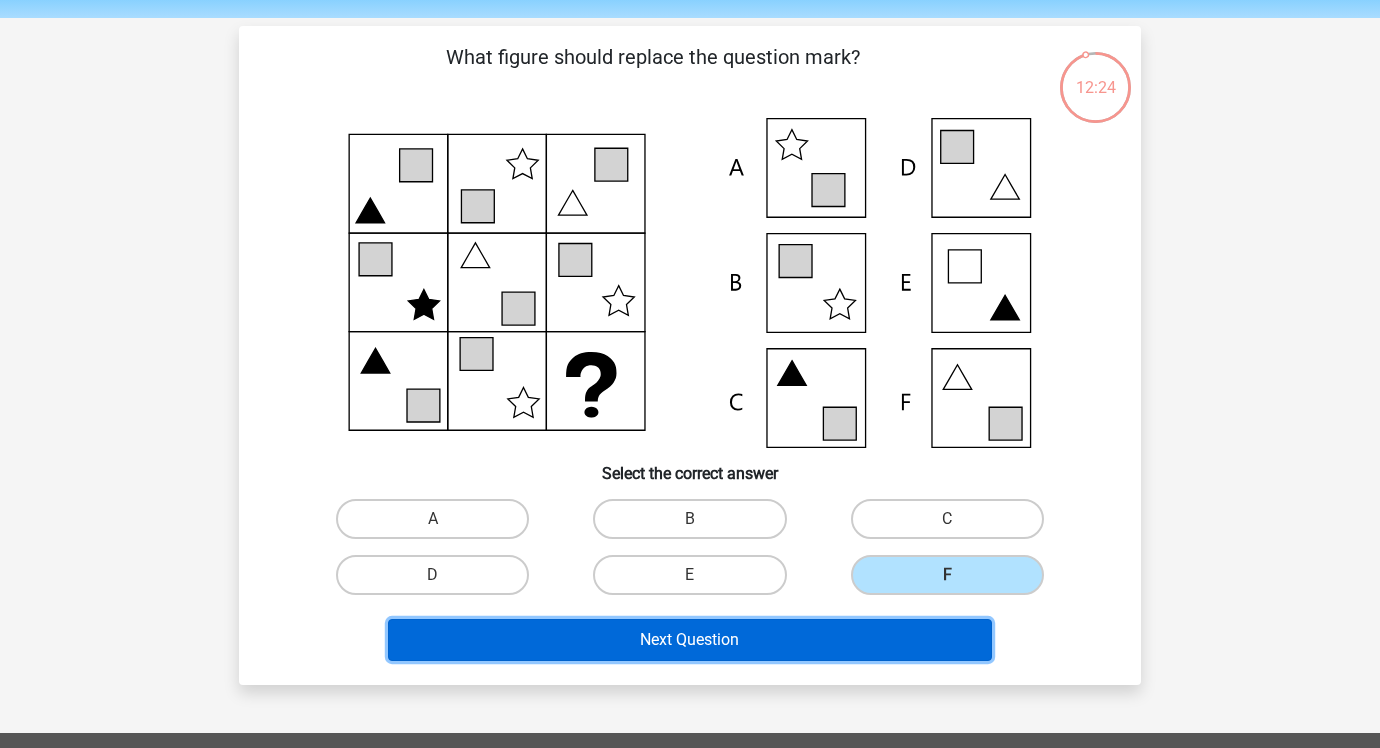 click on "Next Question" at bounding box center (690, 640) 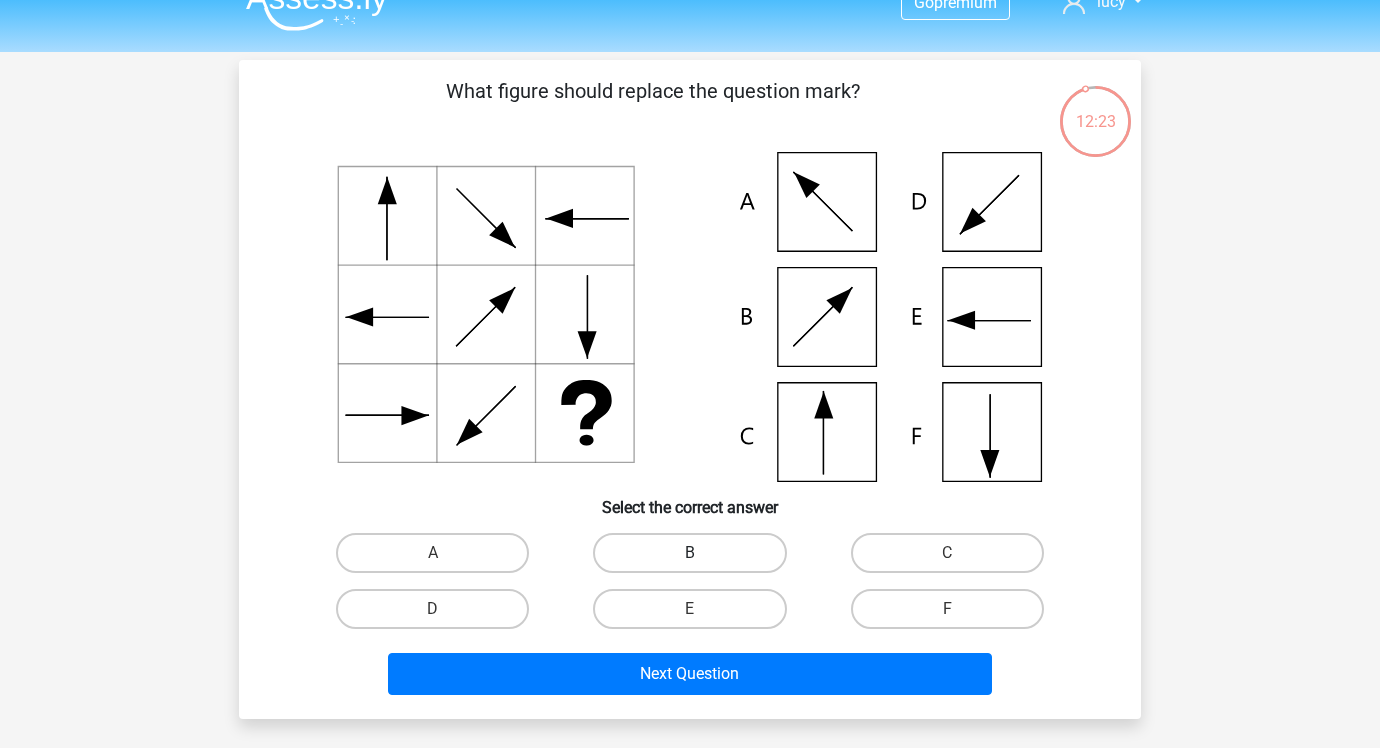 scroll, scrollTop: 31, scrollLeft: 0, axis: vertical 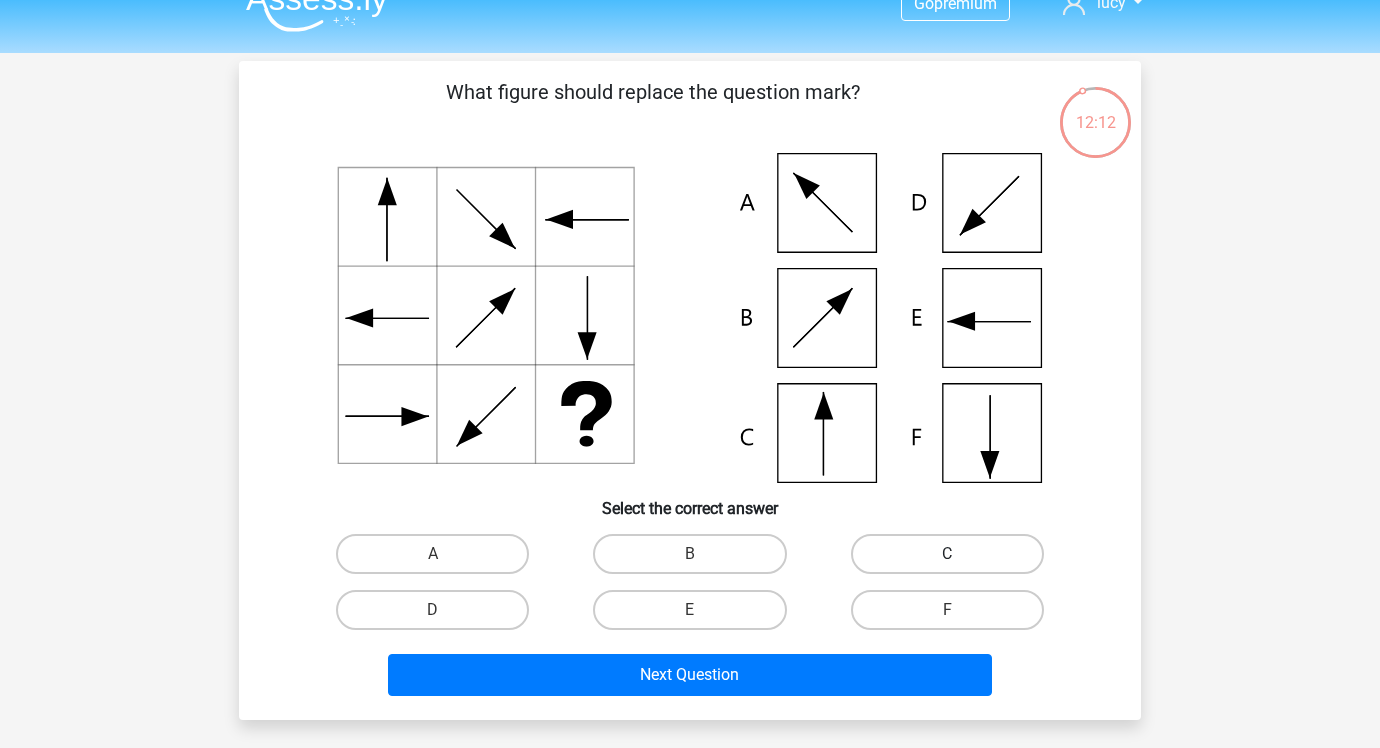 click on "C" at bounding box center [947, 554] 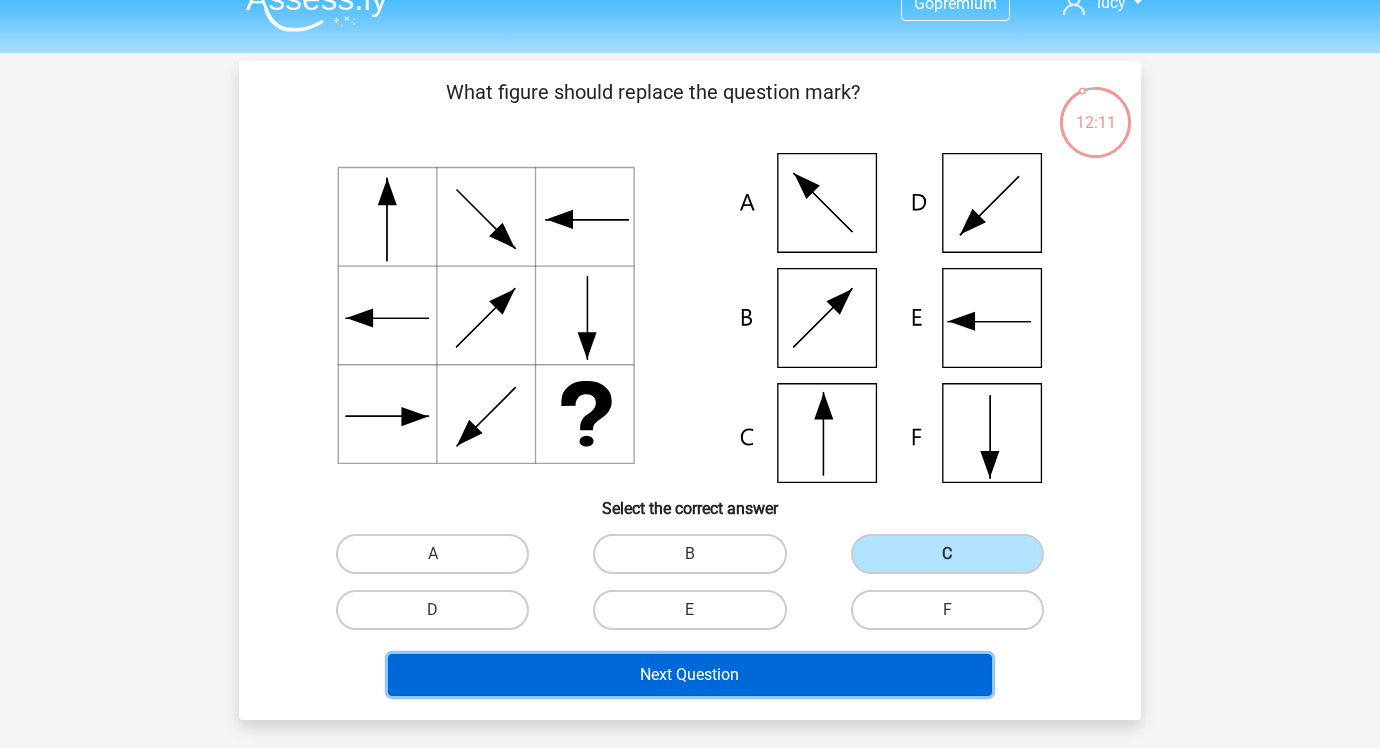 click on "Next Question" at bounding box center (690, 675) 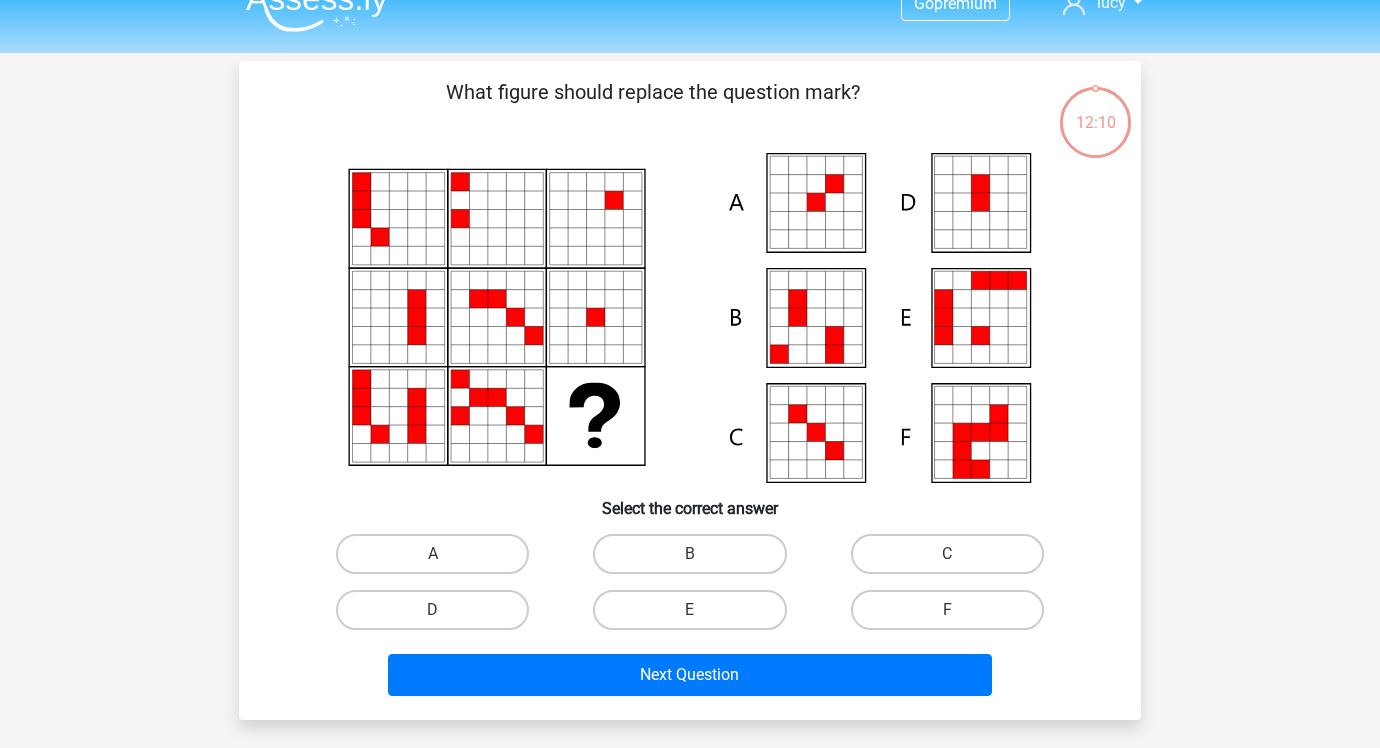 scroll, scrollTop: 92, scrollLeft: 0, axis: vertical 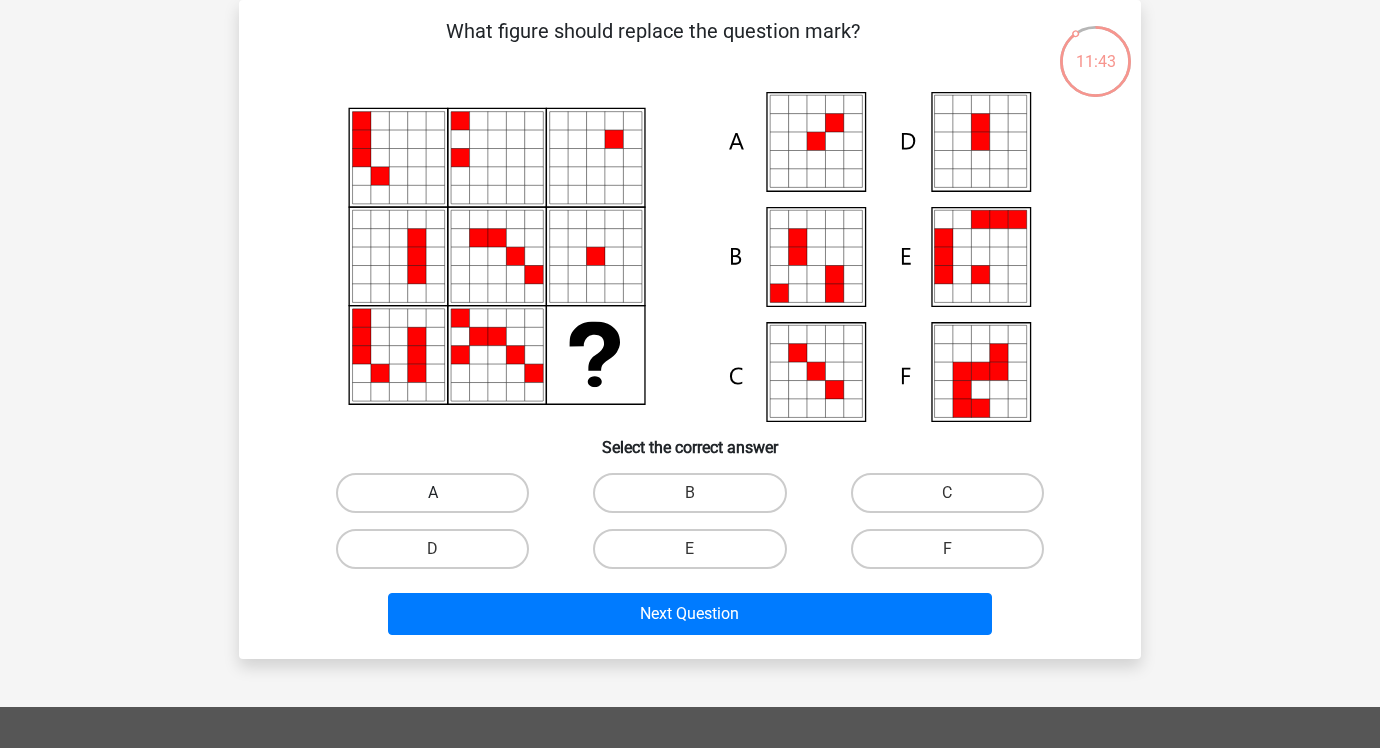 click on "A" at bounding box center (432, 493) 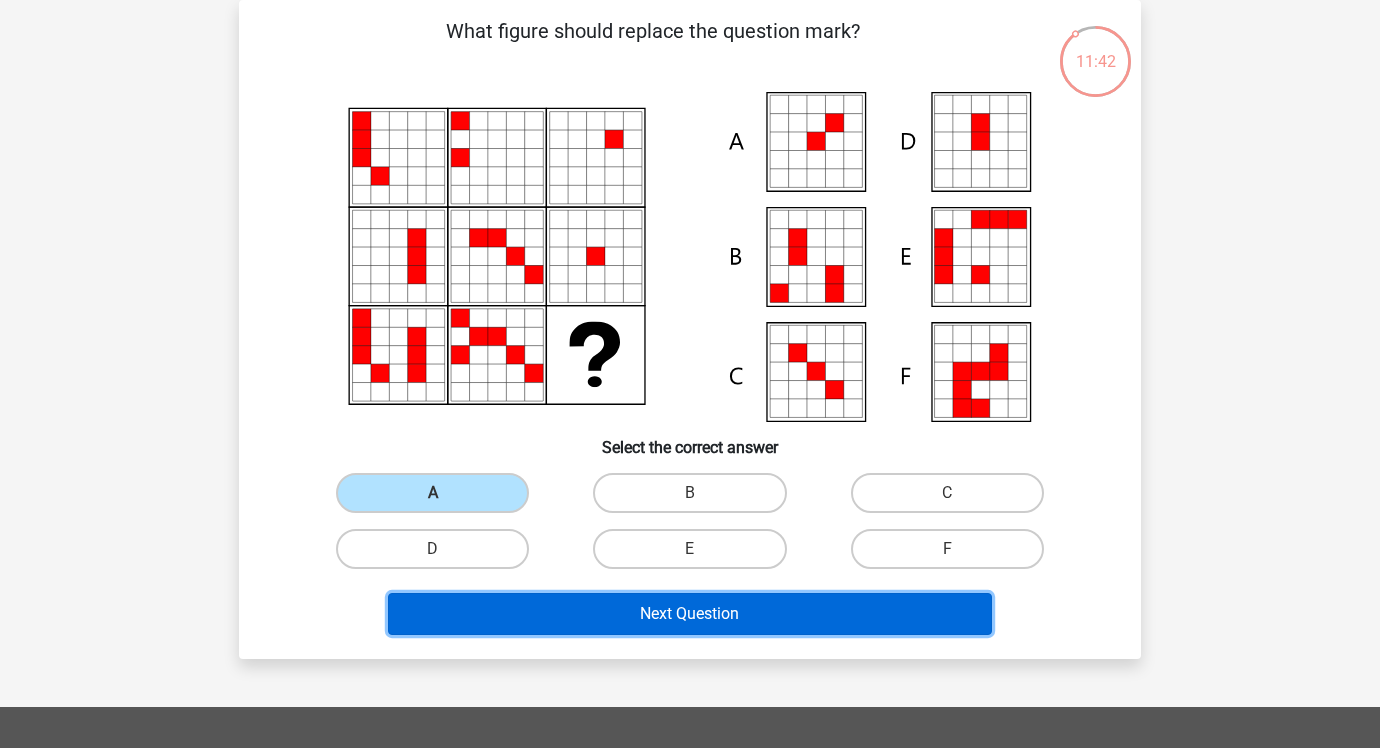 click on "Next Question" at bounding box center (690, 614) 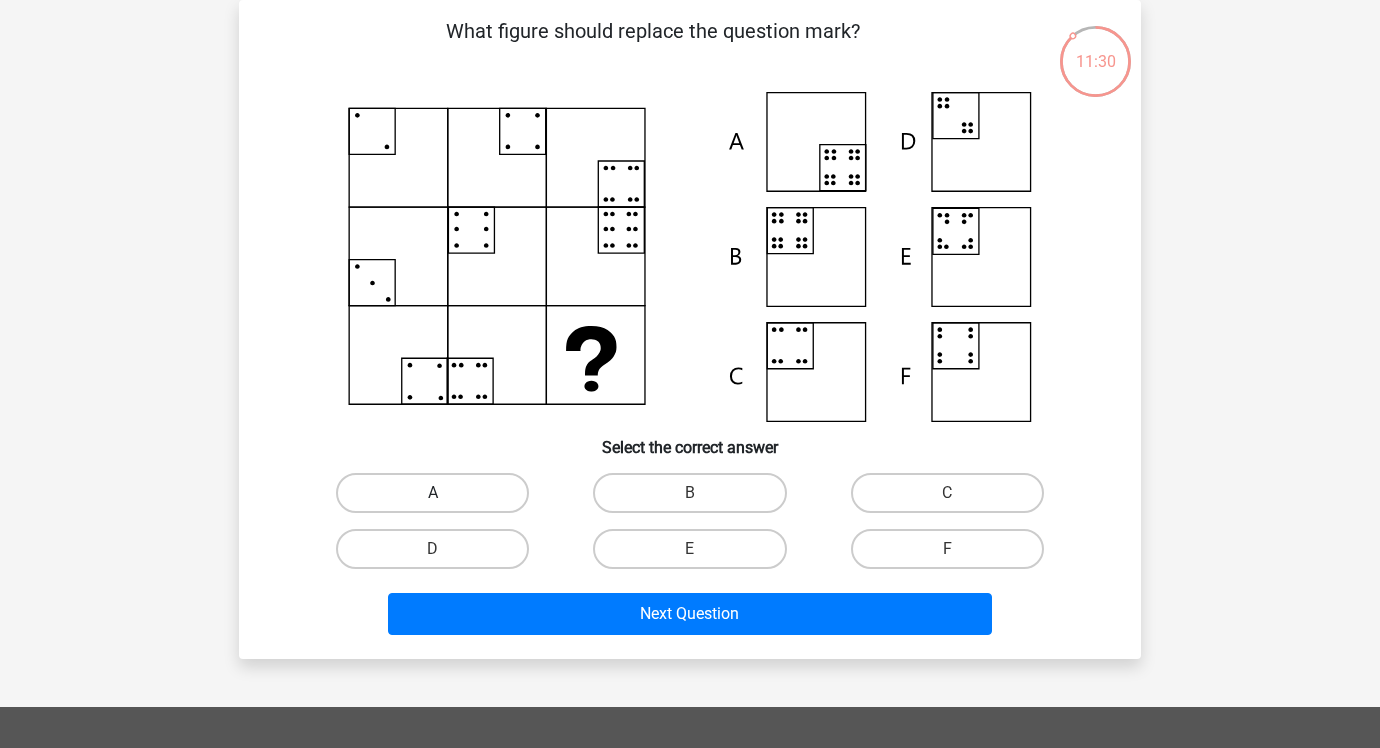 click on "A" at bounding box center [432, 493] 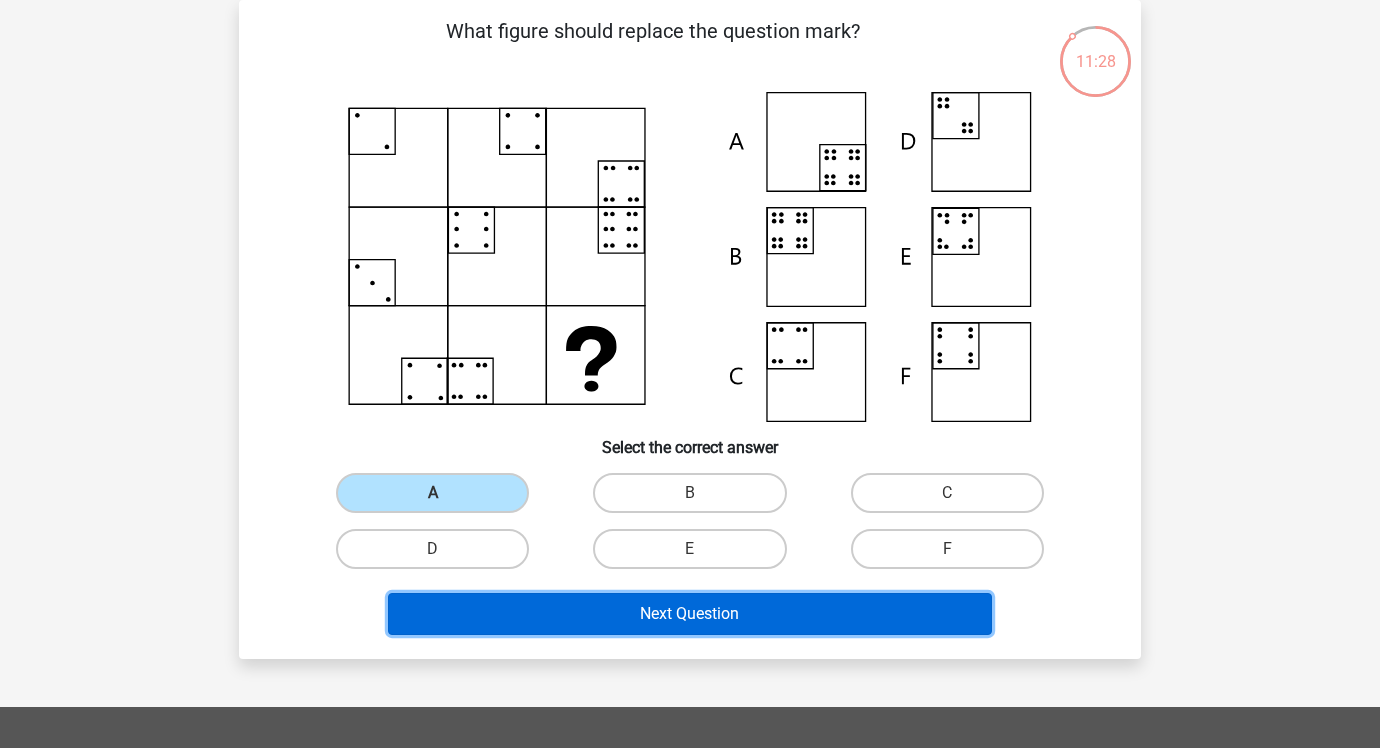 click on "Next Question" at bounding box center [690, 614] 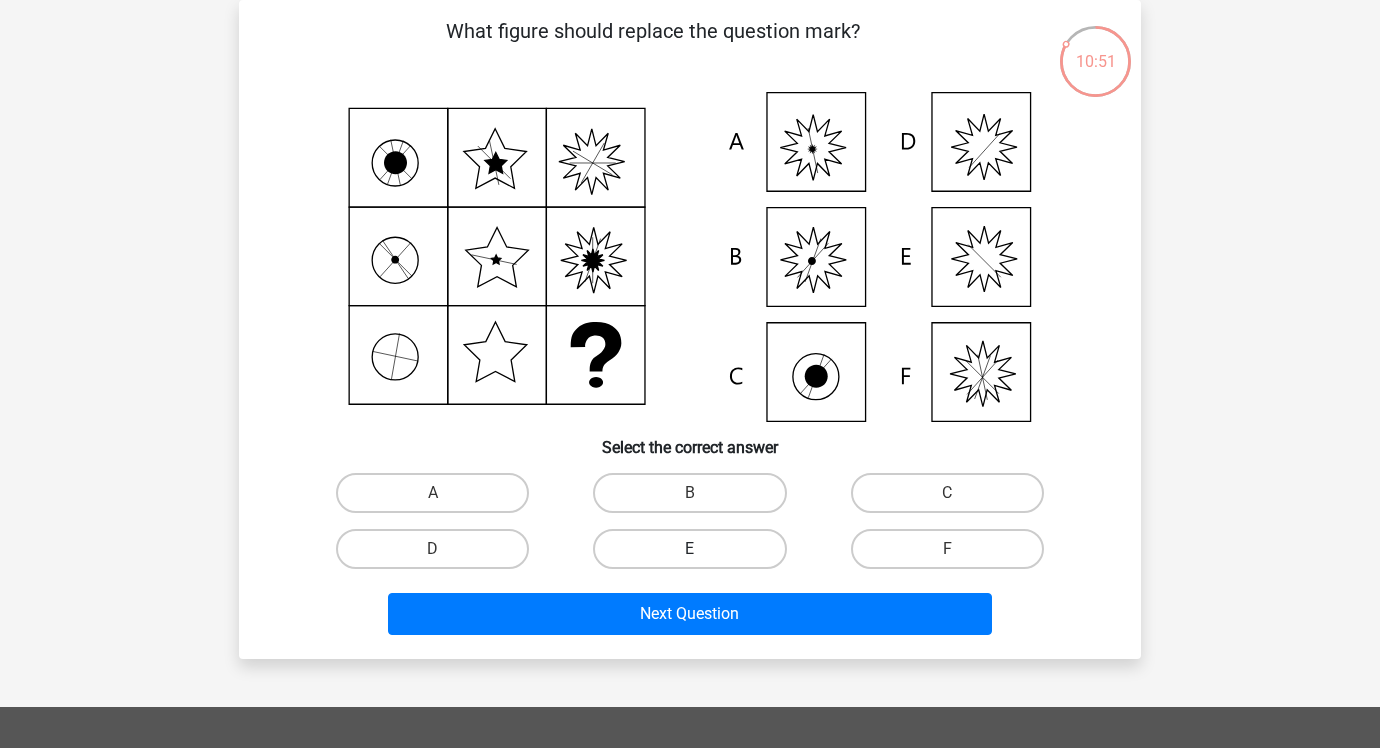 click on "E" at bounding box center (689, 549) 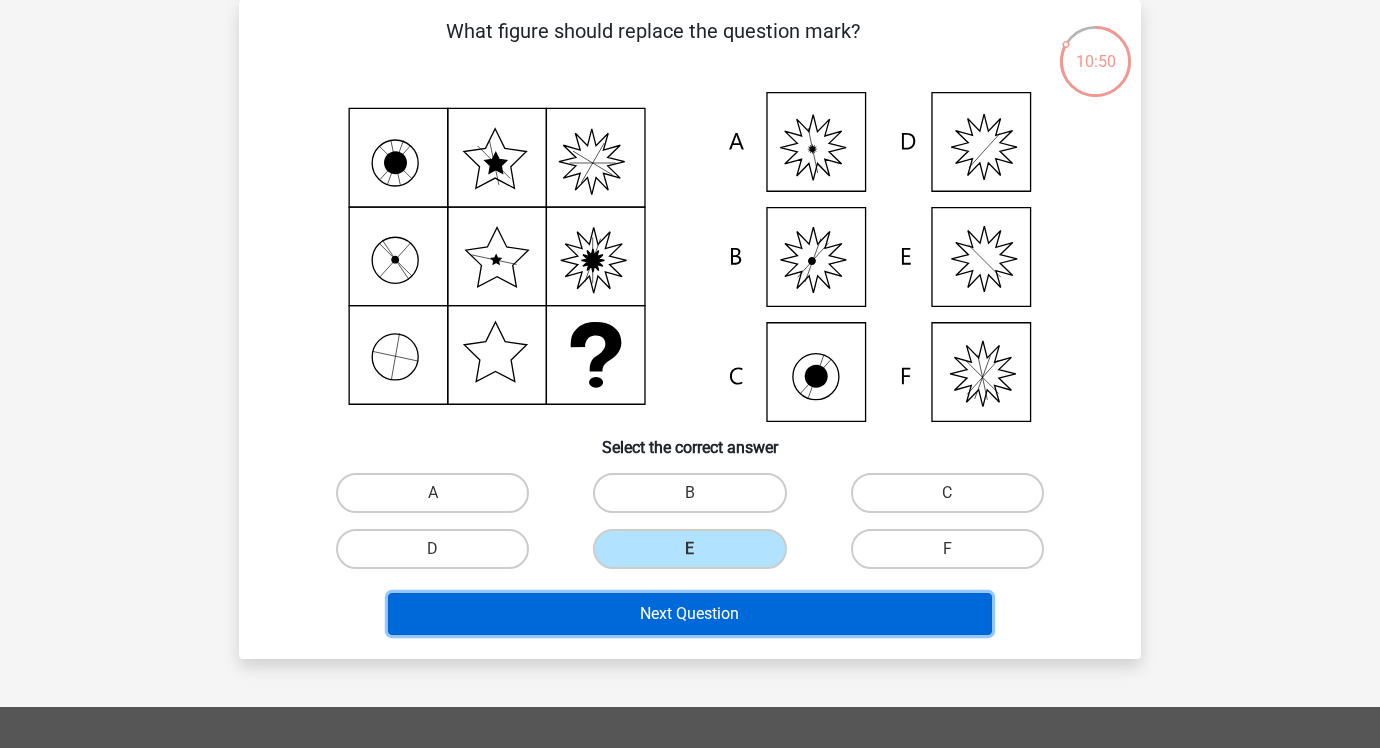 click on "Next Question" at bounding box center [690, 614] 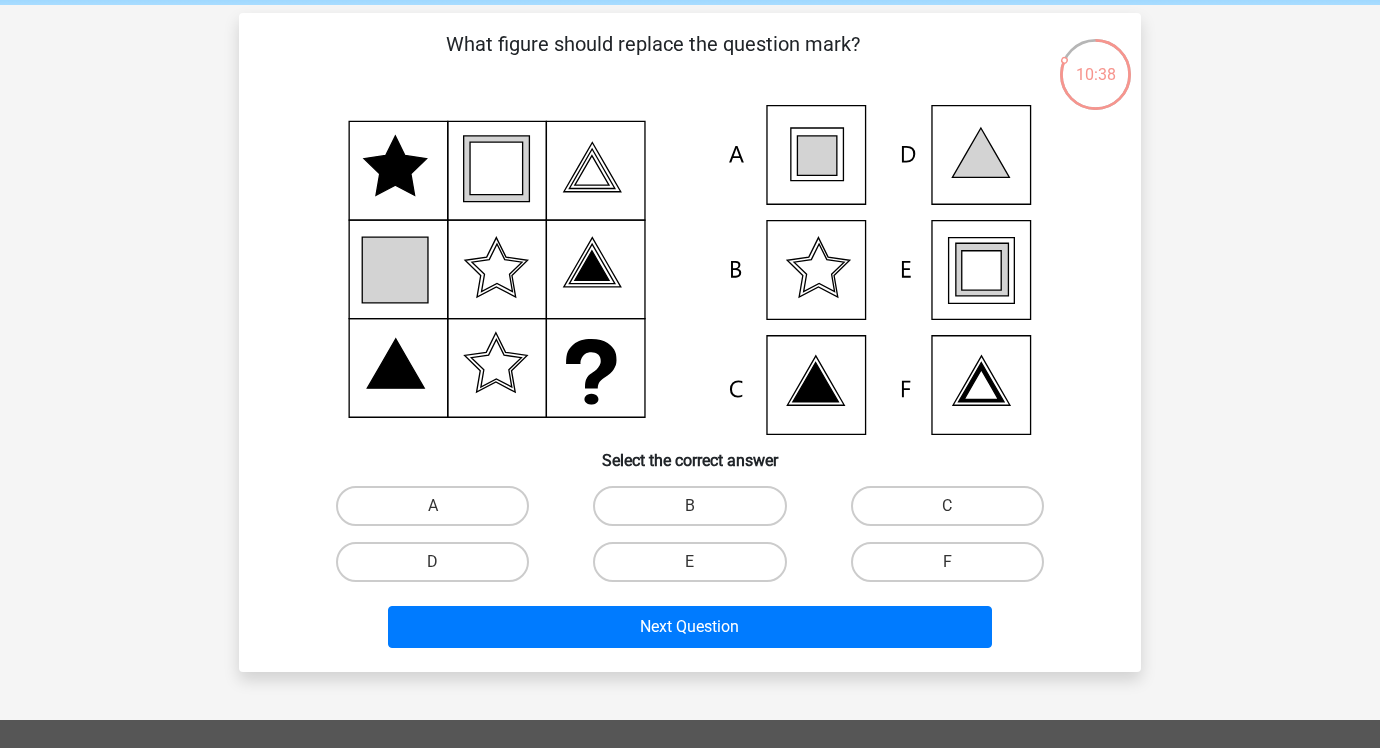 scroll, scrollTop: 78, scrollLeft: 0, axis: vertical 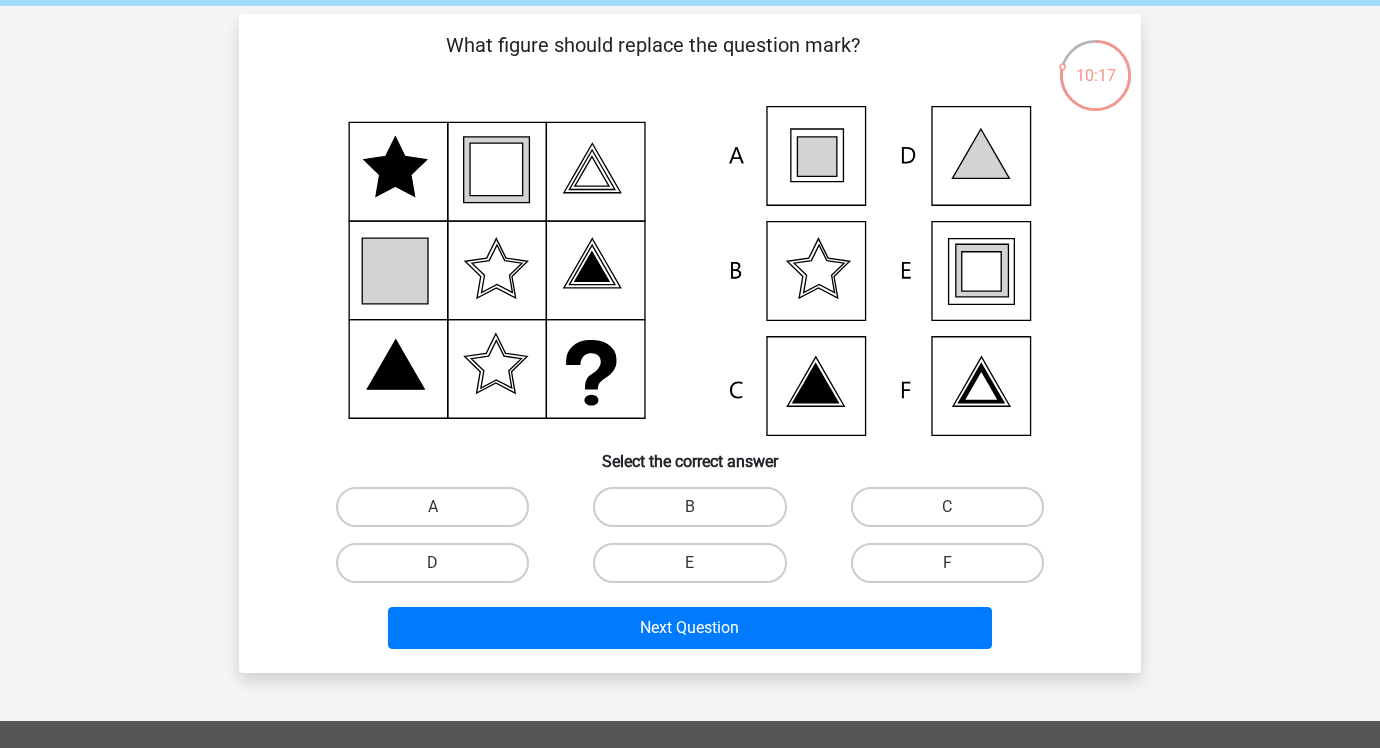 click 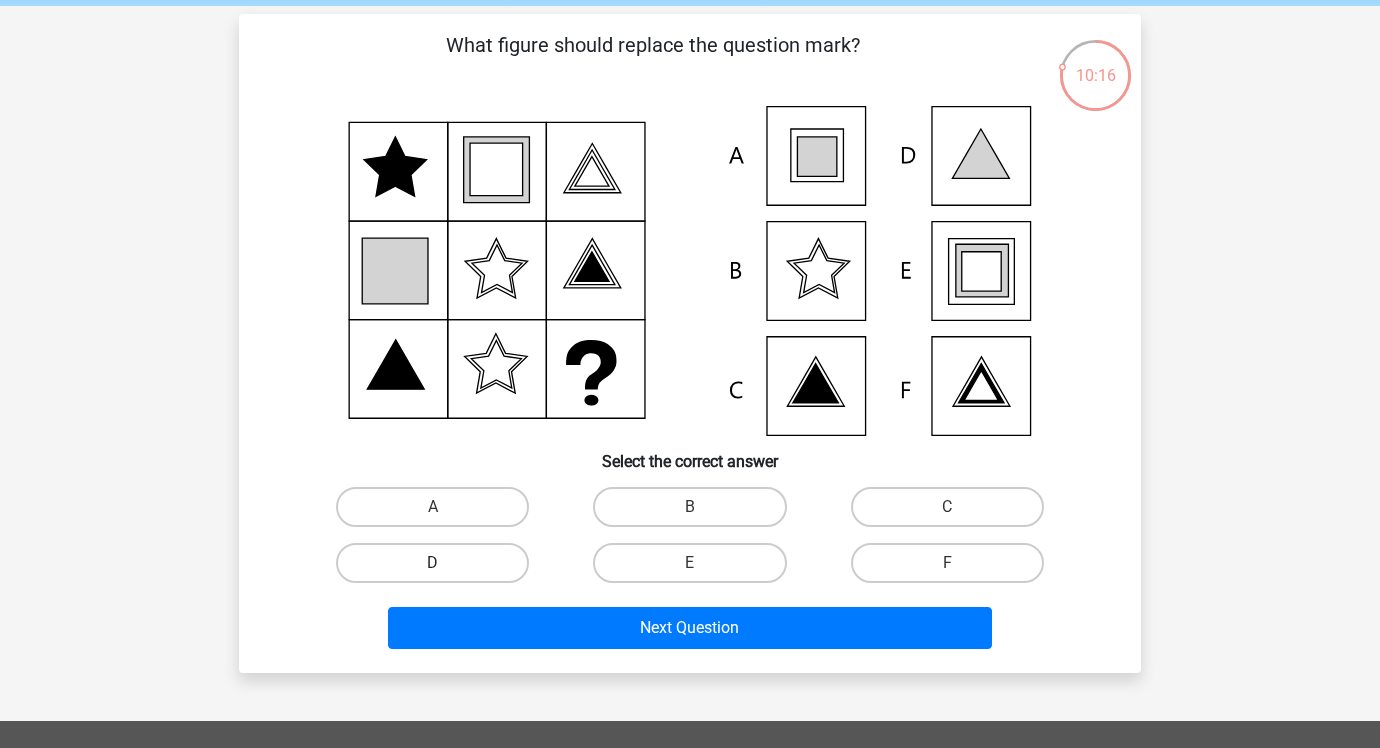 click on "D" at bounding box center [432, 563] 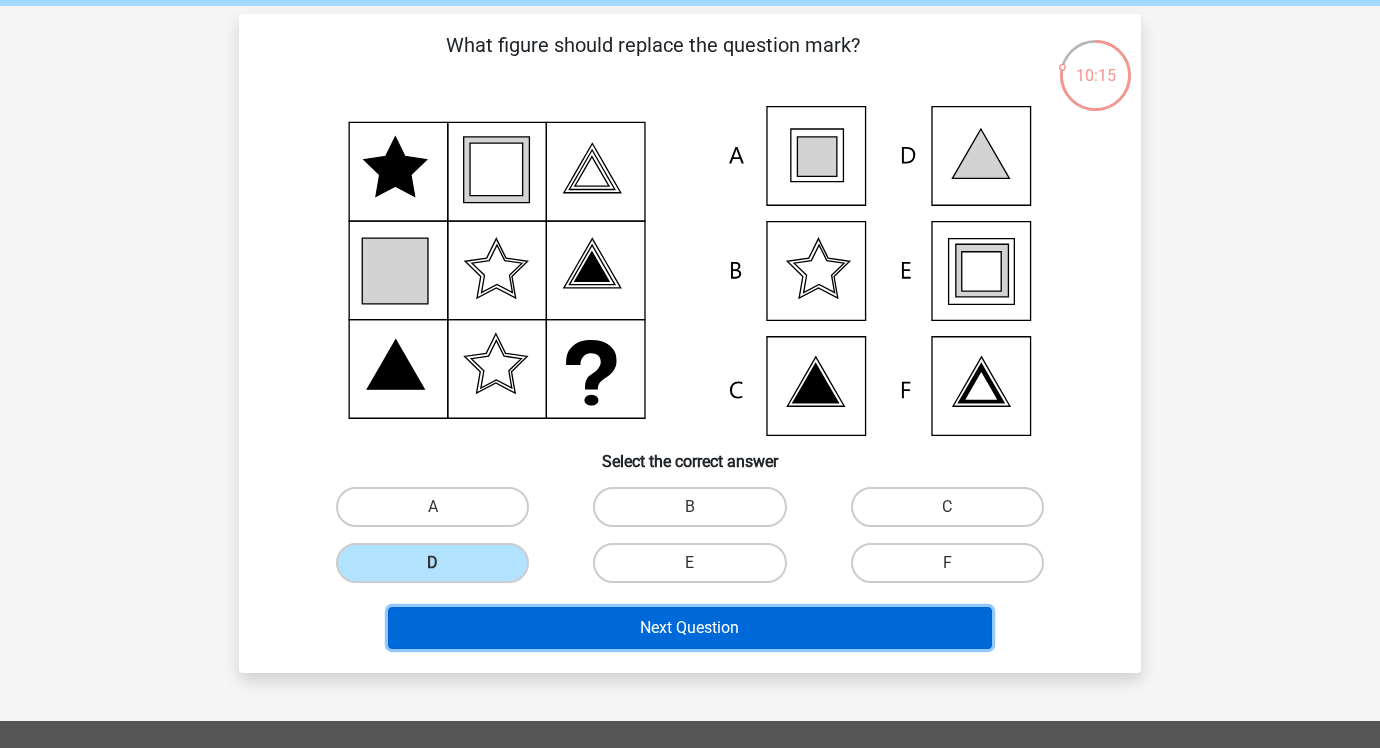 click on "Next Question" at bounding box center (690, 628) 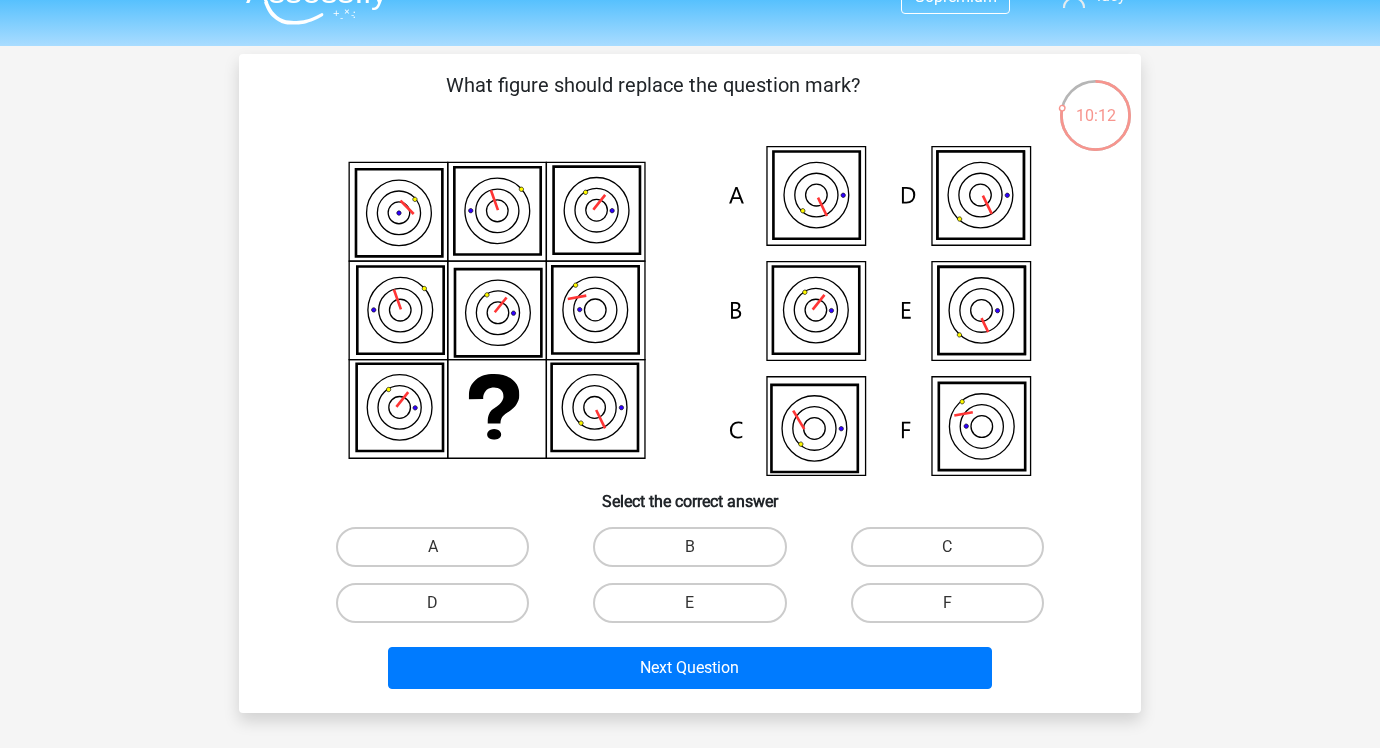 scroll, scrollTop: 26, scrollLeft: 0, axis: vertical 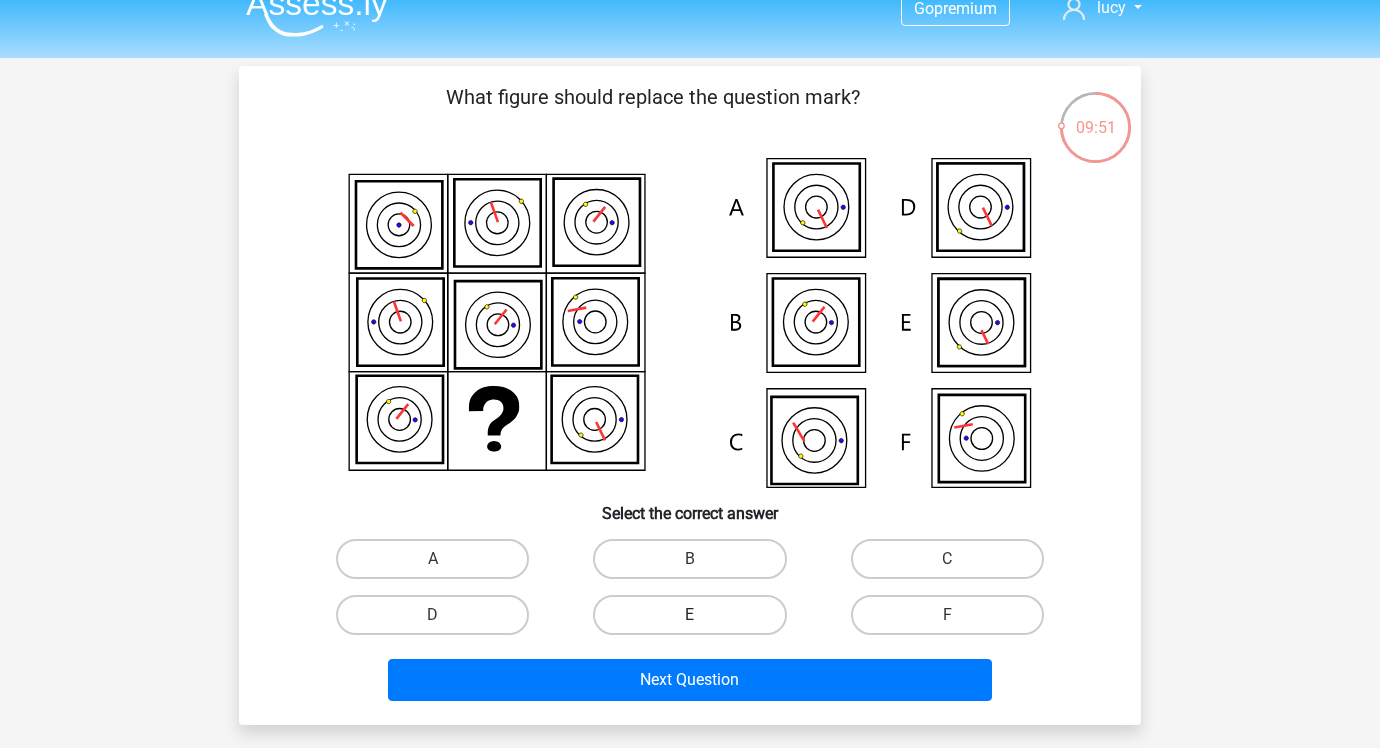 click on "E" at bounding box center [689, 615] 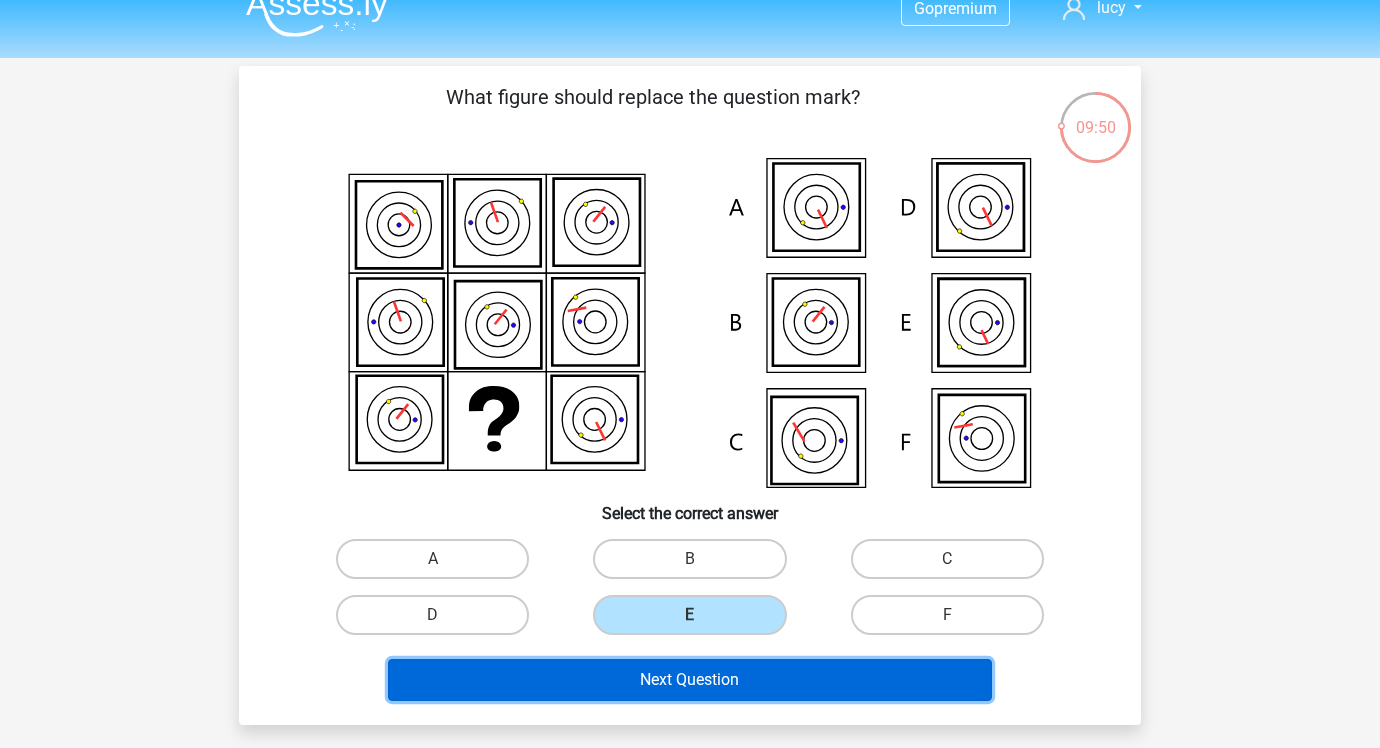 click on "Next Question" at bounding box center (690, 680) 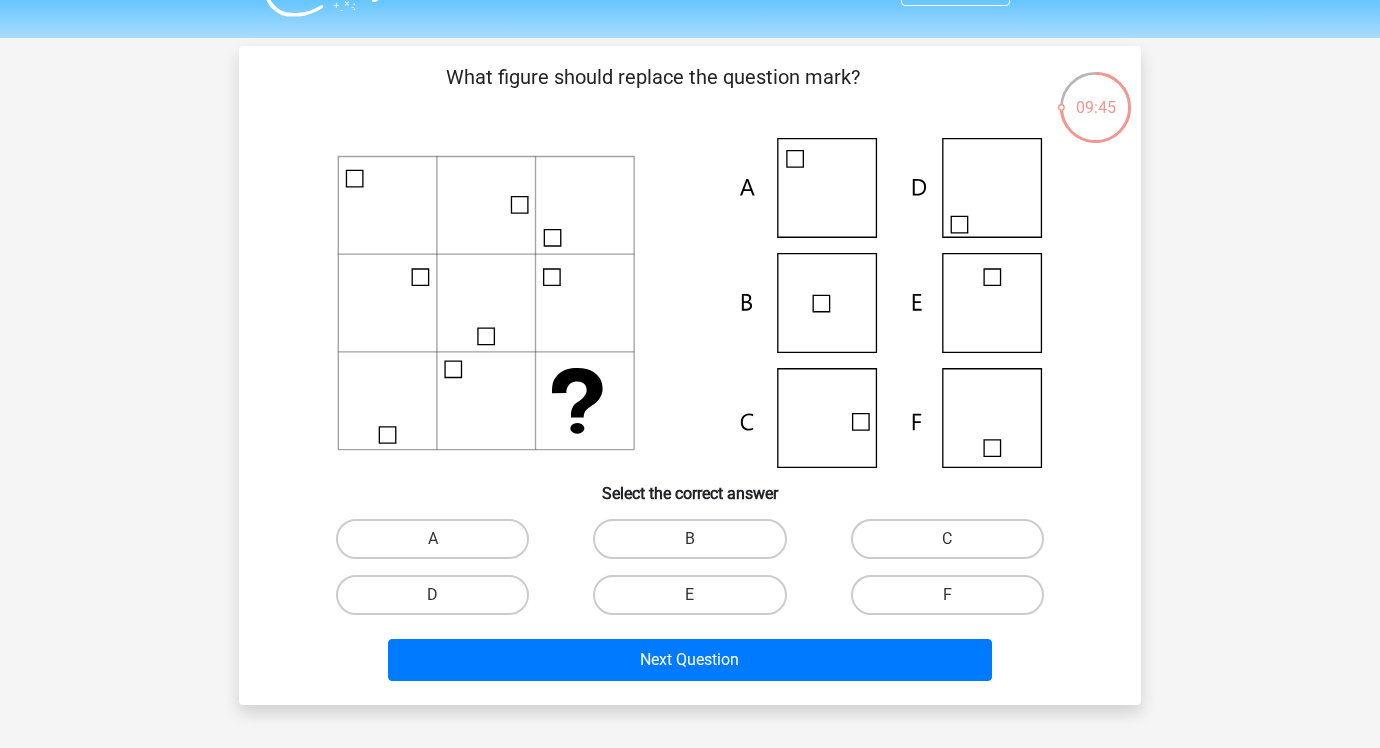 scroll, scrollTop: 58, scrollLeft: 0, axis: vertical 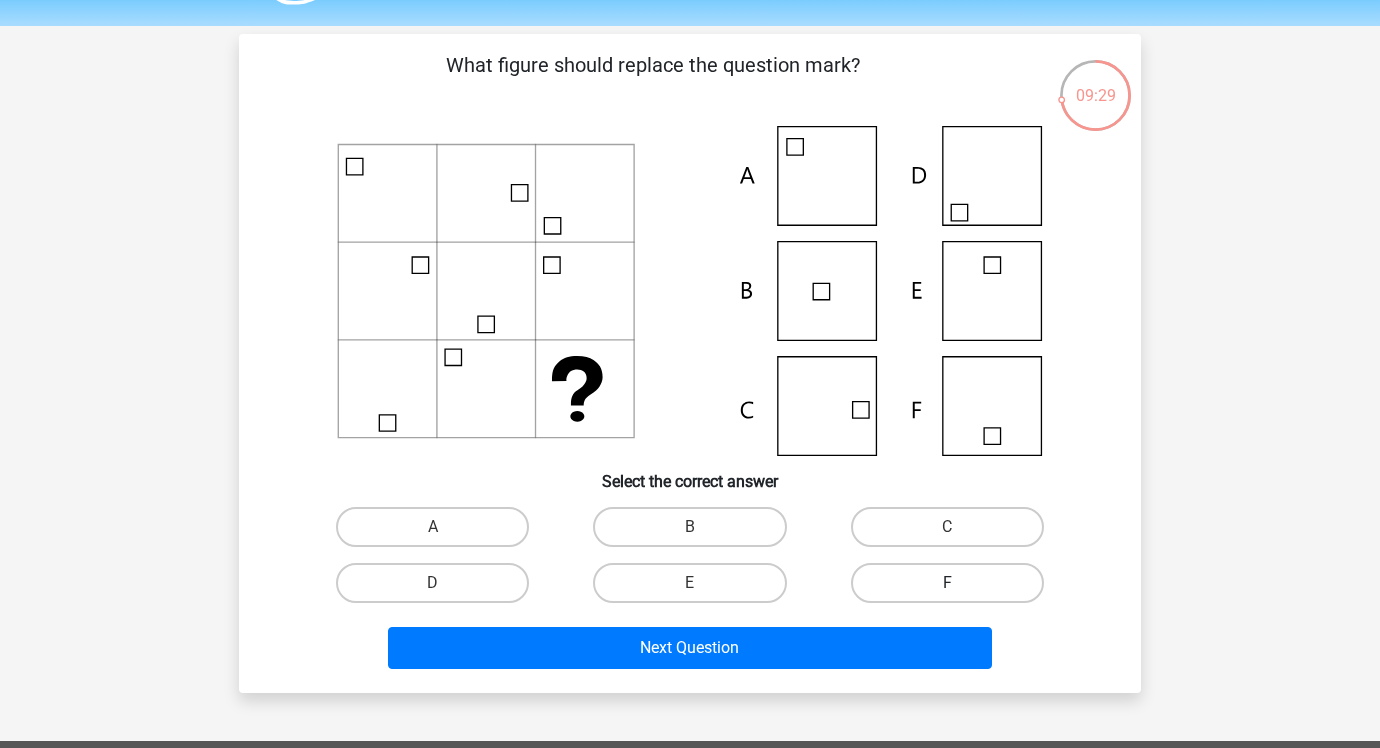click on "F" at bounding box center [947, 583] 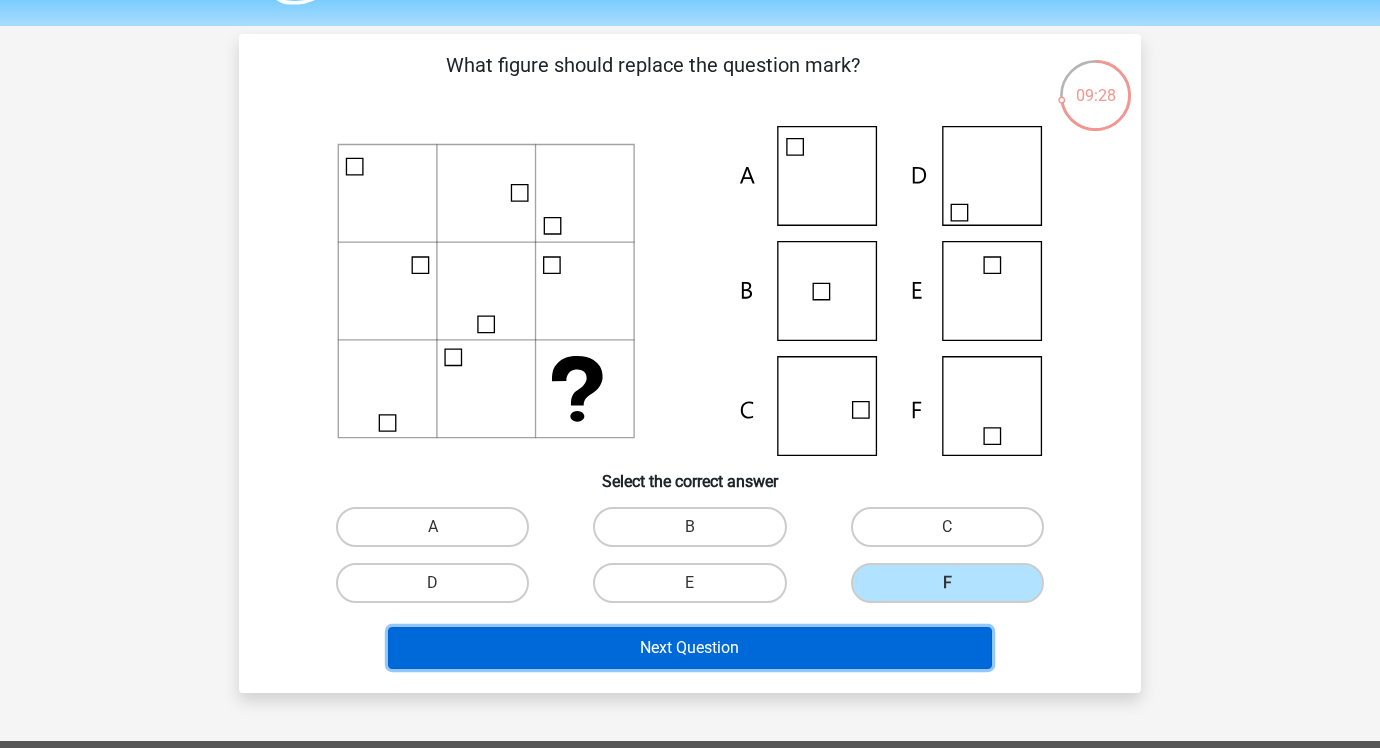 click on "Next Question" at bounding box center (690, 648) 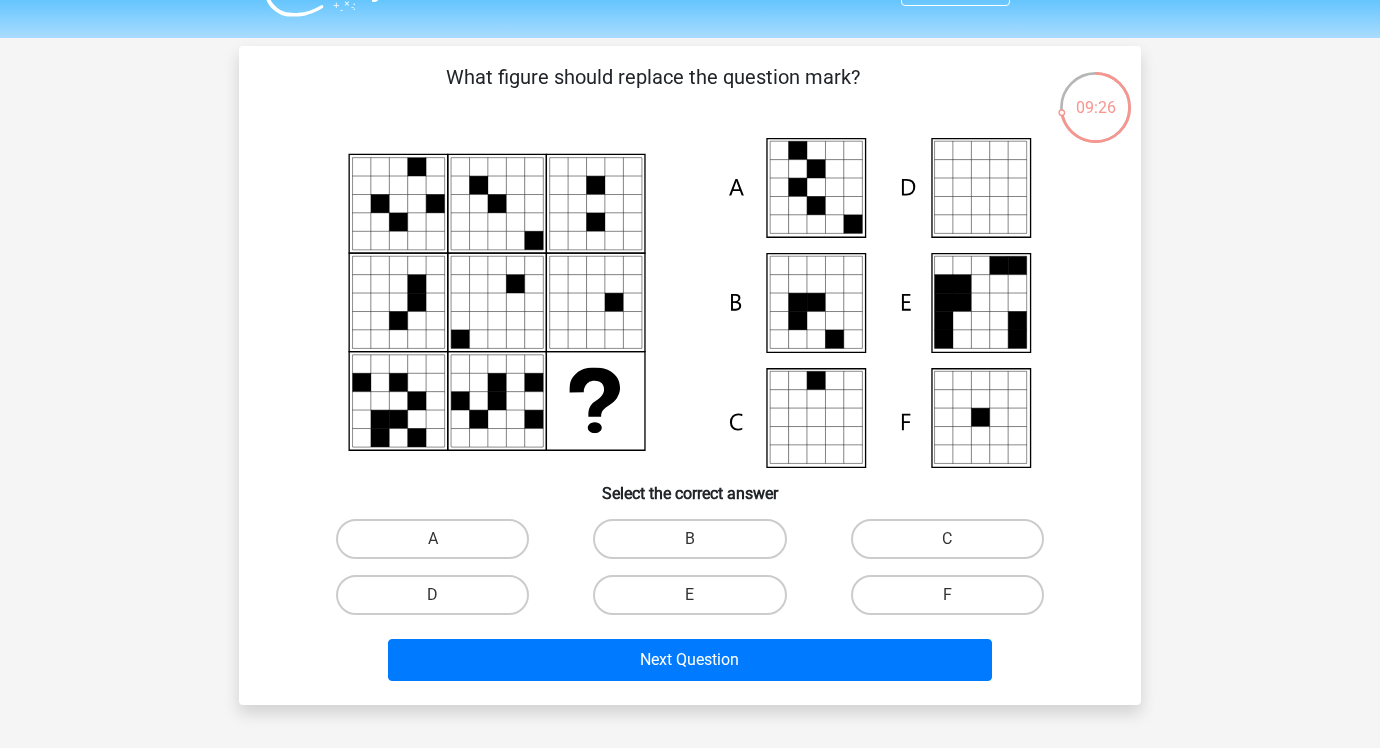 scroll, scrollTop: 39, scrollLeft: 0, axis: vertical 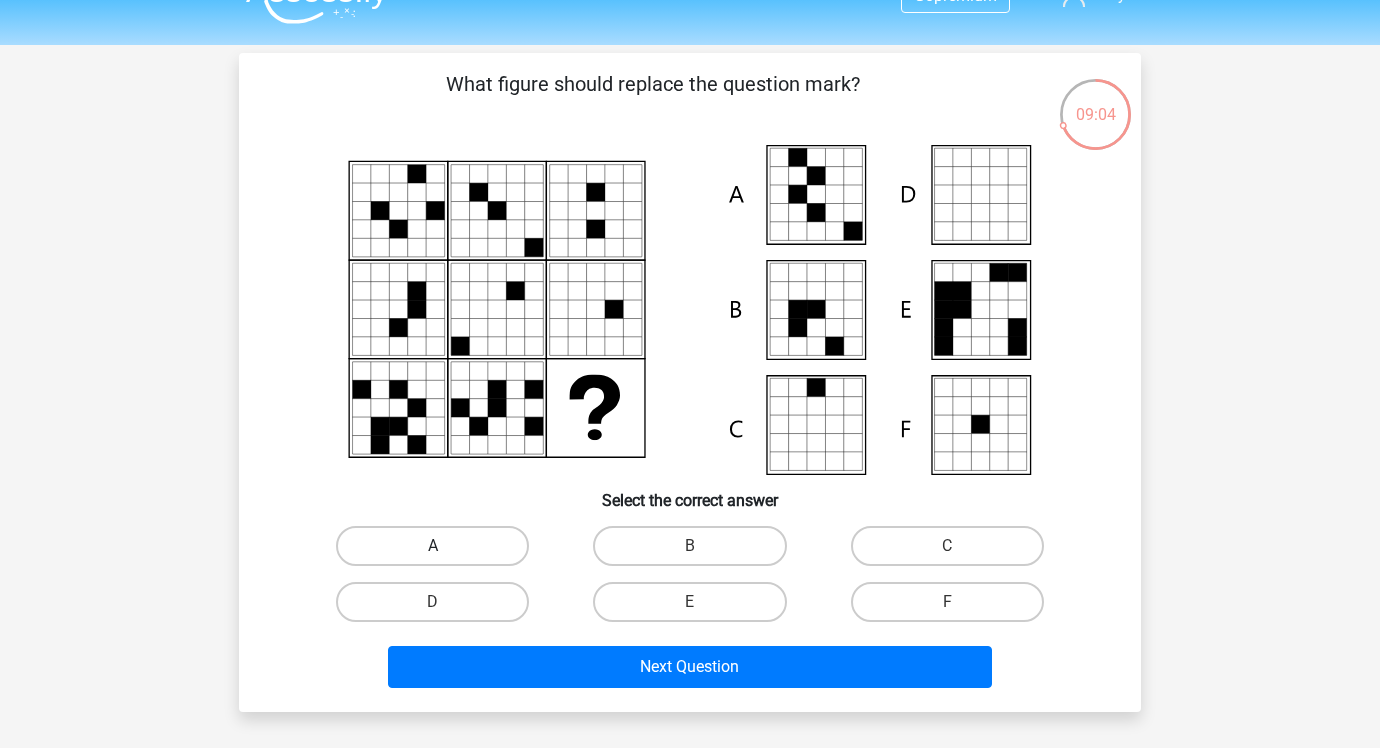 click on "A" at bounding box center (432, 546) 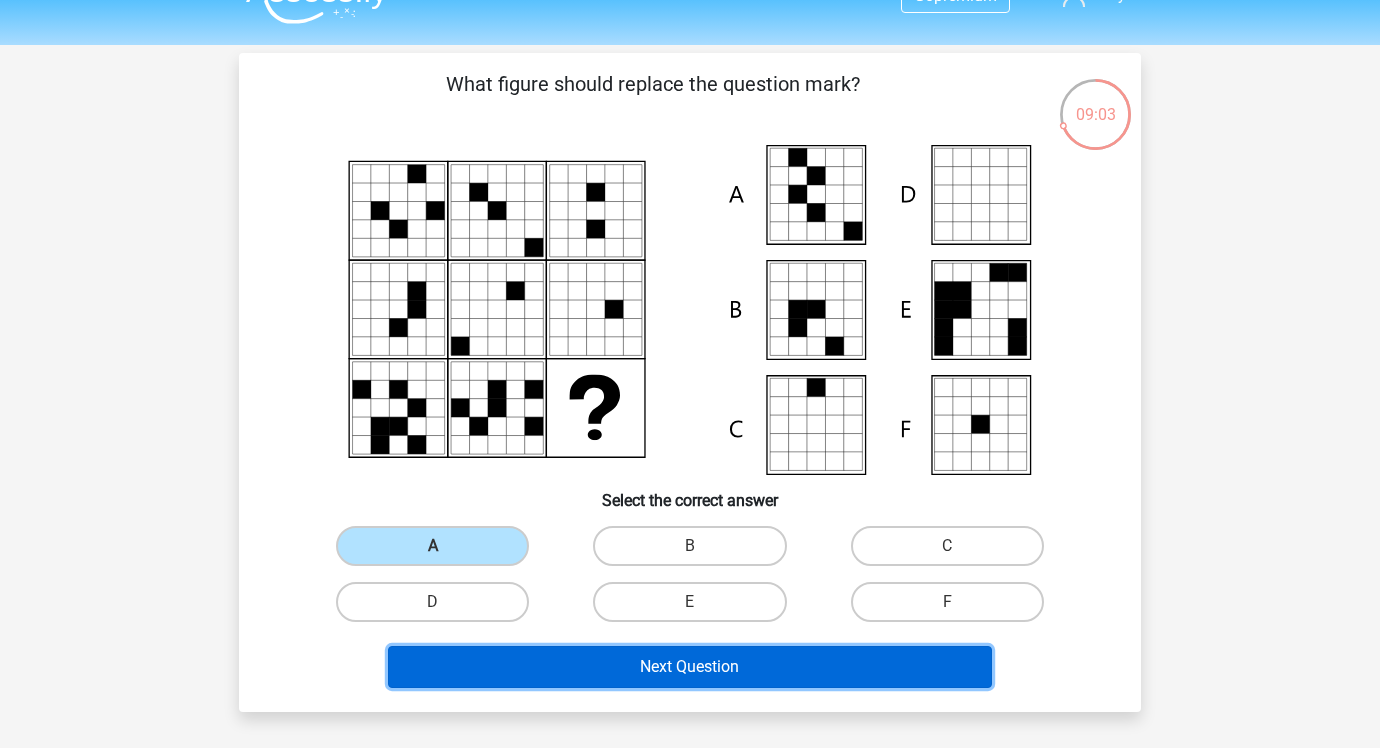 click on "Next Question" at bounding box center (690, 667) 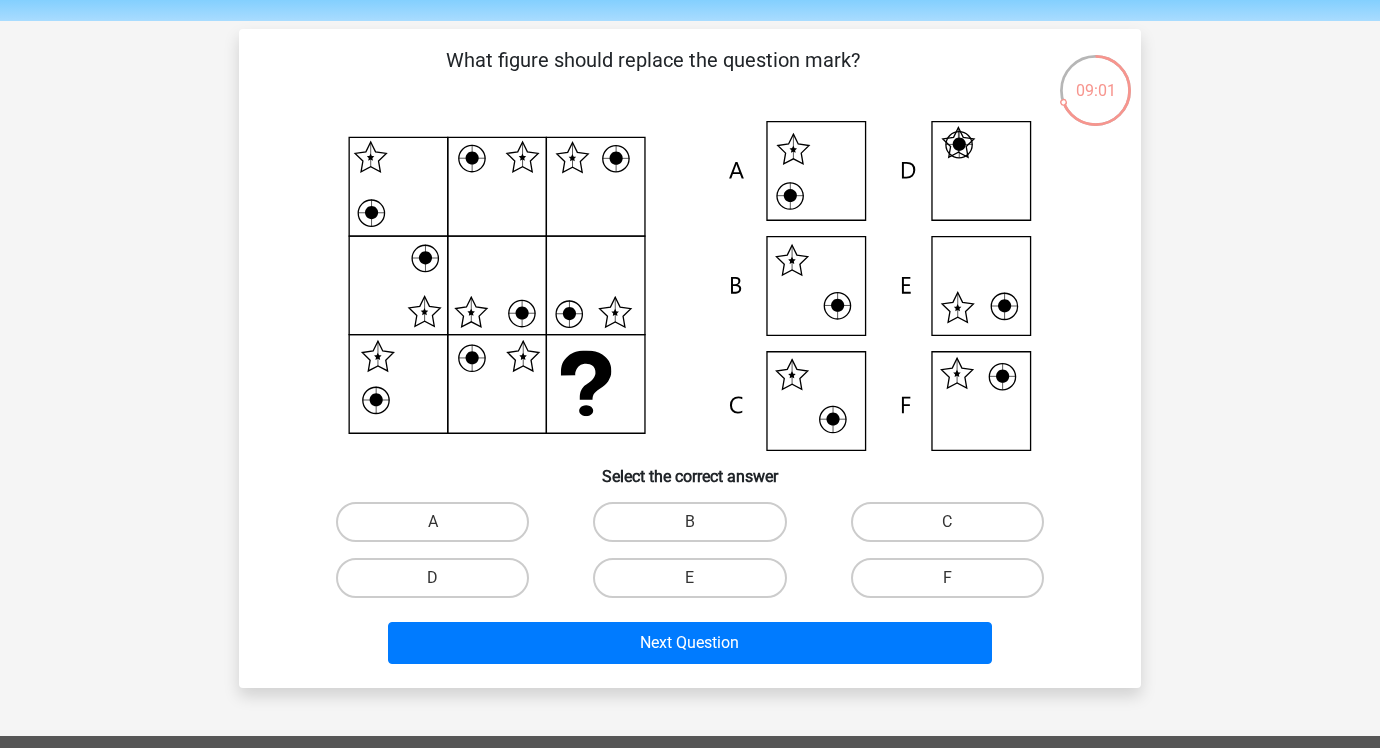 scroll, scrollTop: 48, scrollLeft: 0, axis: vertical 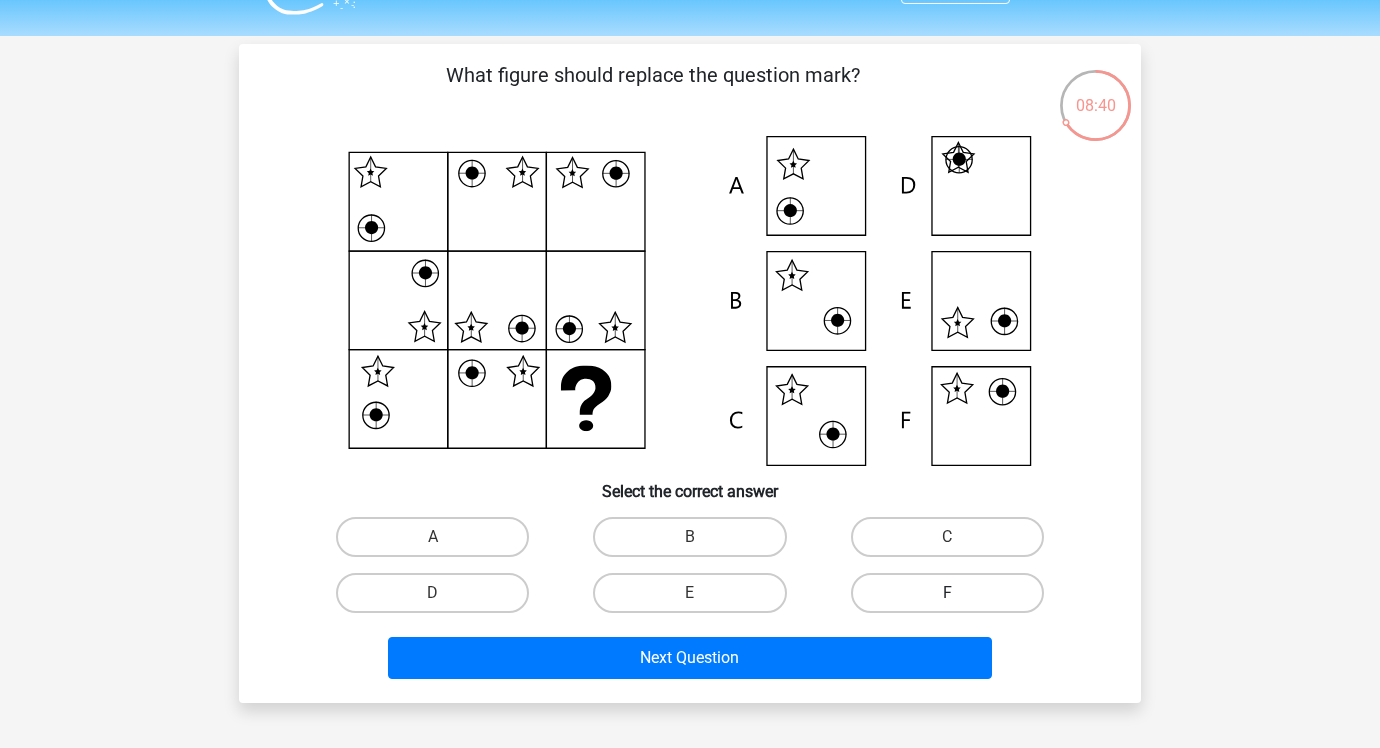 click on "F" at bounding box center (947, 593) 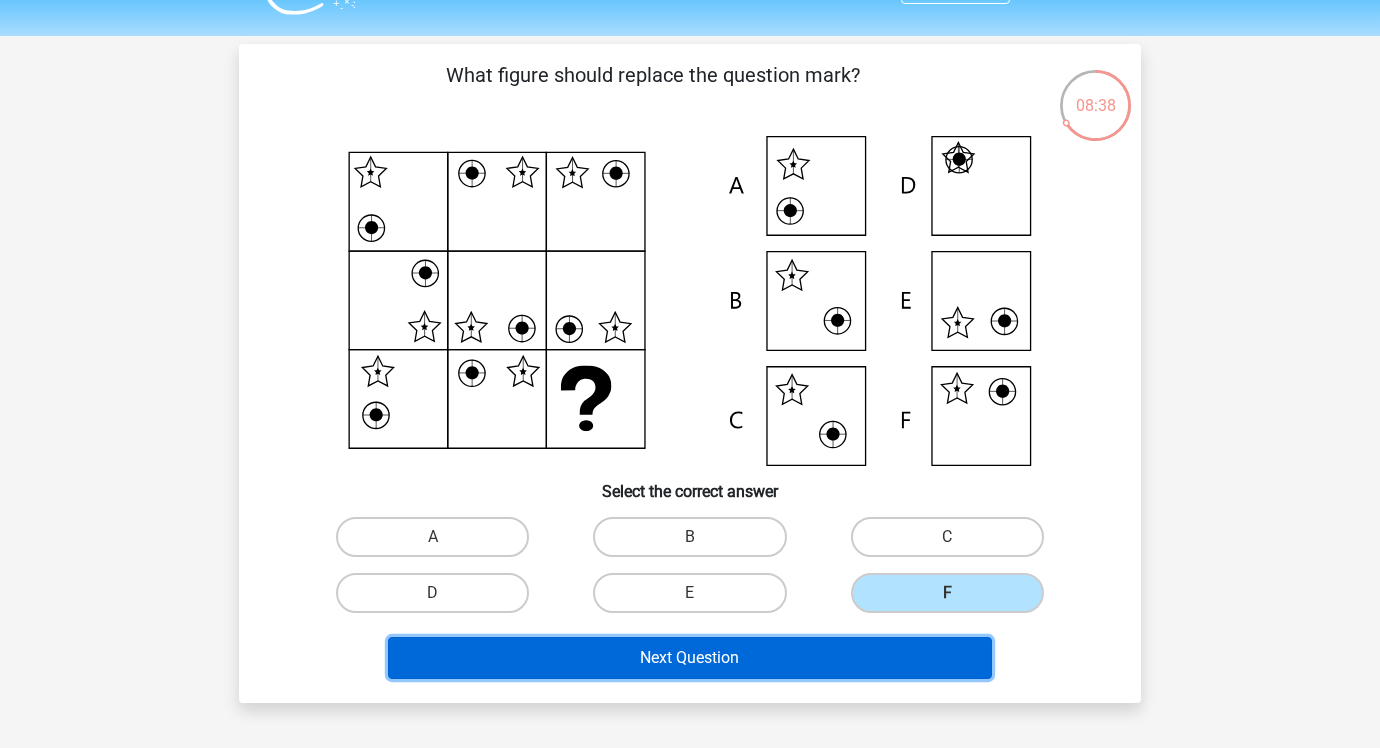 click on "Next Question" at bounding box center (690, 658) 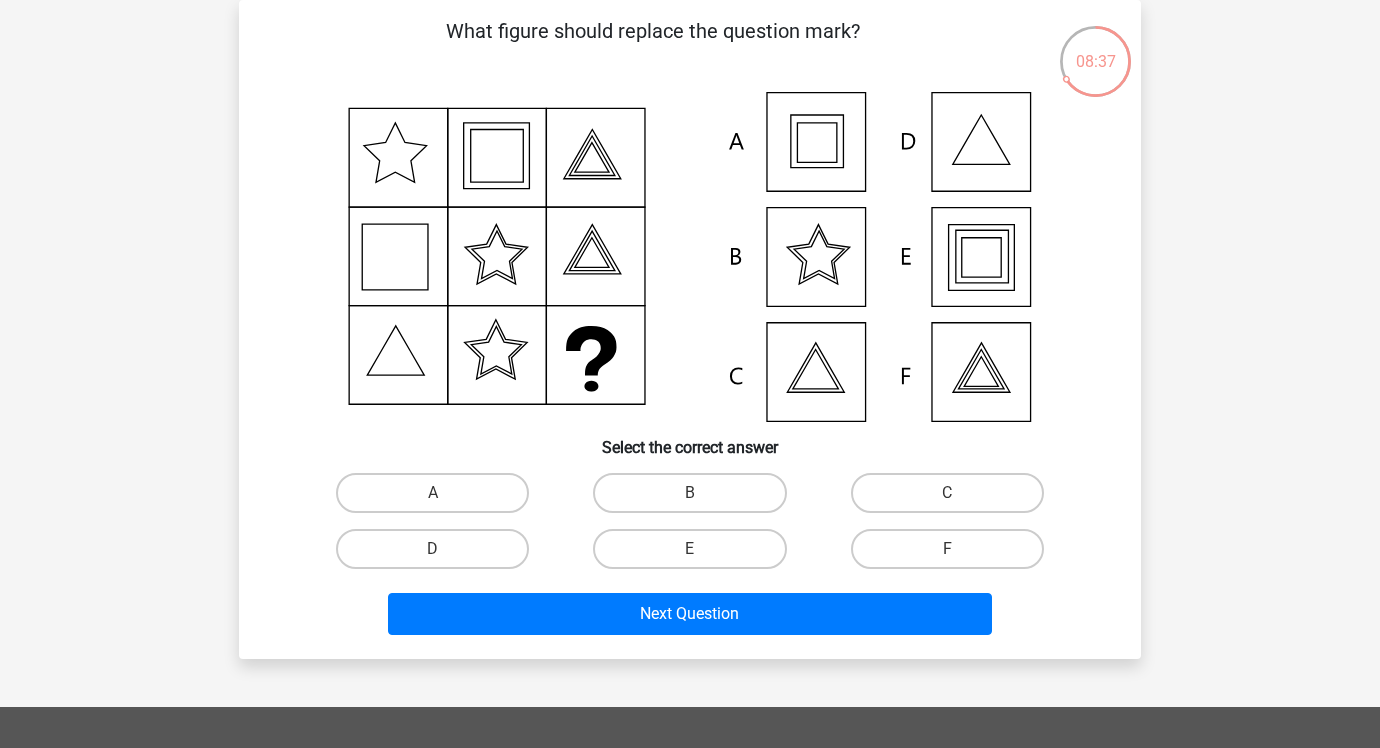 scroll, scrollTop: 51, scrollLeft: 0, axis: vertical 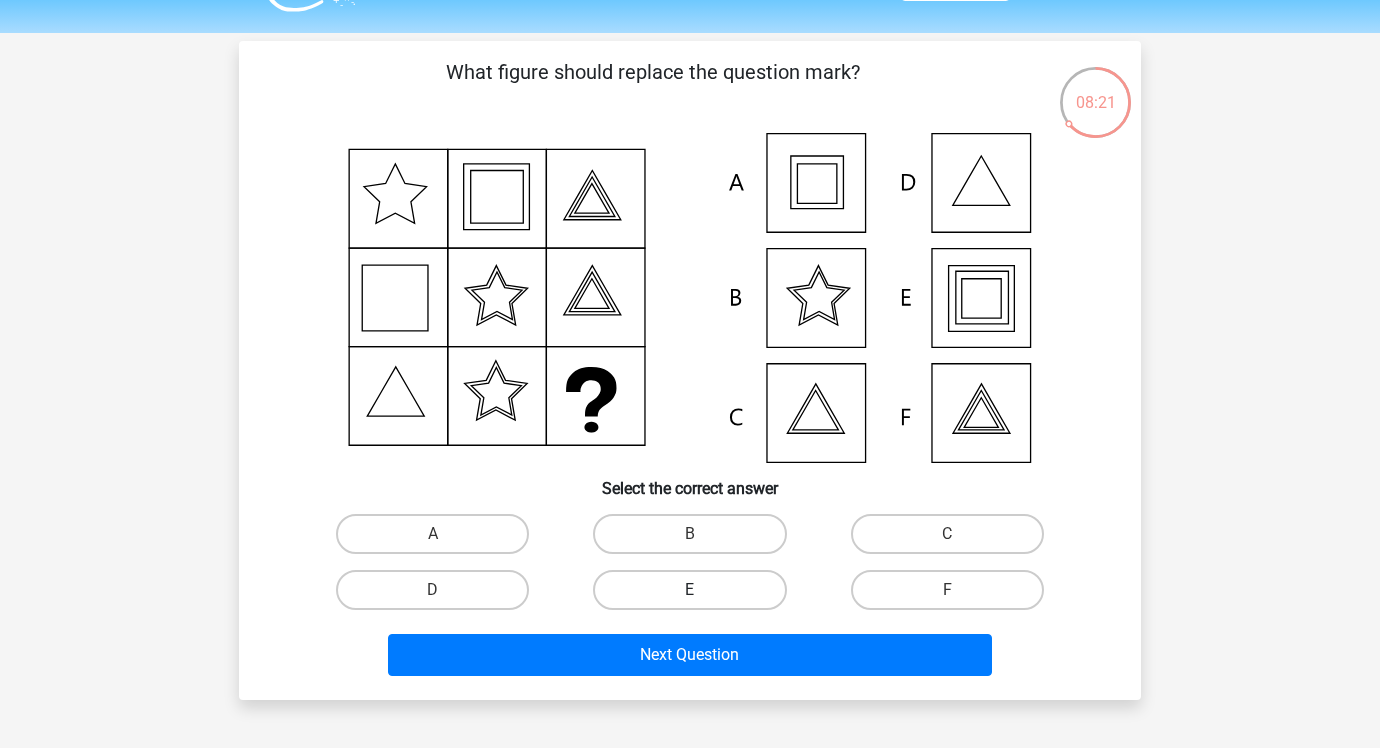 click on "E" at bounding box center (689, 590) 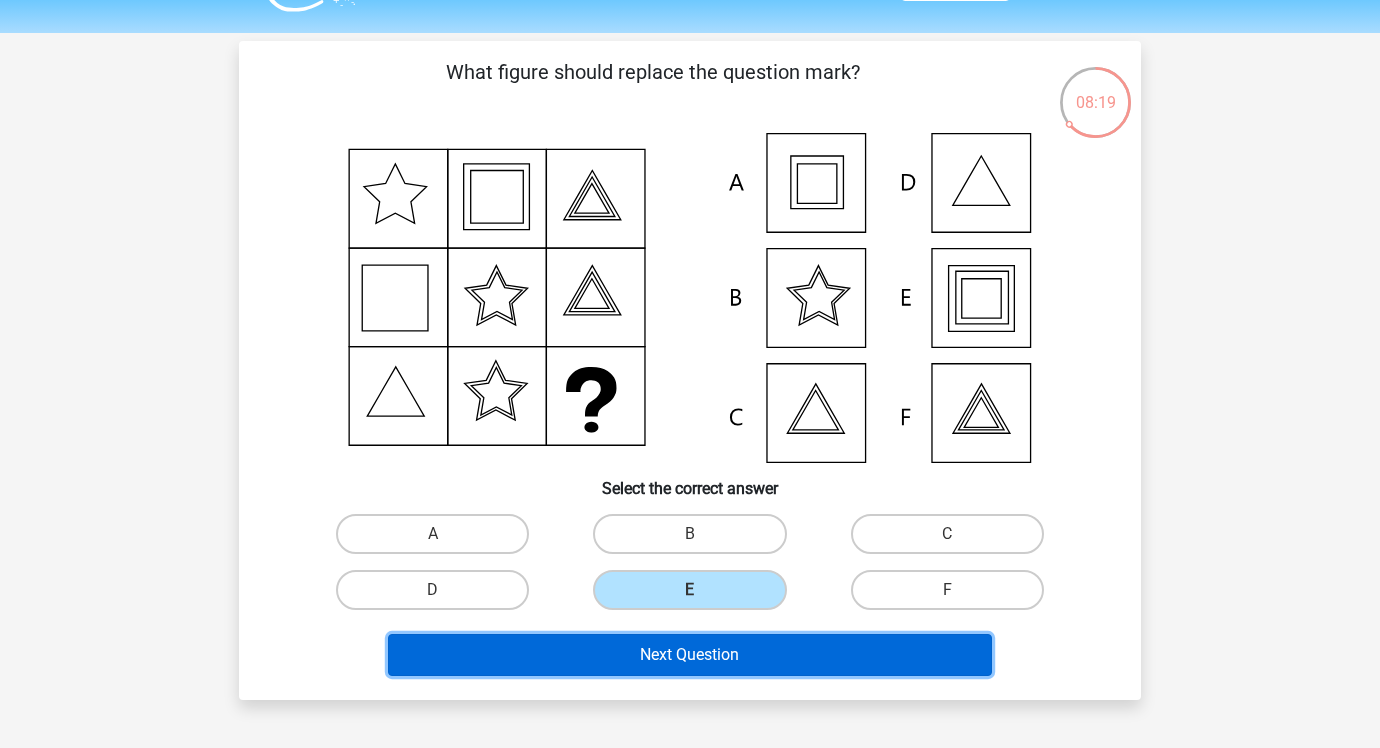 click on "Next Question" at bounding box center (690, 655) 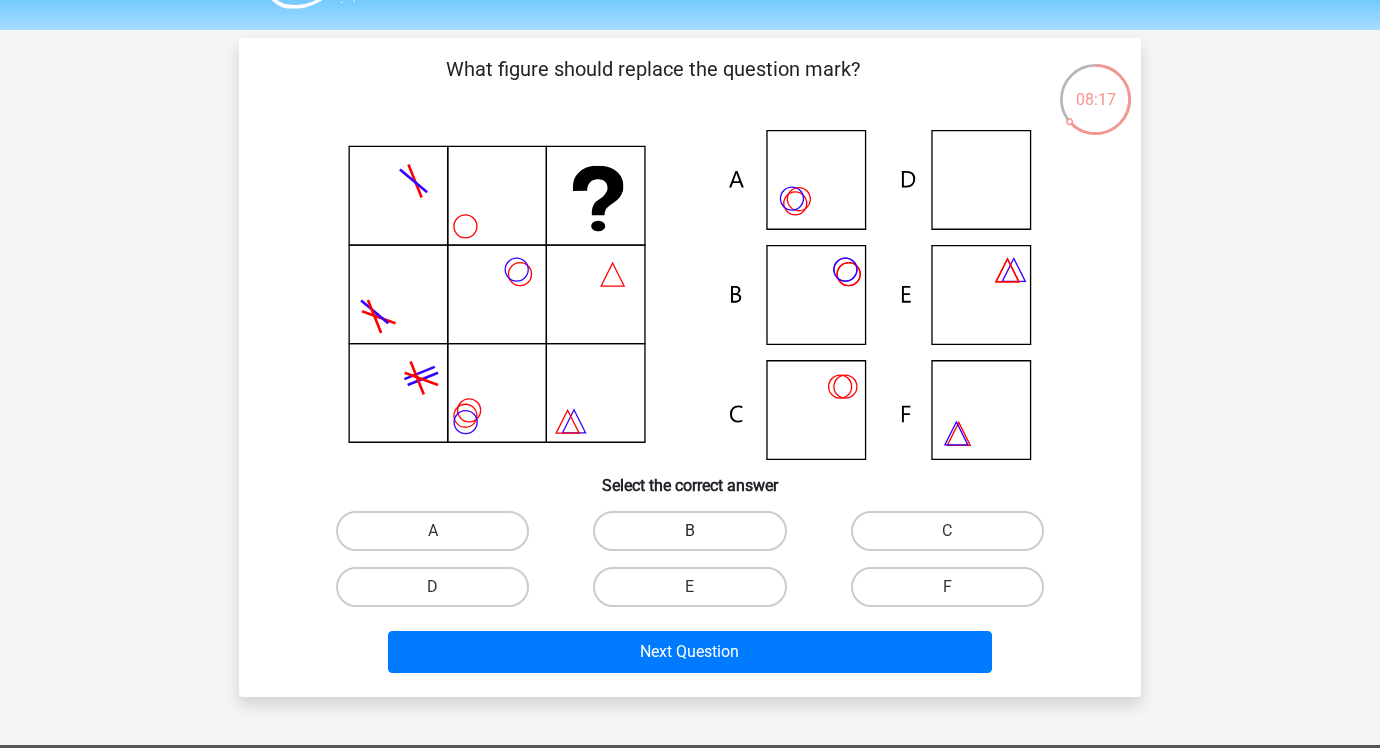 scroll, scrollTop: 36, scrollLeft: 0, axis: vertical 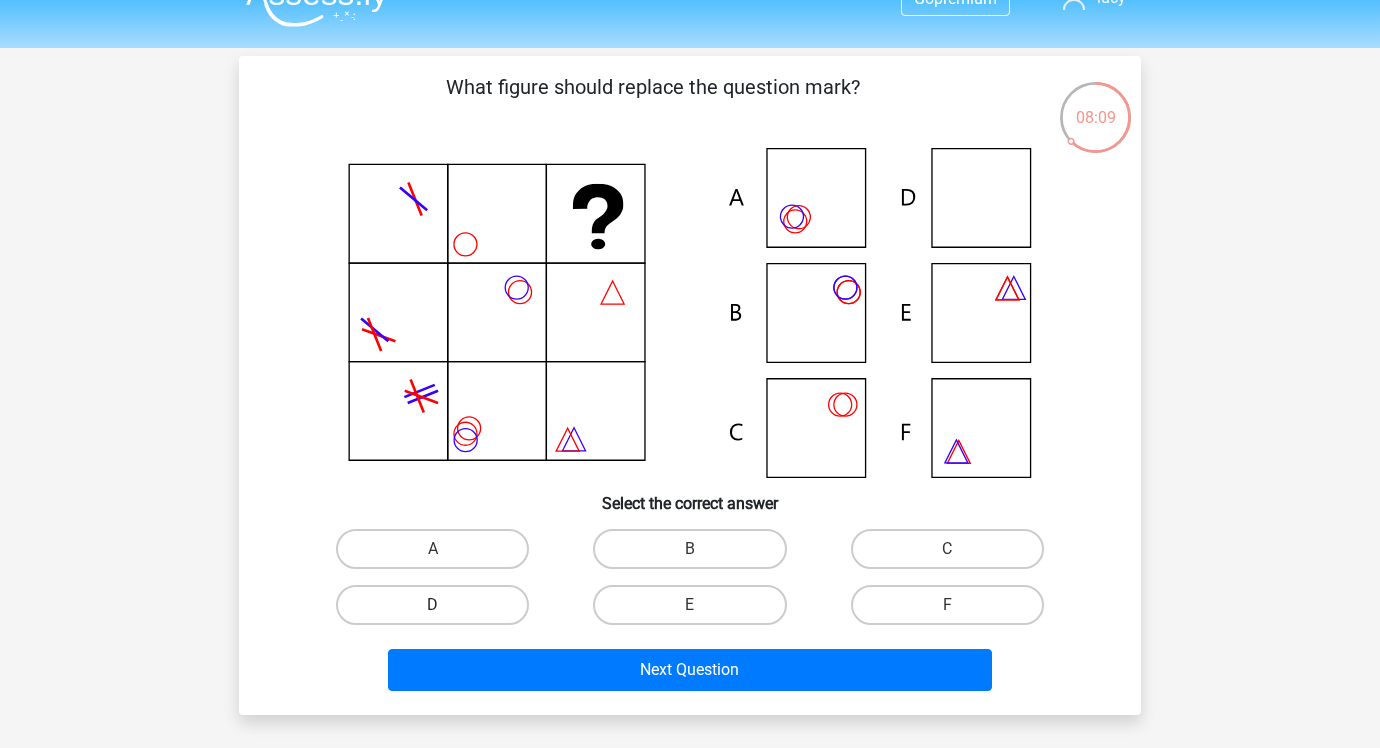 click on "D" at bounding box center [432, 605] 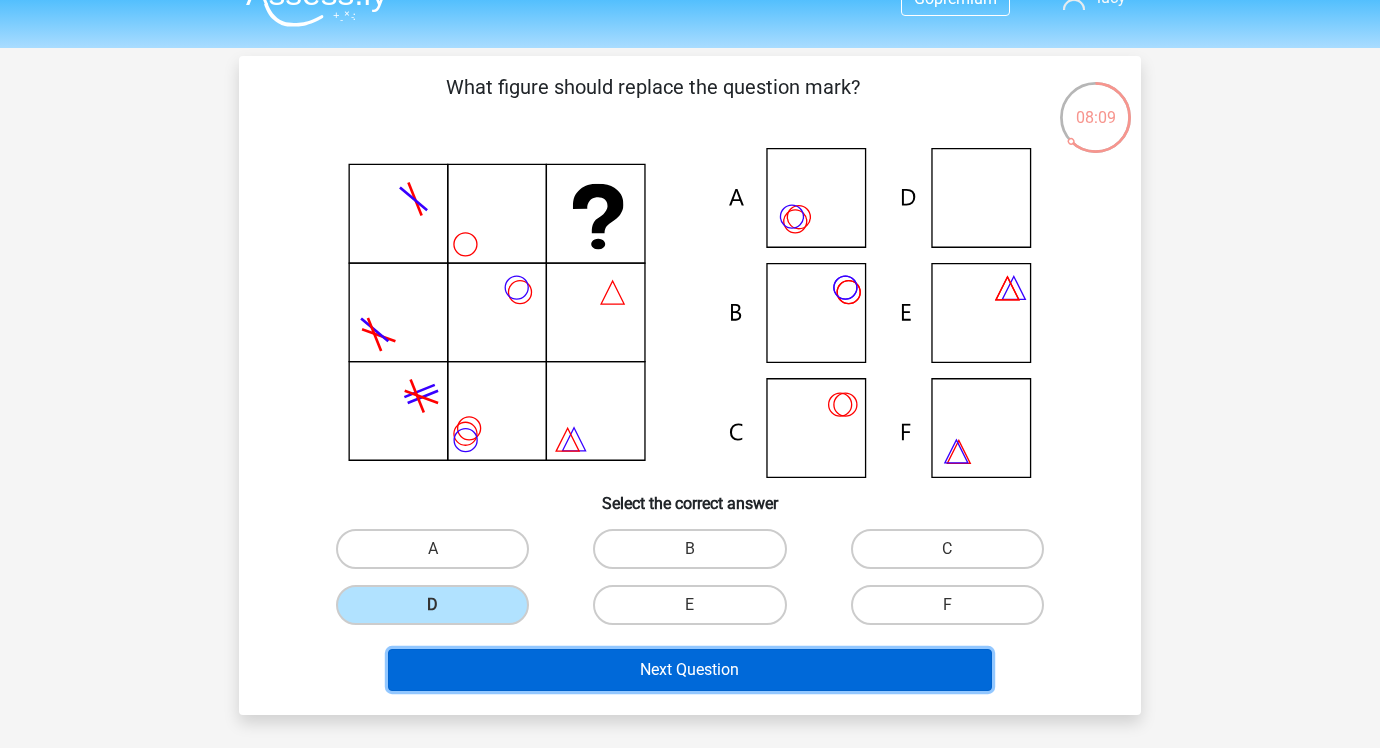 click on "Next Question" at bounding box center (690, 670) 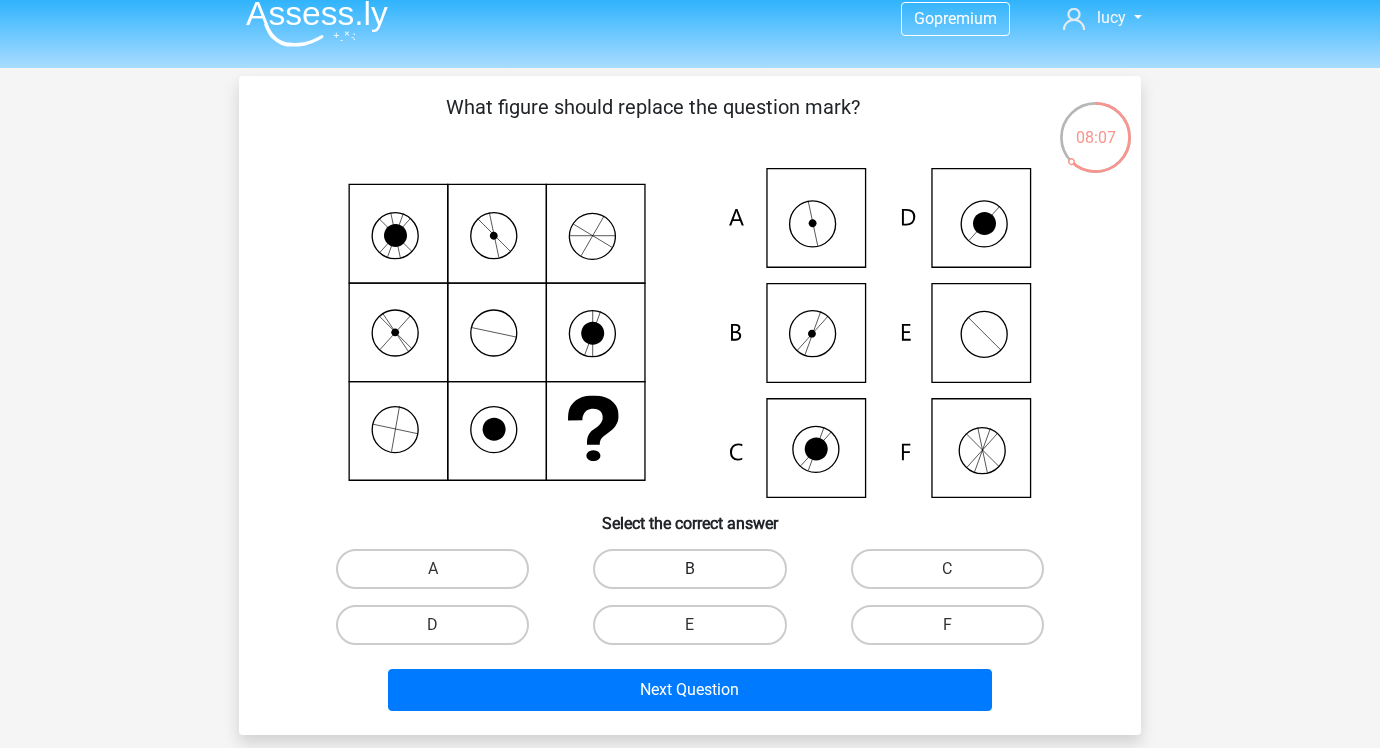 scroll, scrollTop: 15, scrollLeft: 0, axis: vertical 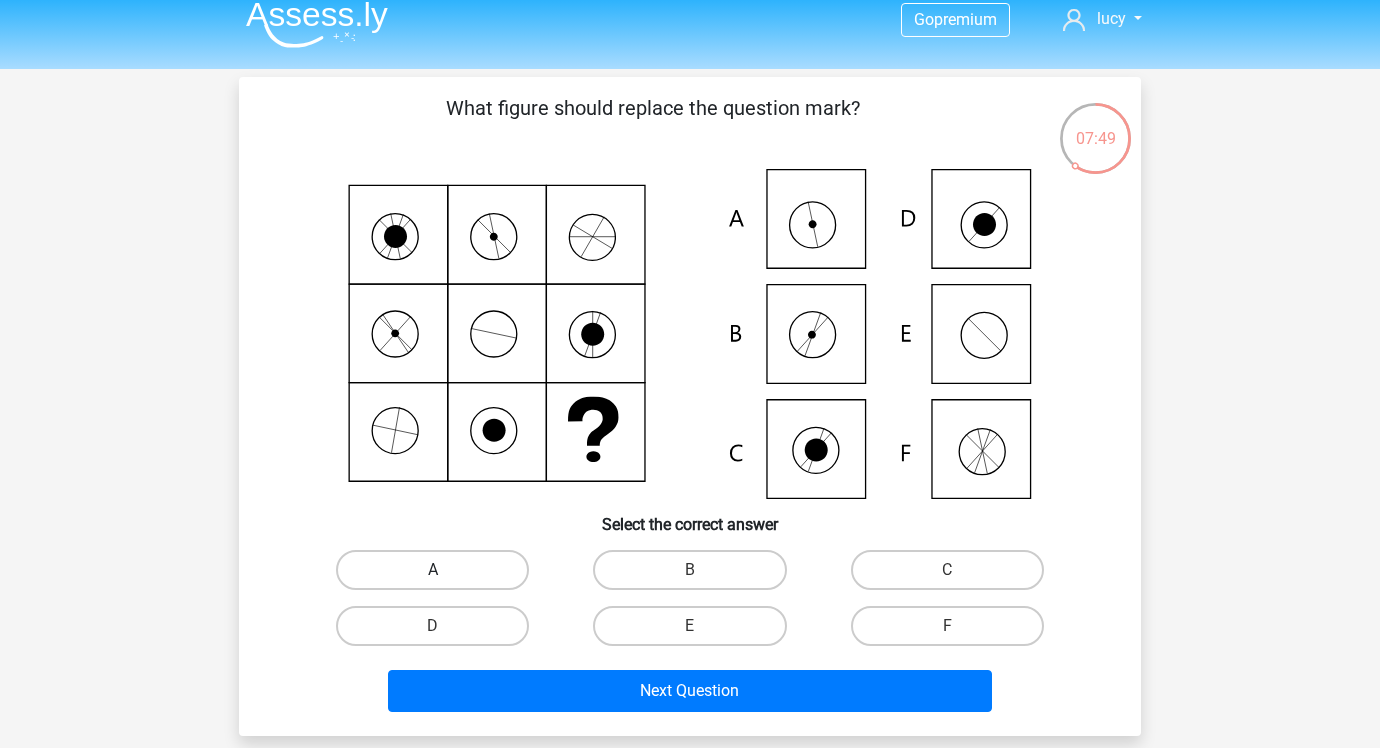click on "A" at bounding box center (432, 570) 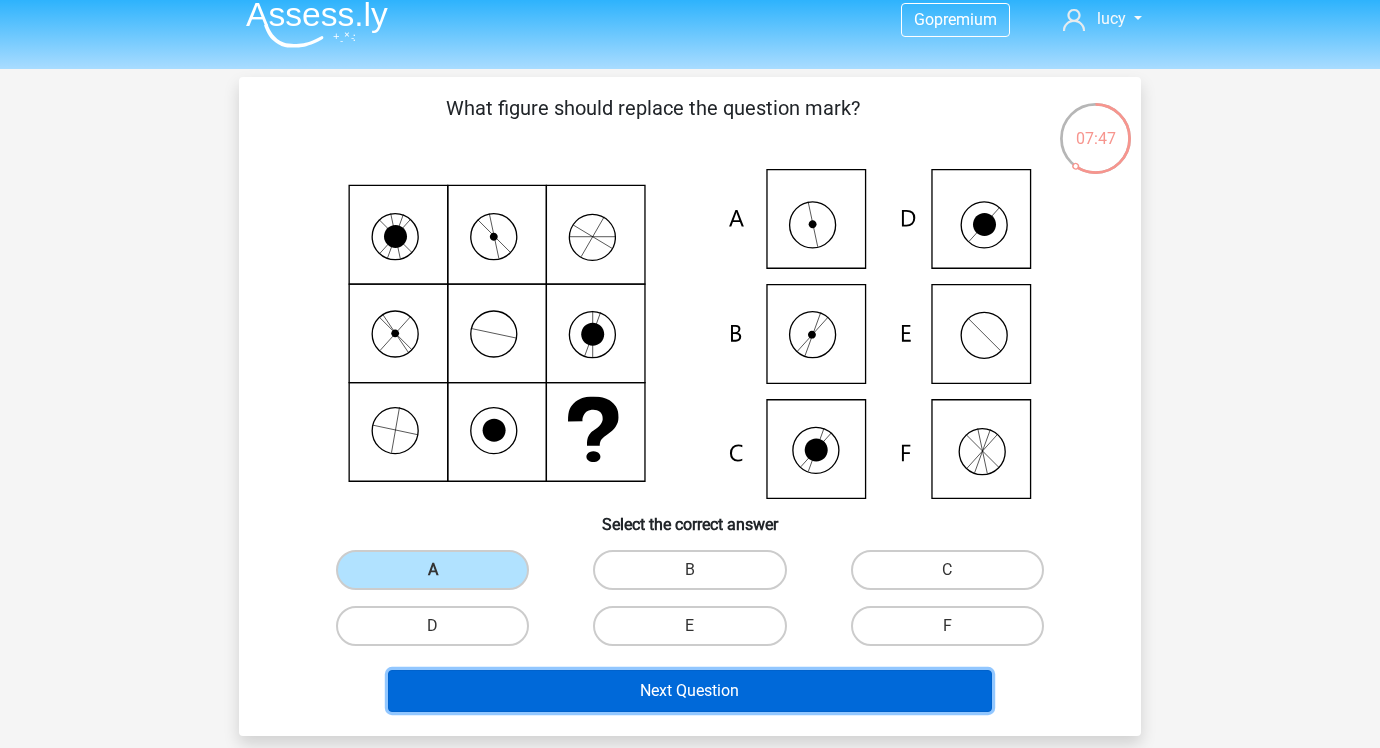 click on "Next Question" at bounding box center (690, 691) 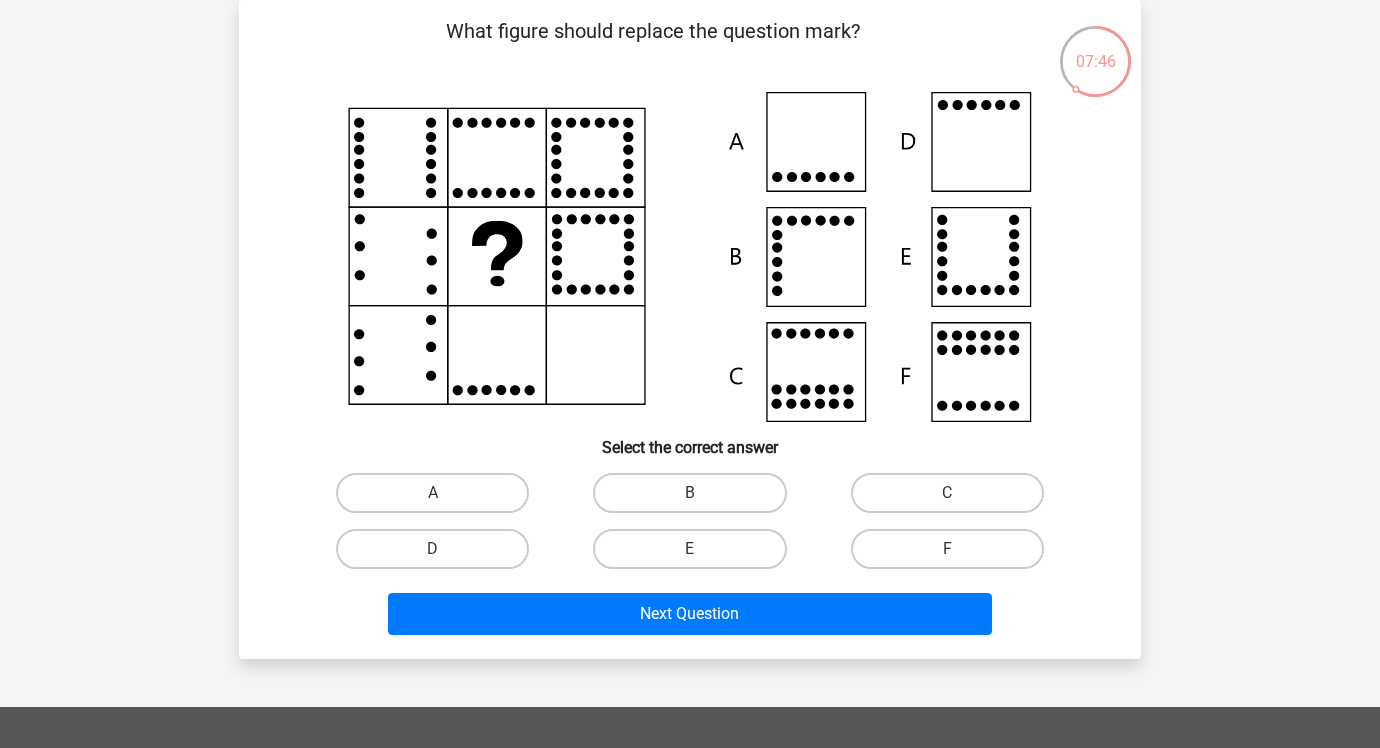 scroll, scrollTop: 56, scrollLeft: 0, axis: vertical 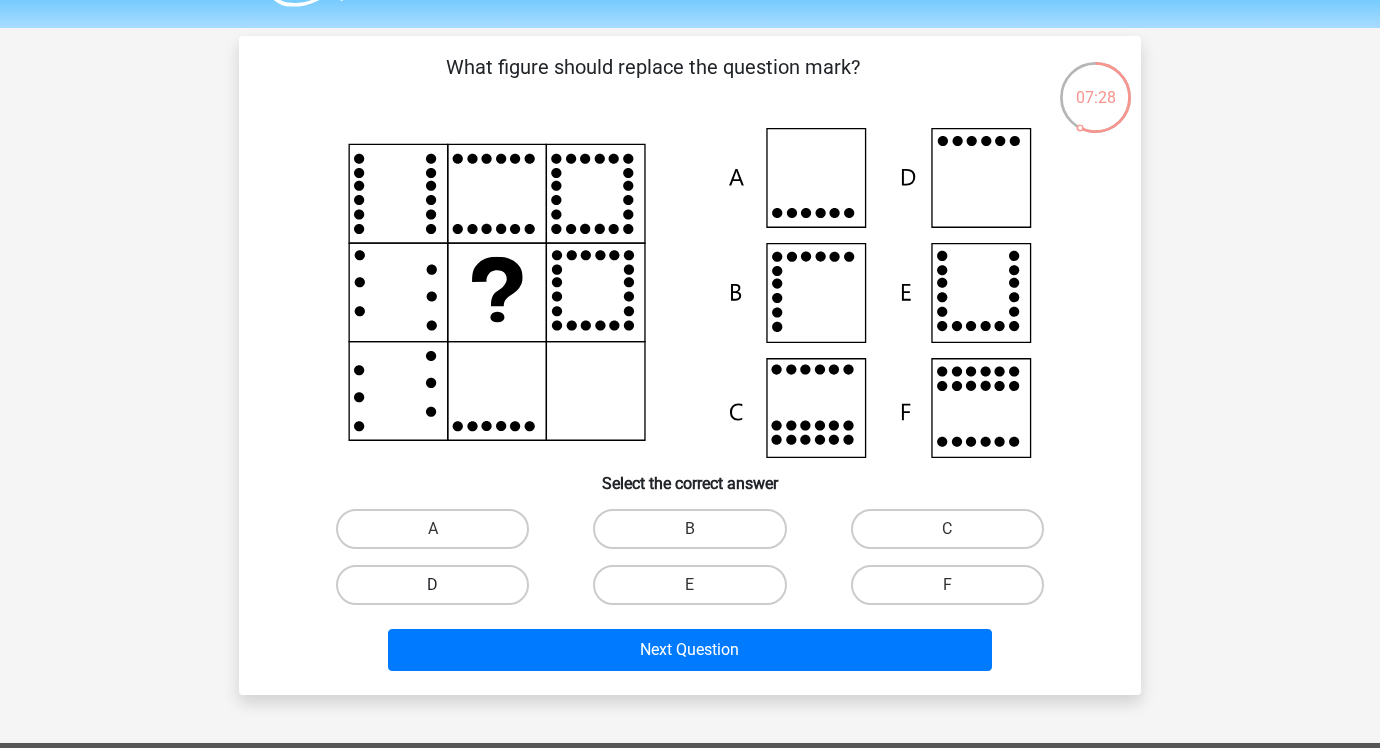 click on "D" at bounding box center (432, 585) 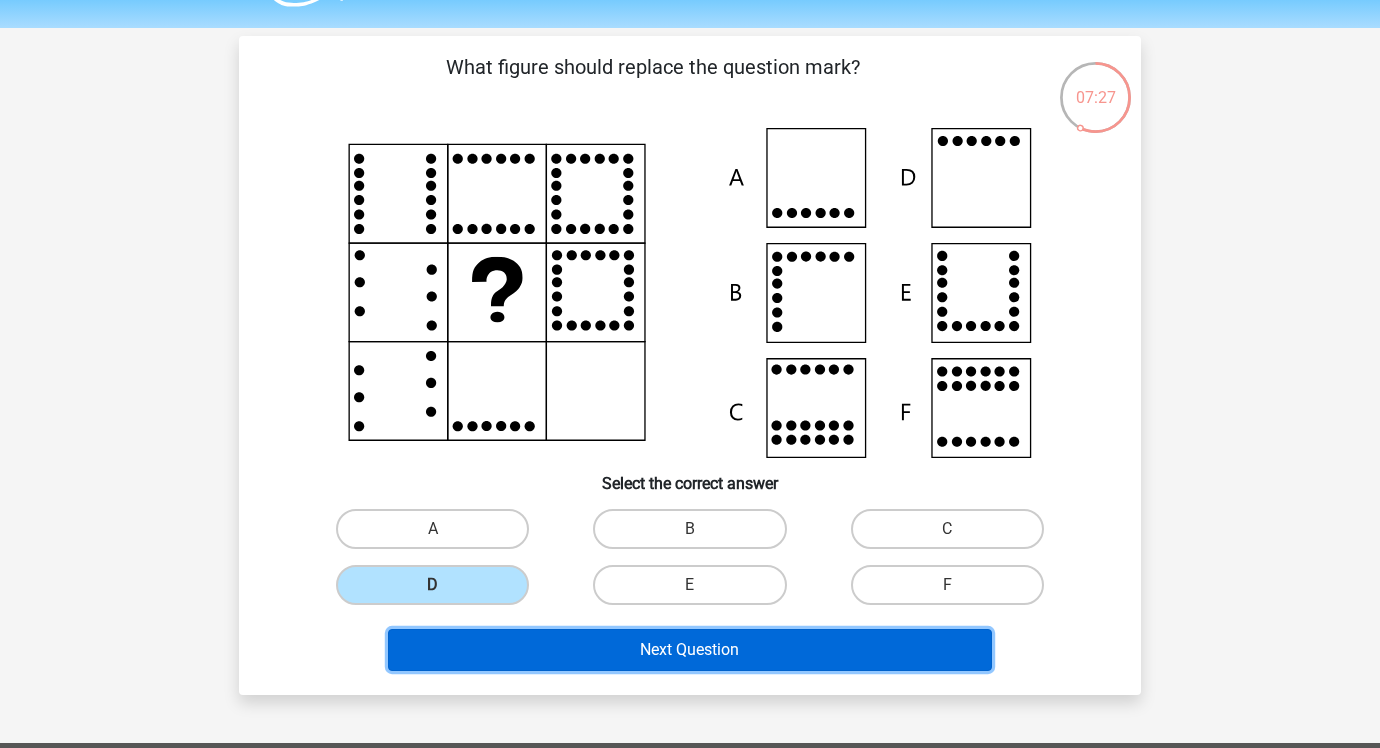 click on "Next Question" at bounding box center (690, 650) 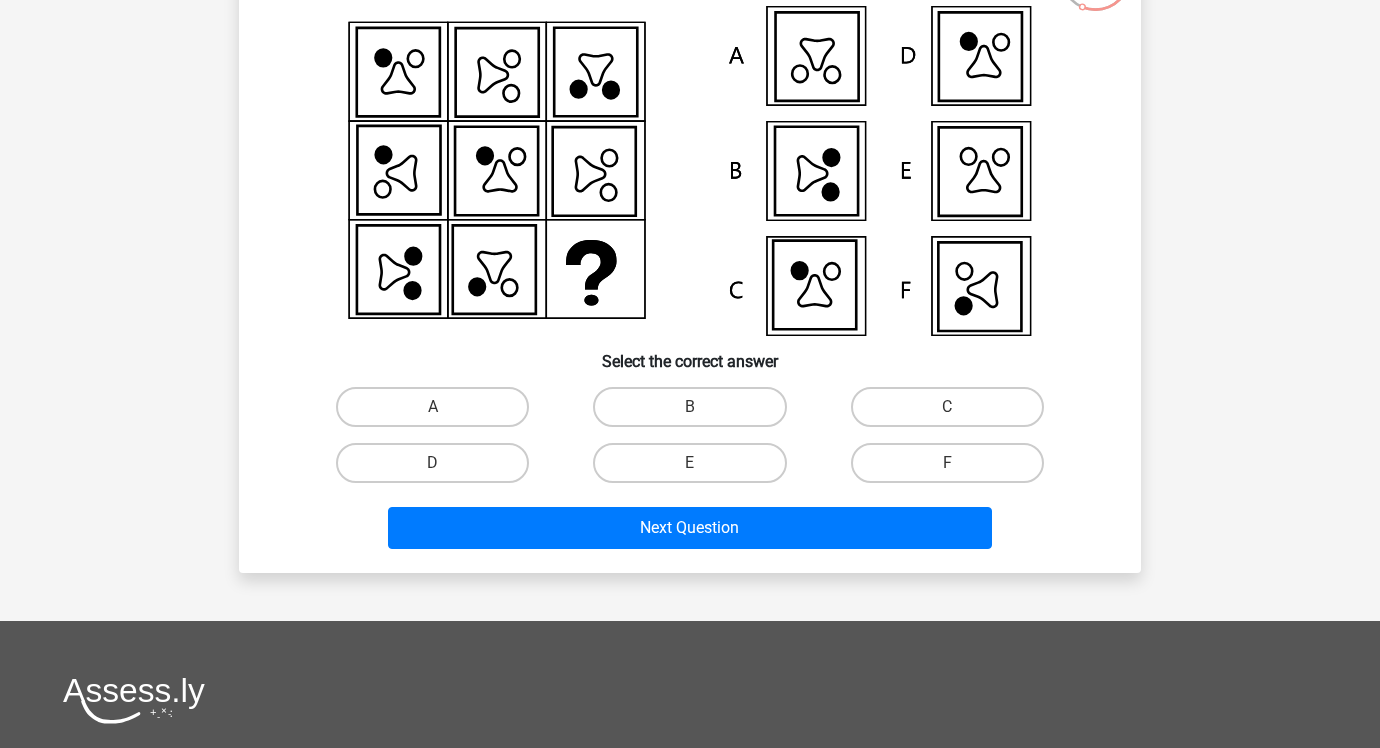 scroll, scrollTop: 181, scrollLeft: 0, axis: vertical 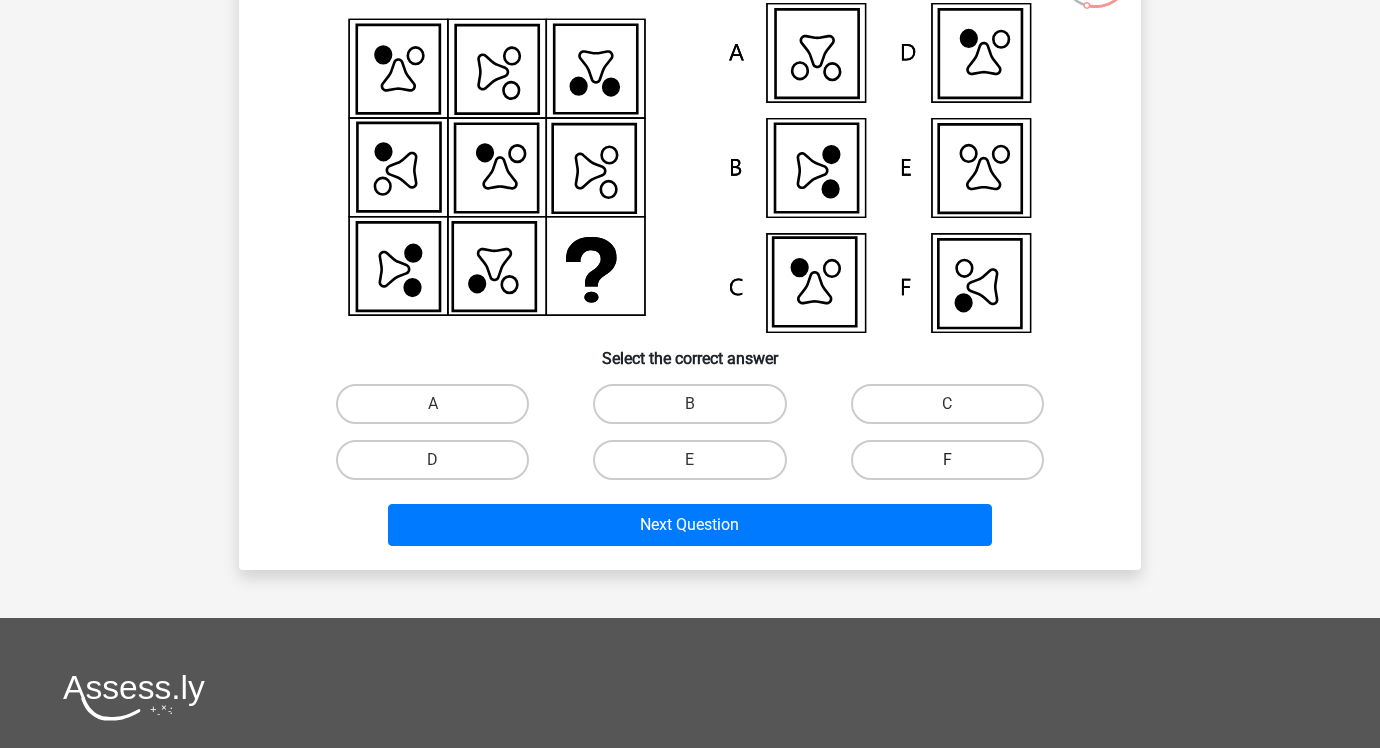 click on "F" at bounding box center [947, 460] 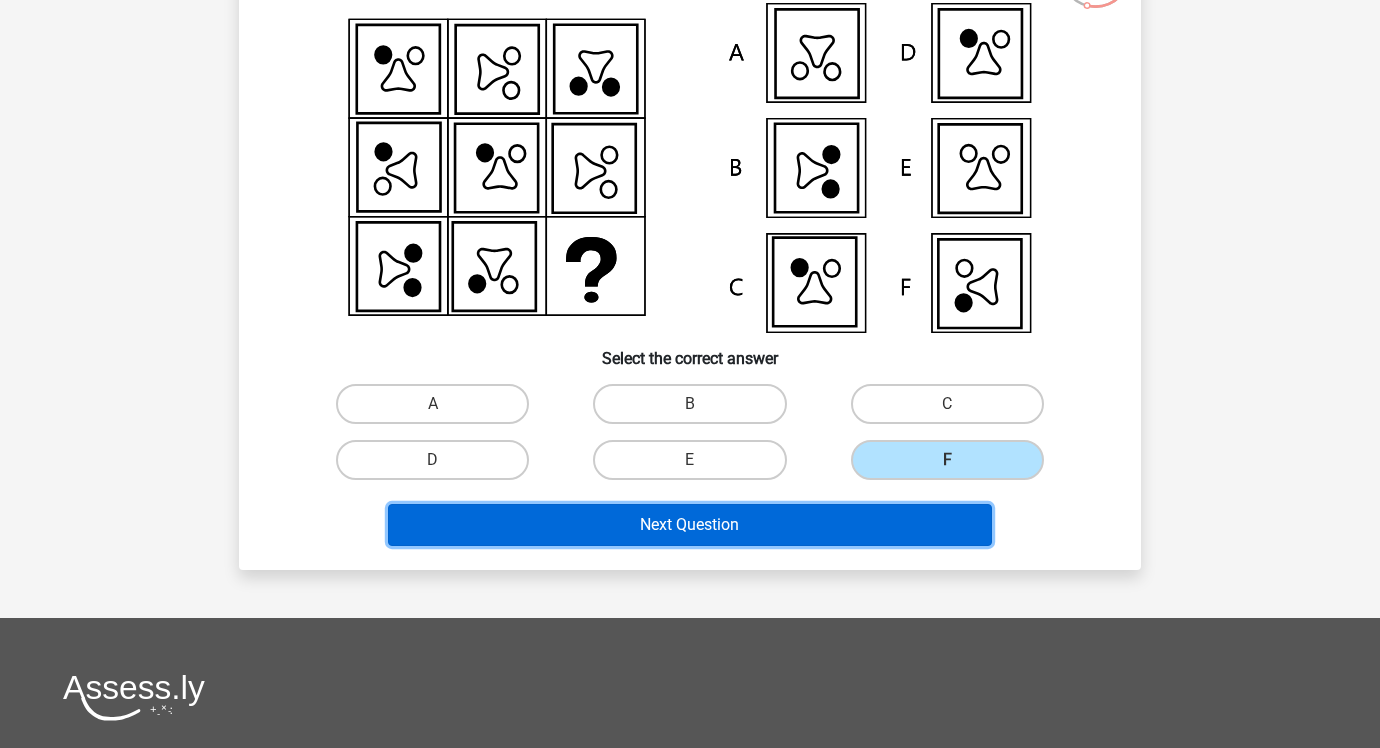 click on "Next Question" at bounding box center [690, 525] 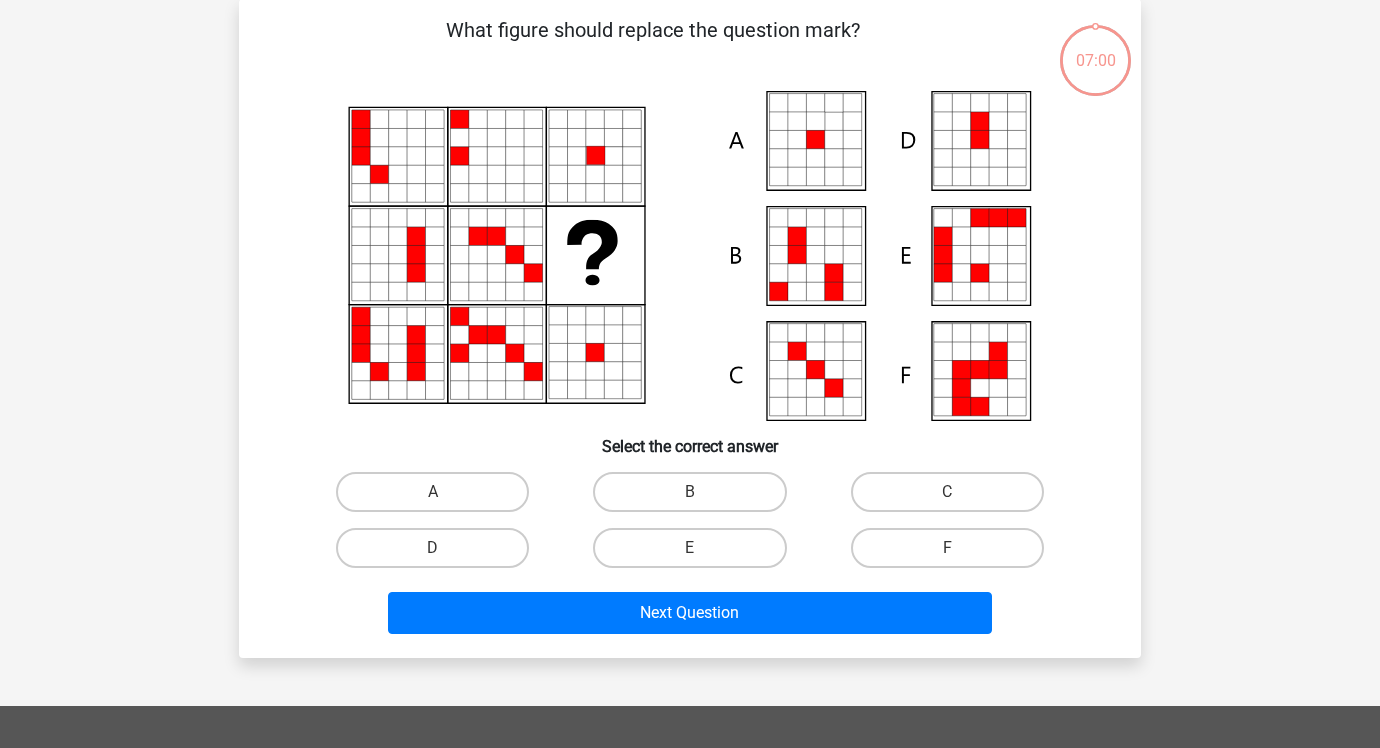 scroll, scrollTop: 92, scrollLeft: 0, axis: vertical 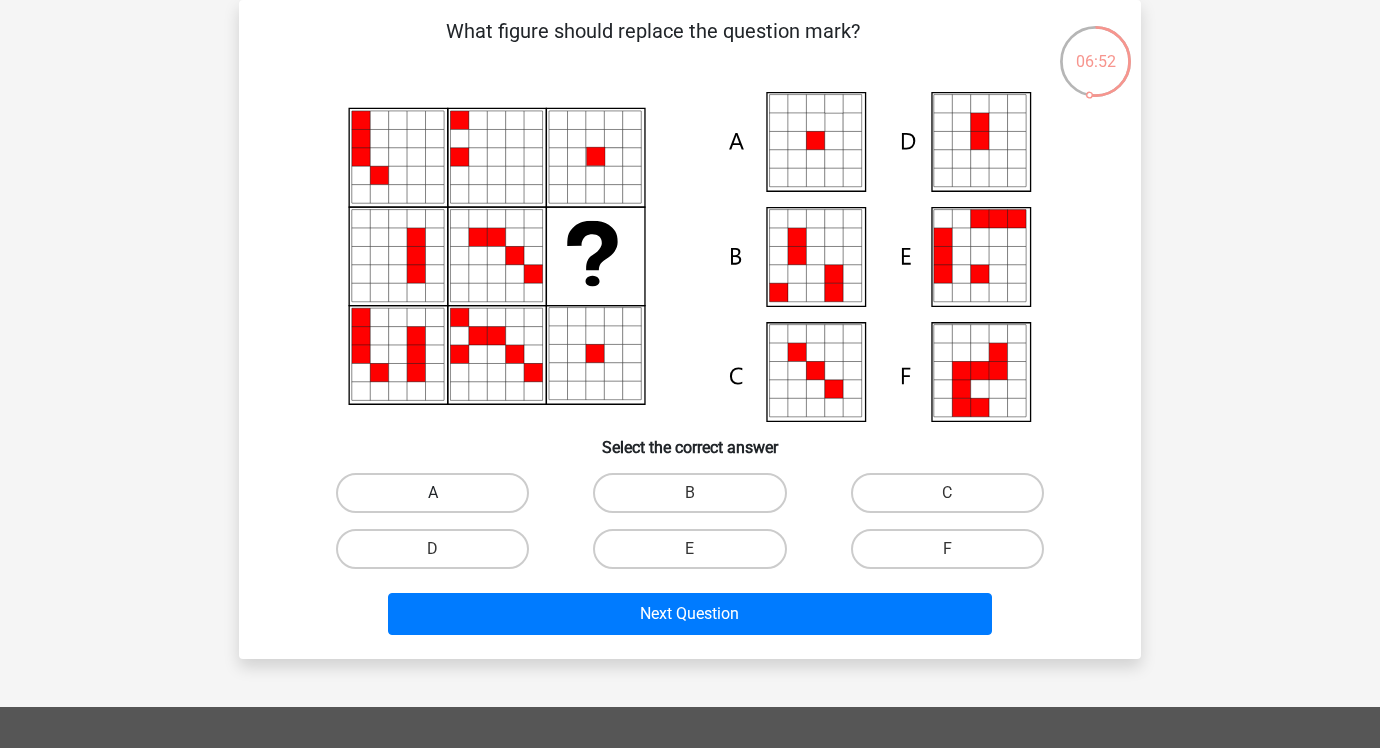 click on "A" at bounding box center [432, 493] 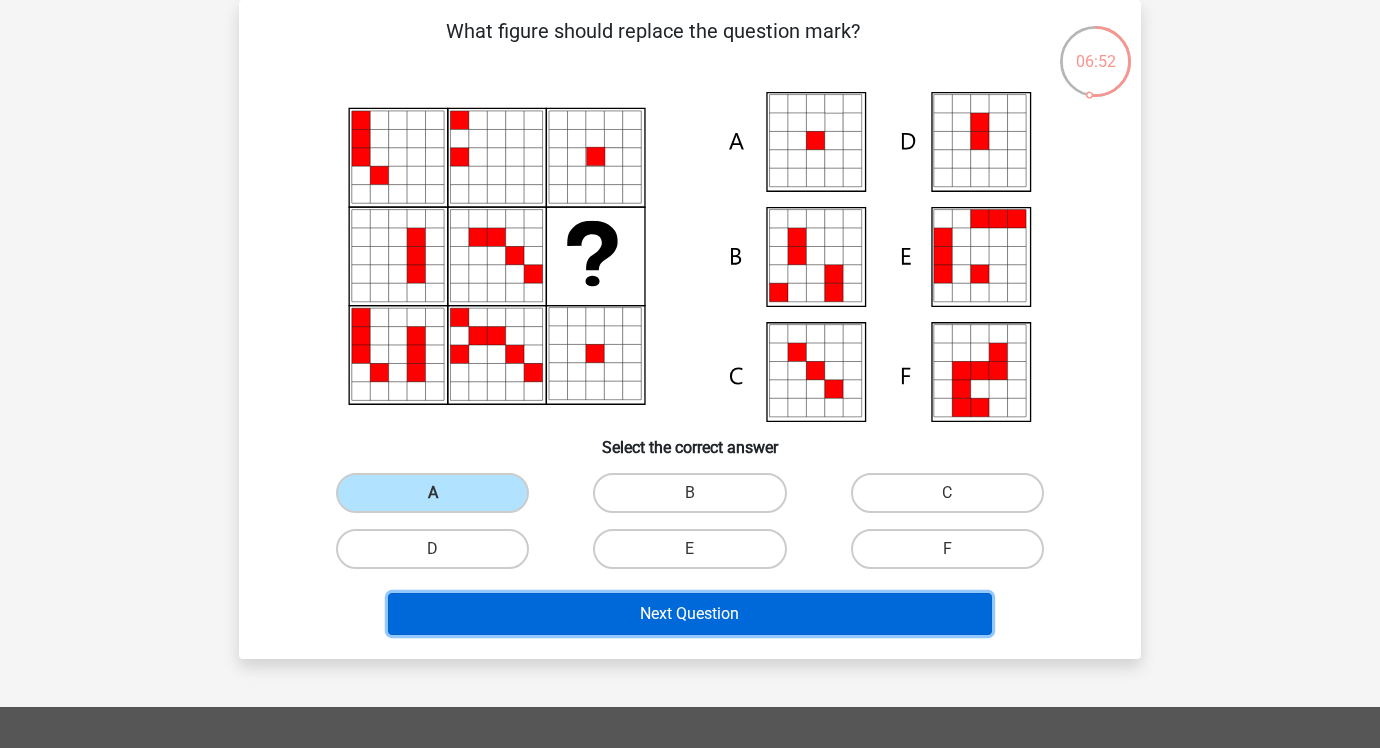 click on "Next Question" at bounding box center (690, 614) 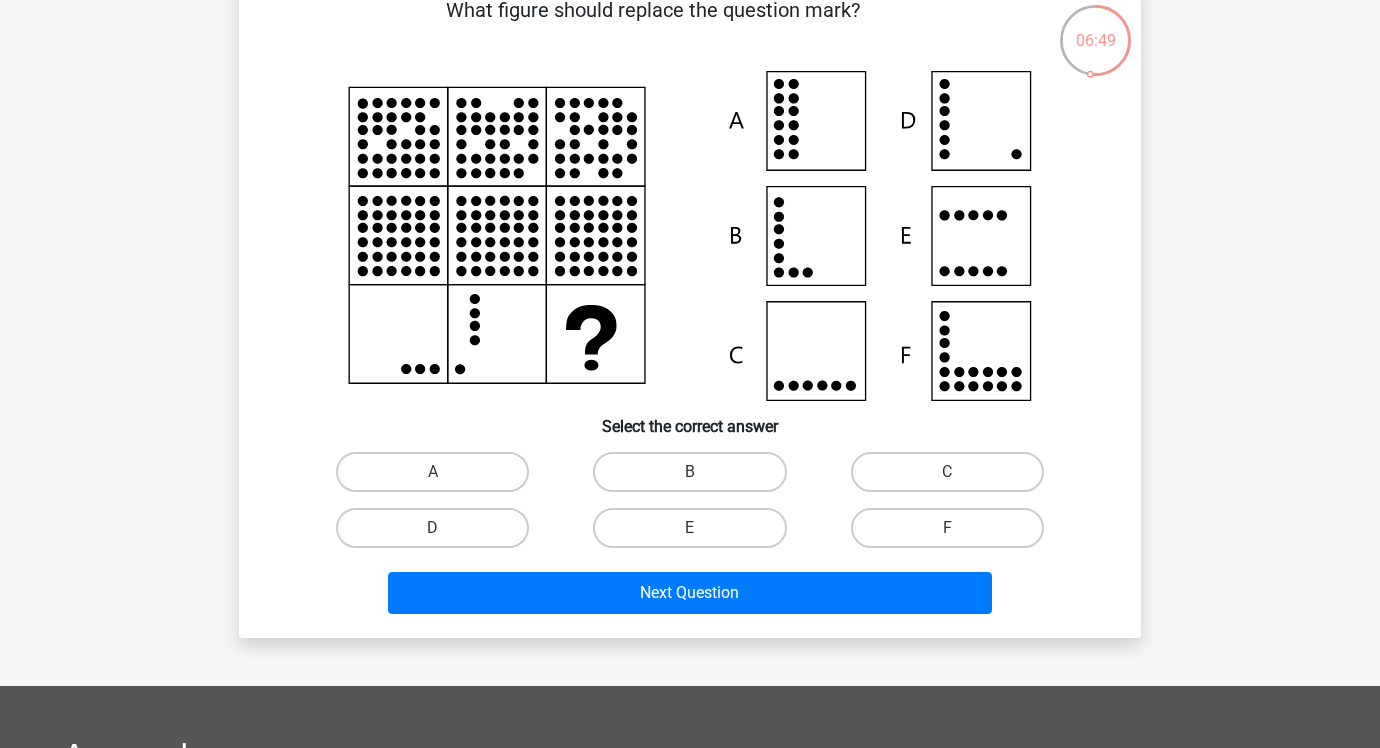 scroll, scrollTop: 124, scrollLeft: 0, axis: vertical 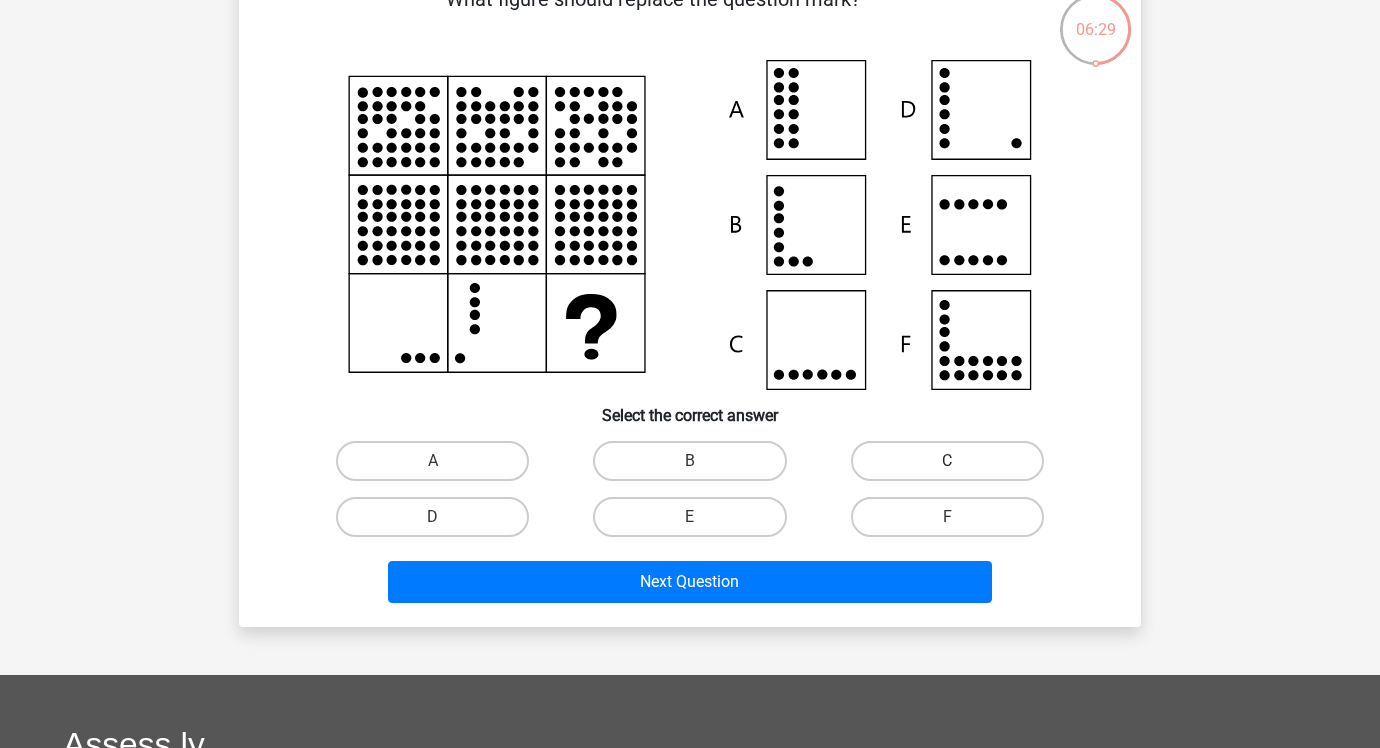 click on "C" at bounding box center (947, 461) 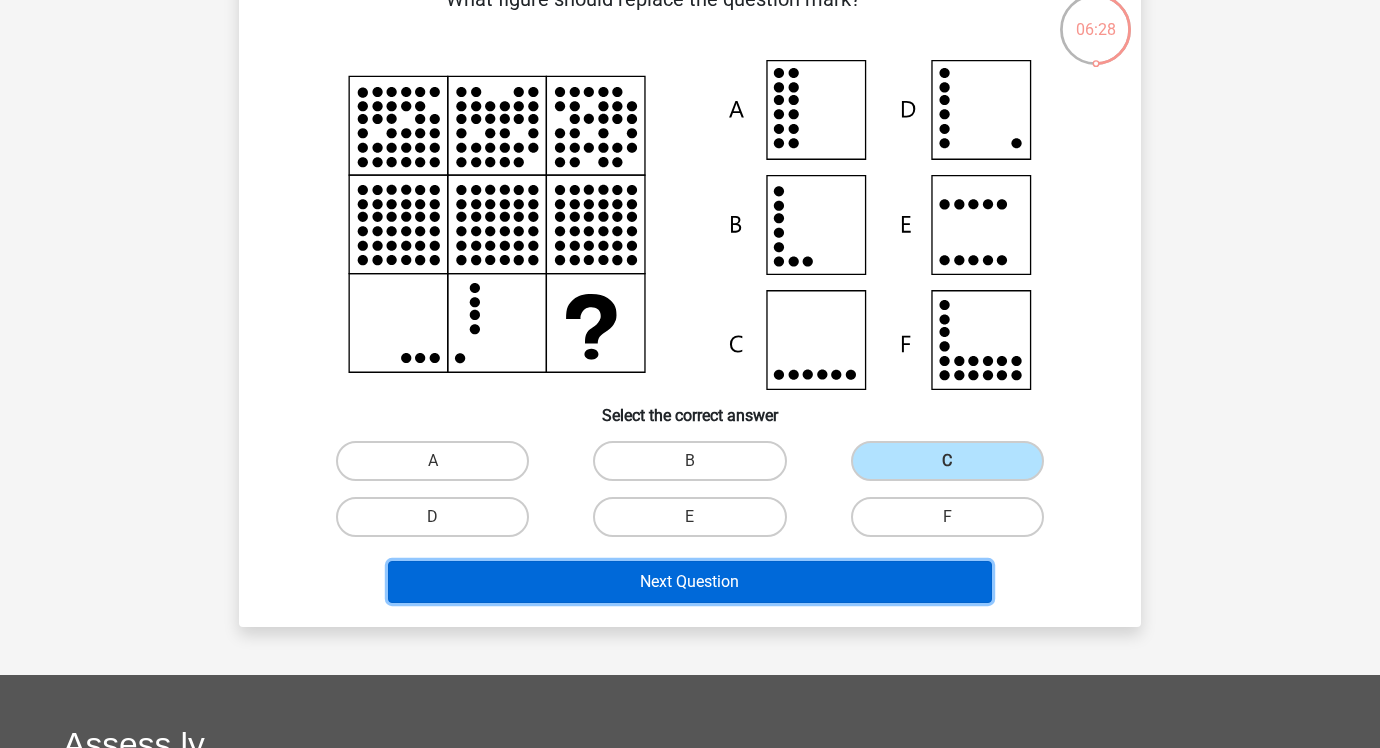 click on "Next Question" at bounding box center (690, 582) 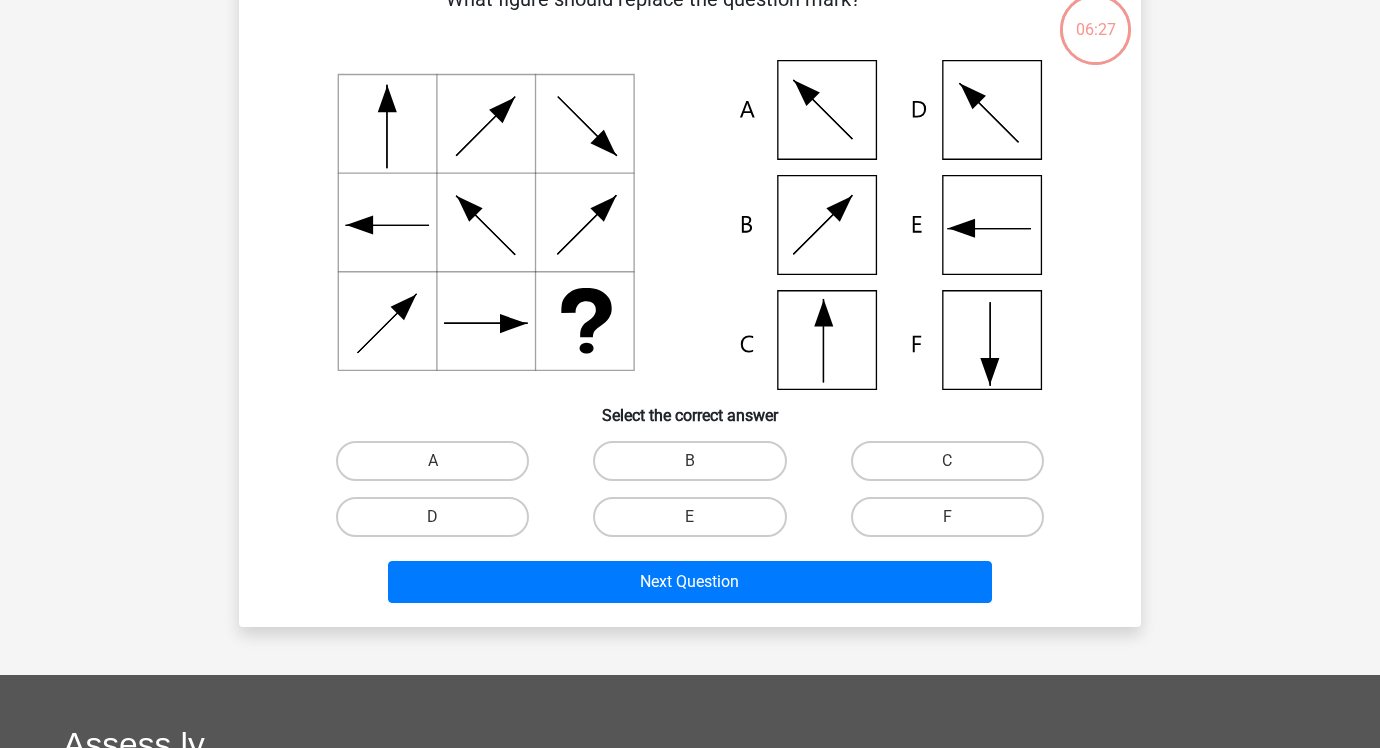 scroll, scrollTop: 92, scrollLeft: 0, axis: vertical 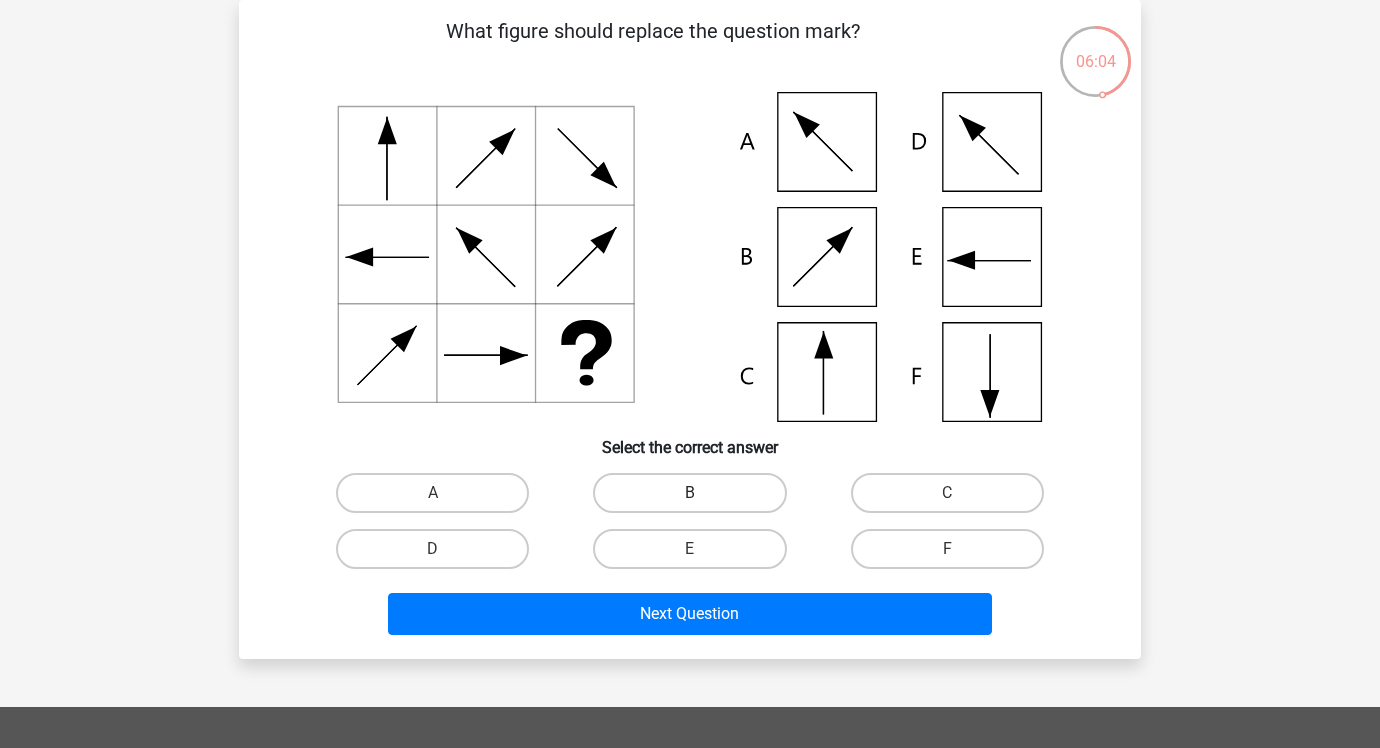 click on "B" at bounding box center (689, 493) 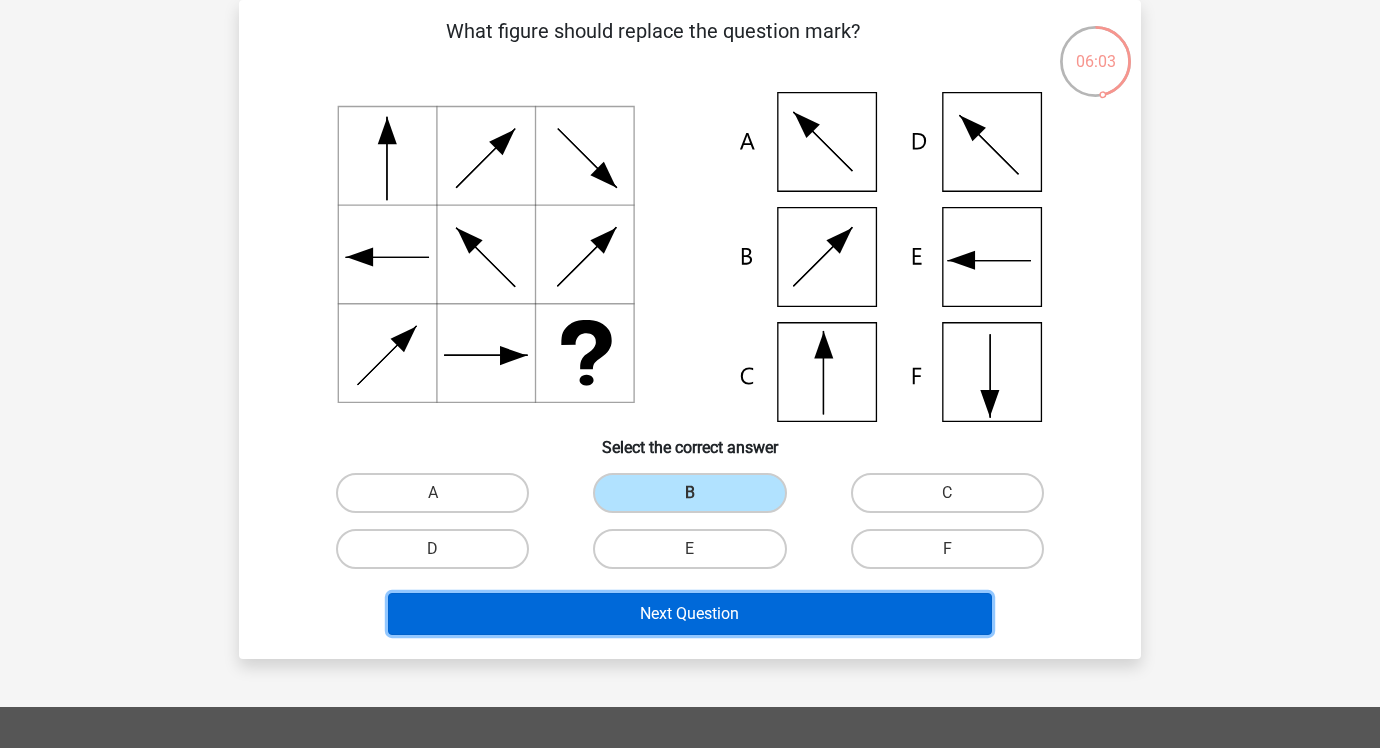 click on "Next Question" at bounding box center (690, 614) 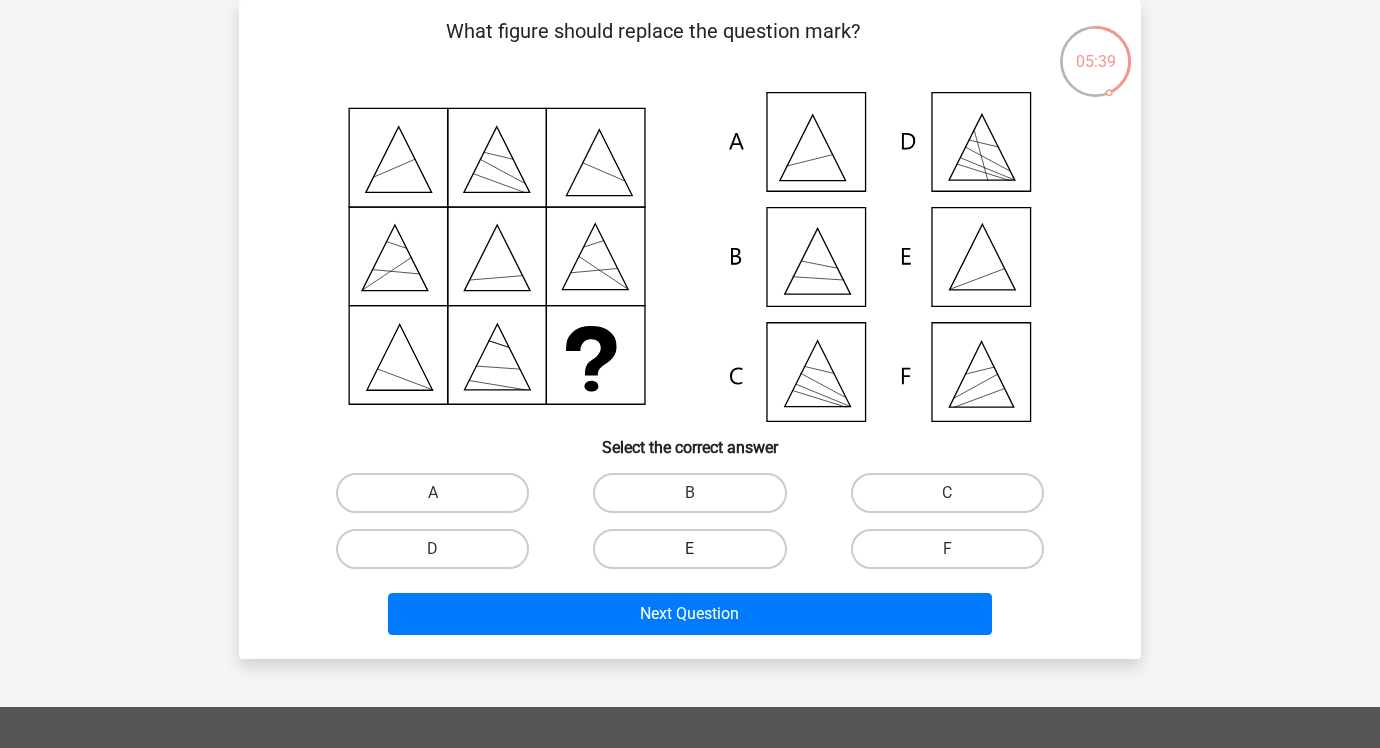 click on "E" at bounding box center (689, 549) 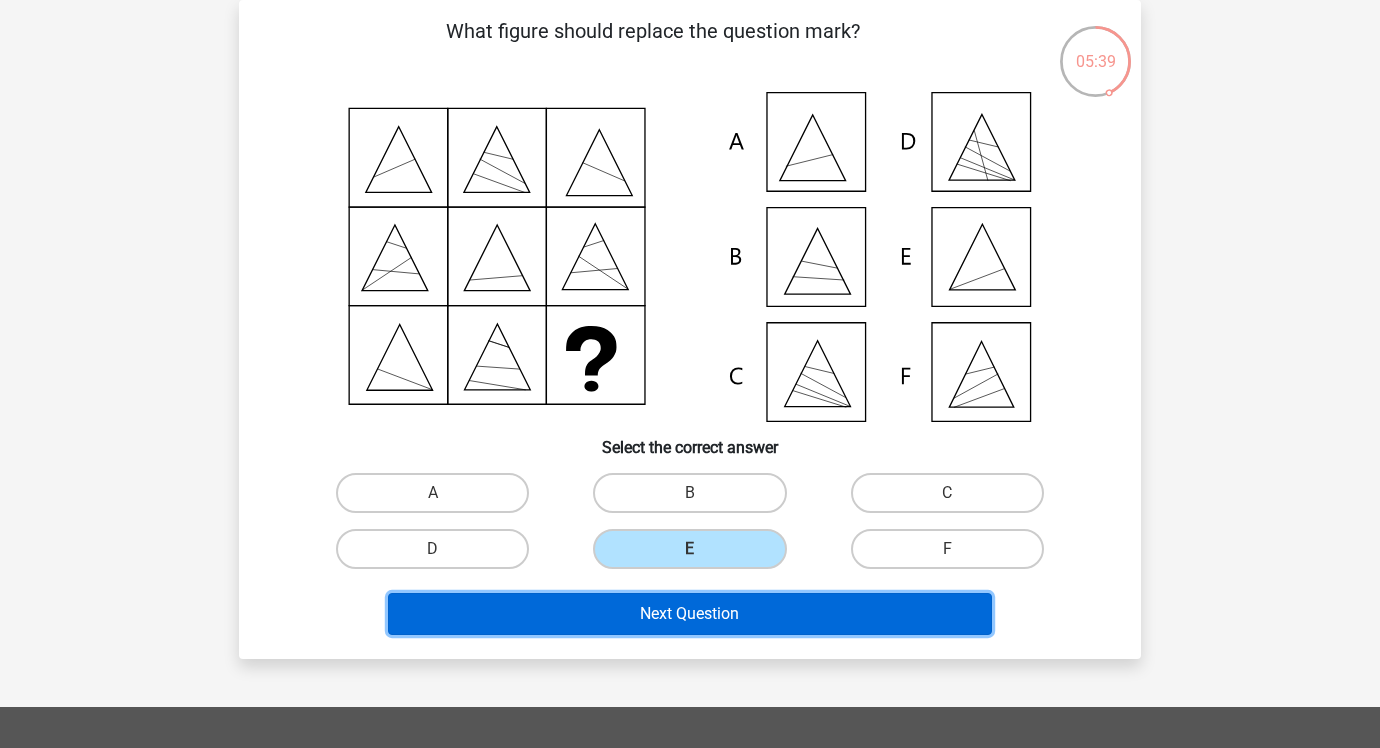 click on "Next Question" at bounding box center [690, 614] 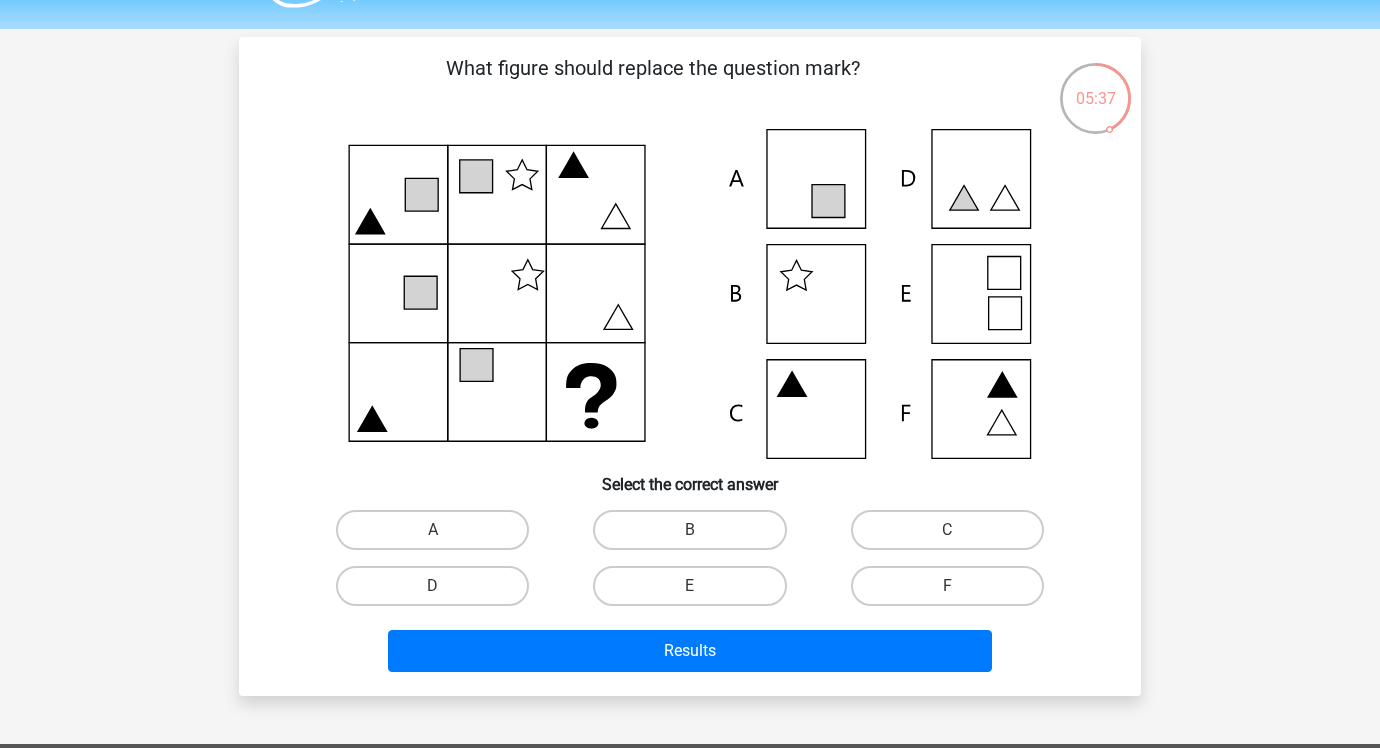 scroll, scrollTop: 46, scrollLeft: 0, axis: vertical 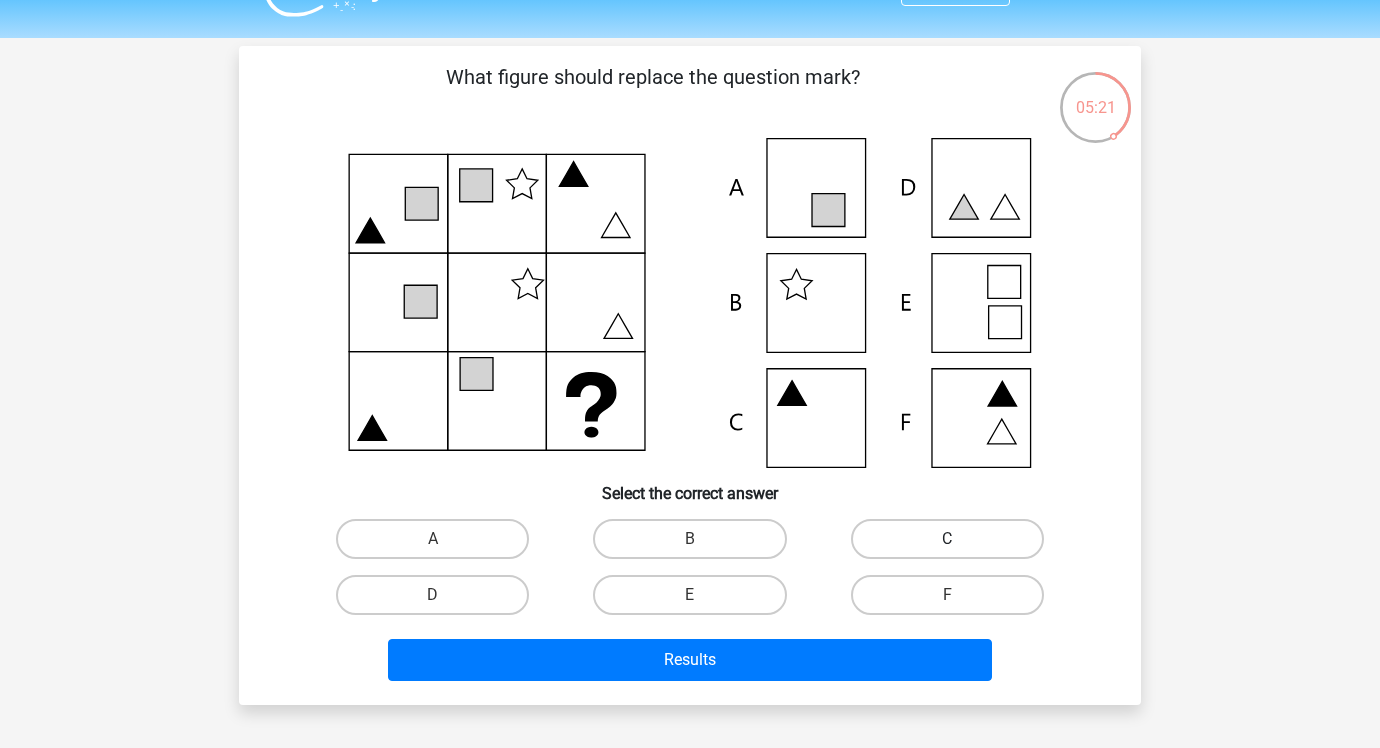 click on "C" at bounding box center (947, 539) 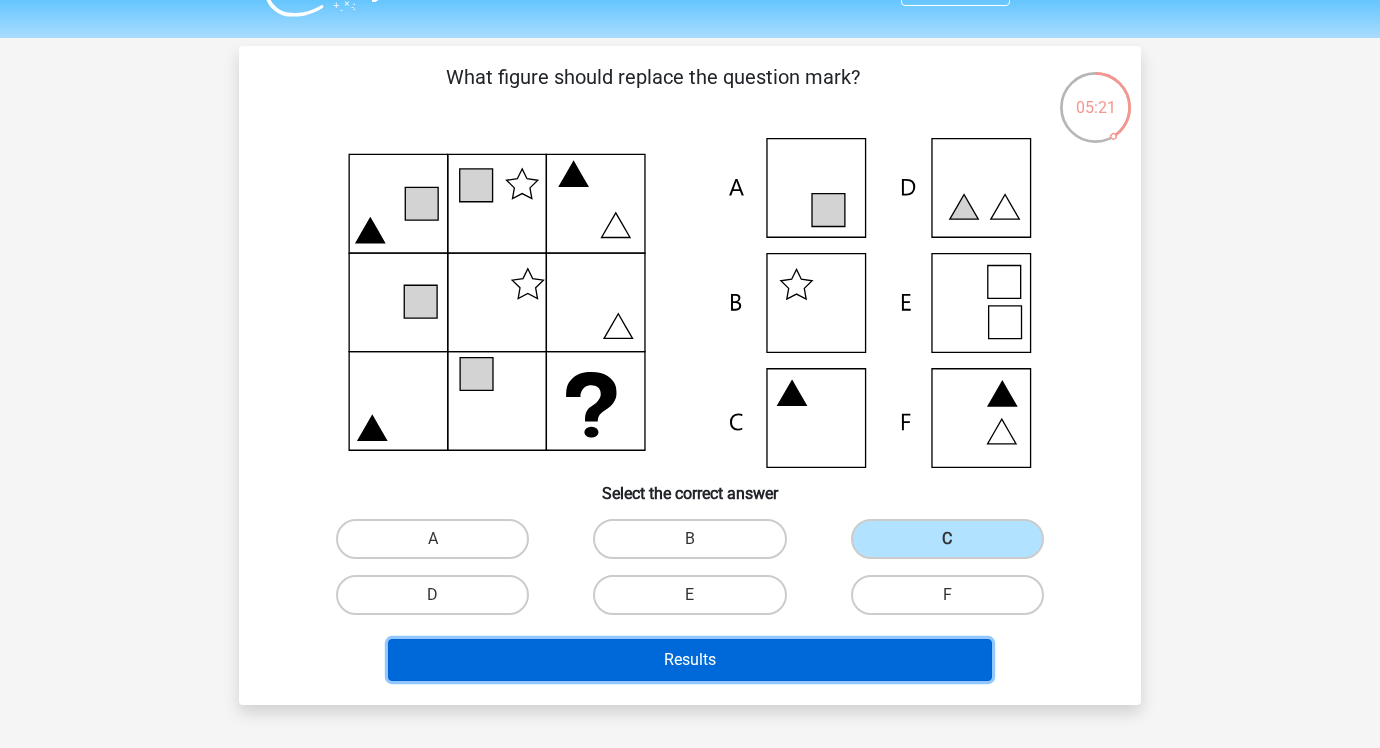 click on "Results" at bounding box center [690, 660] 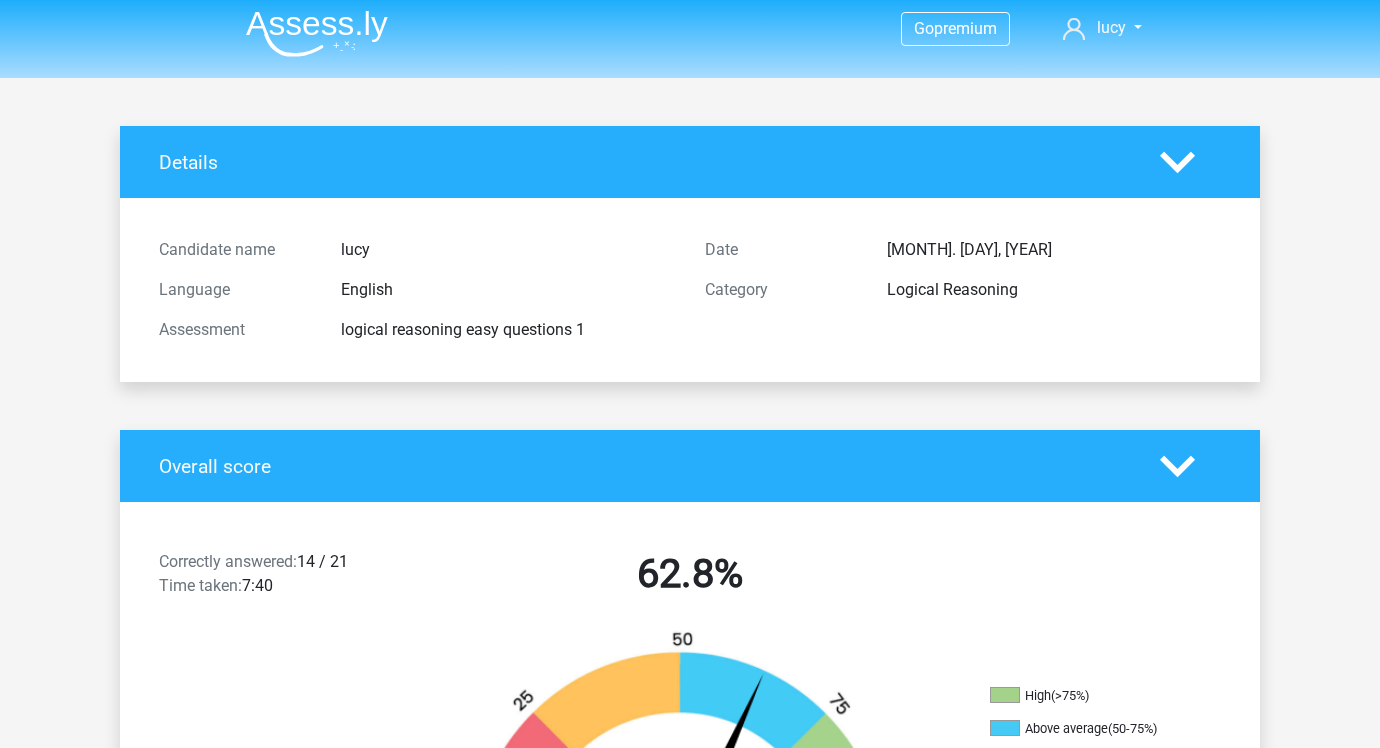 scroll, scrollTop: 0, scrollLeft: 0, axis: both 